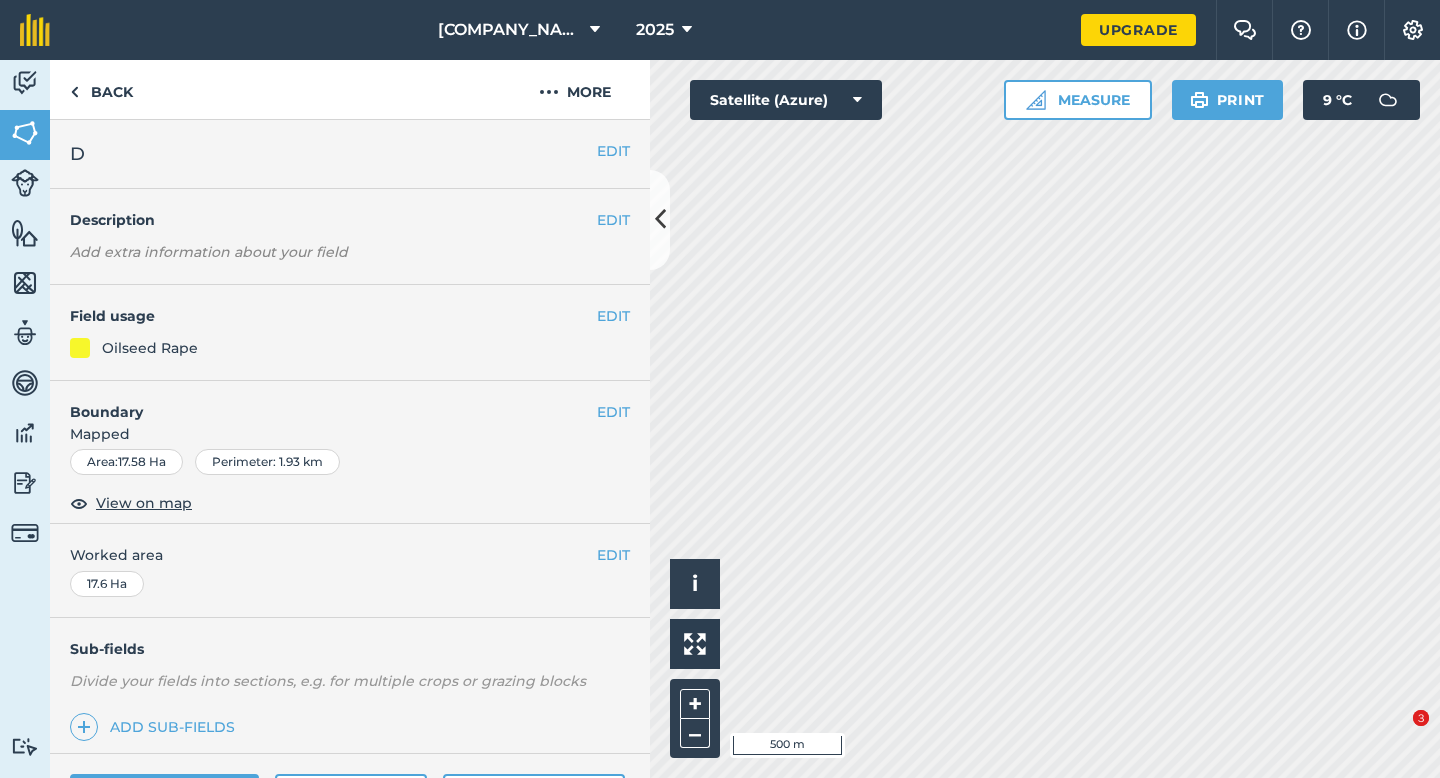scroll, scrollTop: 0, scrollLeft: 0, axis: both 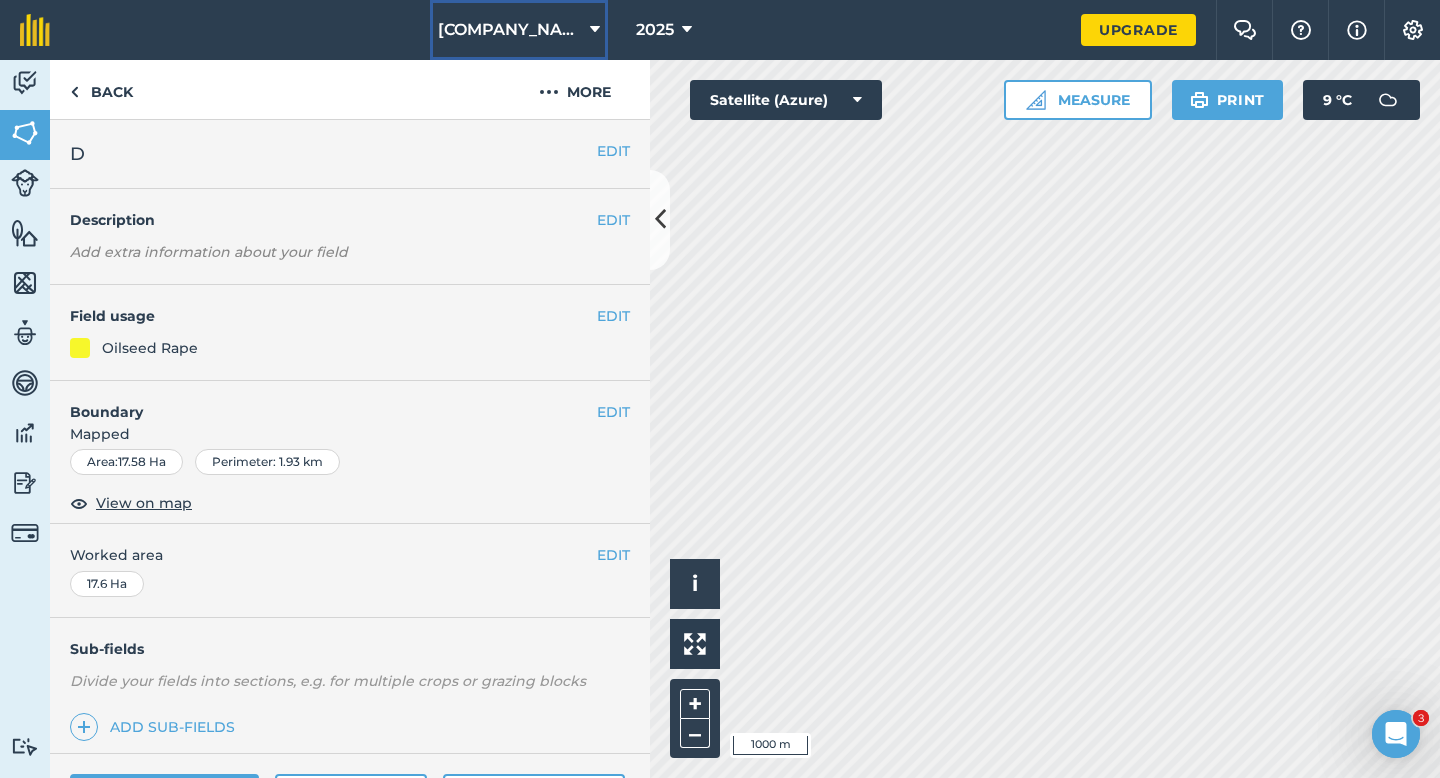 click on "[COMPANY_NAME]" at bounding box center (519, 30) 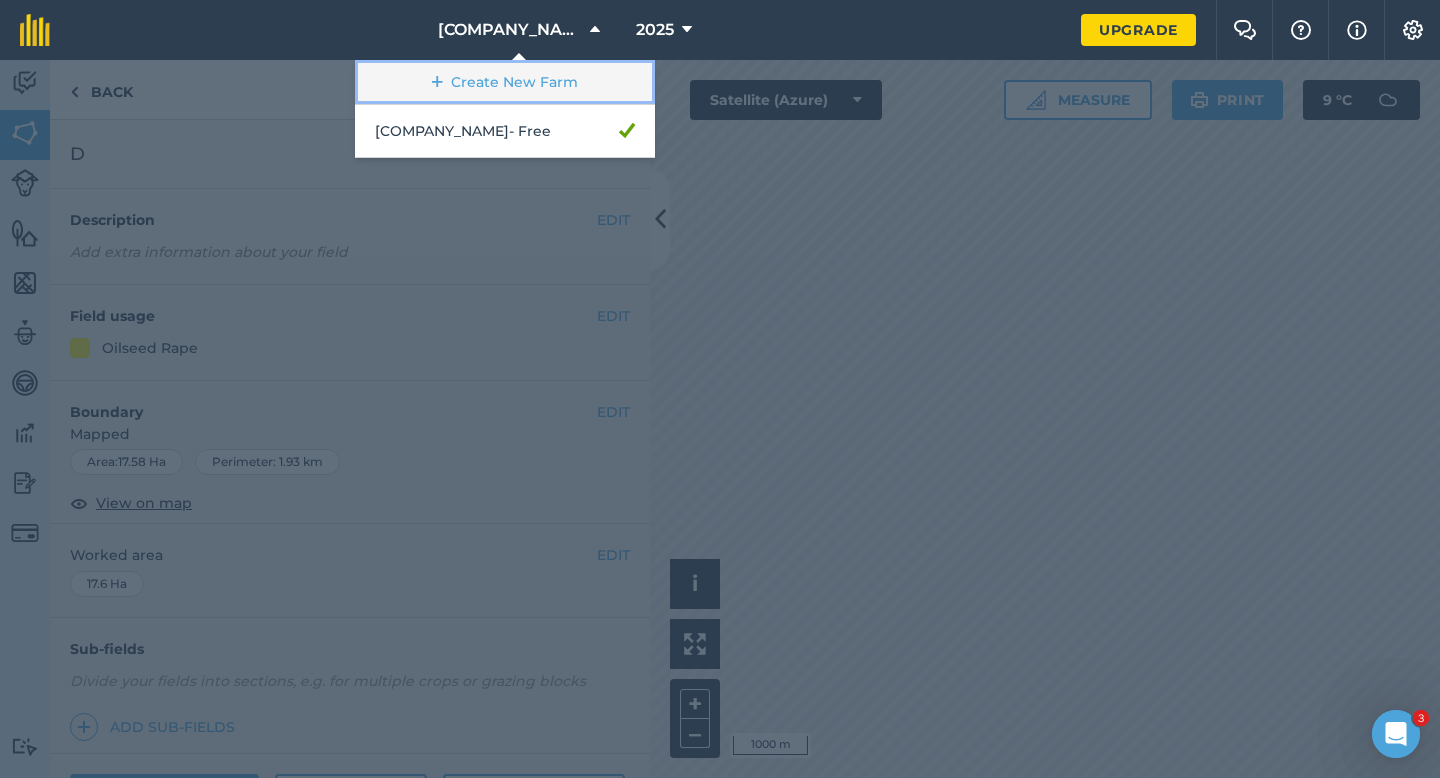 click on "Create New Farm" at bounding box center (505, 82) 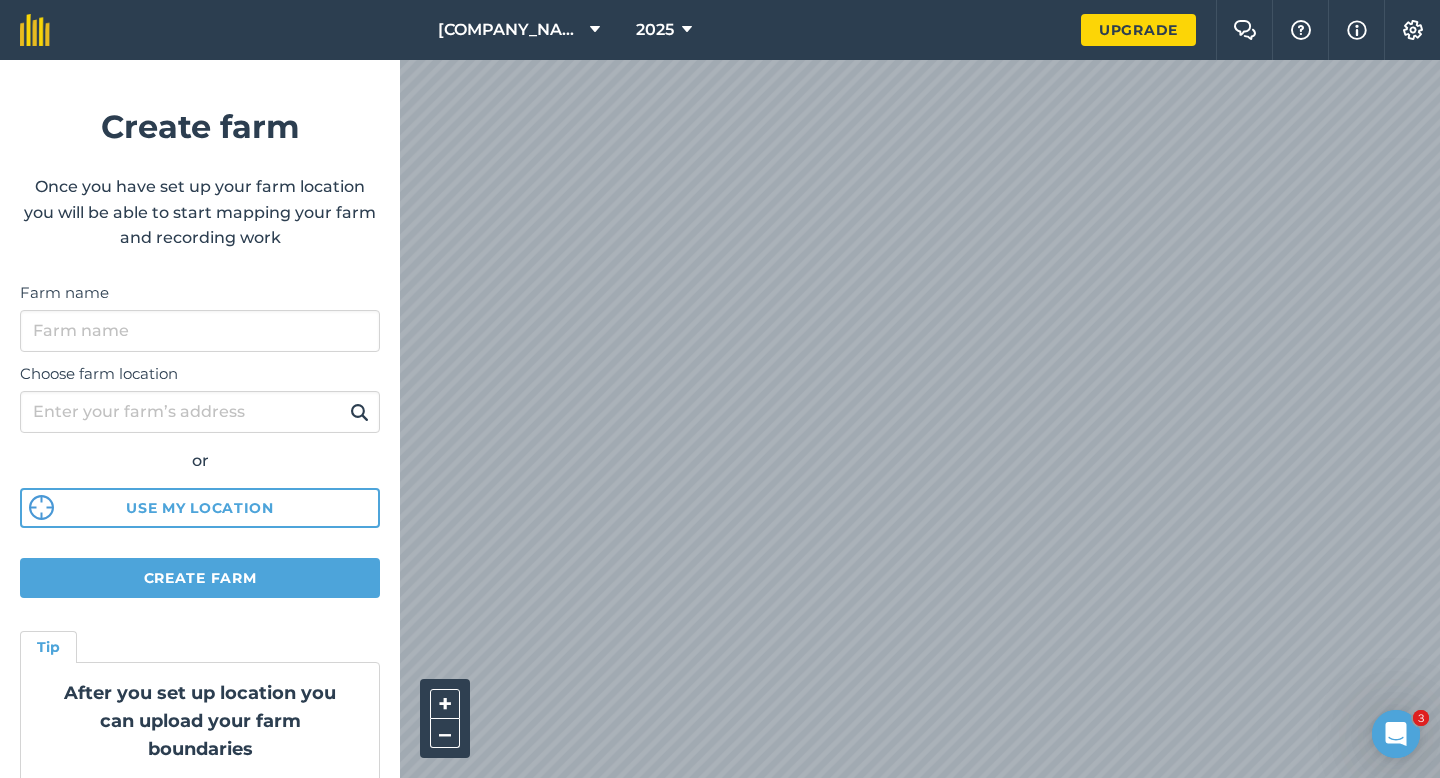 click on "Farm name" at bounding box center [200, 293] 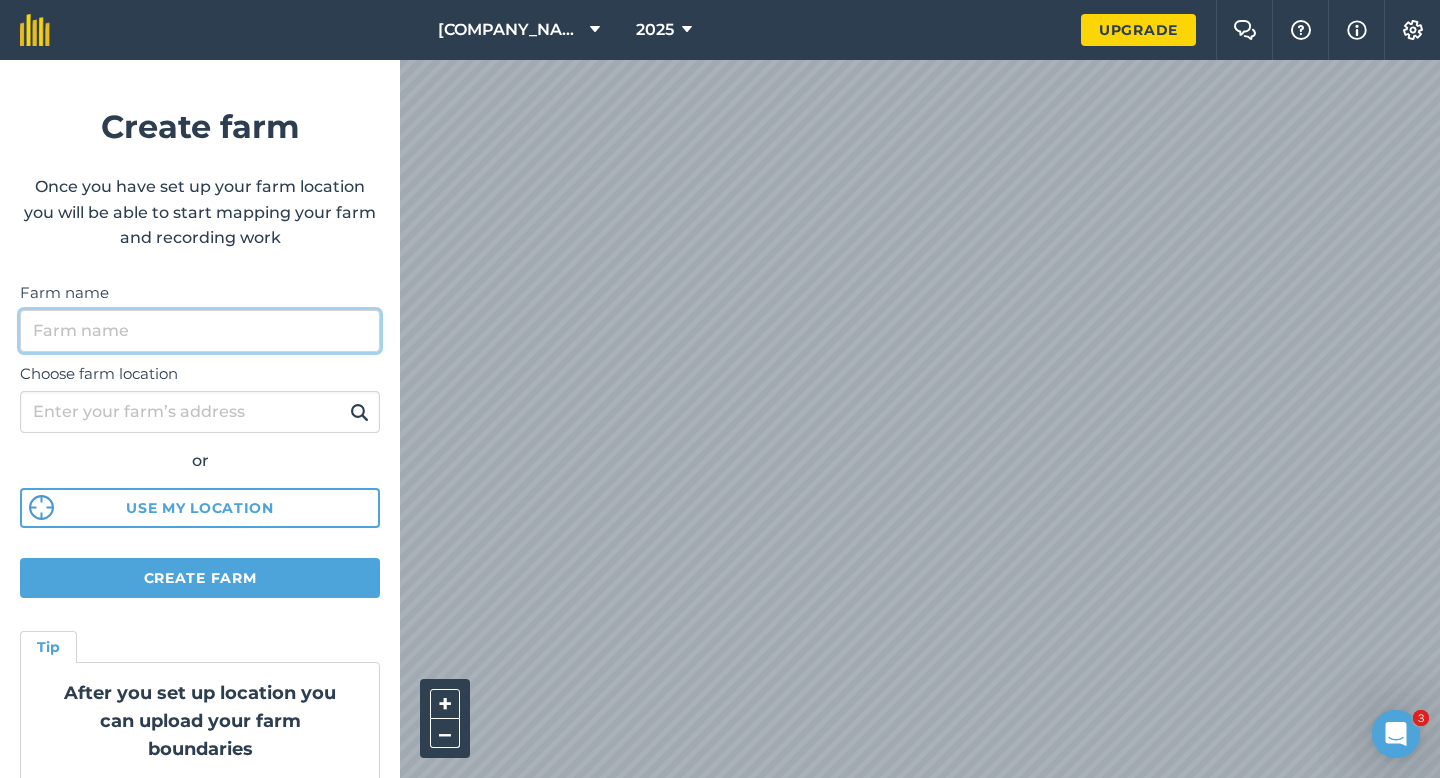 click on "Farm name" at bounding box center (200, 331) 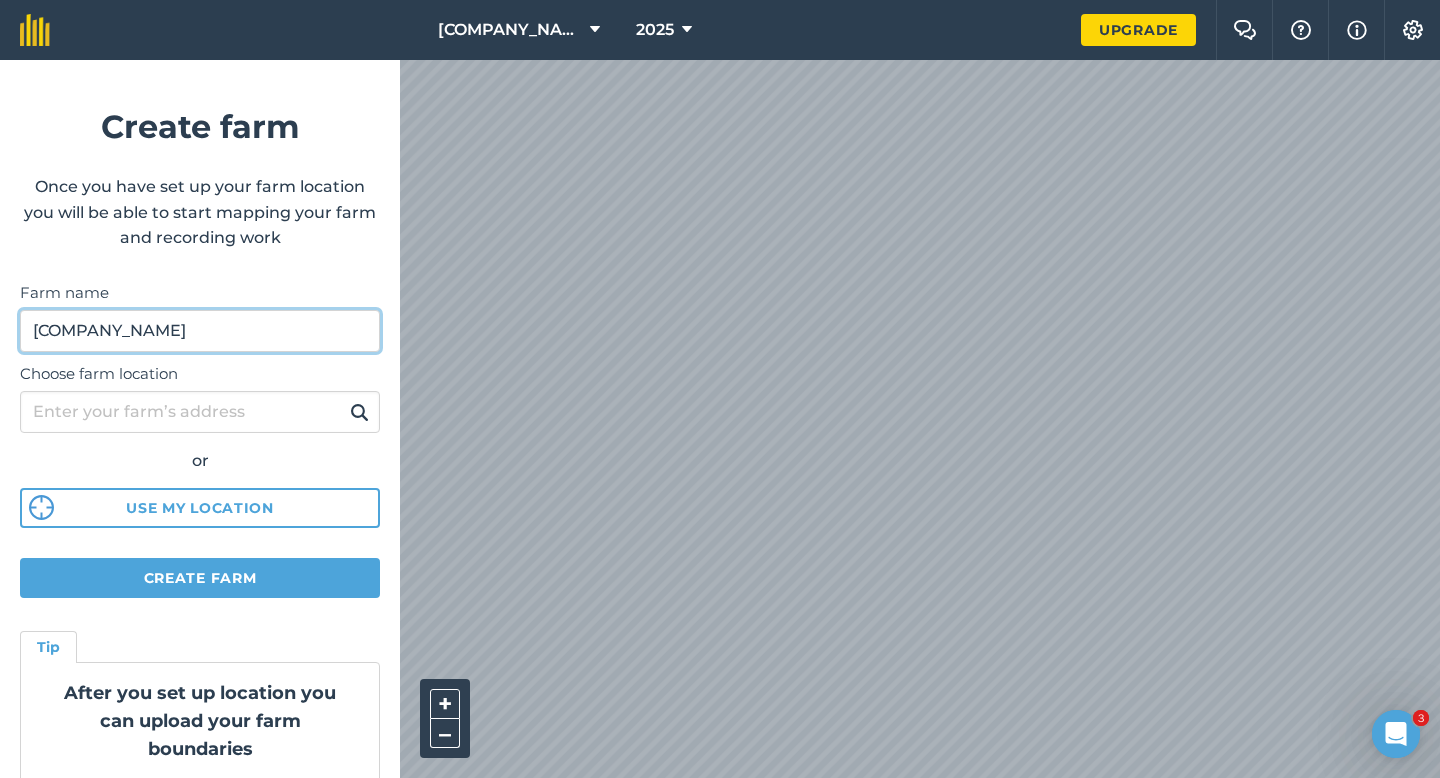 type on "[COMPANY_NAME]" 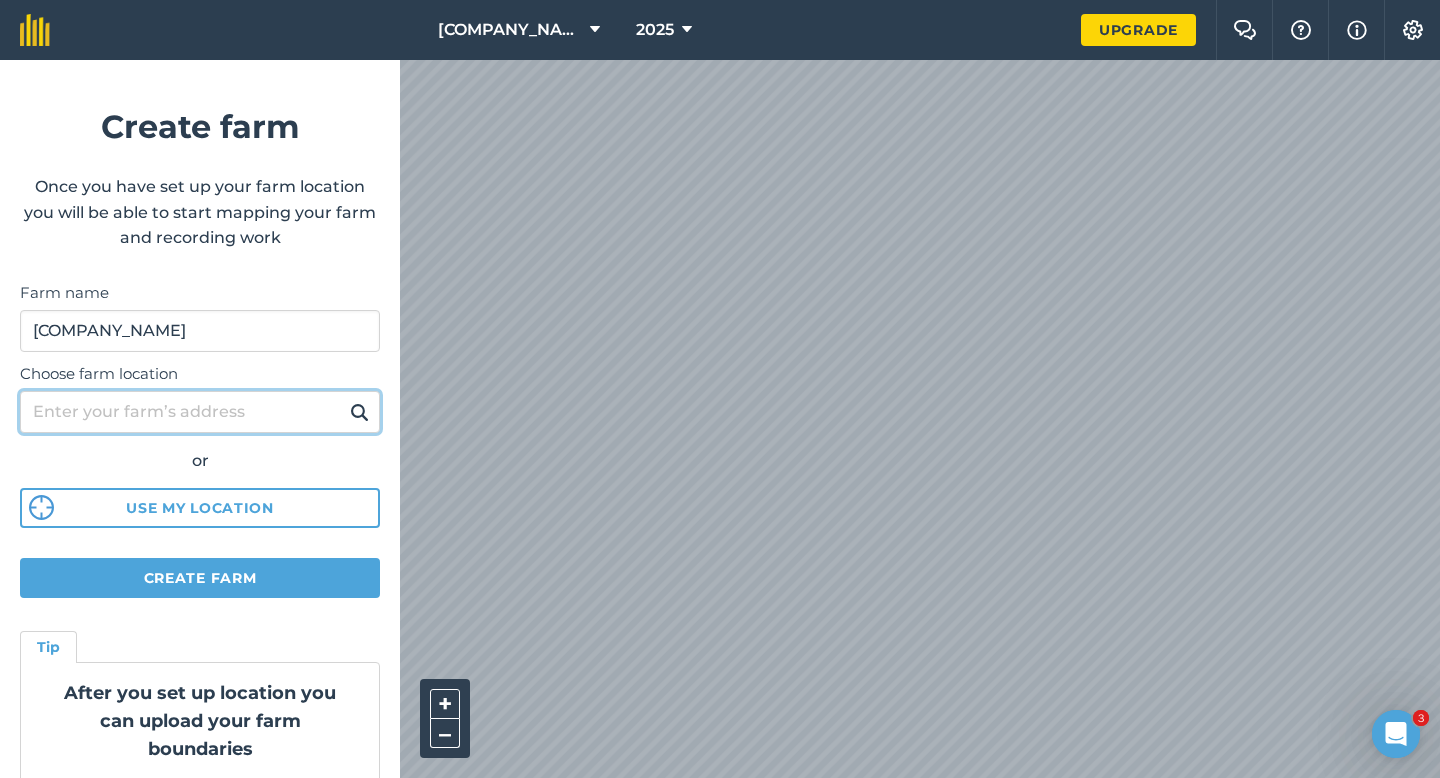 click on "Choose farm location" at bounding box center [200, 412] 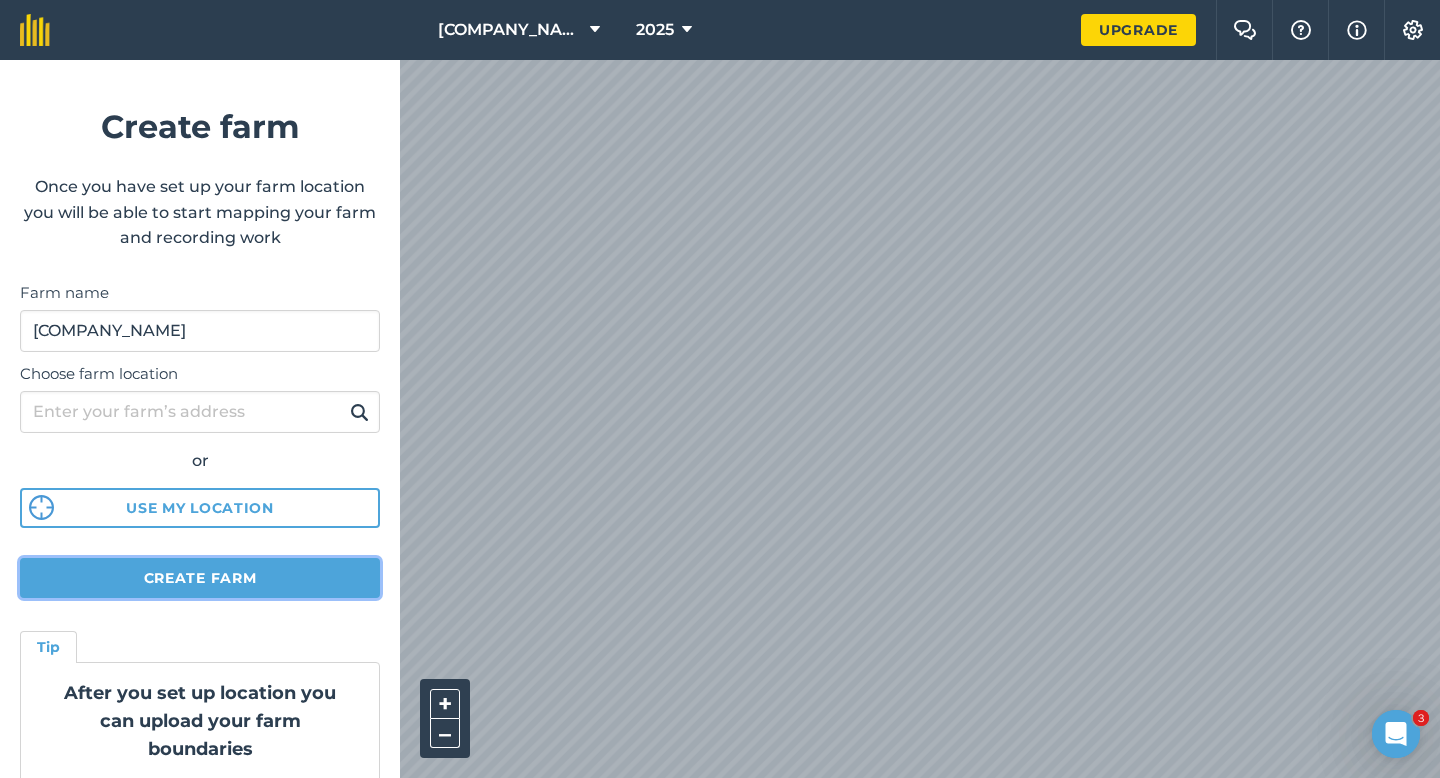click on "Create farm" at bounding box center [200, 578] 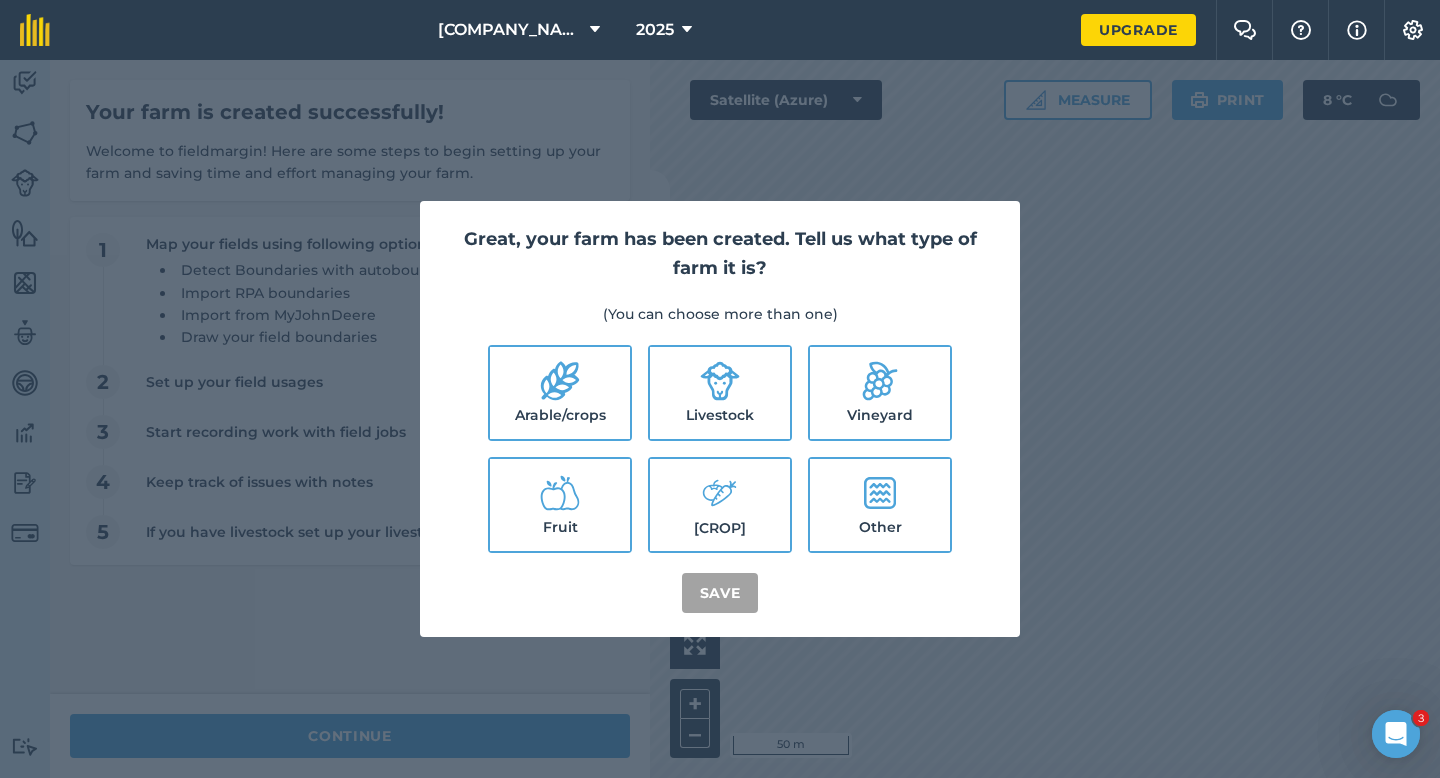 click on "Arable/crops" at bounding box center (560, 393) 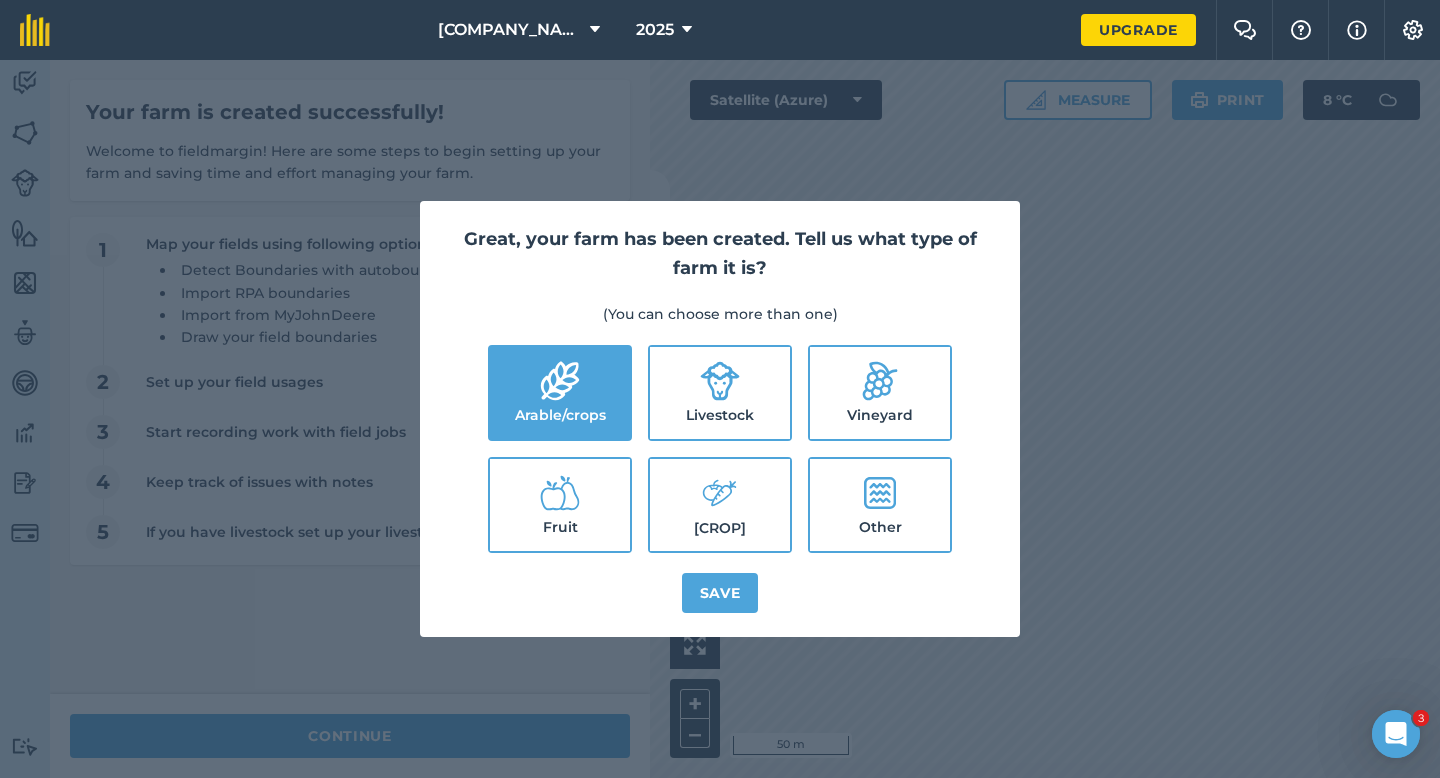 click on "Livestock" at bounding box center [720, 393] 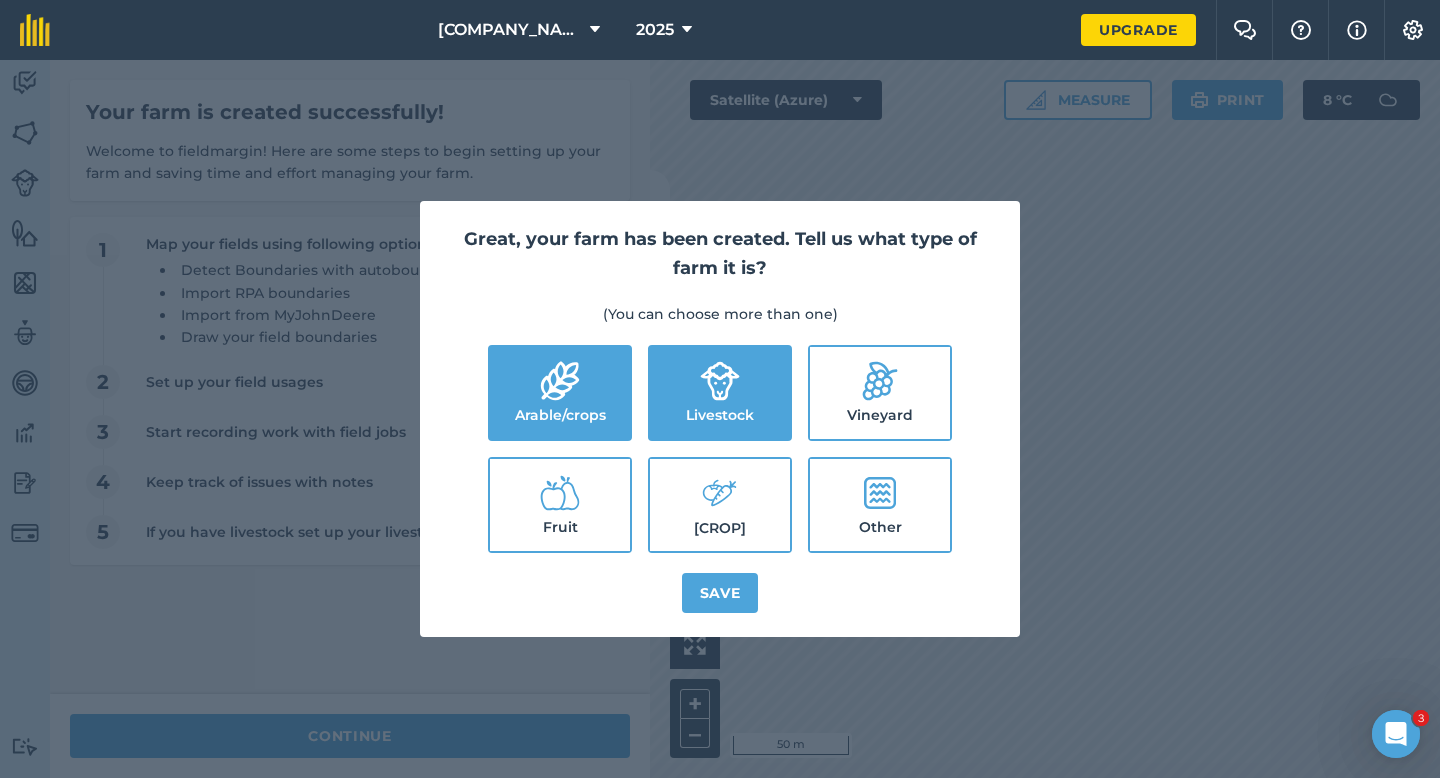 click on "Great, your farm has been created. Tell us what type of farm it is? (You can choose more than one) Arable/crops Livestock Vineyard Fruit Vegetables Other Save" at bounding box center (720, 419) 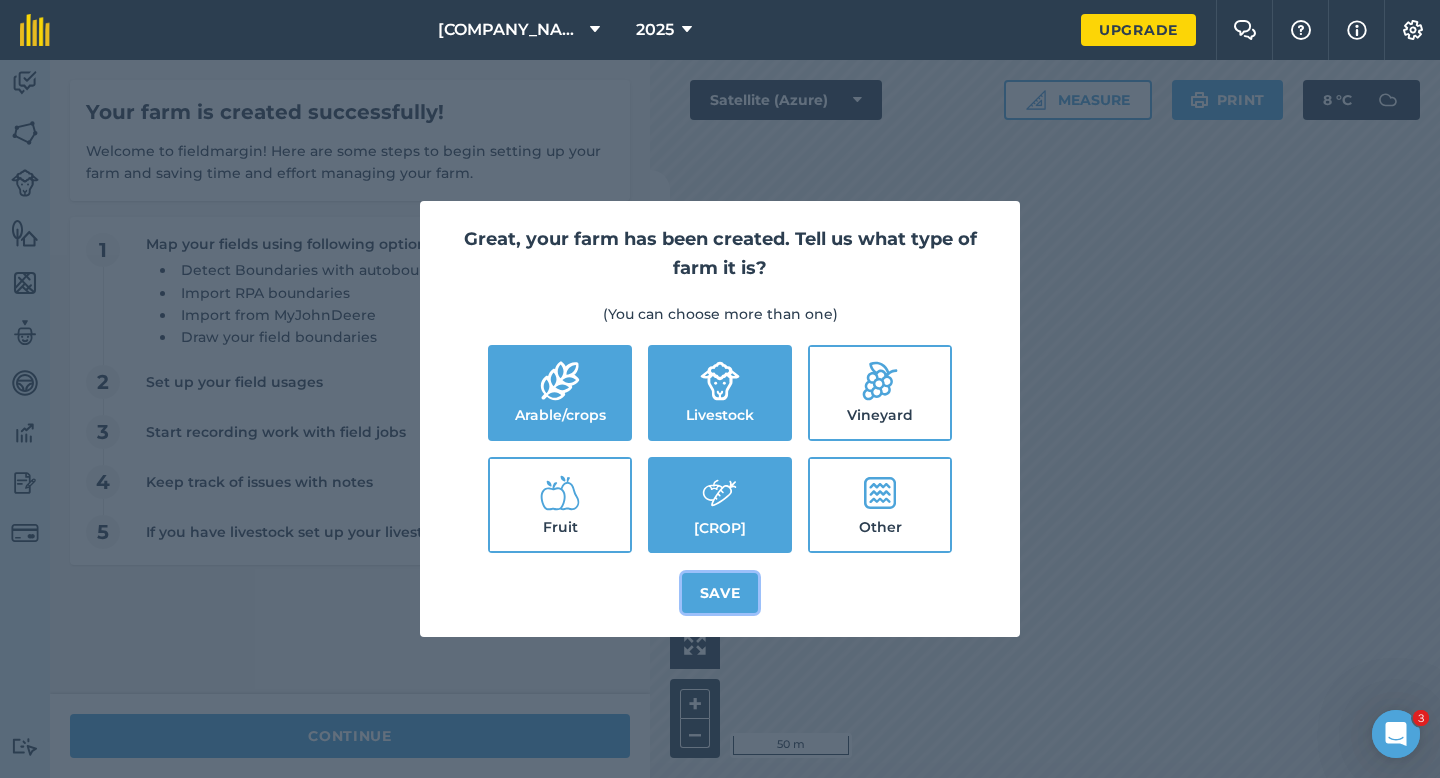 click on "Save" at bounding box center (720, 593) 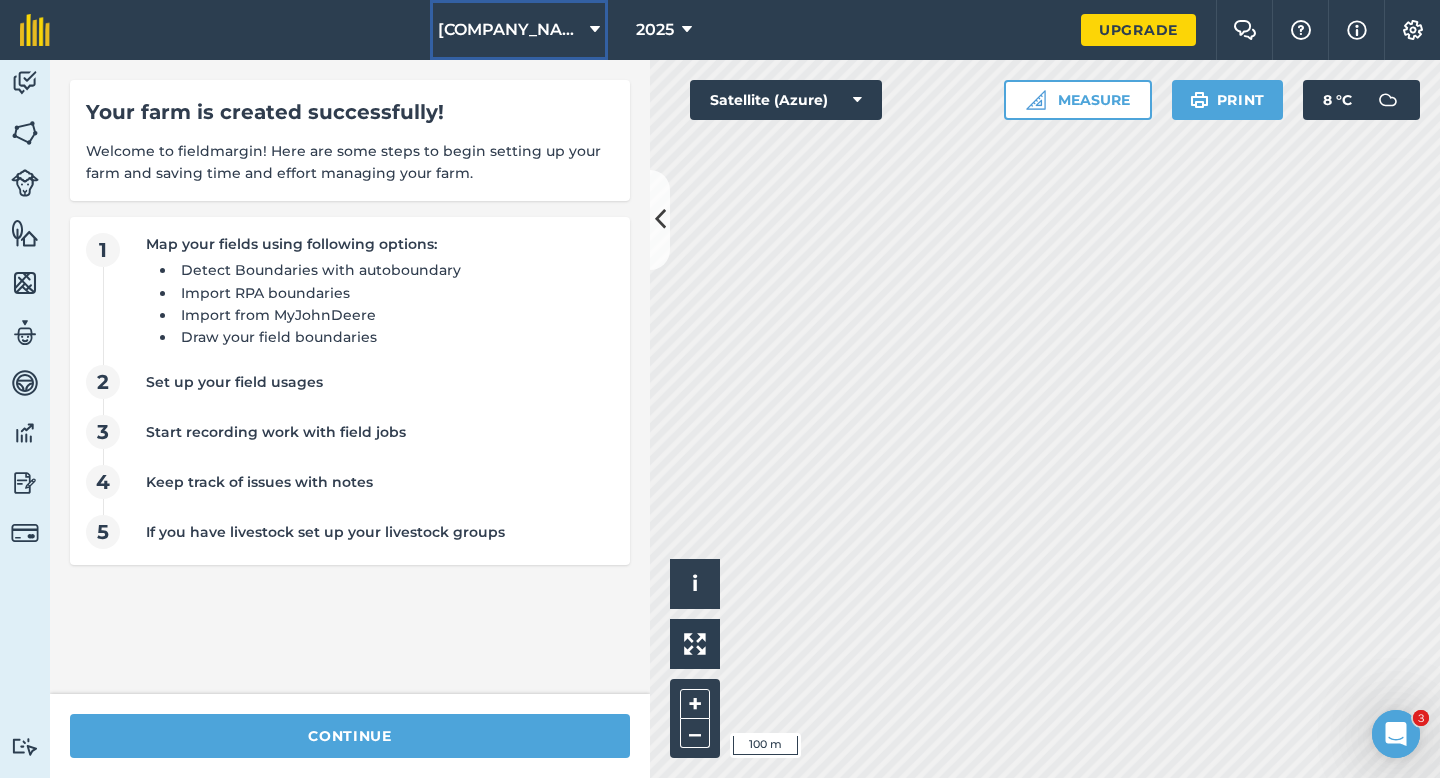 click on "[COMPANY_NAME]" at bounding box center [519, 30] 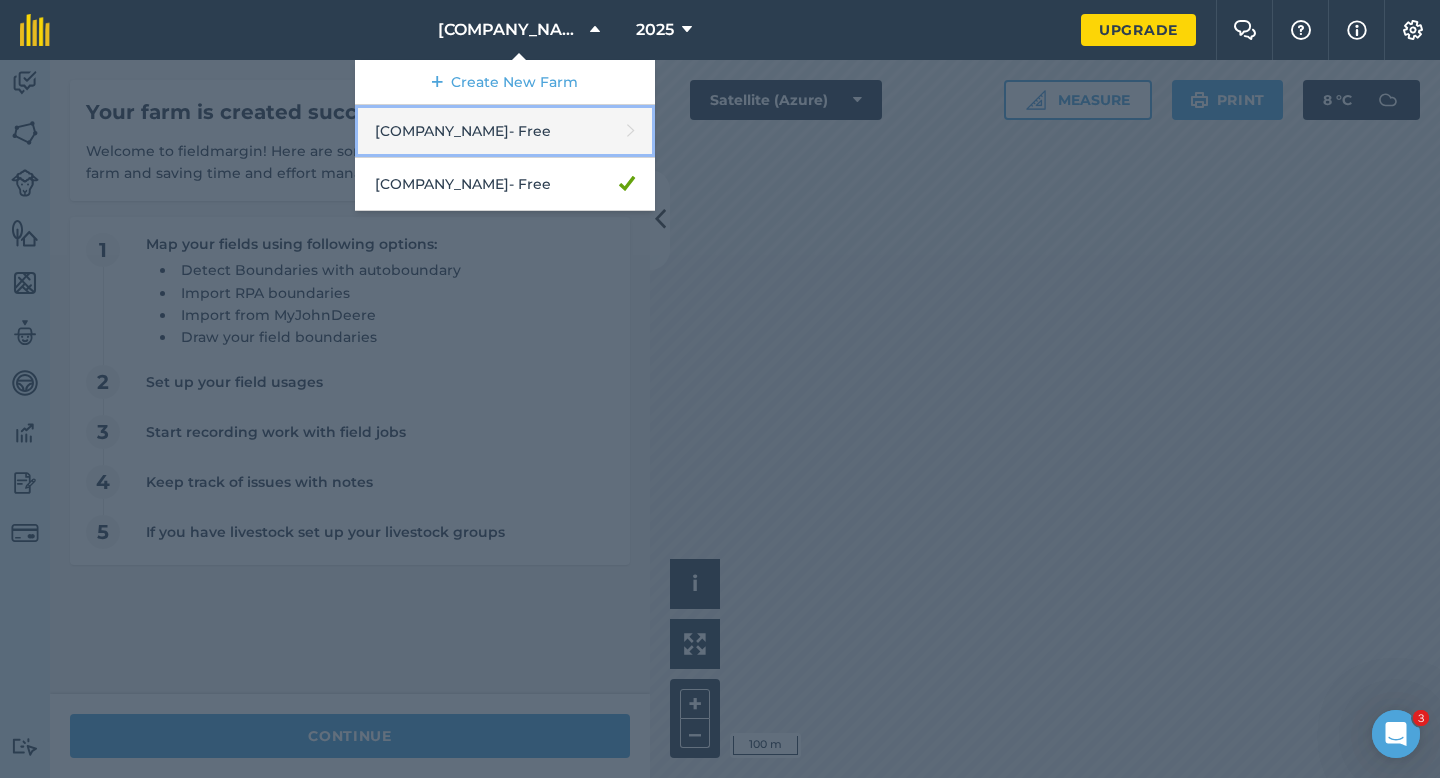 click on "[COMPANY] & Sons - Free" at bounding box center [505, 131] 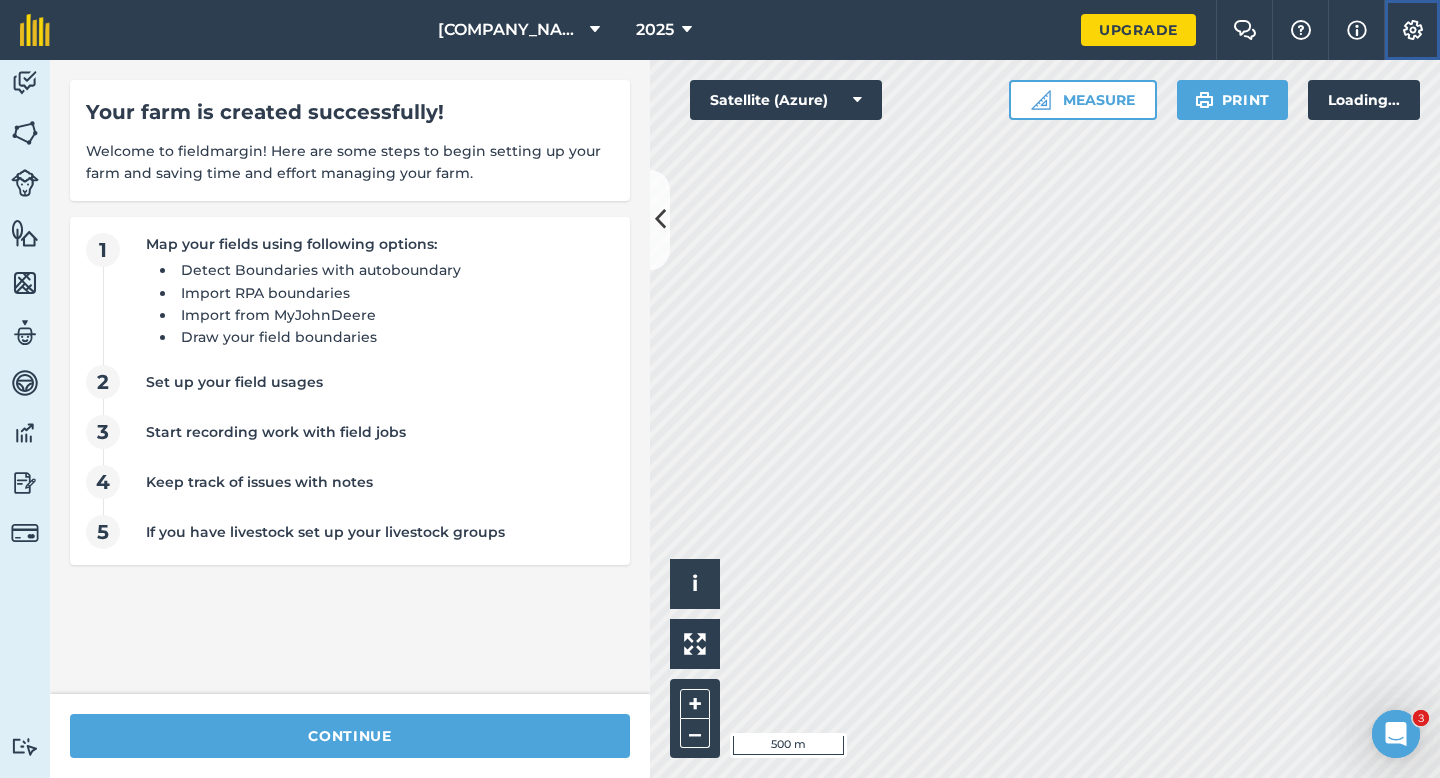 click at bounding box center [1413, 30] 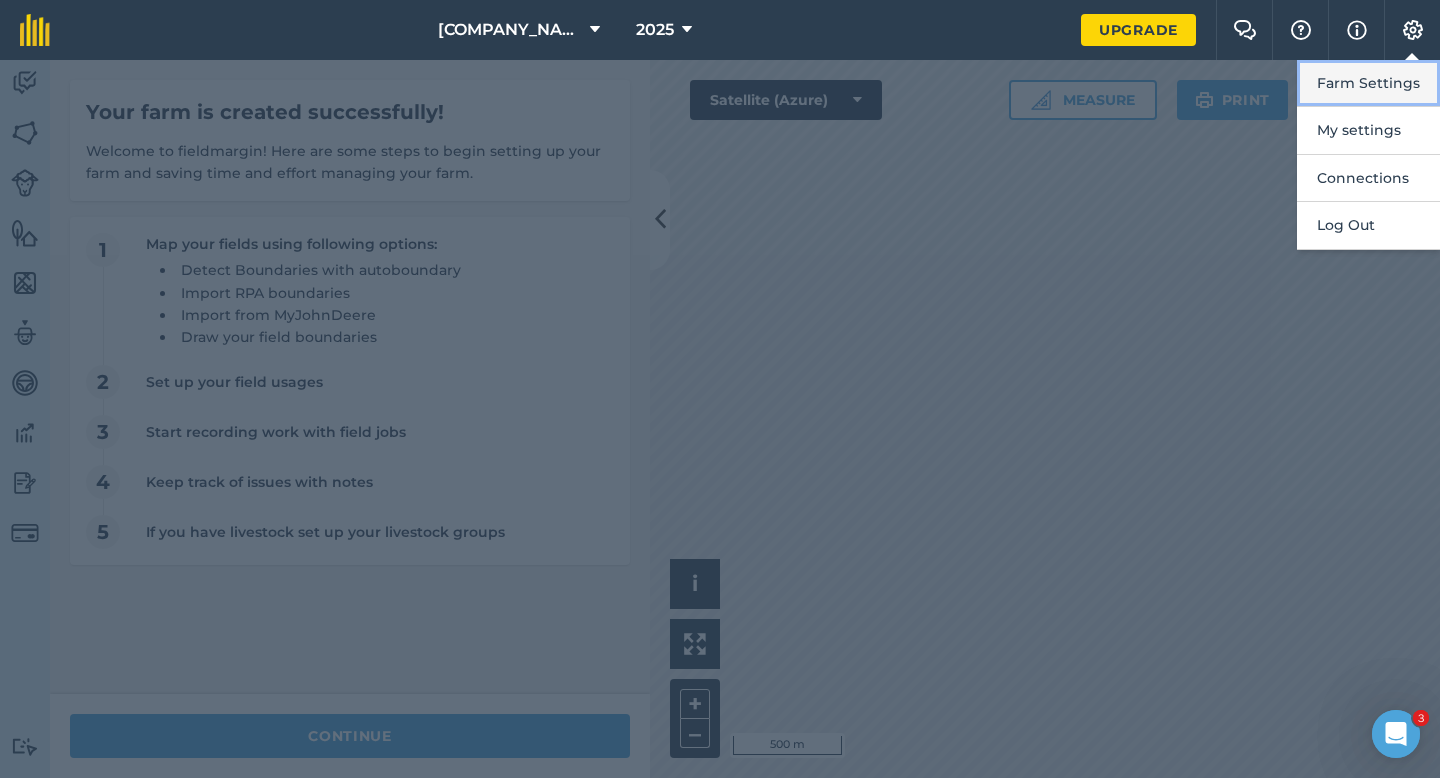 click on "Farm Settings" at bounding box center (1368, 83) 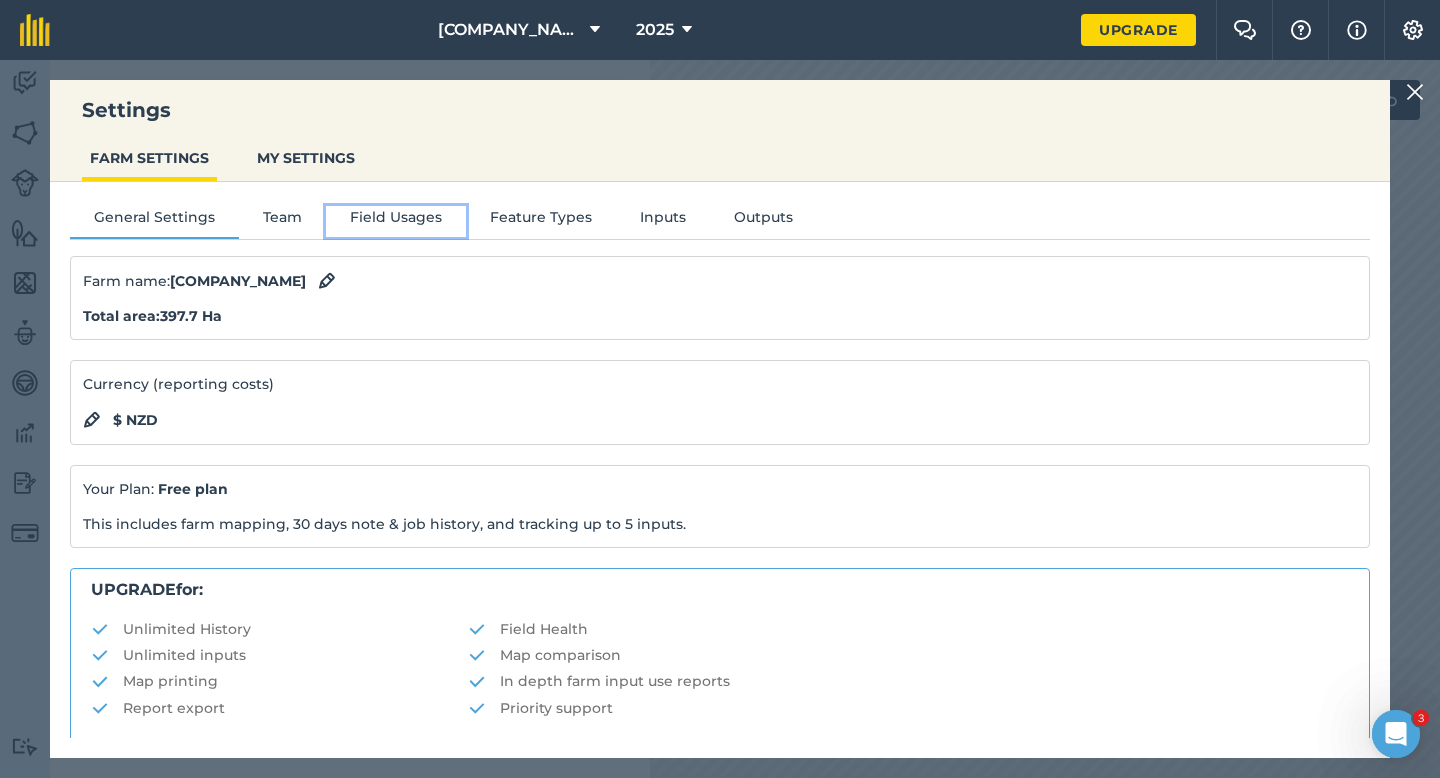 click on "Field Usages" at bounding box center [396, 221] 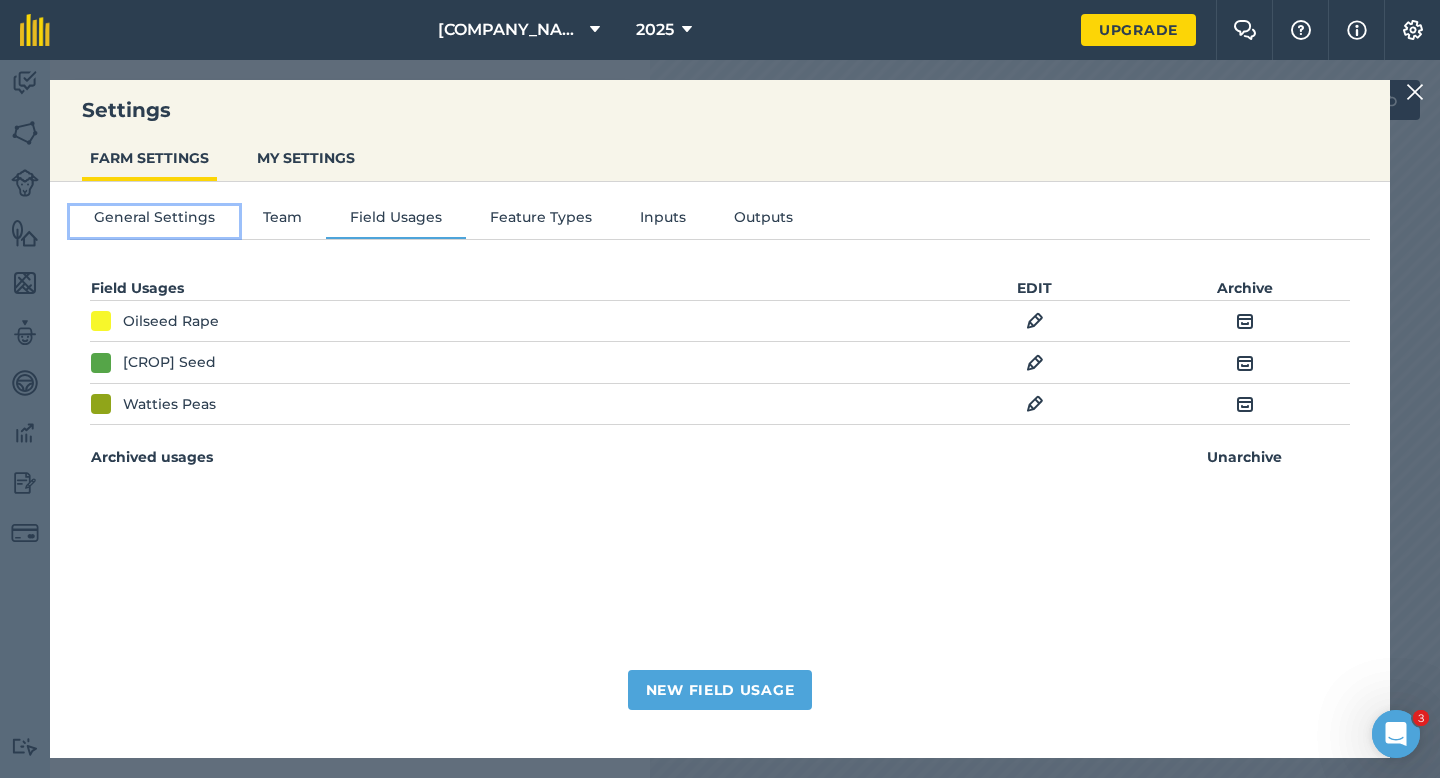 click on "General Settings" at bounding box center (154, 221) 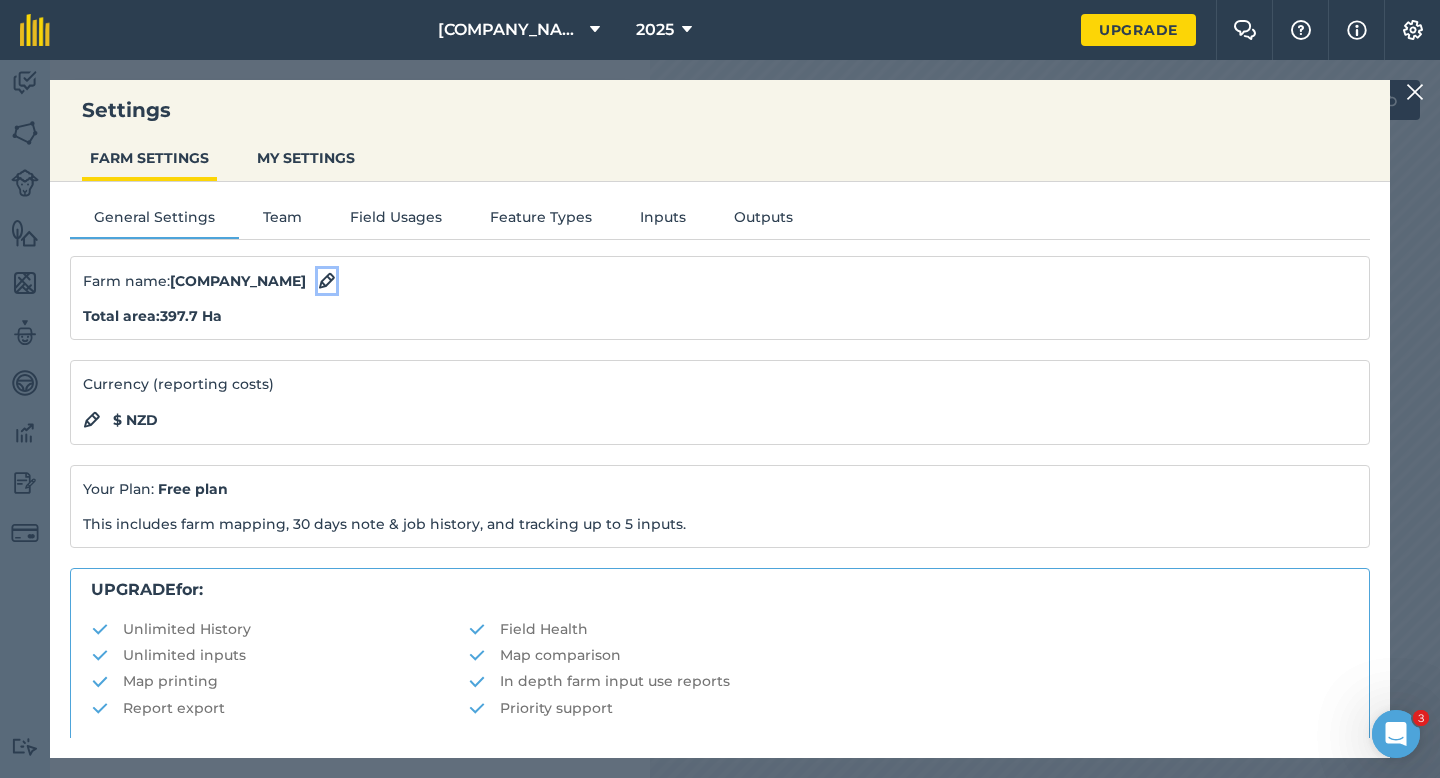 click at bounding box center (327, 281) 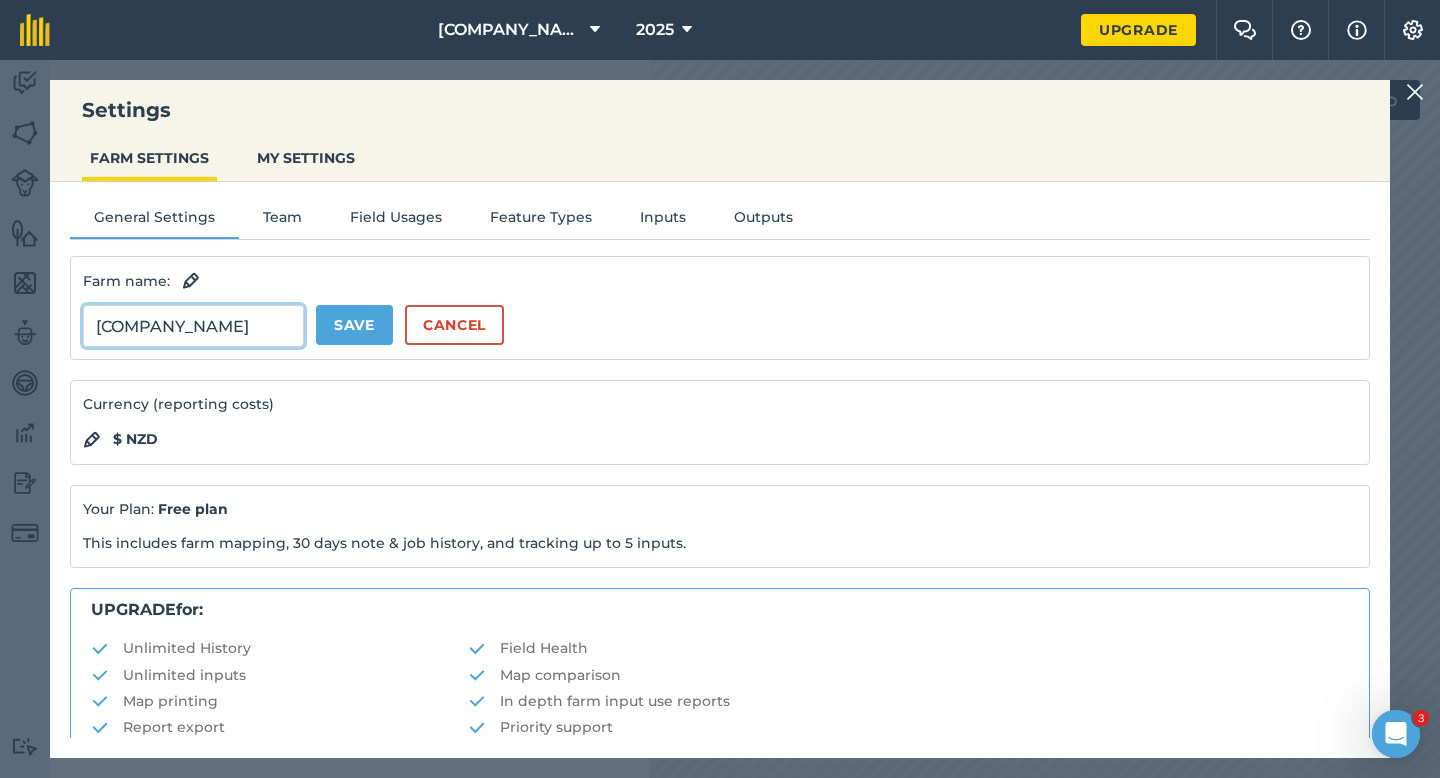 click on "[COMPANY_NAME]" at bounding box center (193, 326) 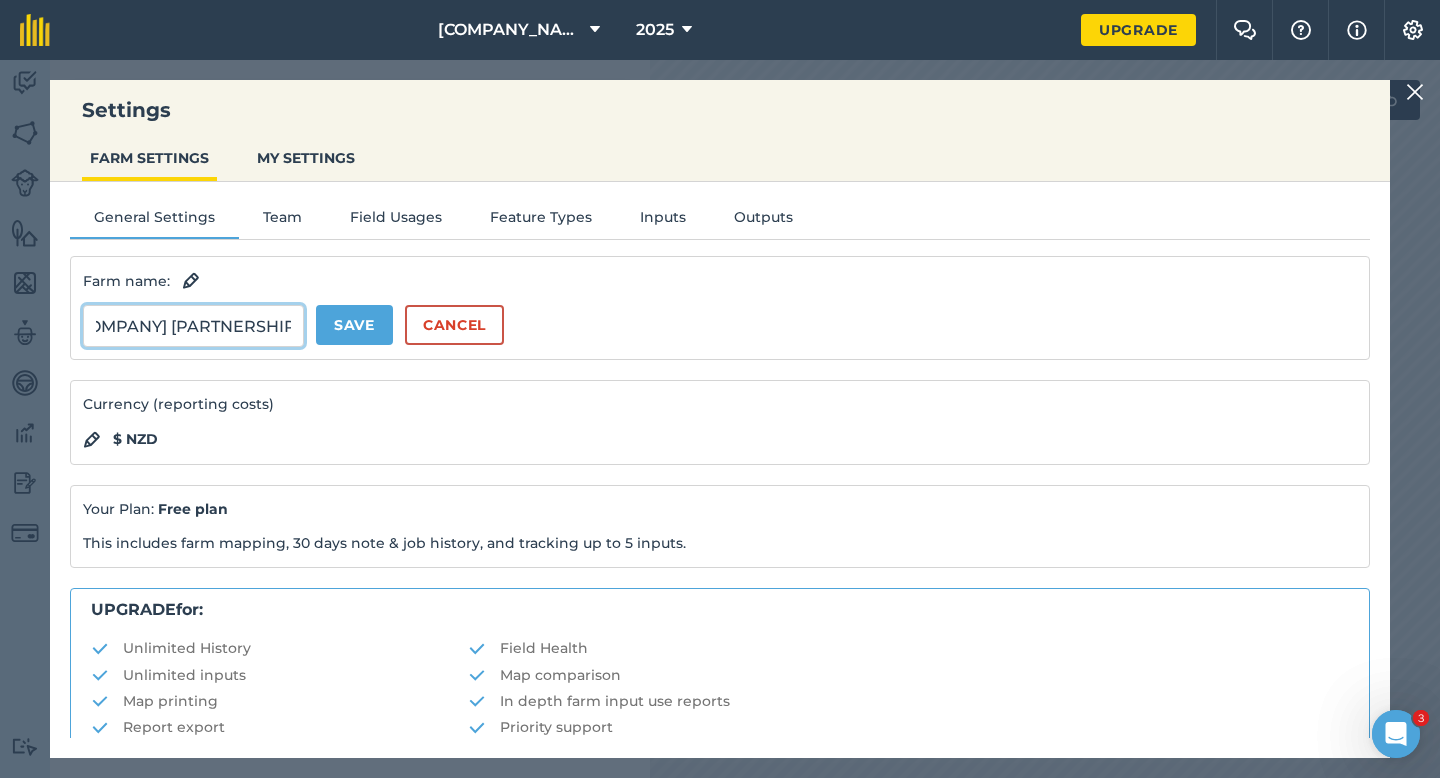 scroll, scrollTop: 0, scrollLeft: 34, axis: horizontal 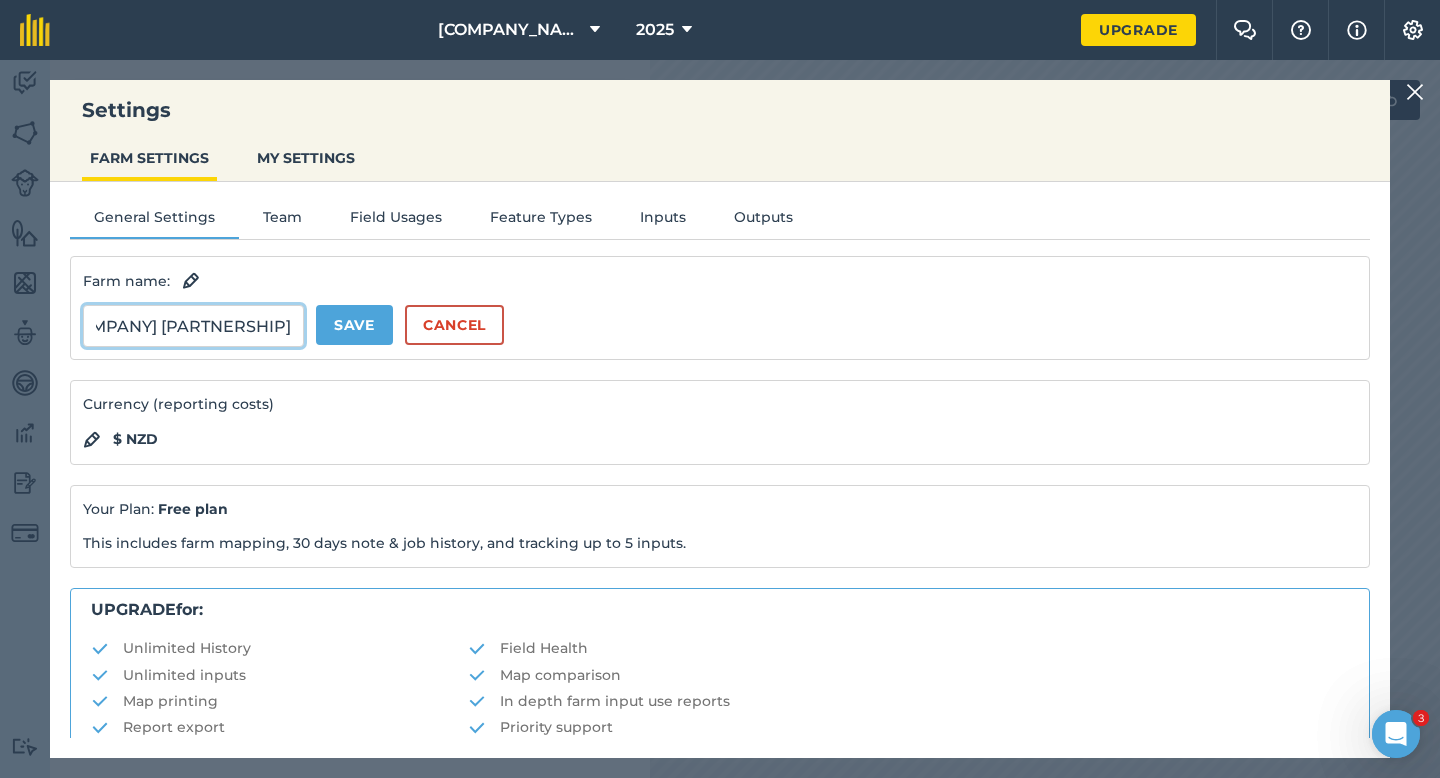 type on "[COMPANY] [PARTNERSHIP]" 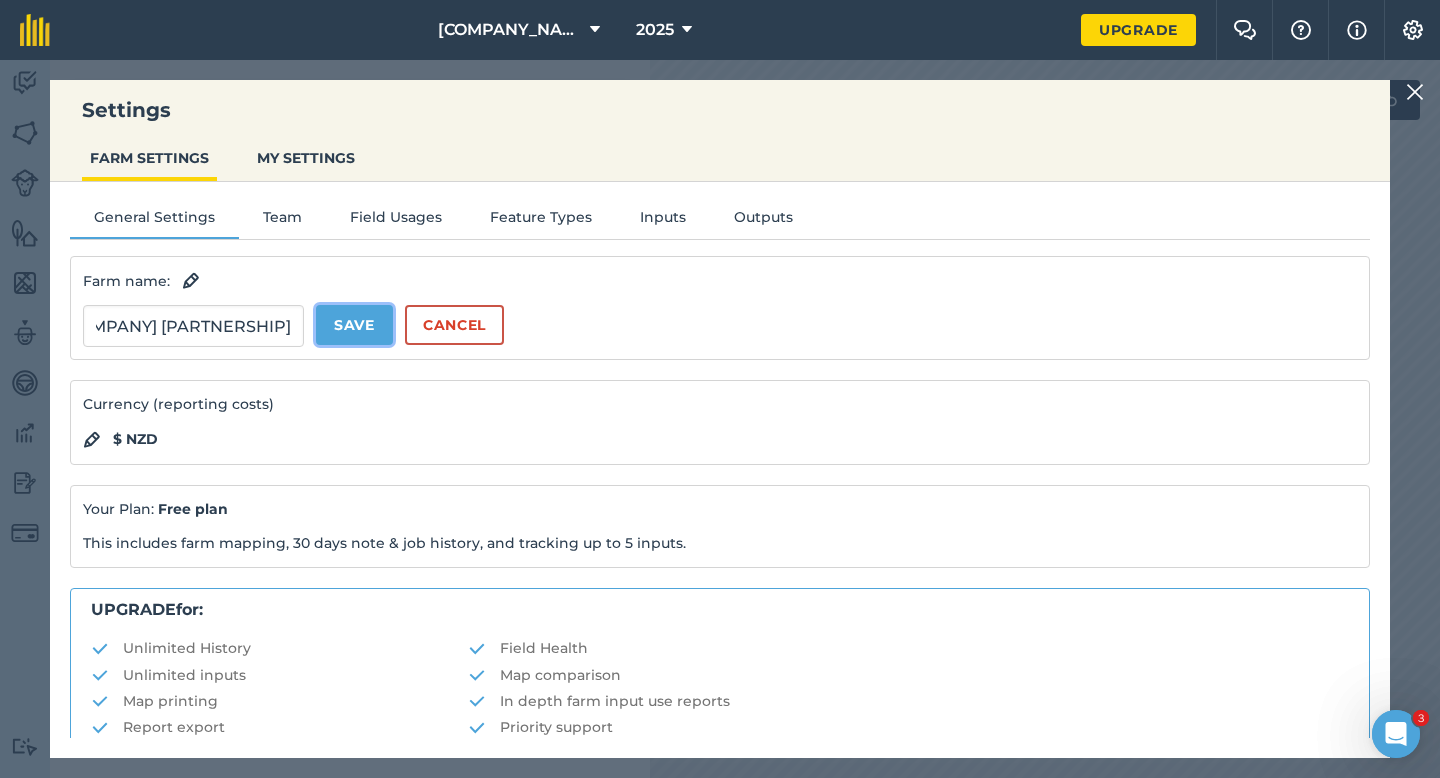 click on "Save" at bounding box center (354, 325) 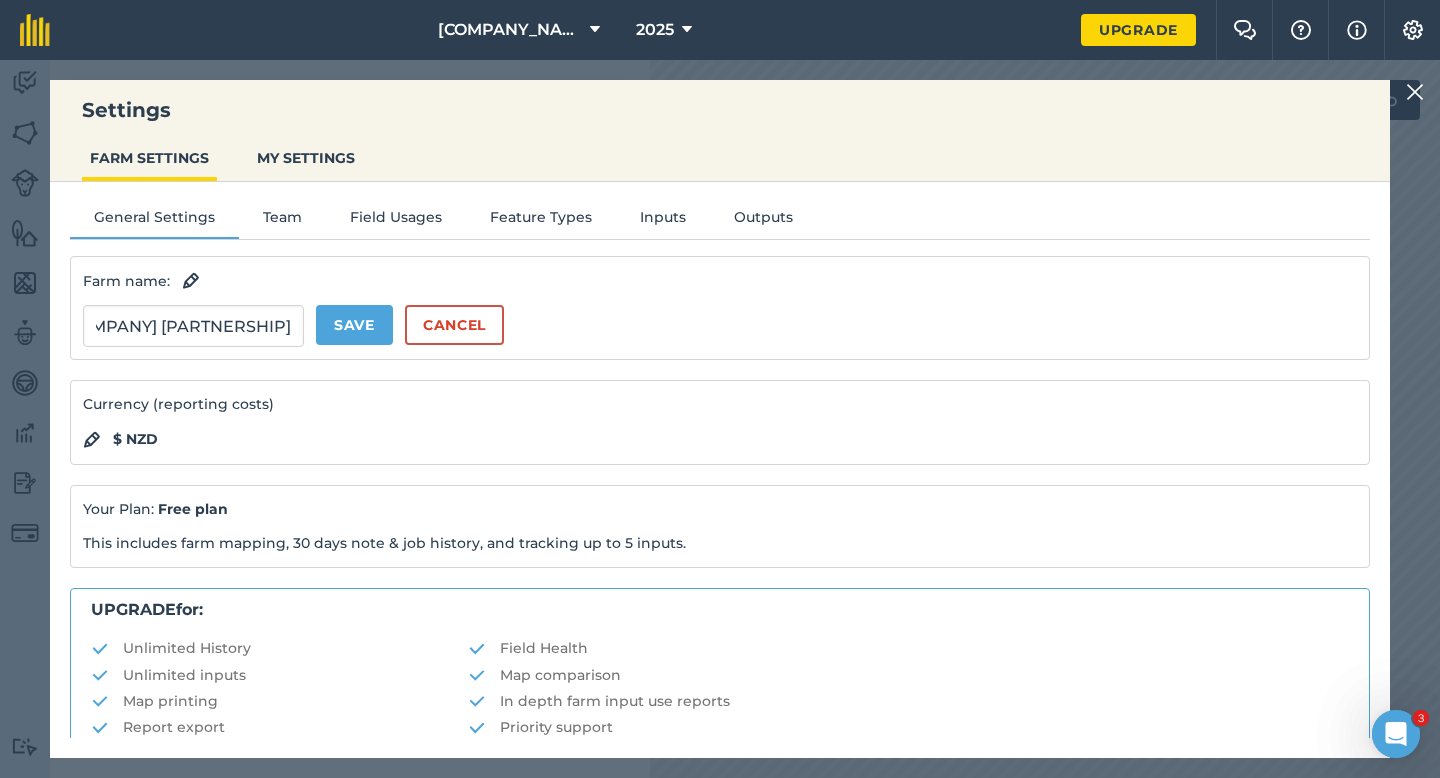 scroll, scrollTop: 0, scrollLeft: 0, axis: both 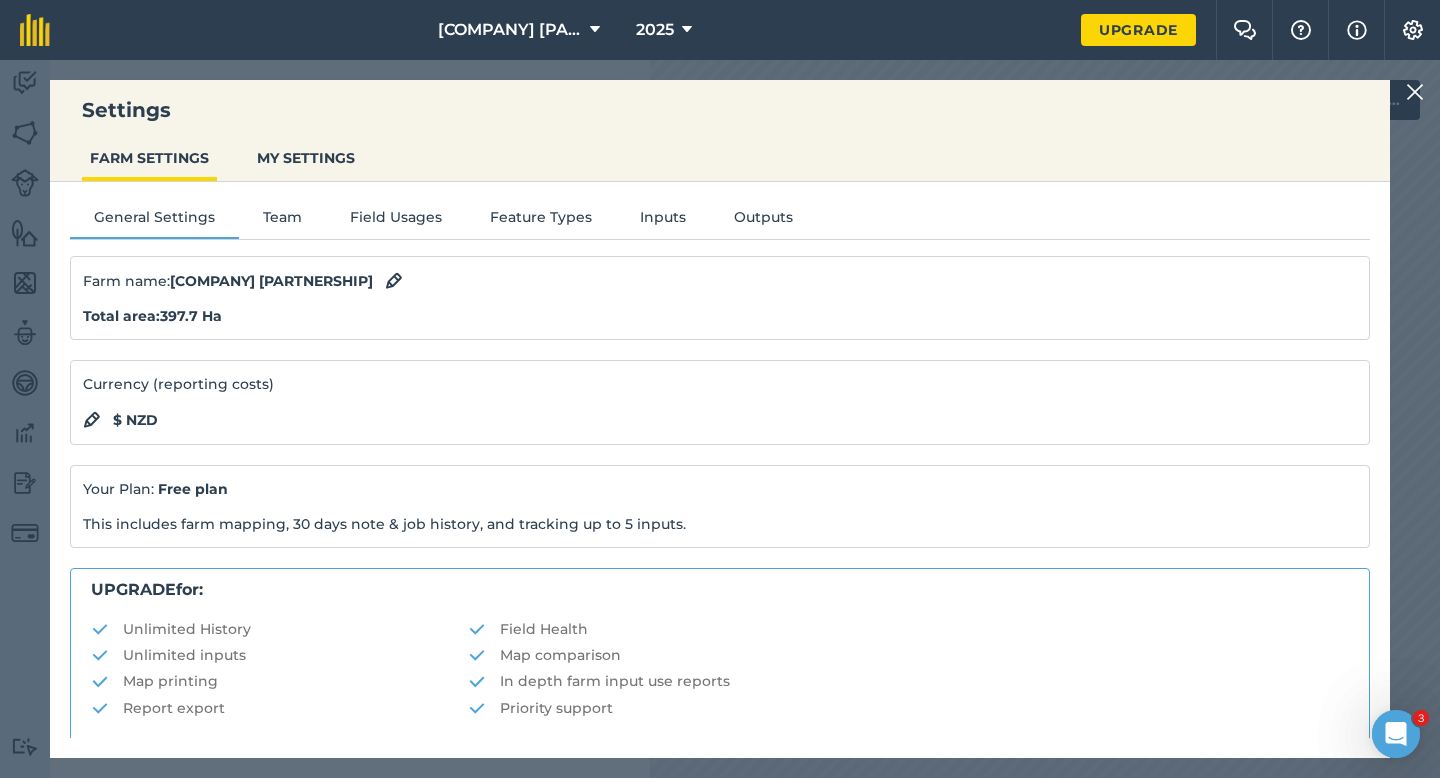 click on "Settings FARM SETTINGS MY SETTINGS General Settings Team Field Usages Feature Types Inputs Outputs Farm name : [COMPANY_NAME] Total area : 397.7 Ha Currency (reporting costs) $ NZD Your Plan: Free plan This includes farm mapping, 30 days note & job history, and tracking up to 5 inputs. UPGRADE for: Unlimited History Field Health Unlimited inputs Map comparison Map printing In depth farm input use reports Report export Priority support START 14 DAY FREE TRIAL Weekly farm email digest Would you like to receive a weekly update email for your farm? Yes I would Download field boundaries Download Delete farm" at bounding box center [720, 419] 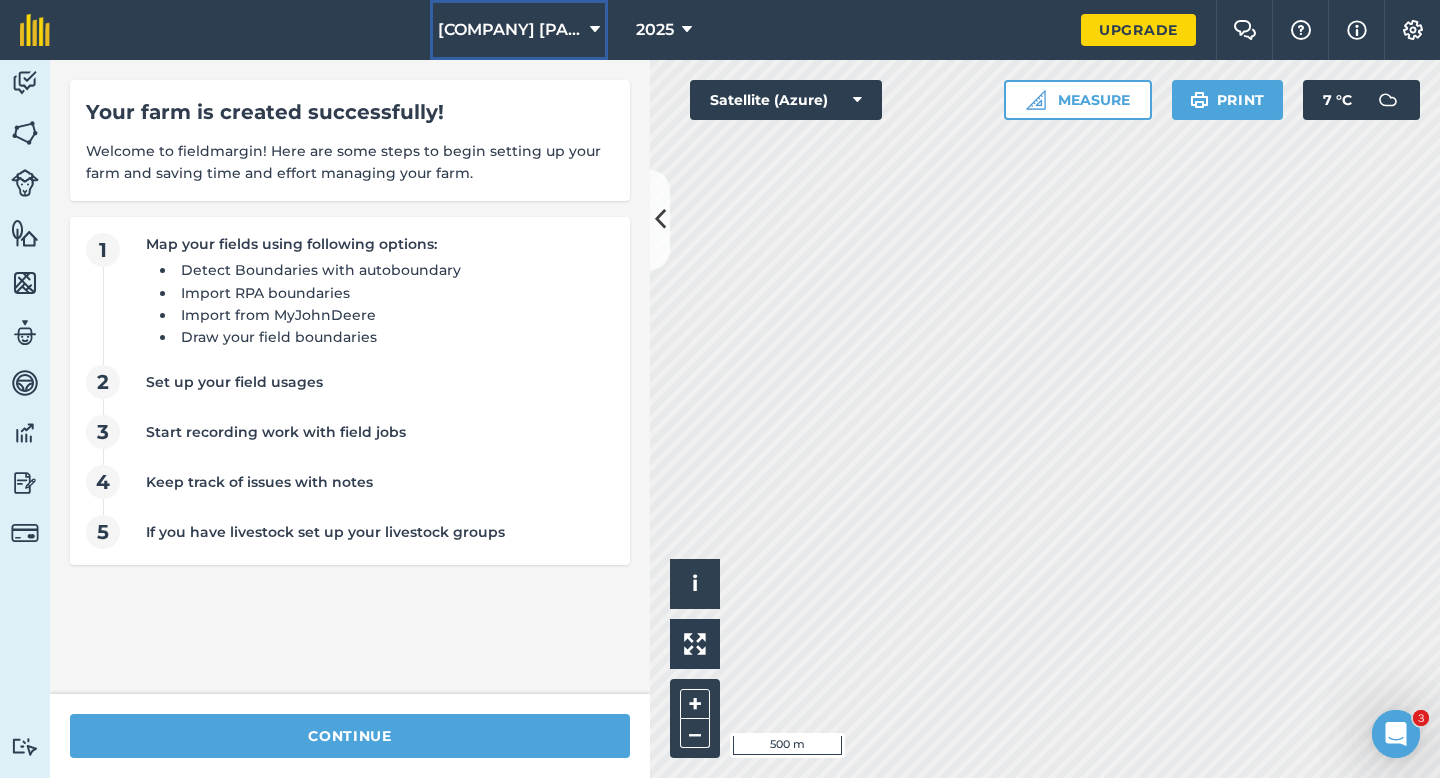 click on "[COMPANY] [PARTNERSHIP]" at bounding box center (519, 30) 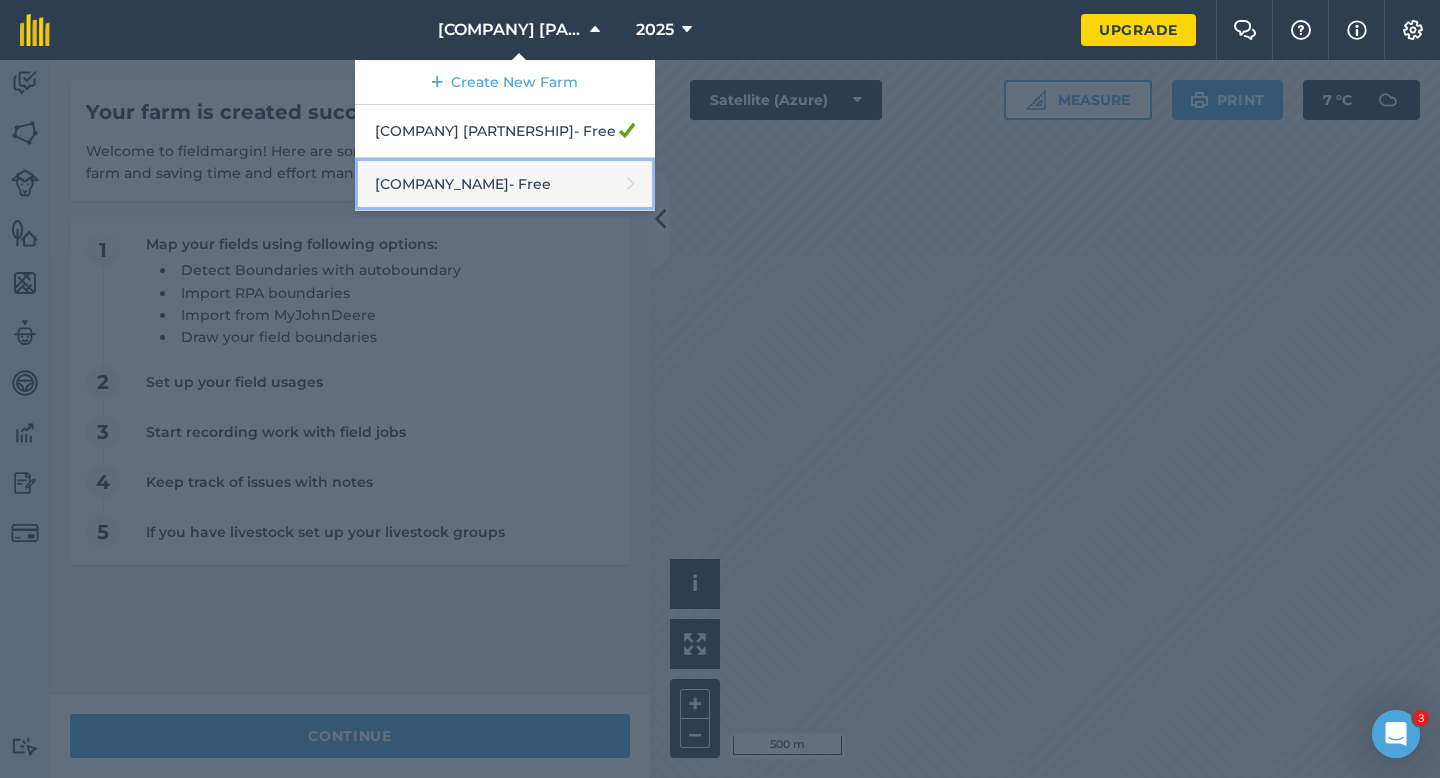 click on "[COMPANY] & Sons - Free" at bounding box center (505, 184) 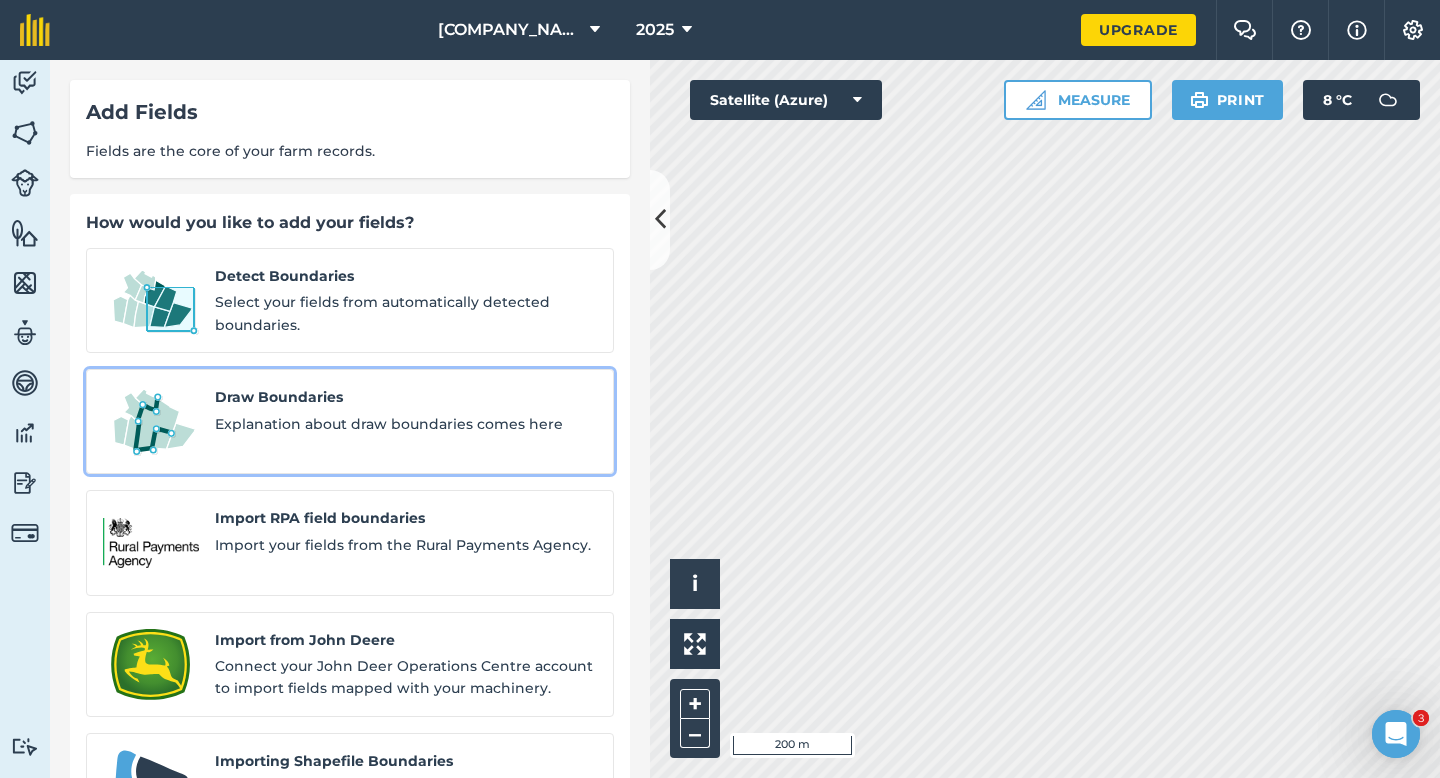 click on "Draw Boundaries Explanation about draw boundaries comes here" at bounding box center [350, 421] 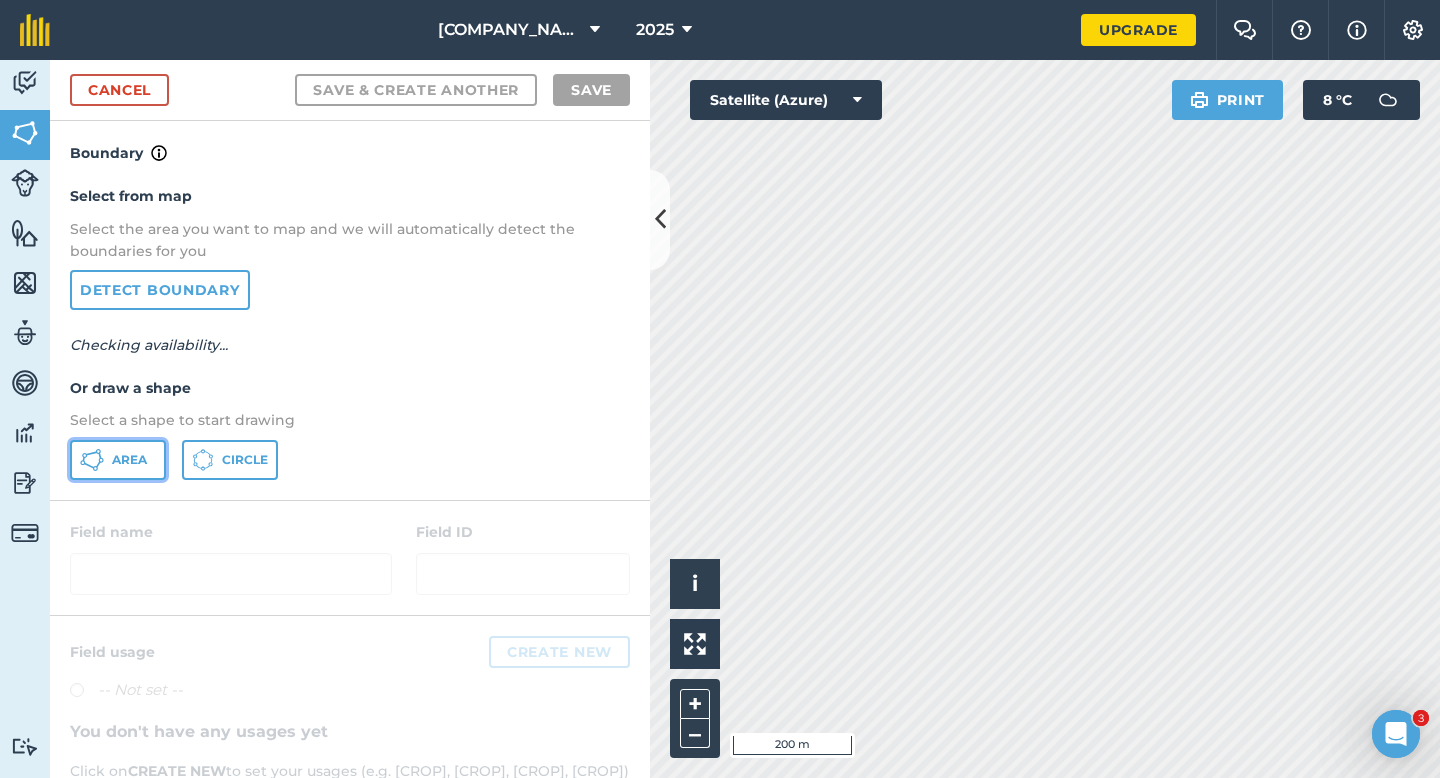 click on "Area" at bounding box center [118, 460] 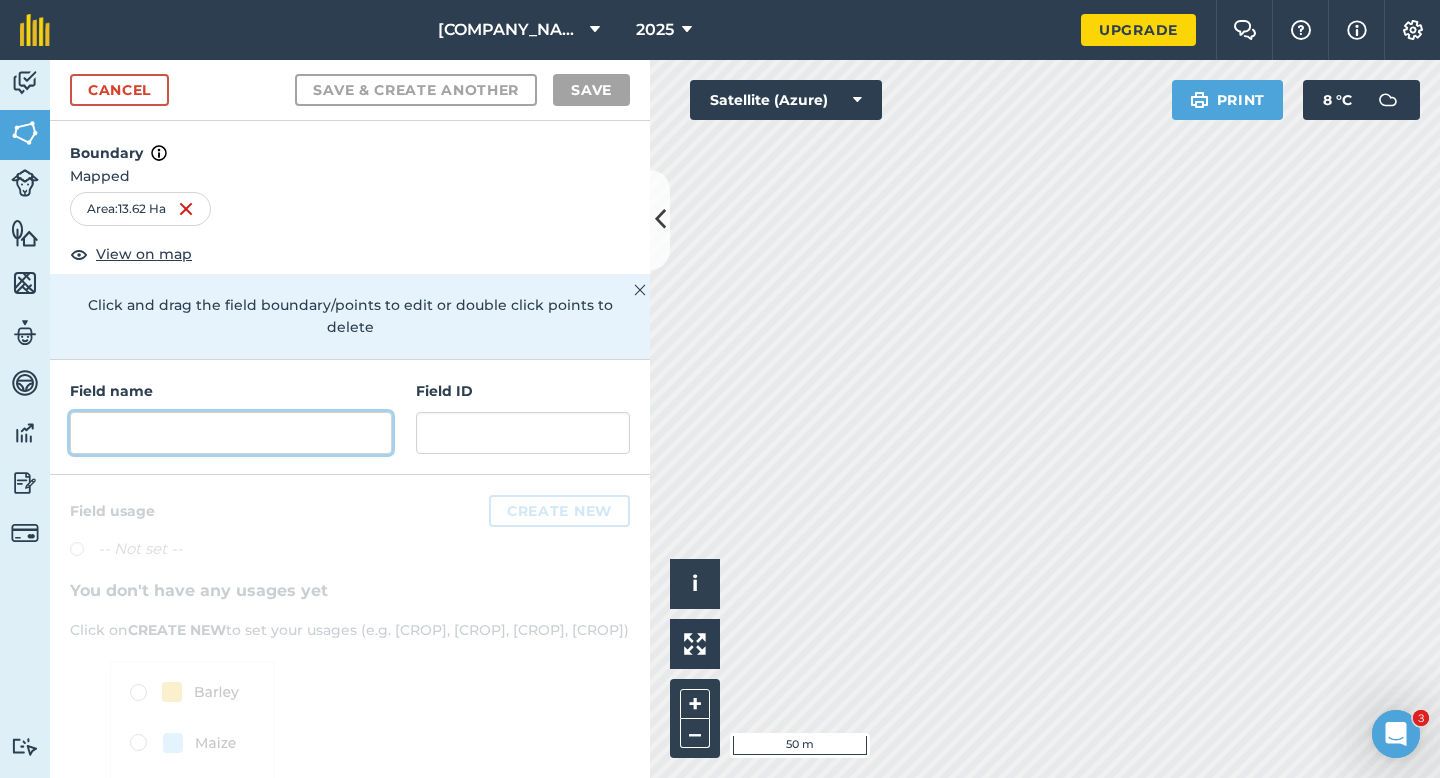 click at bounding box center (231, 433) 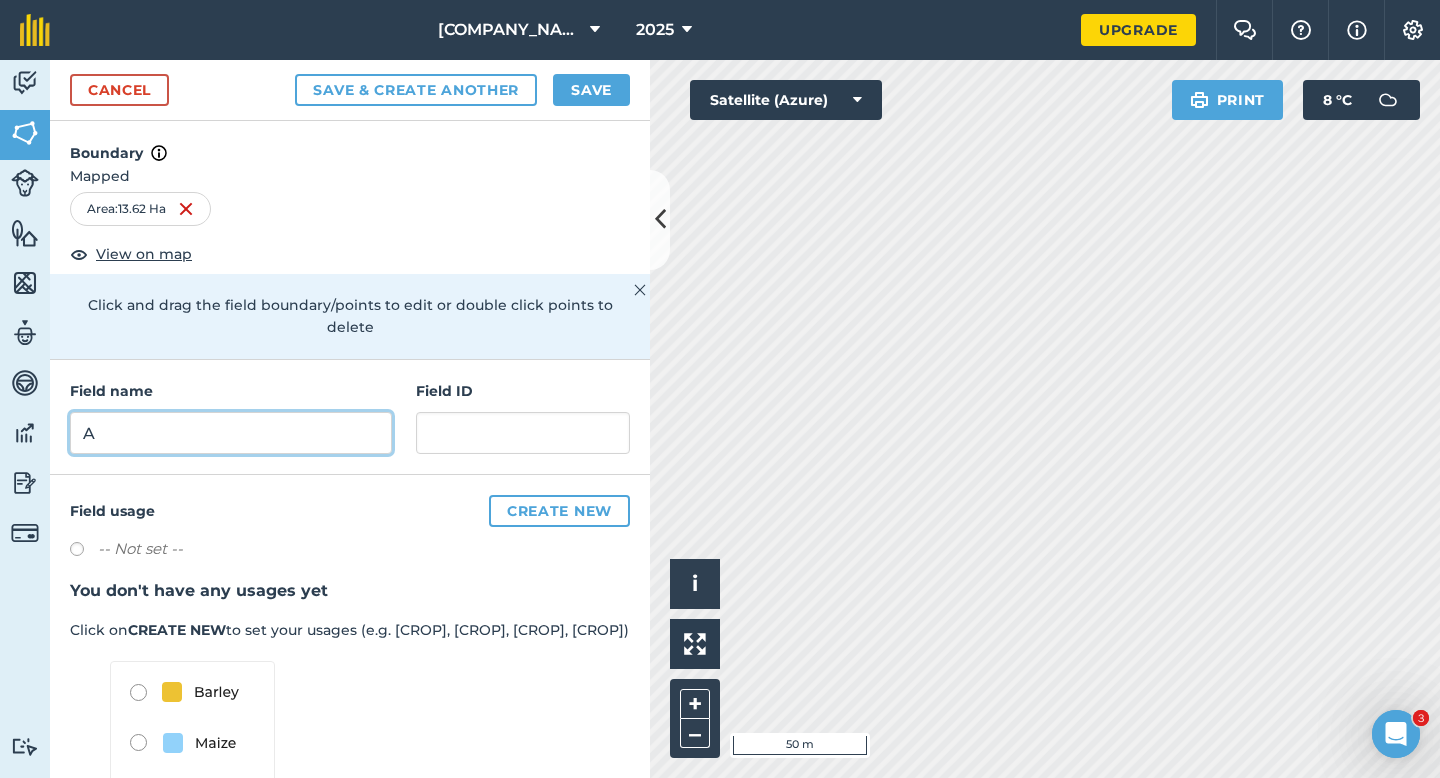 type on "A" 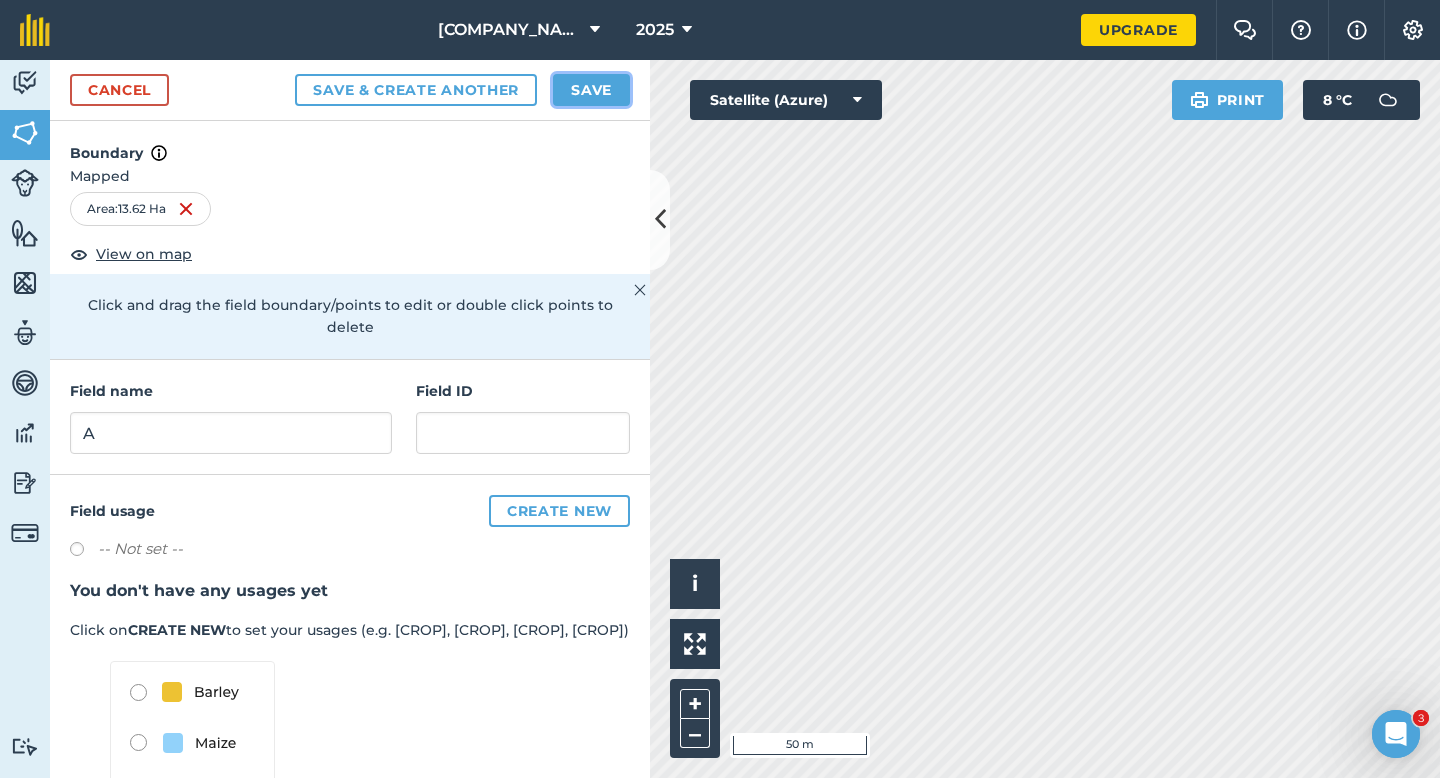 click on "Save" at bounding box center [591, 90] 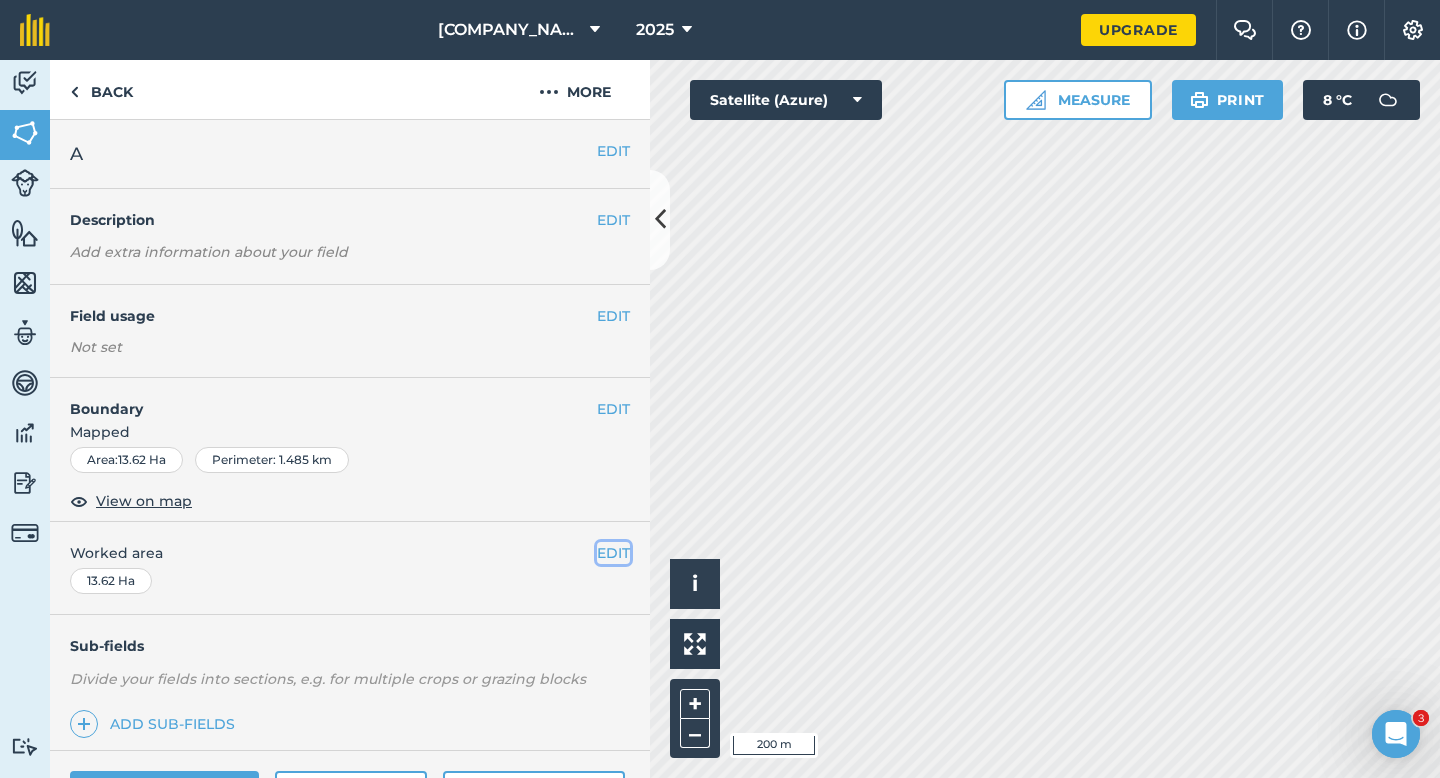 click on "EDIT" at bounding box center [613, 553] 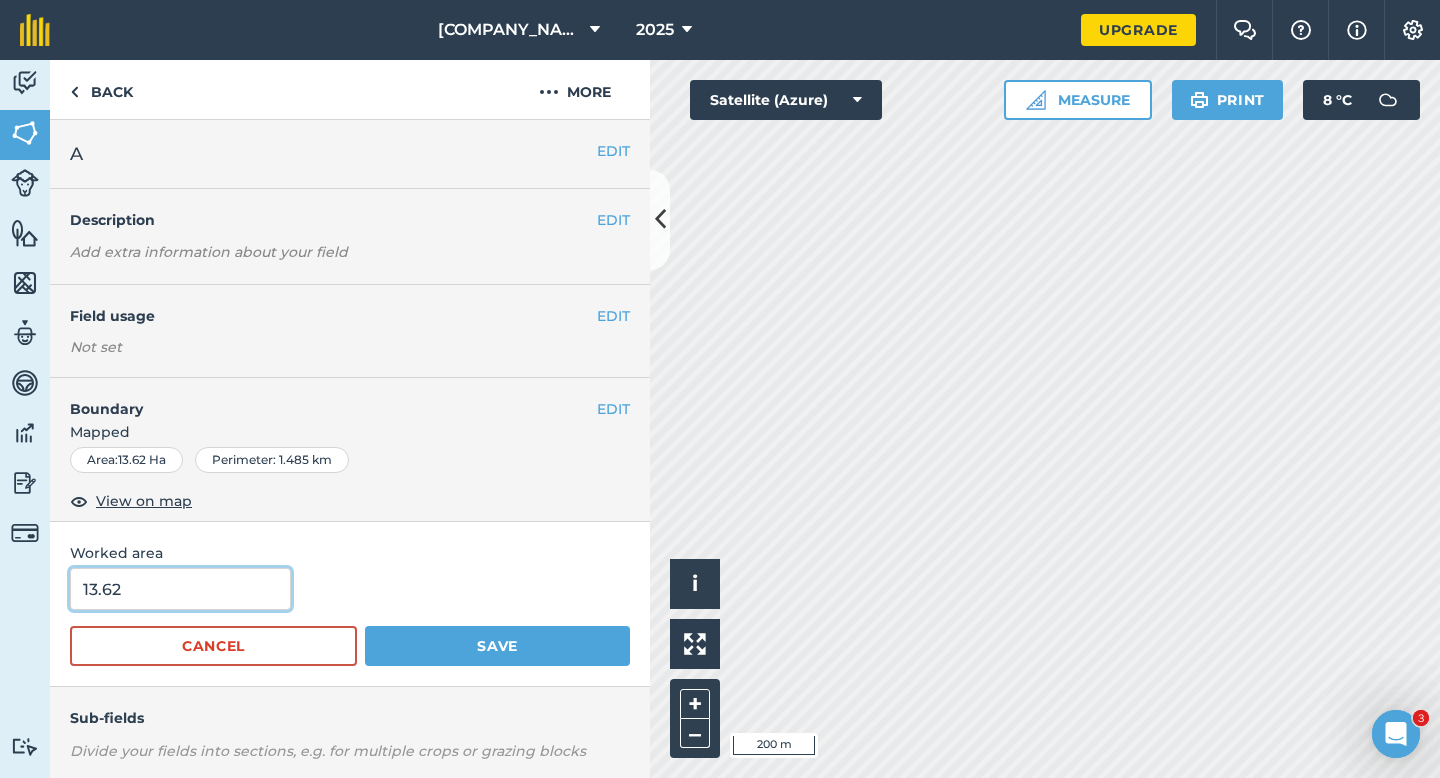 click on "13.62" at bounding box center [180, 589] 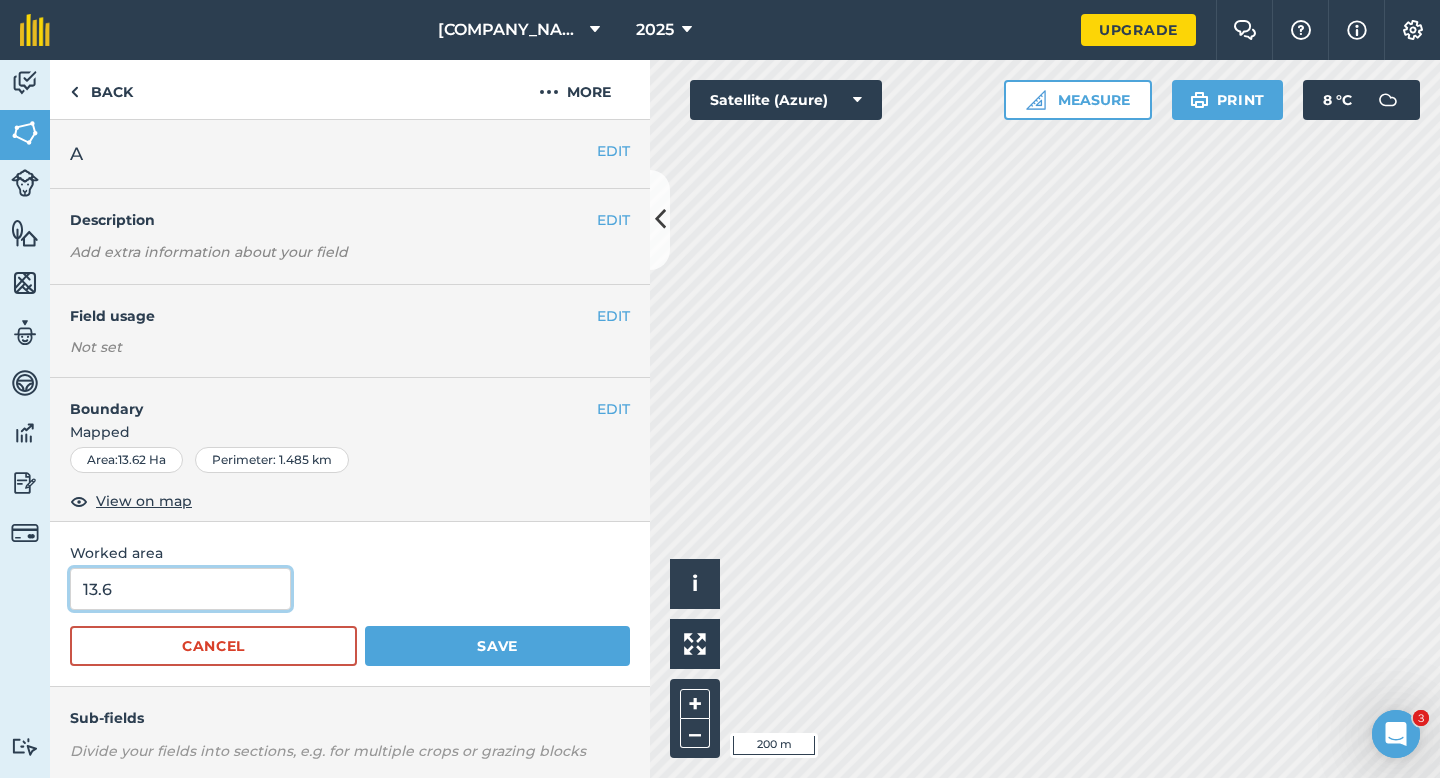type on "13.6" 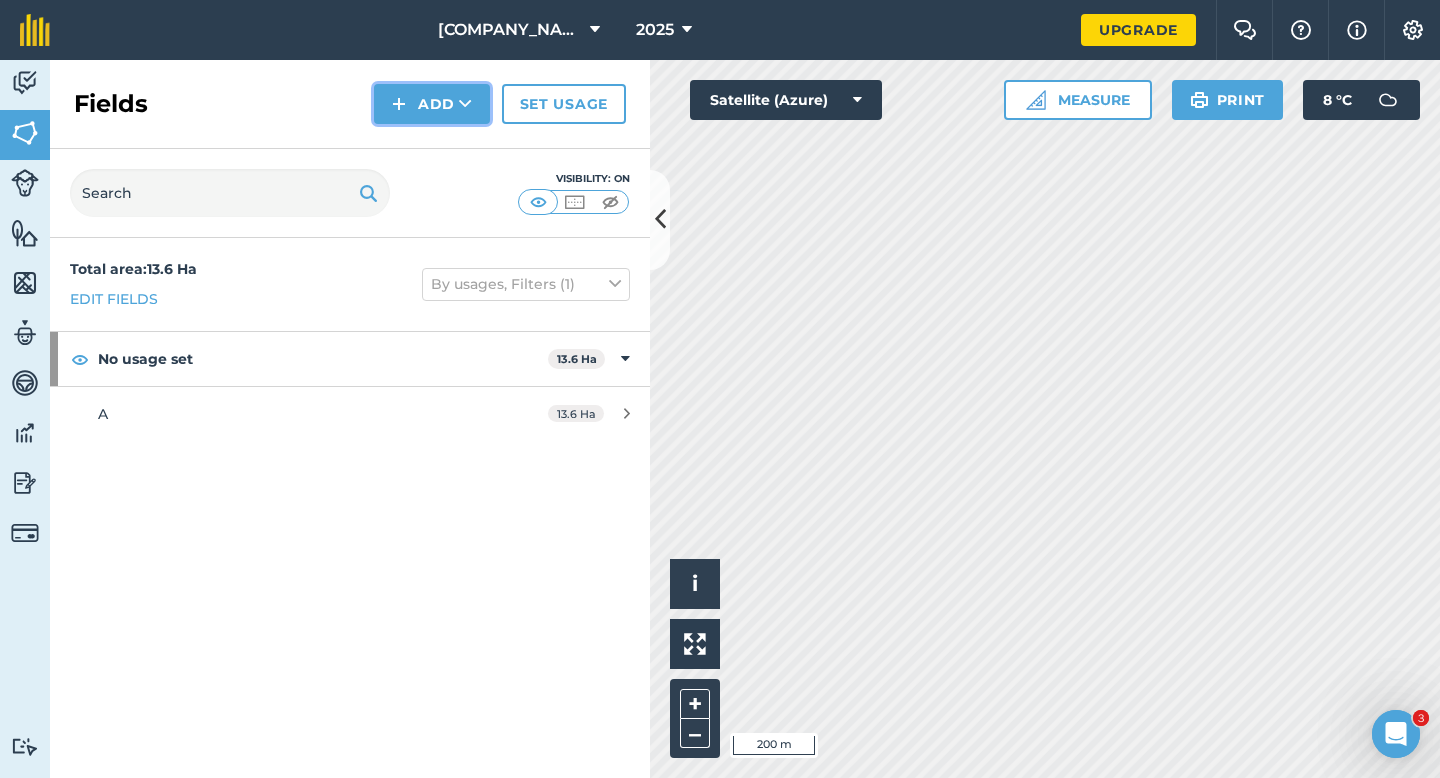 click on "Add" at bounding box center (432, 104) 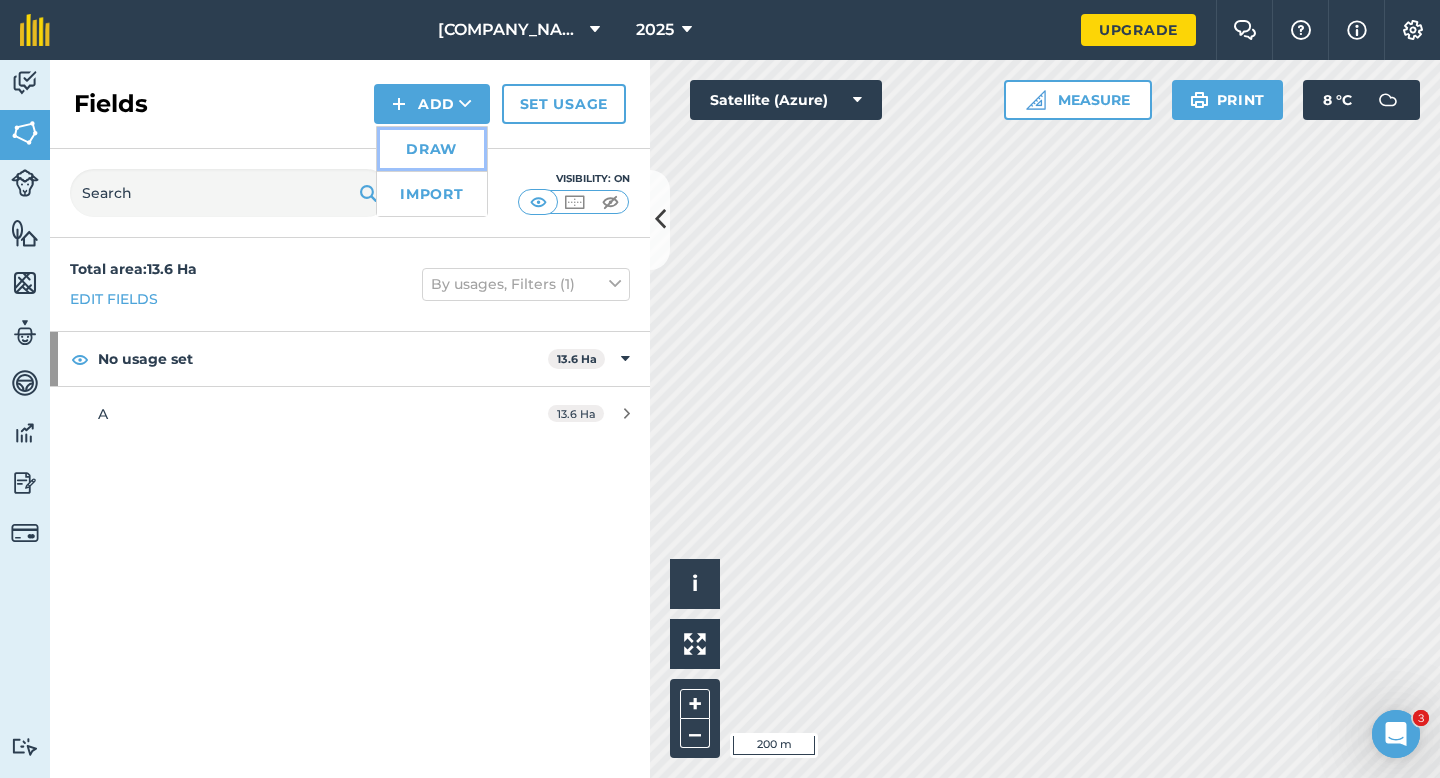 click on "Draw" at bounding box center (432, 149) 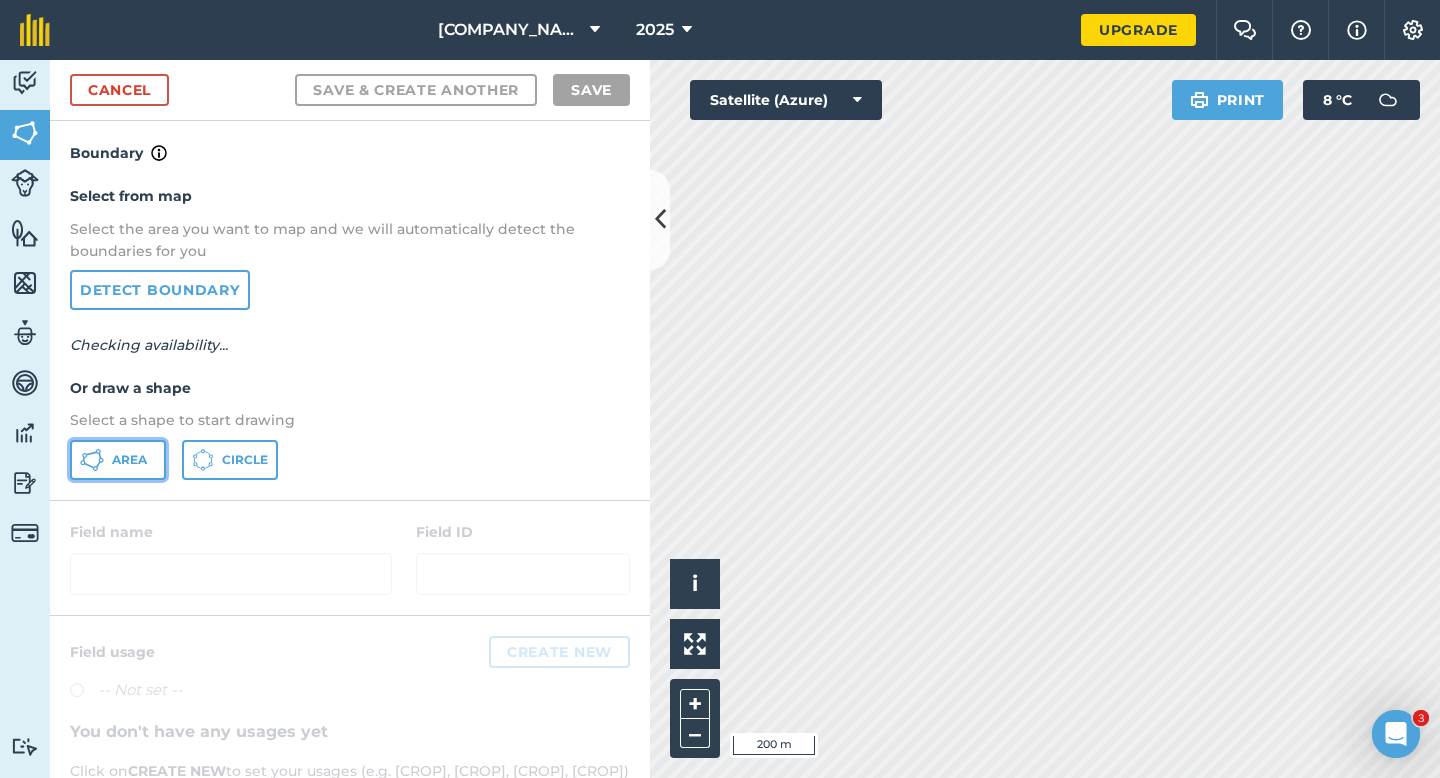 click on "Area" at bounding box center [129, 460] 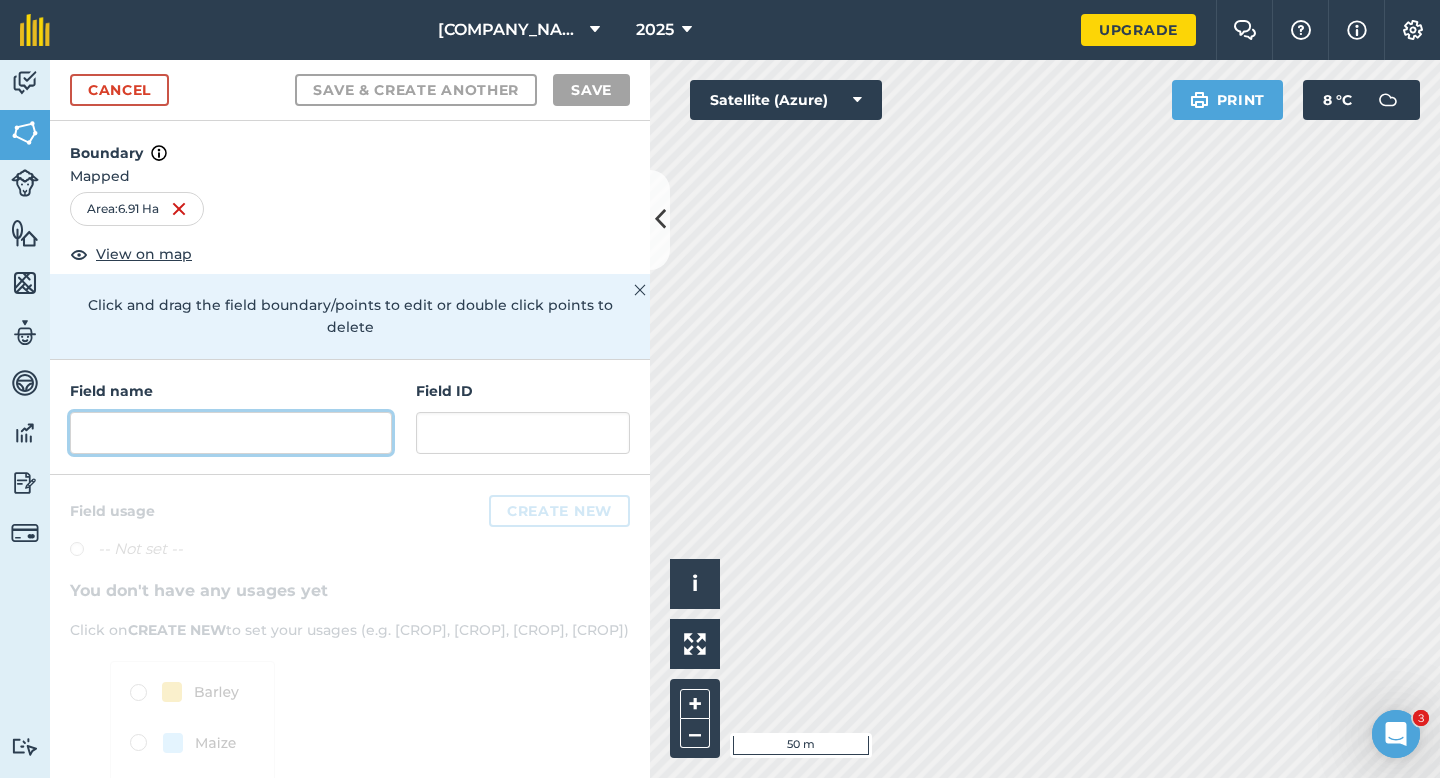 click at bounding box center [231, 433] 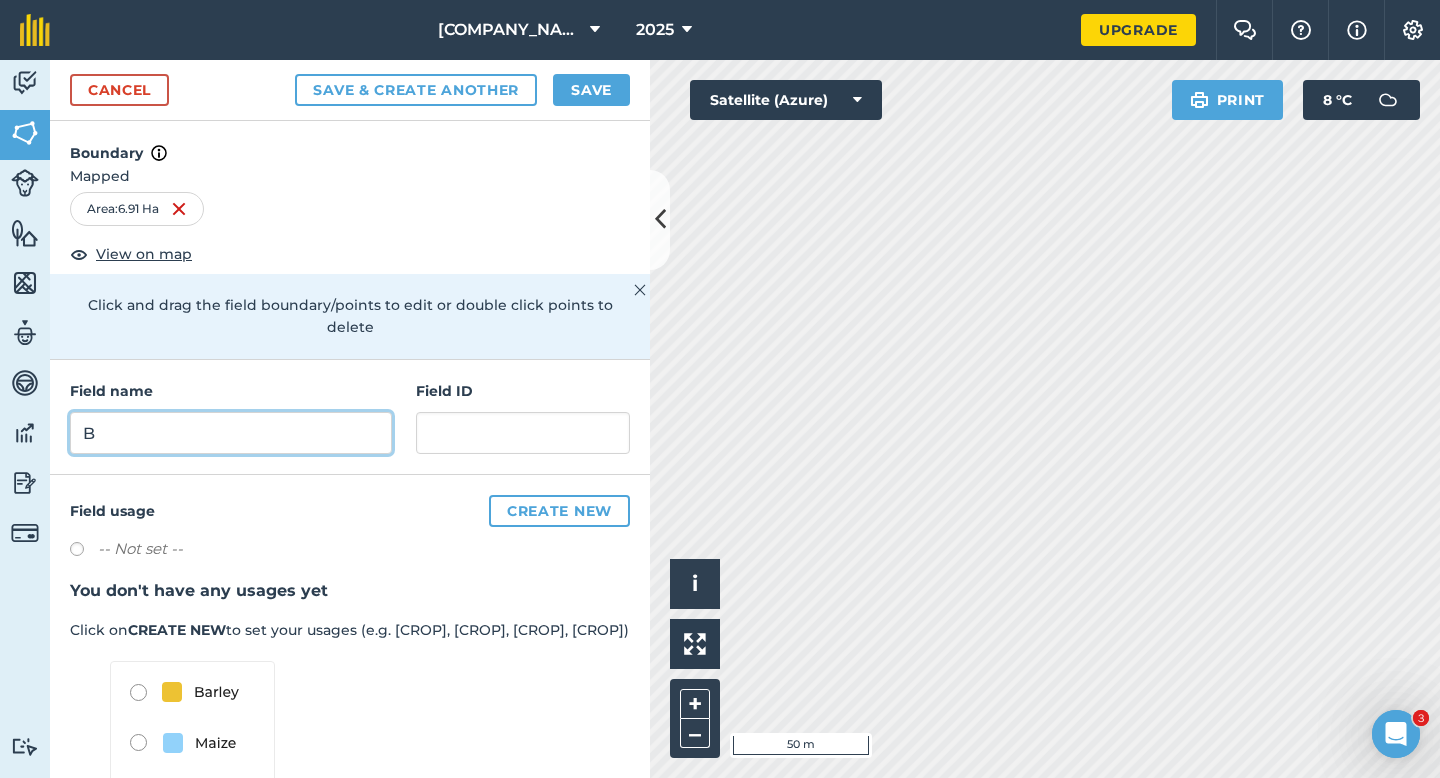 type on "B" 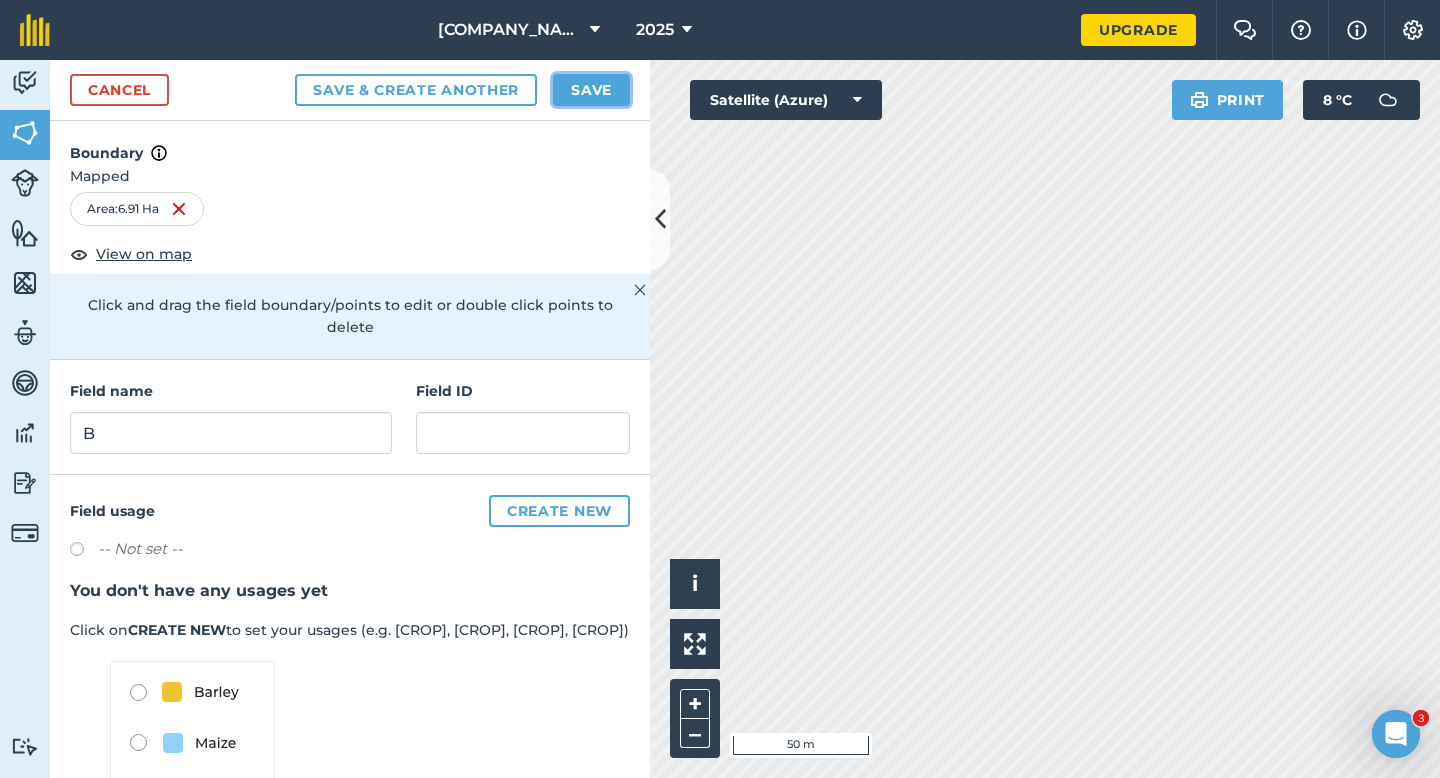 click on "Save" at bounding box center (591, 90) 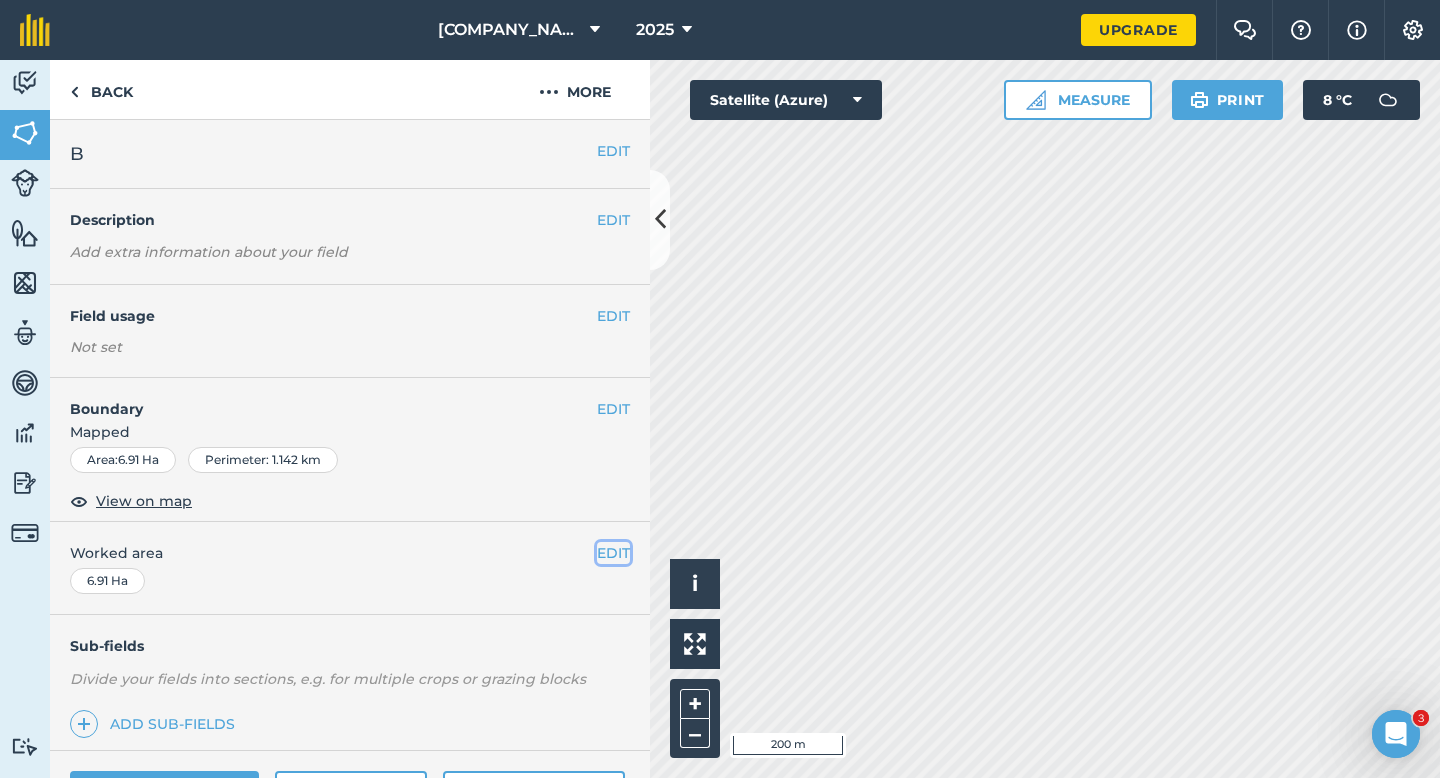 click on "EDIT" at bounding box center [613, 553] 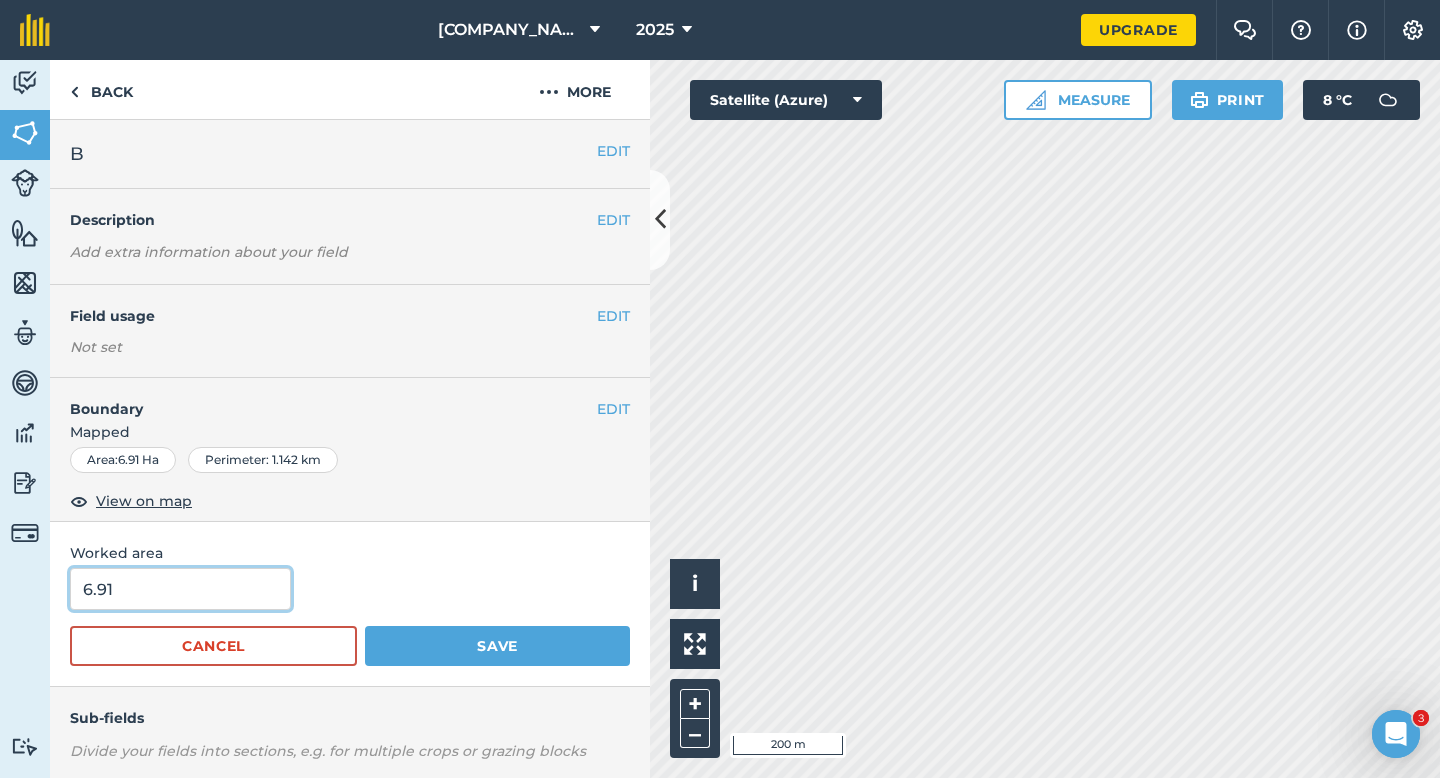 click on "6.91" at bounding box center (180, 589) 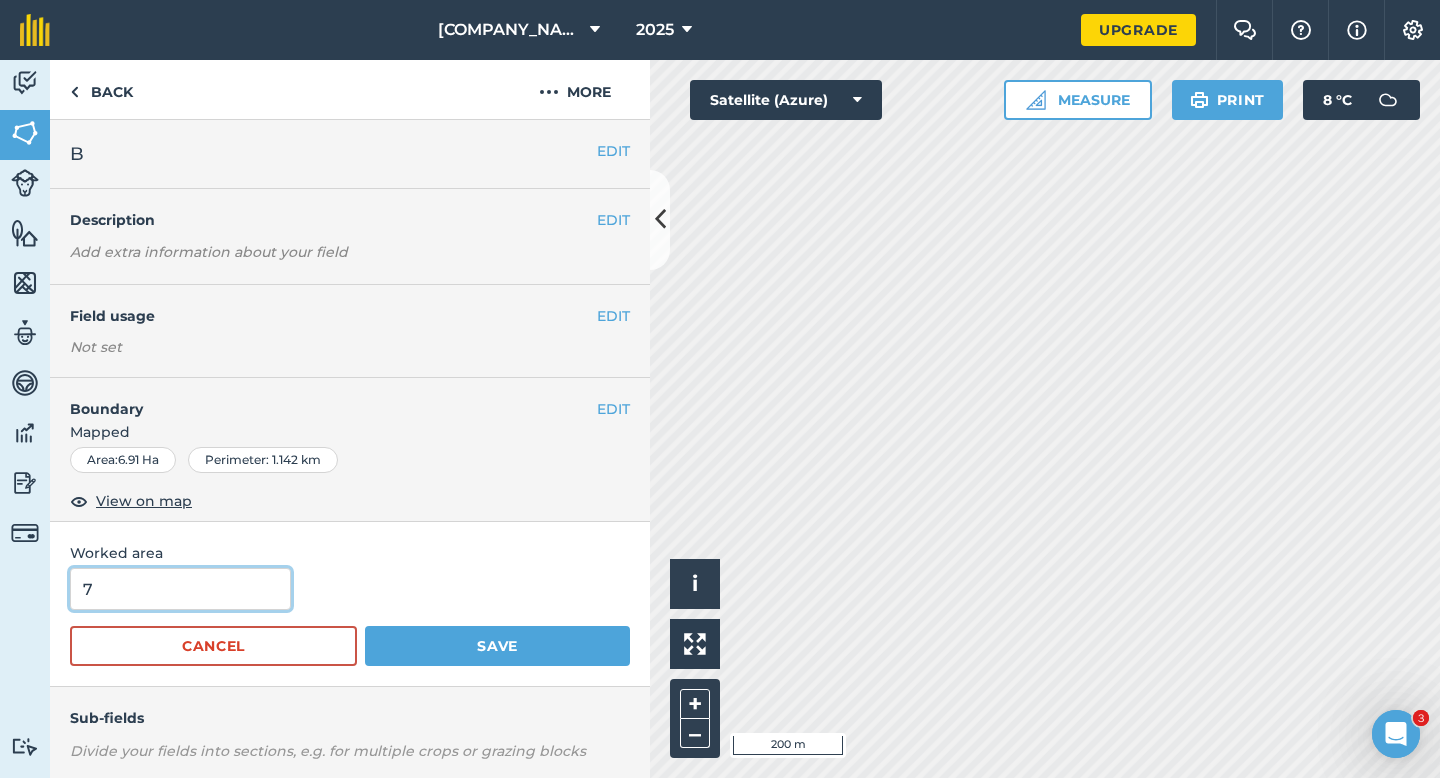 click on "Save" at bounding box center [497, 646] 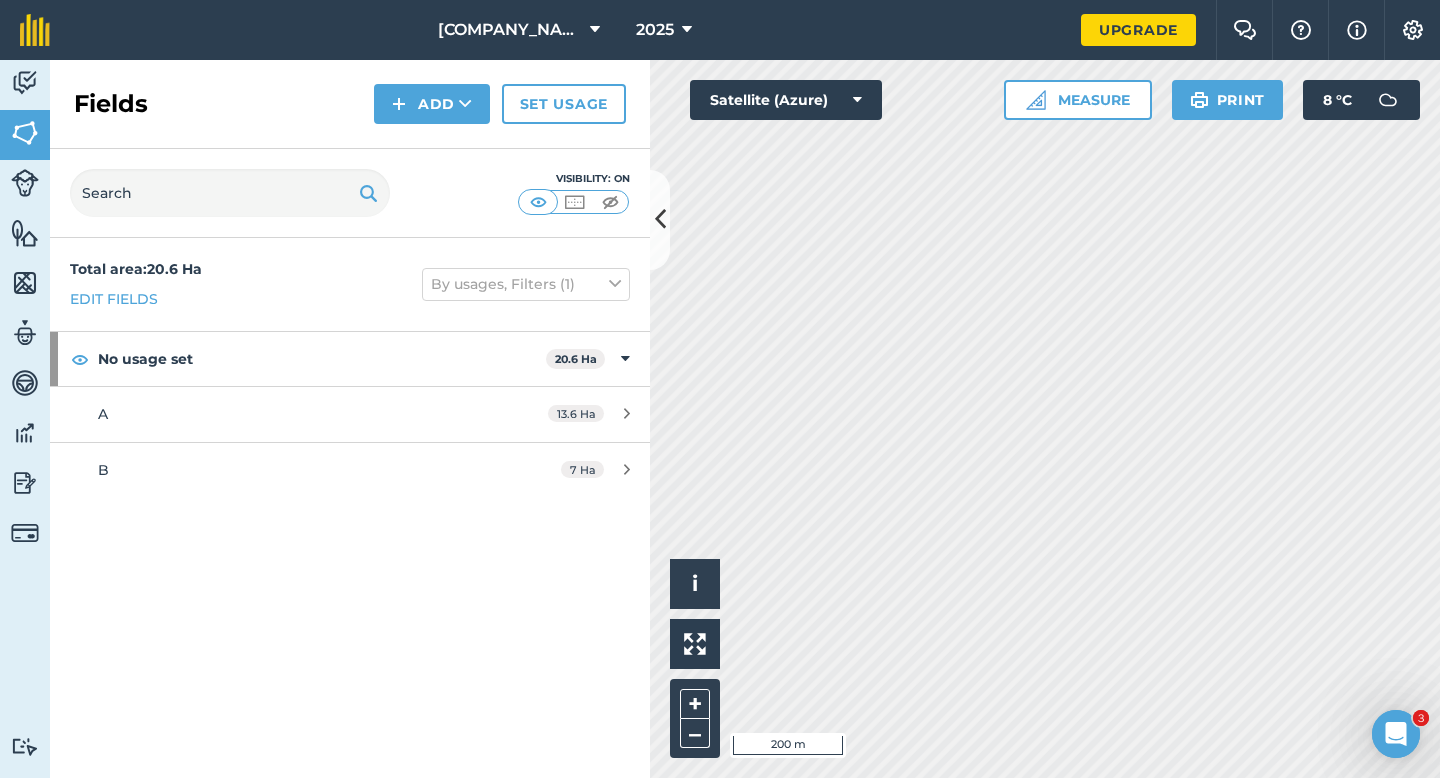 click on "Fields   Add   Set usage" at bounding box center [350, 104] 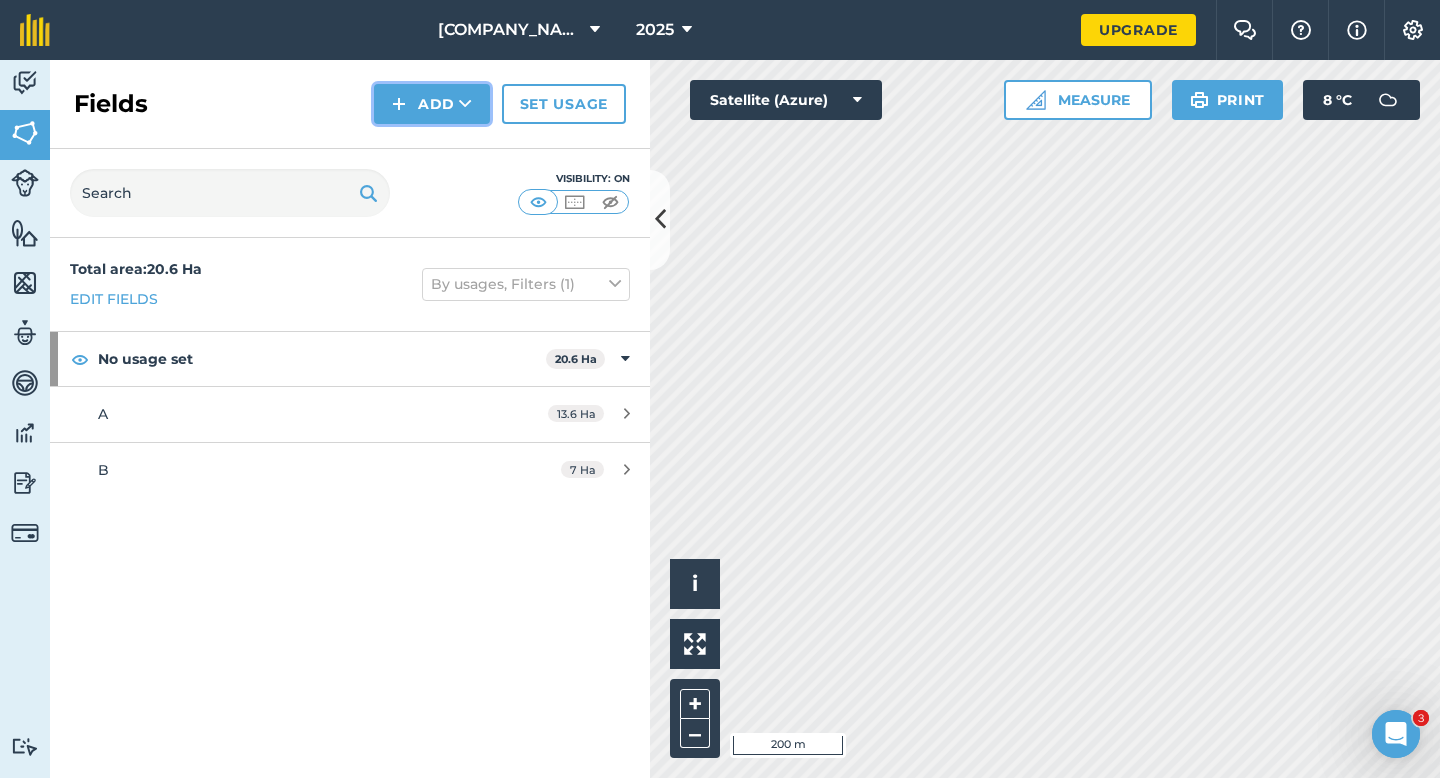 click on "Add" at bounding box center (432, 104) 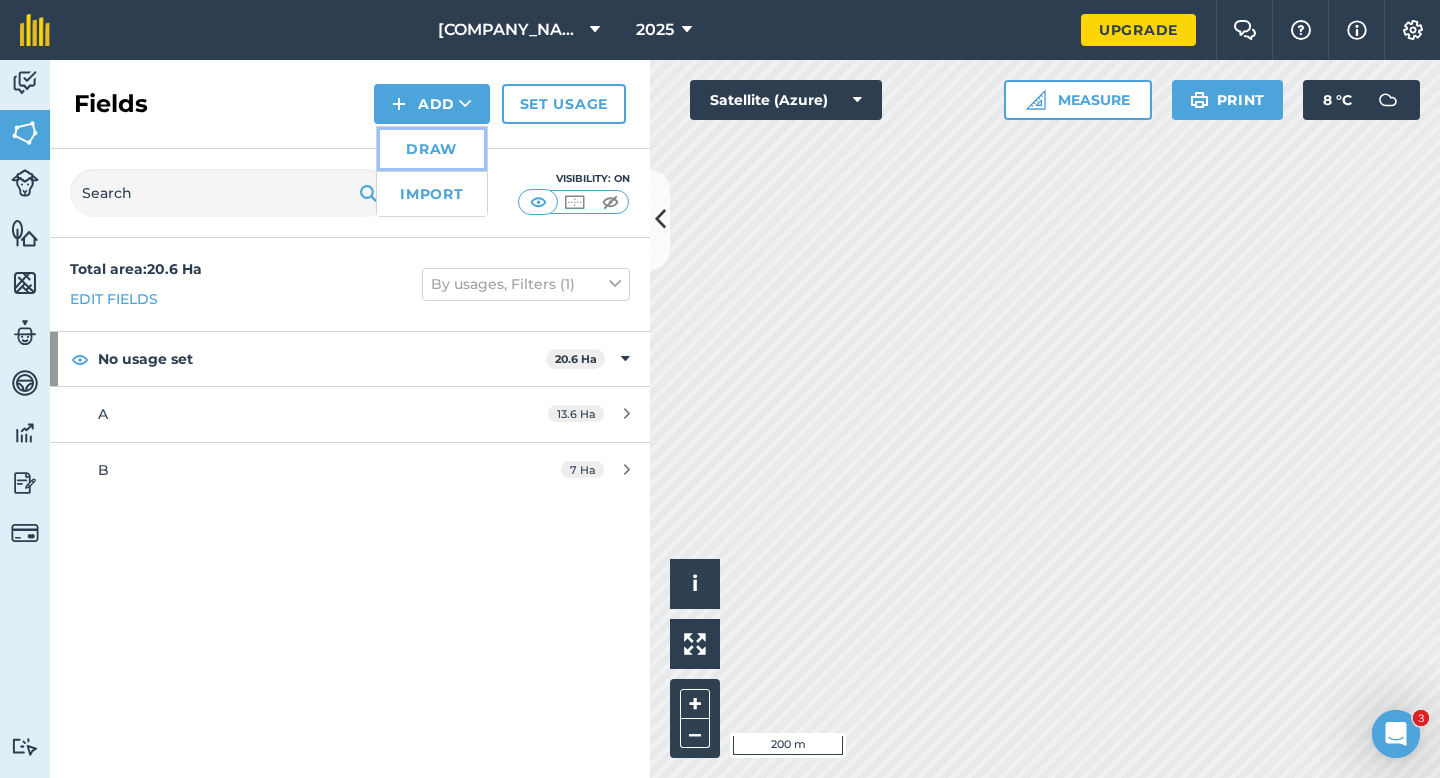 click on "Draw" at bounding box center [432, 149] 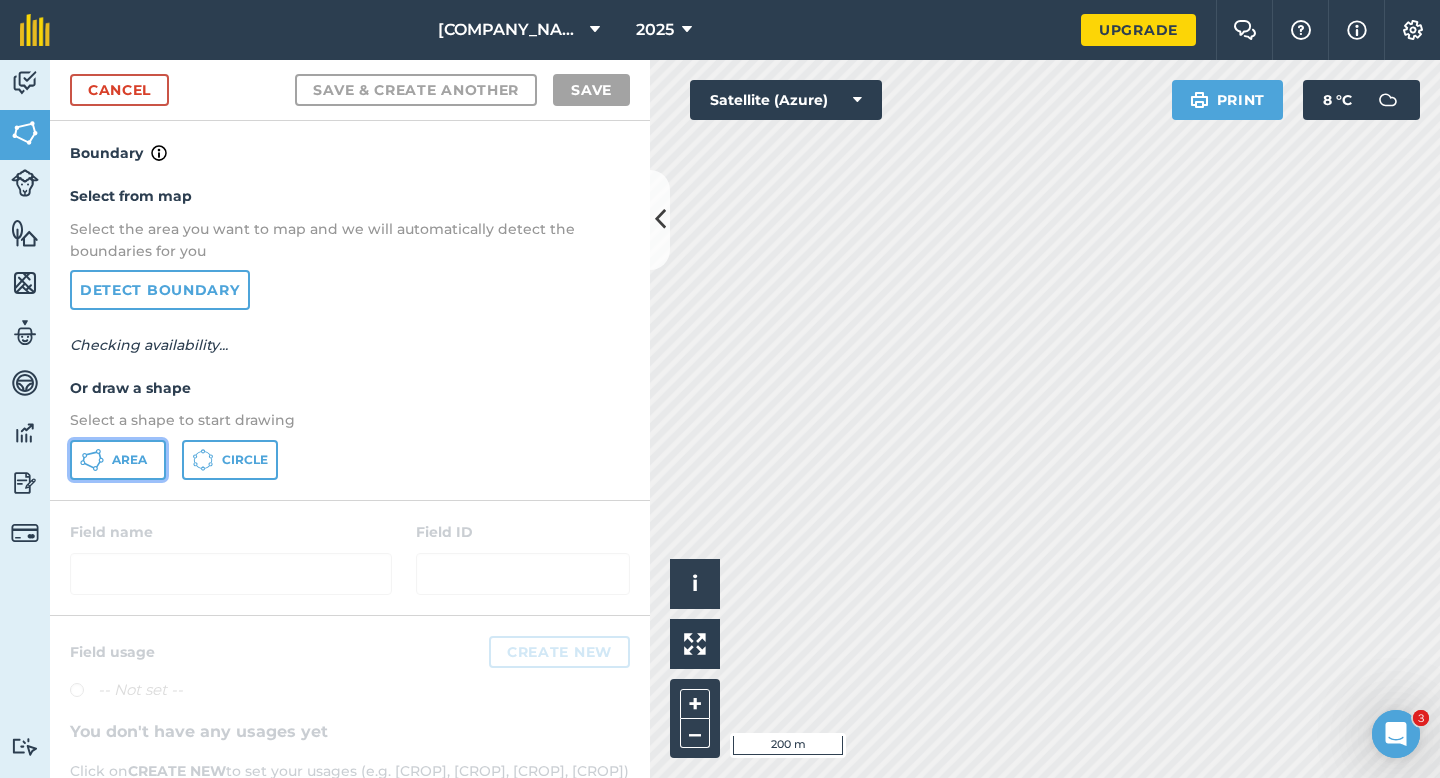 click on "Area" at bounding box center [118, 460] 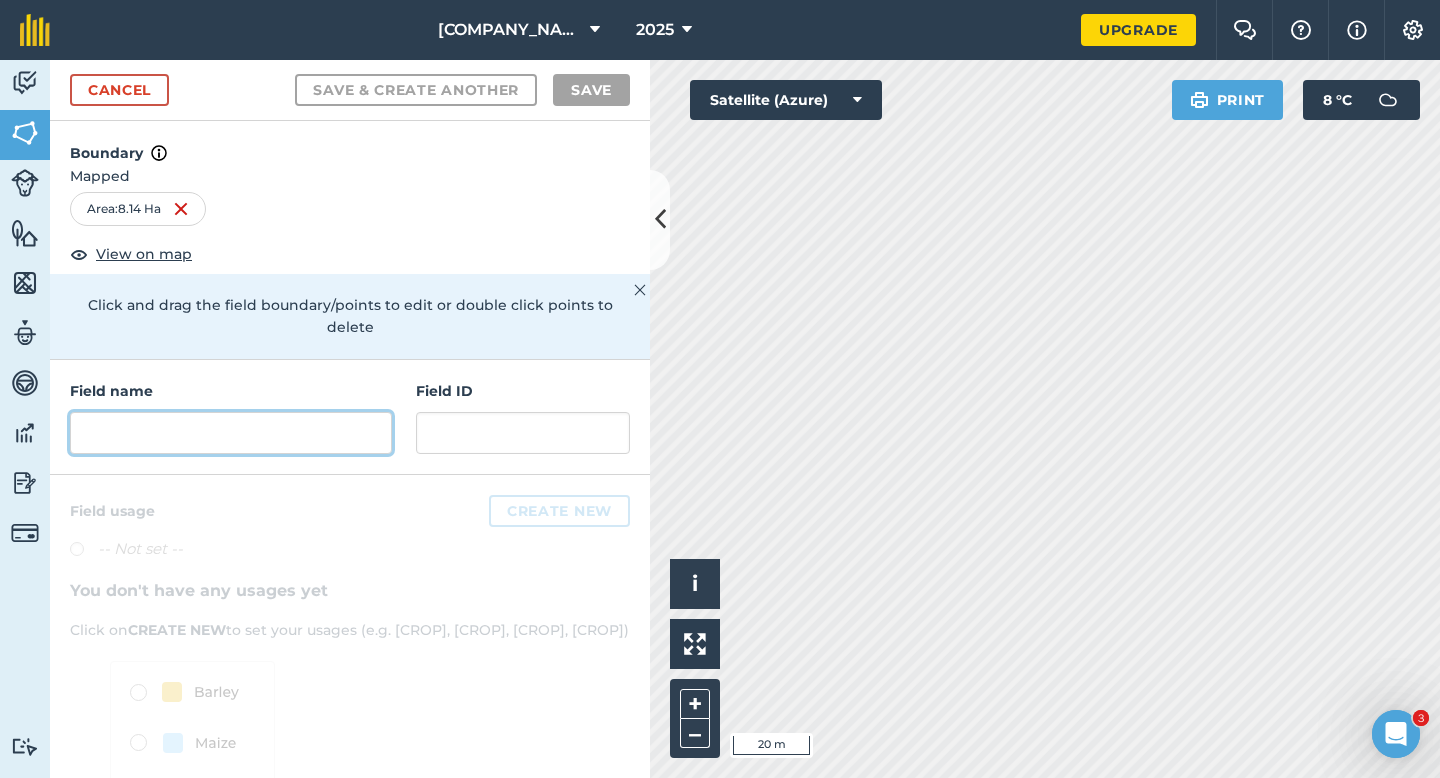click at bounding box center [231, 433] 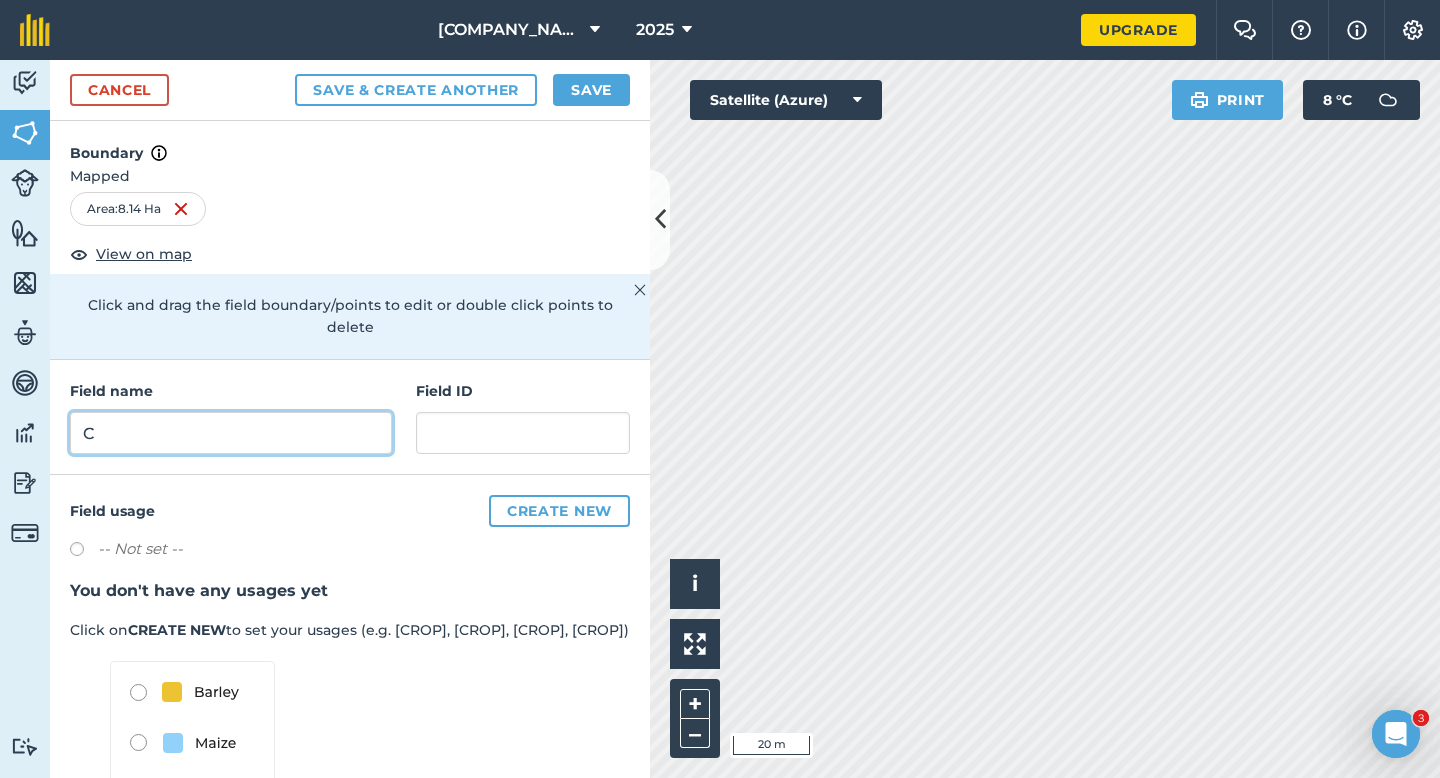type on "C" 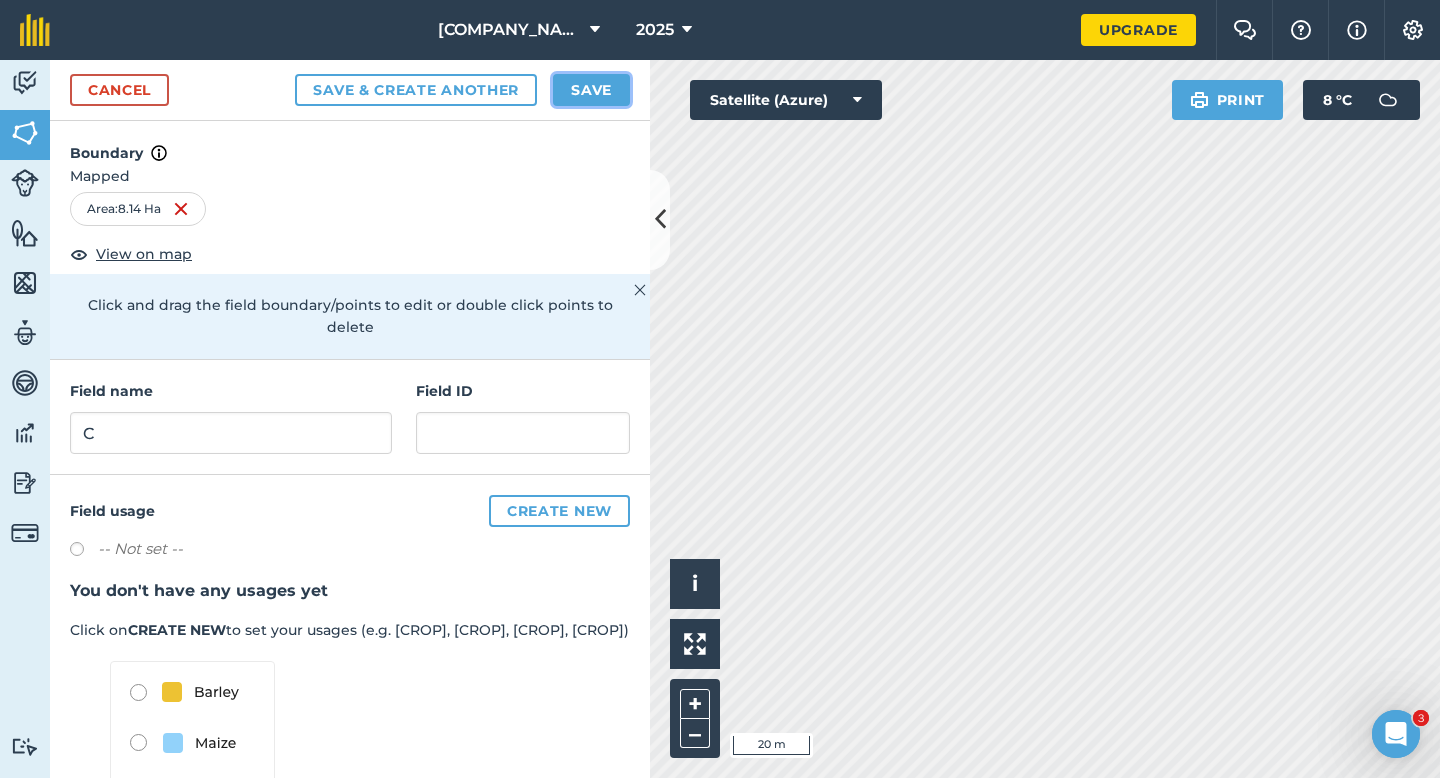 click on "Save" at bounding box center [591, 90] 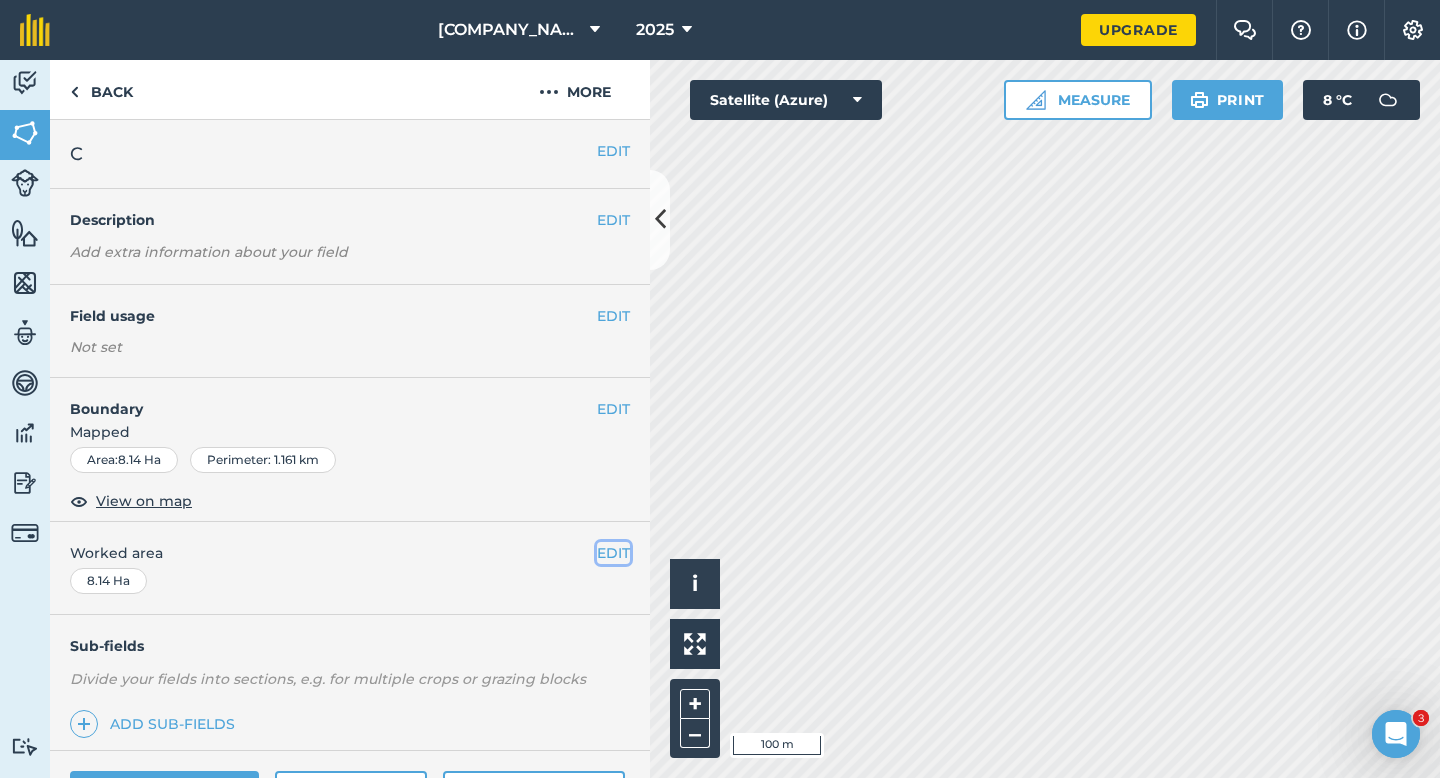 click on "EDIT" at bounding box center (613, 553) 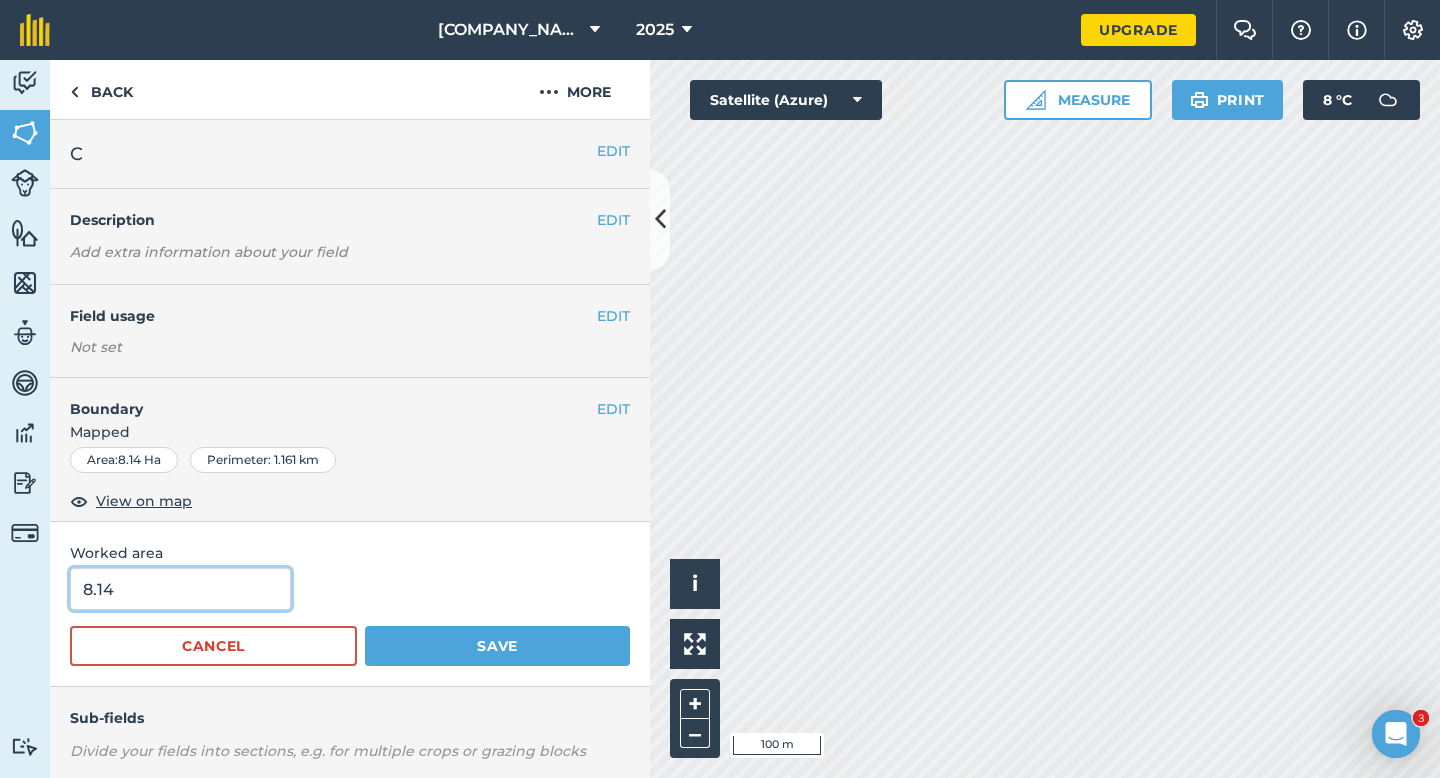click on "8.14" at bounding box center [180, 589] 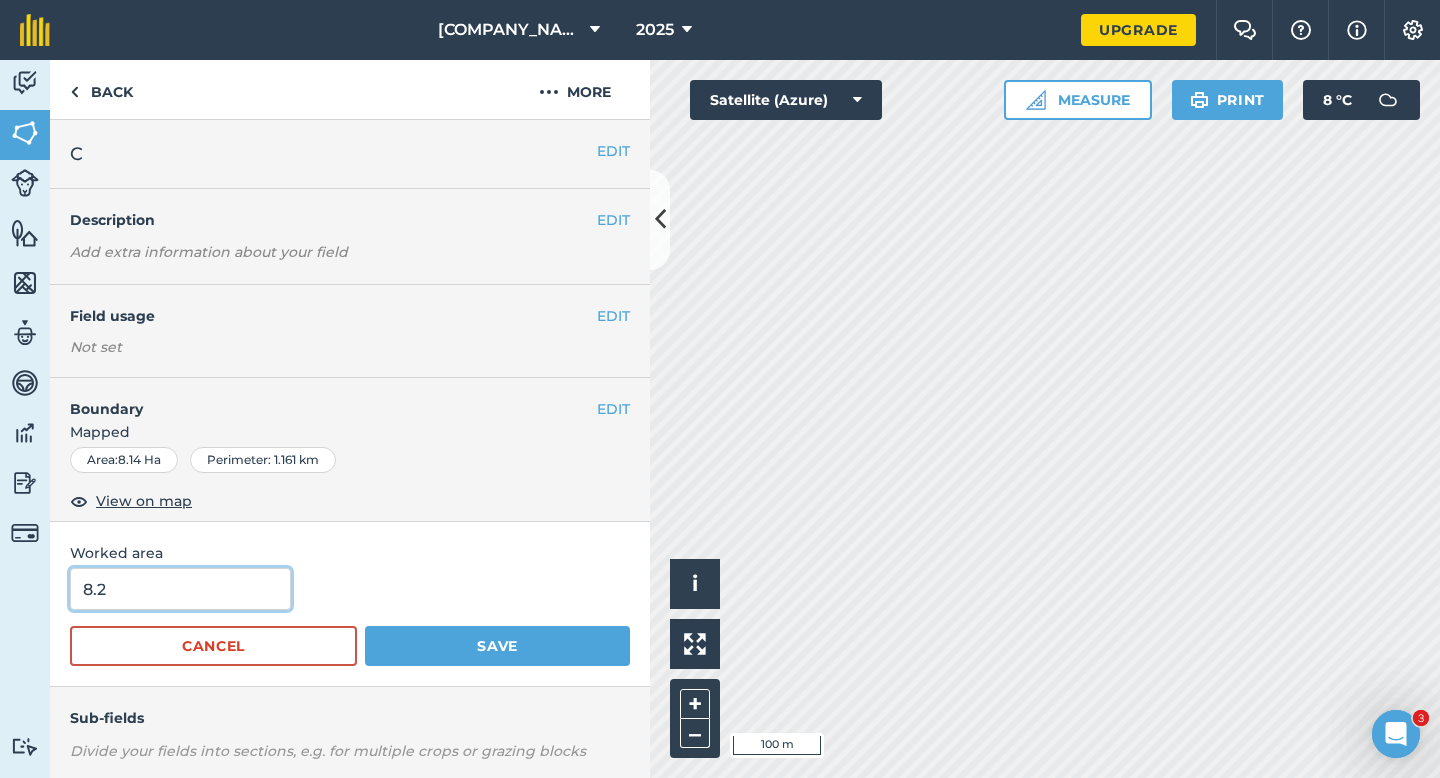 type on "8.2" 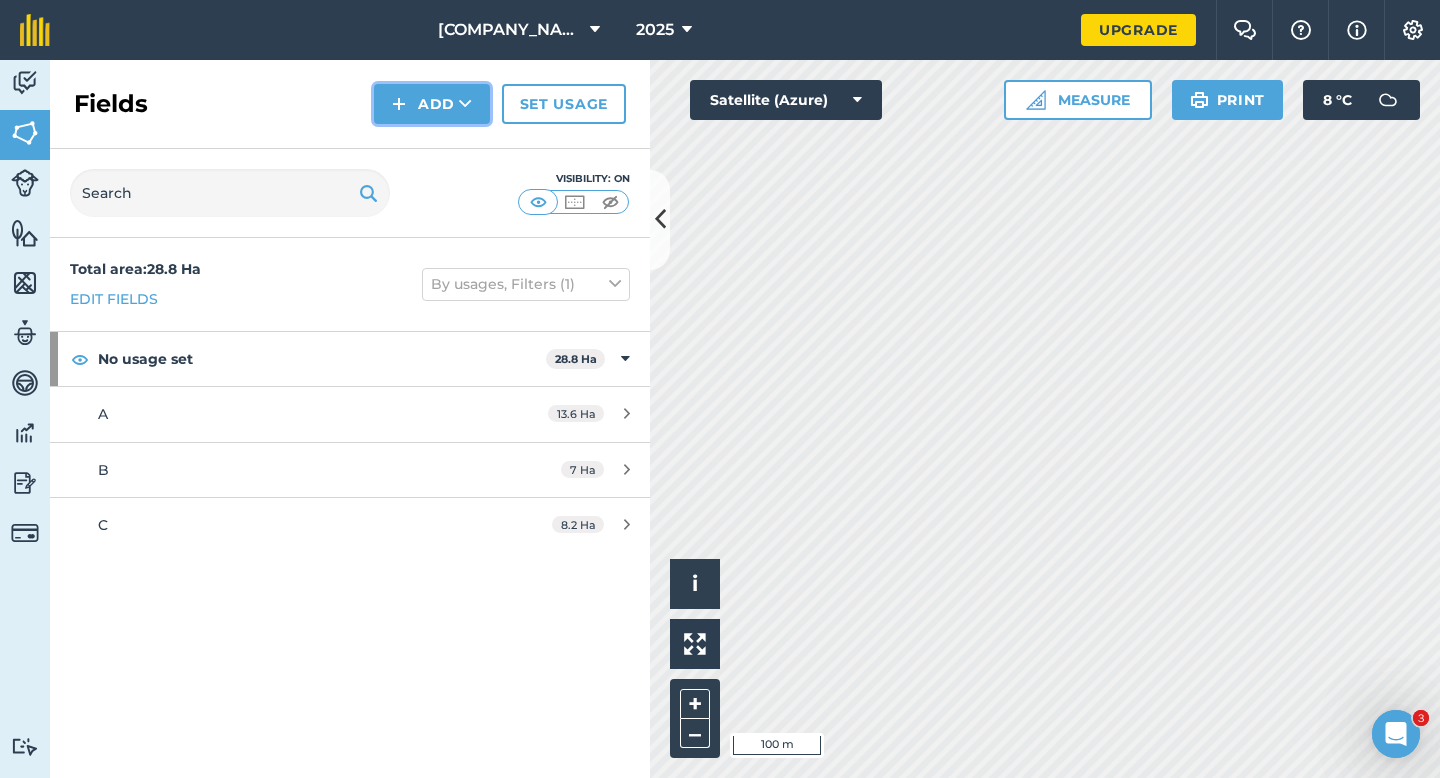 click on "Add" at bounding box center (432, 104) 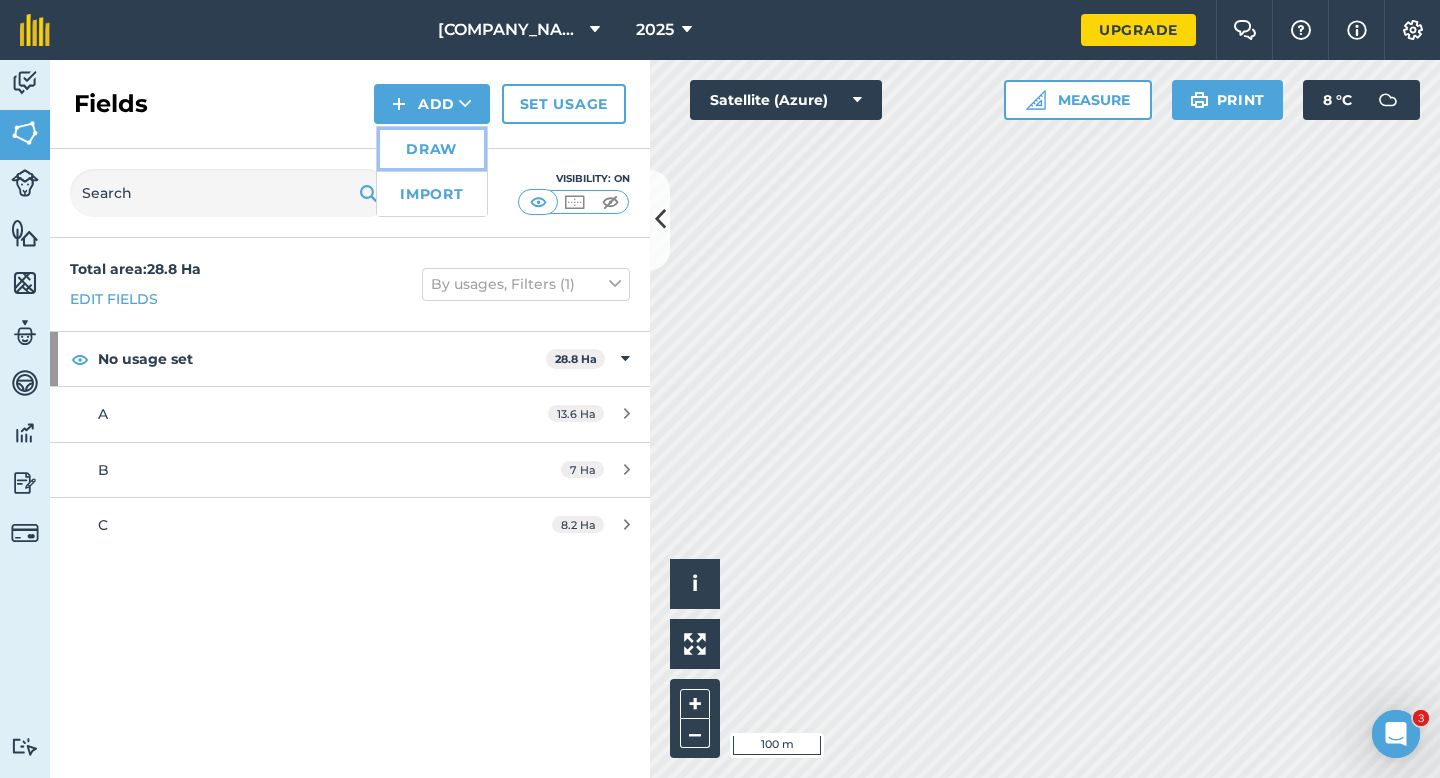 click on "Draw" at bounding box center [432, 149] 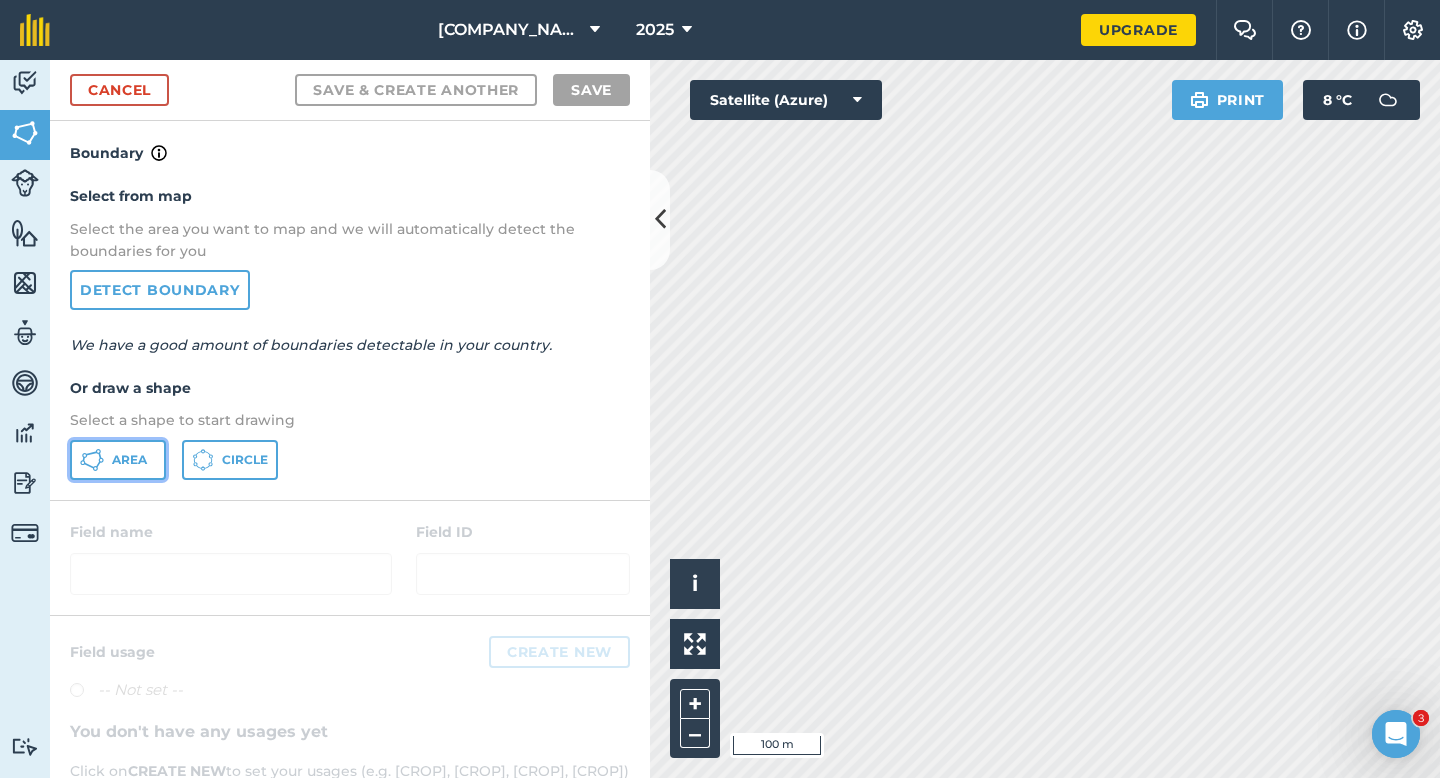 click on "Area" at bounding box center (129, 460) 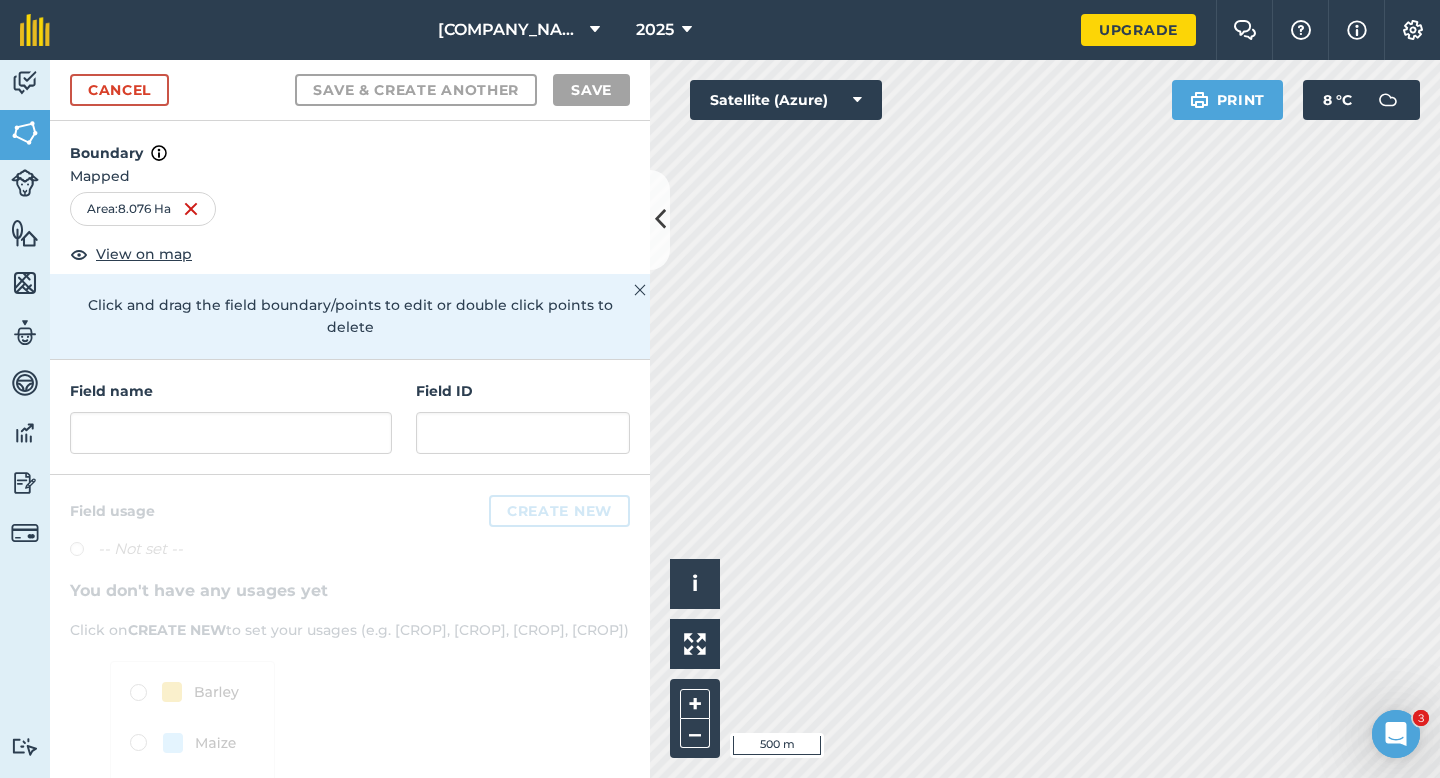 click on "Field name" at bounding box center (231, 417) 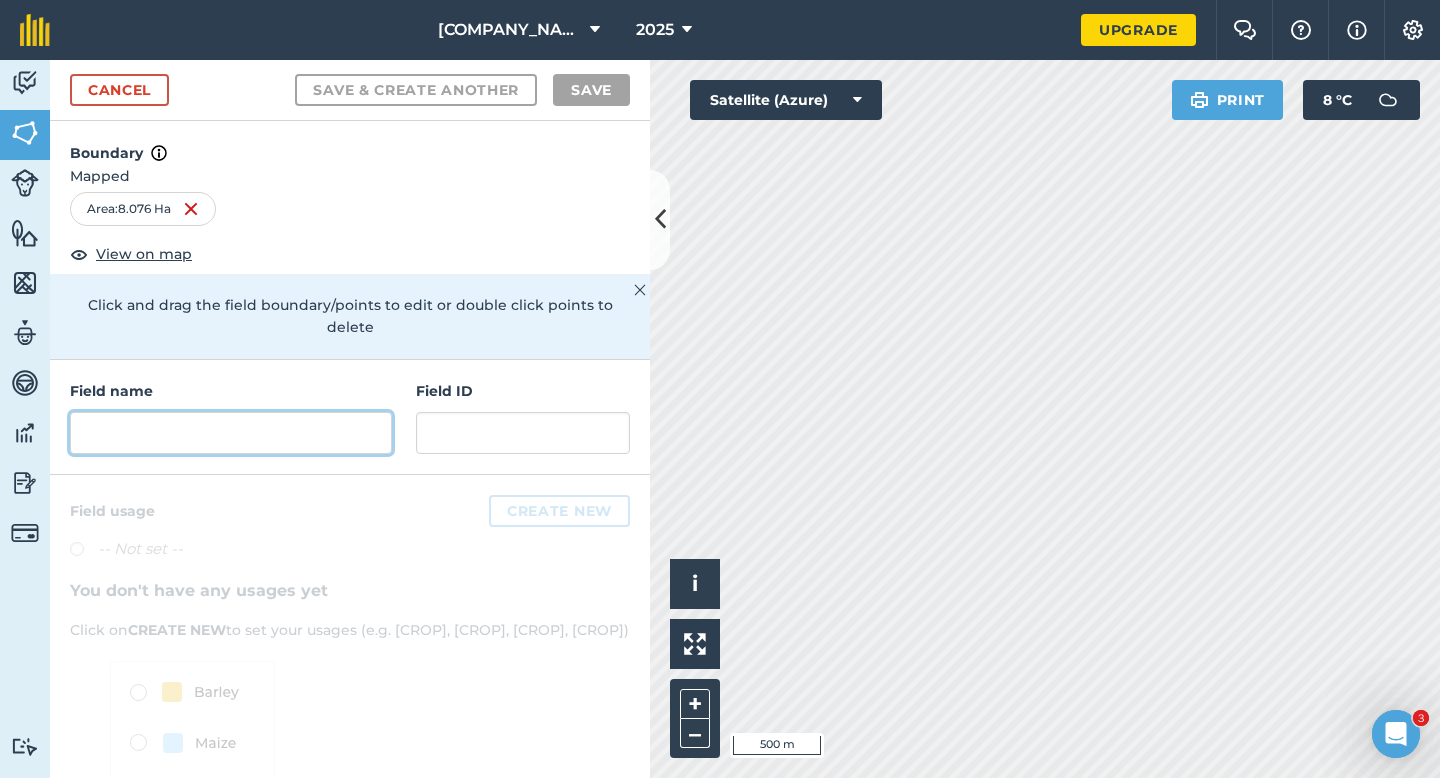 click at bounding box center [231, 433] 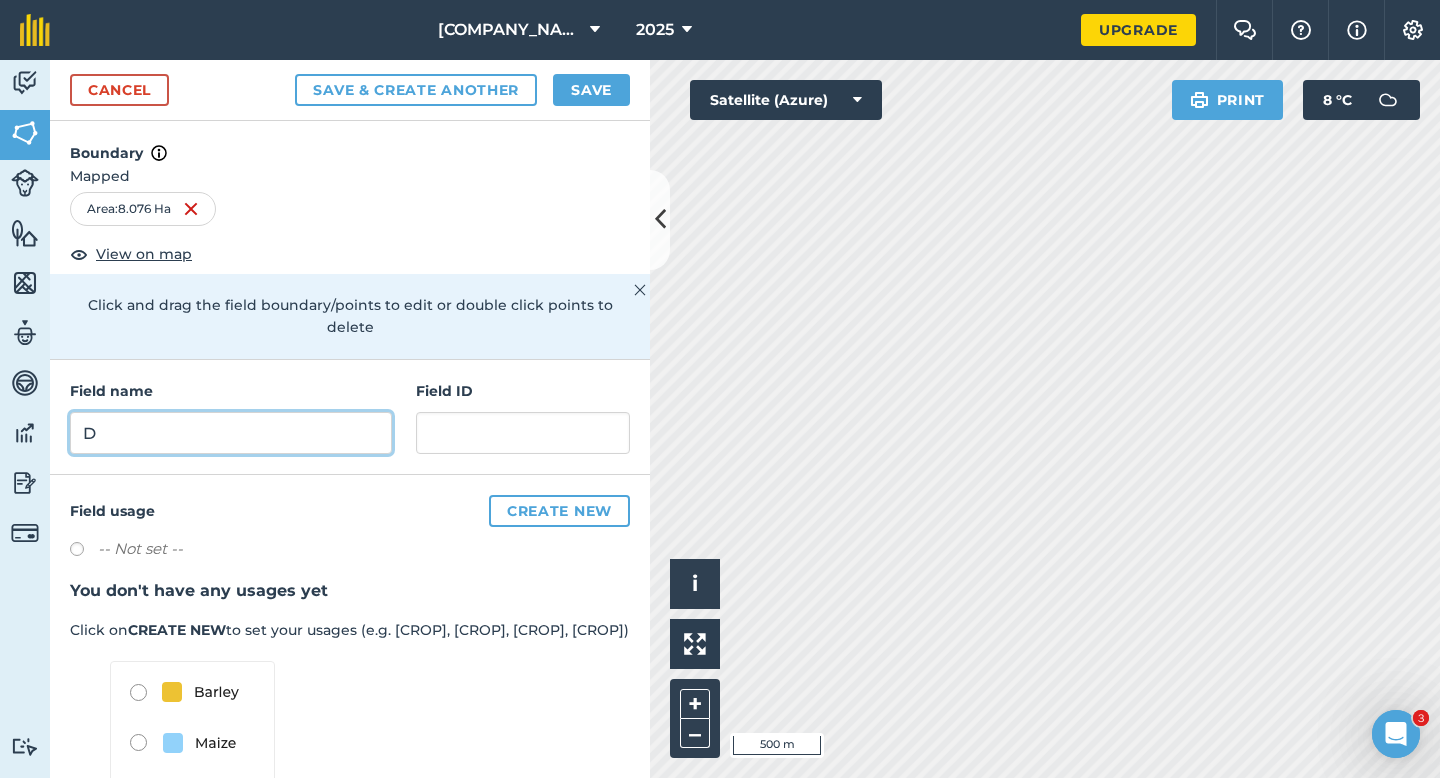 type on "D" 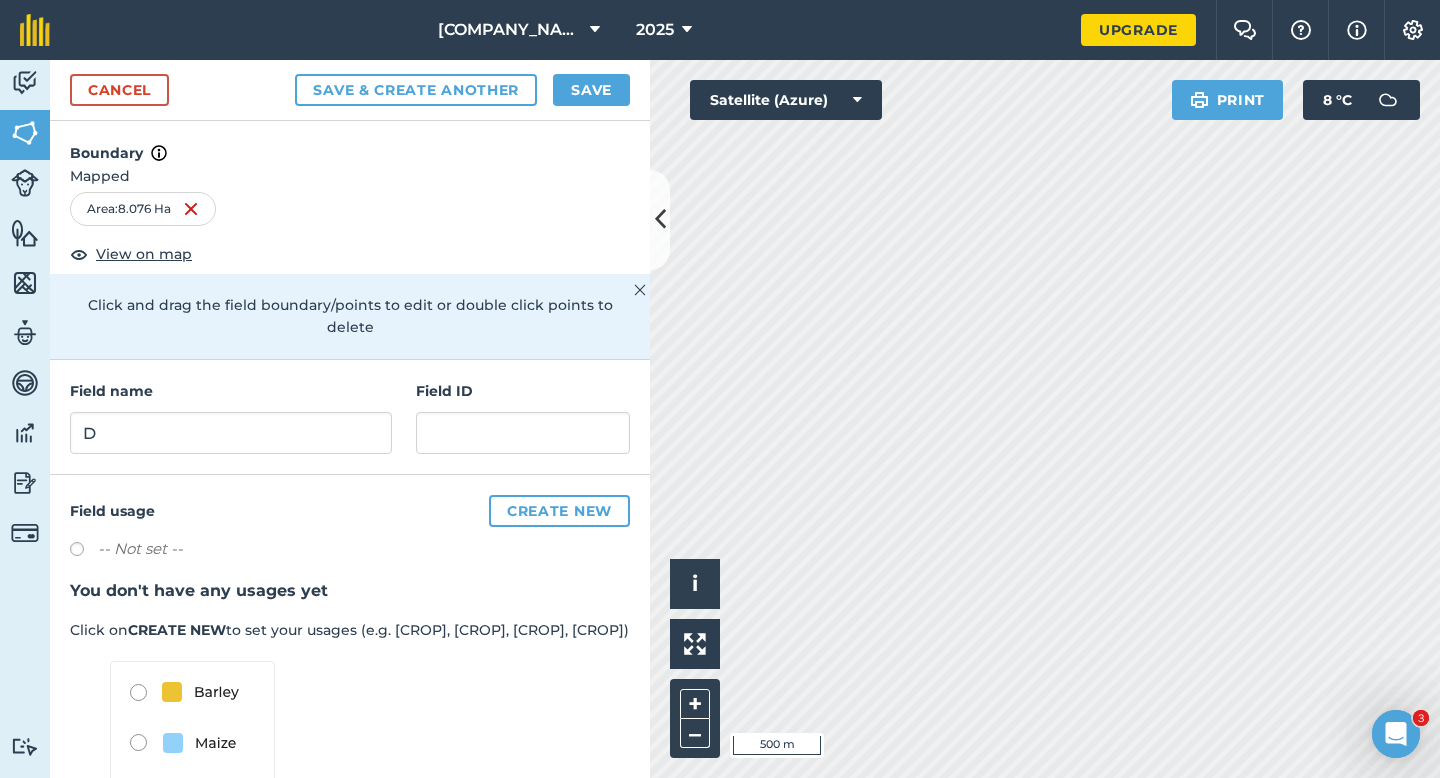 click on "Cancel Save & Create Another Save" at bounding box center (350, 90) 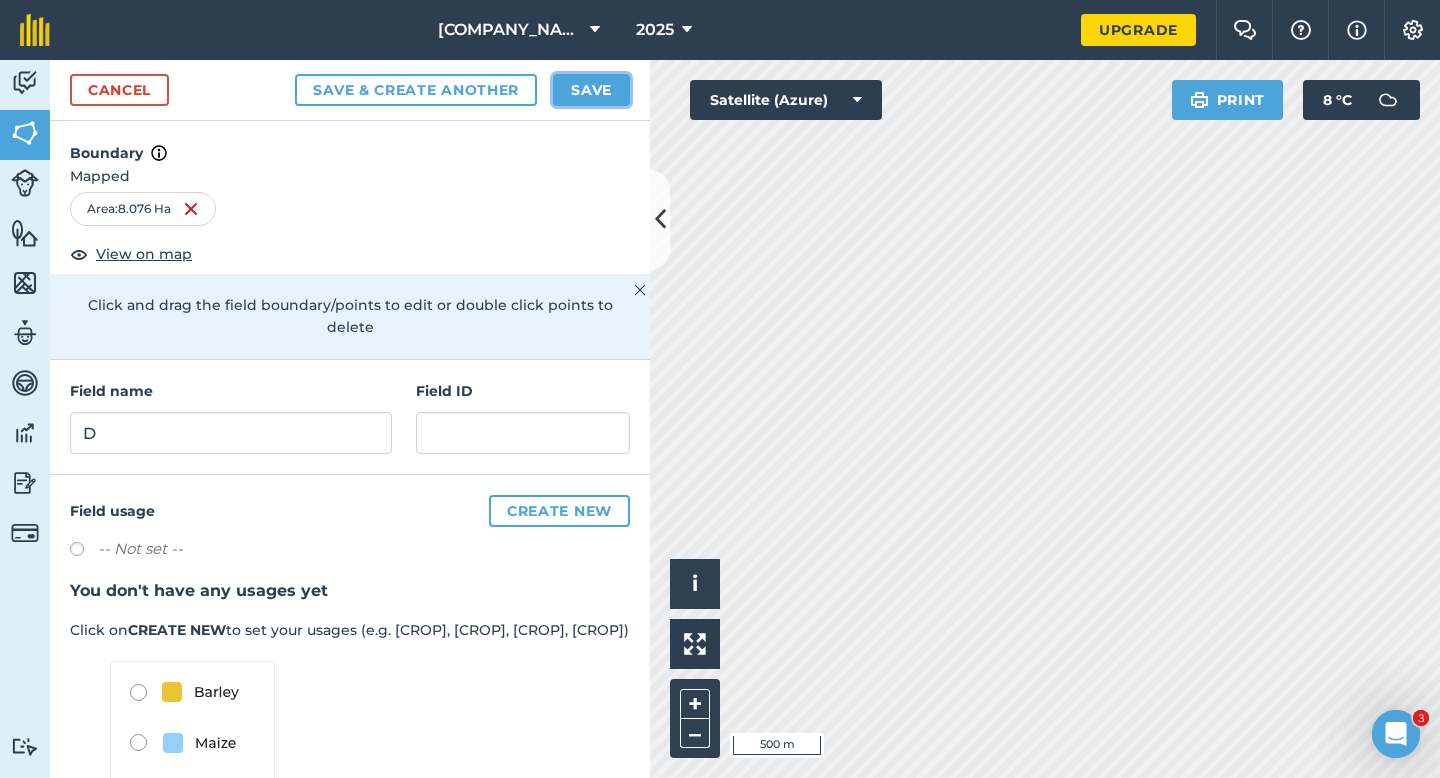 click on "Save" at bounding box center [591, 90] 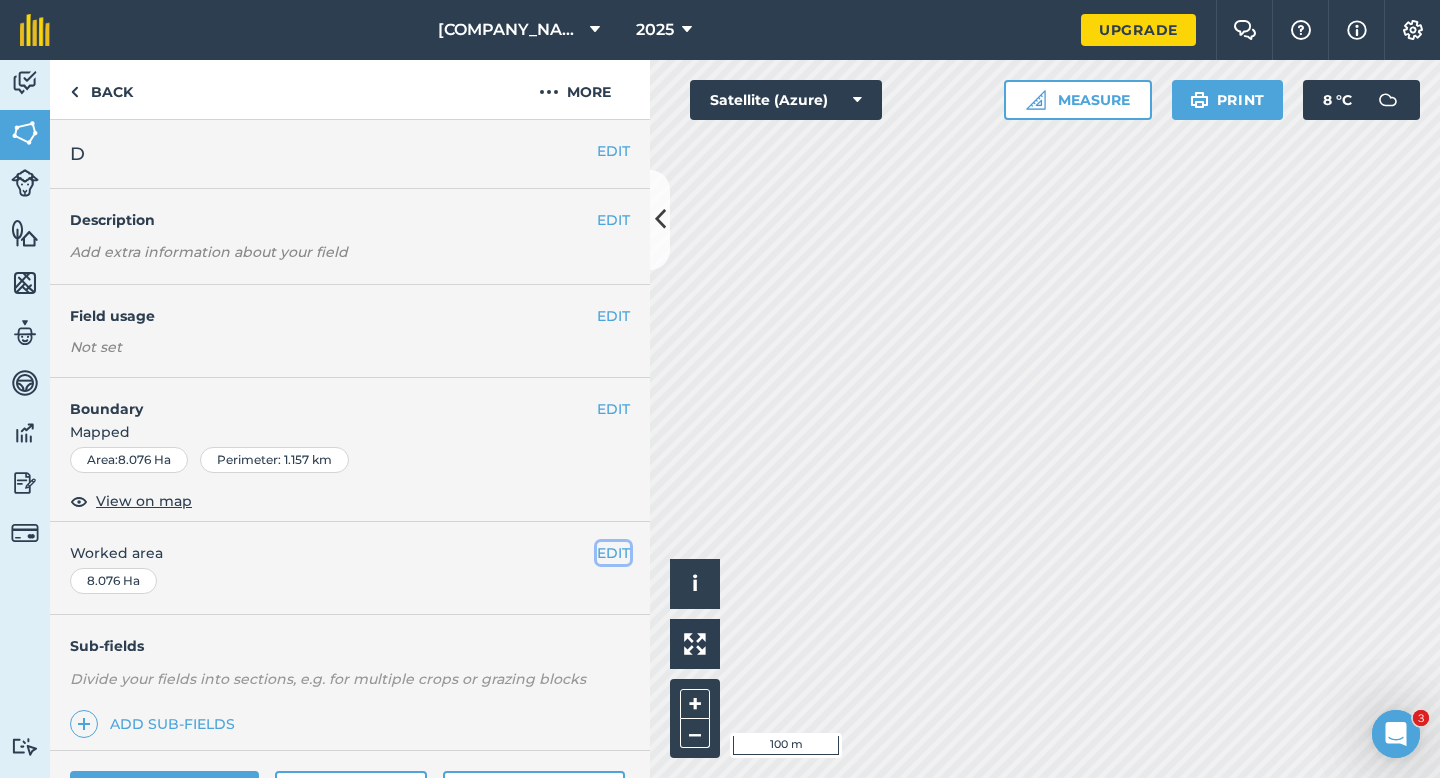 click on "EDIT" at bounding box center (613, 553) 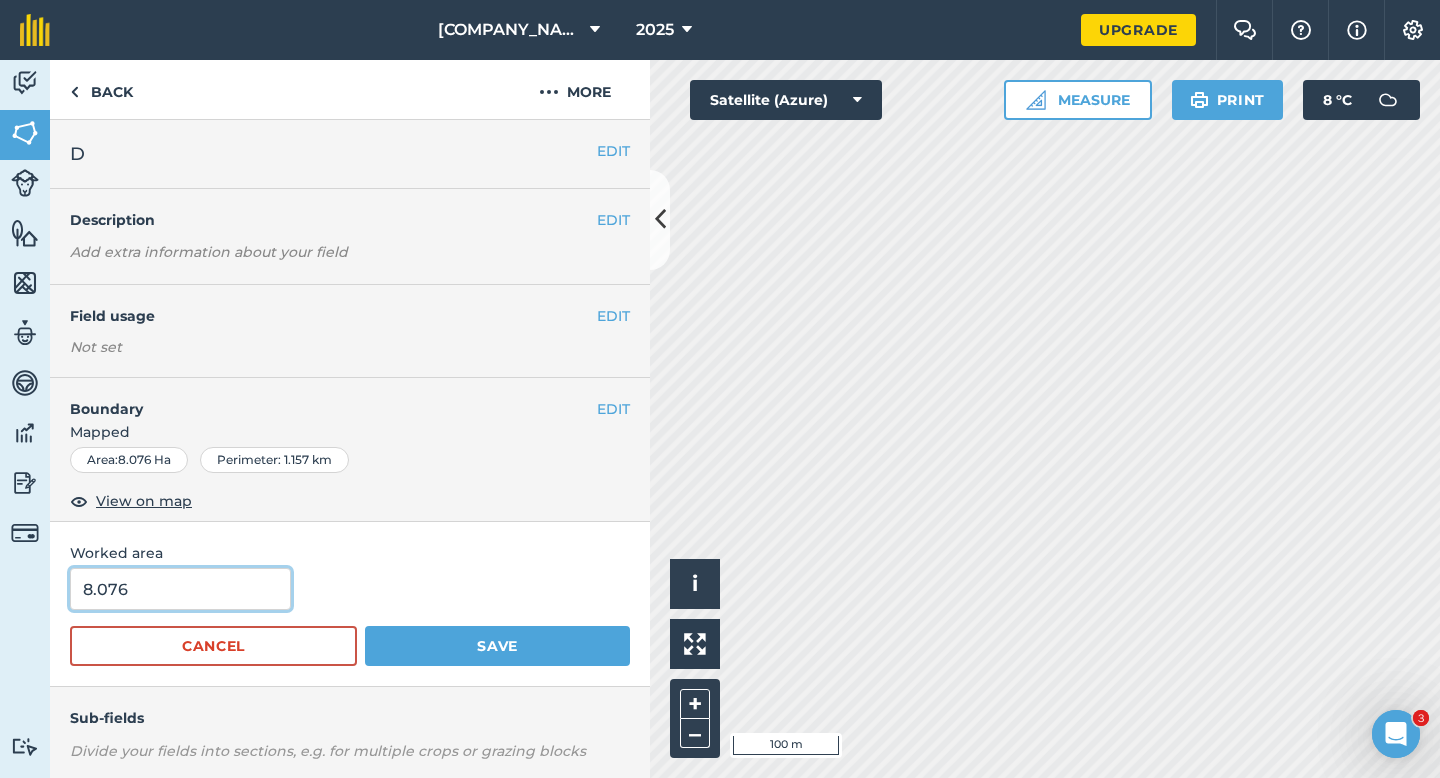 click on "8.076" at bounding box center [180, 589] 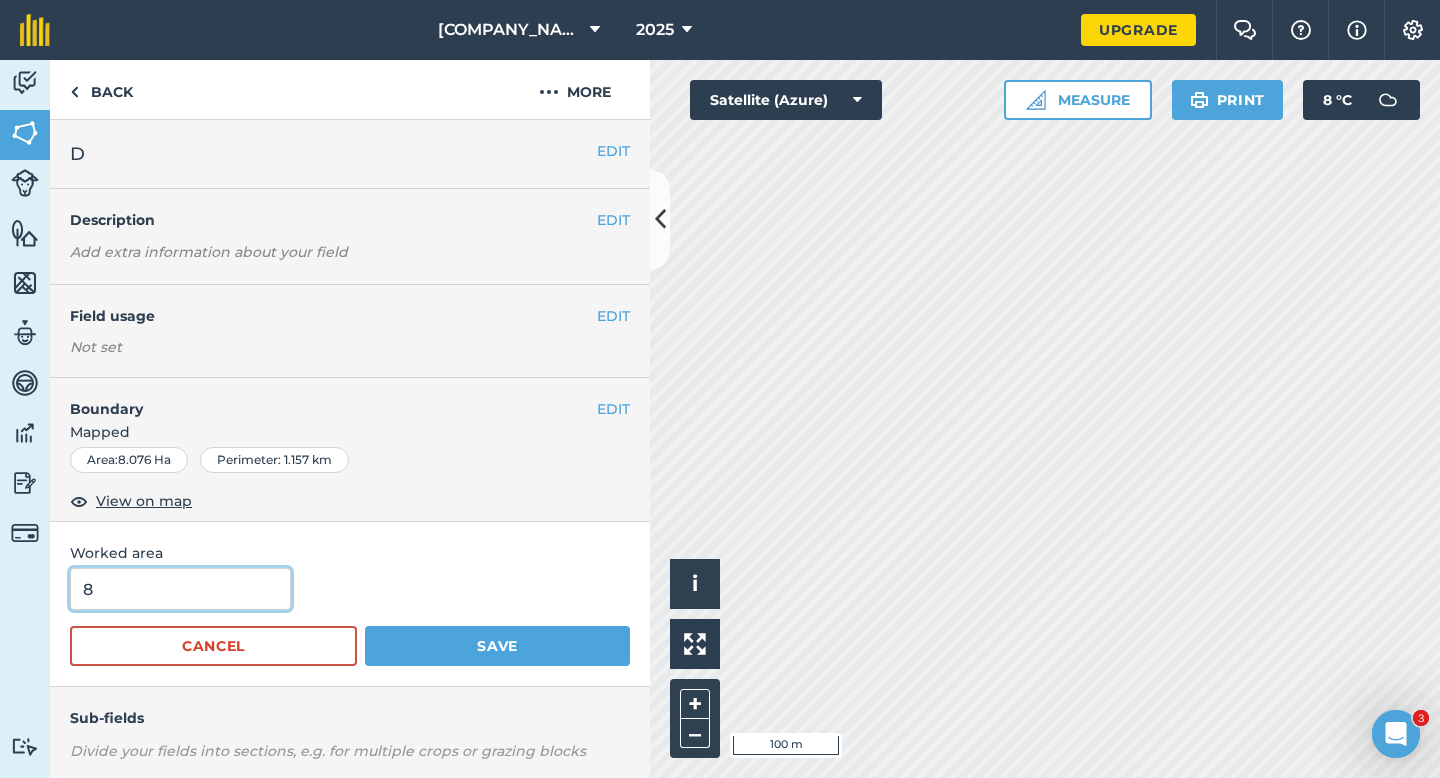 click on "Save" at bounding box center (497, 646) 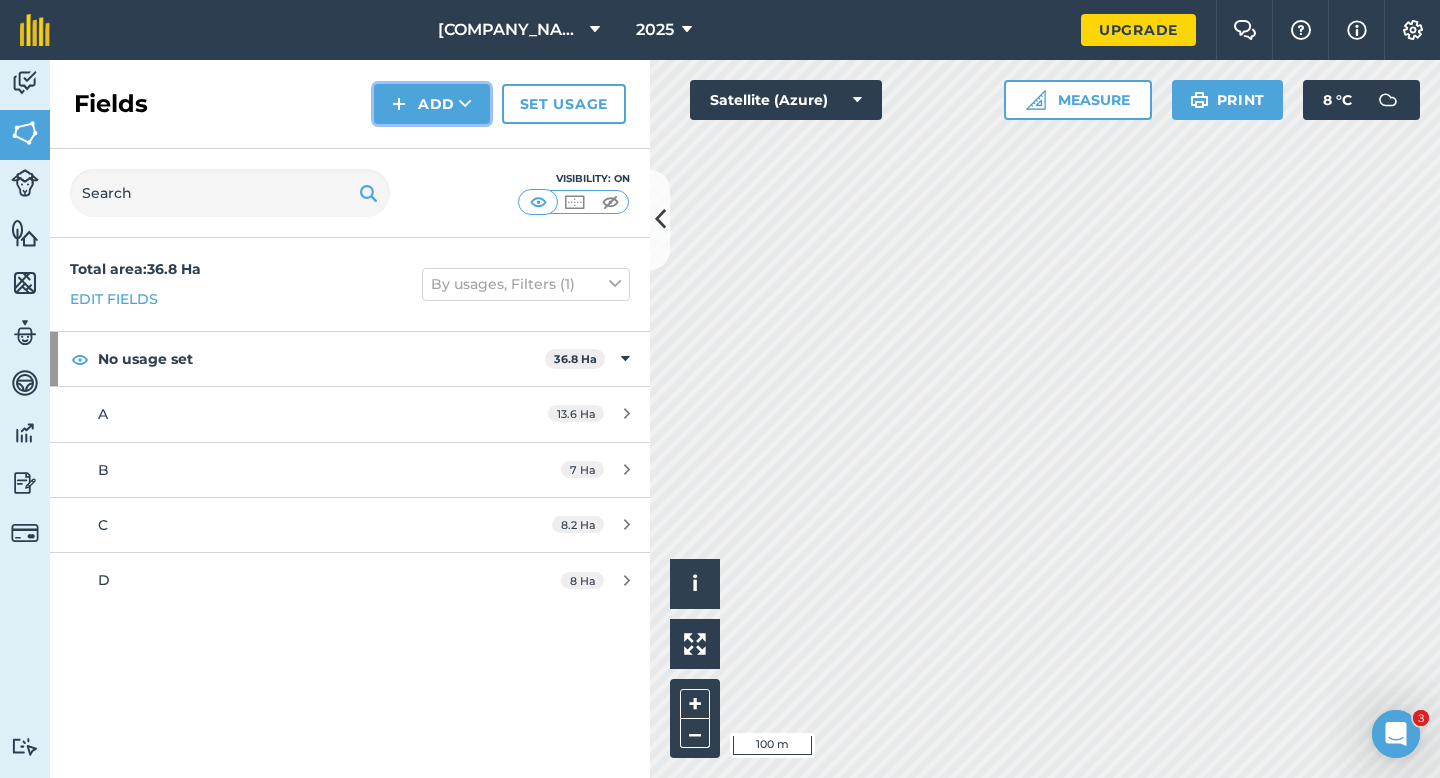 click on "Add" at bounding box center [432, 104] 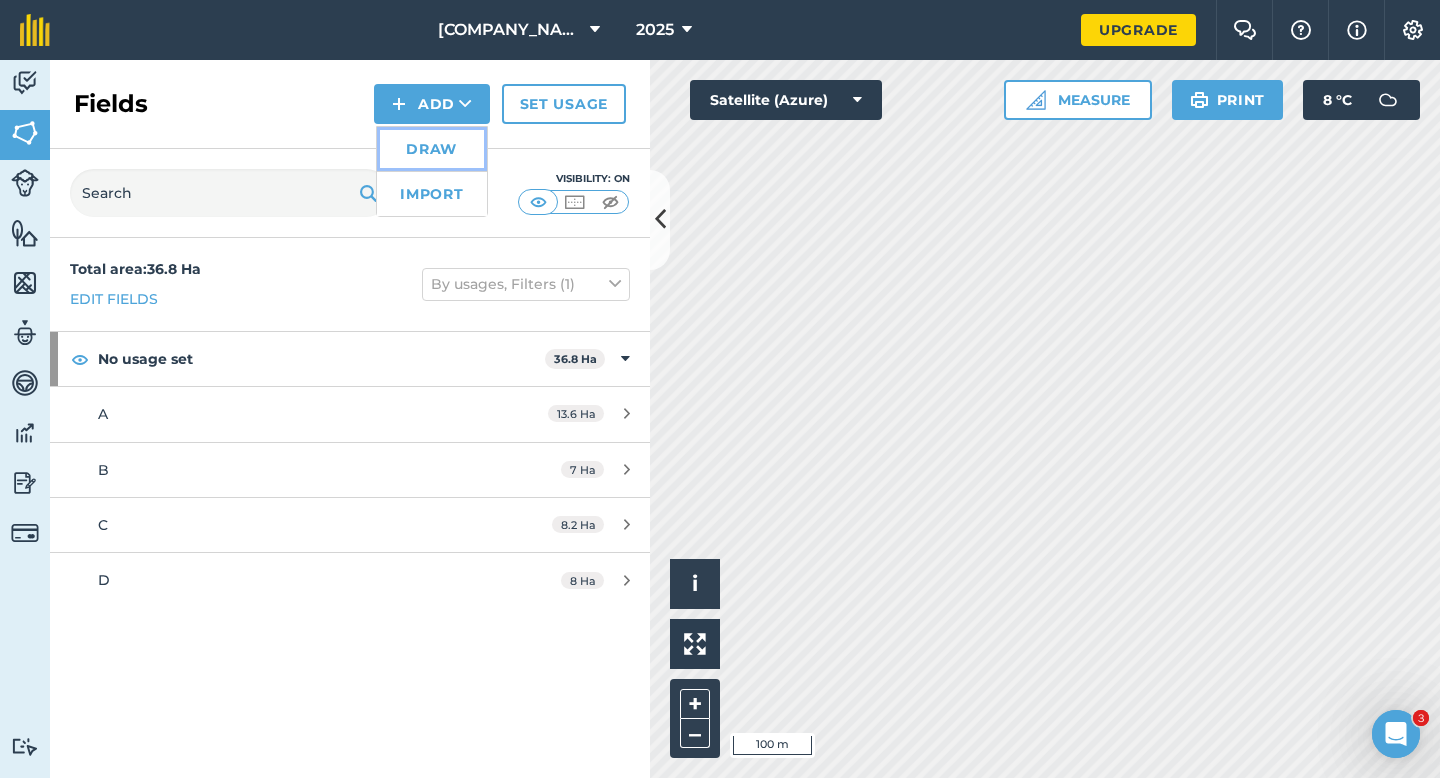 click on "Draw" at bounding box center [432, 149] 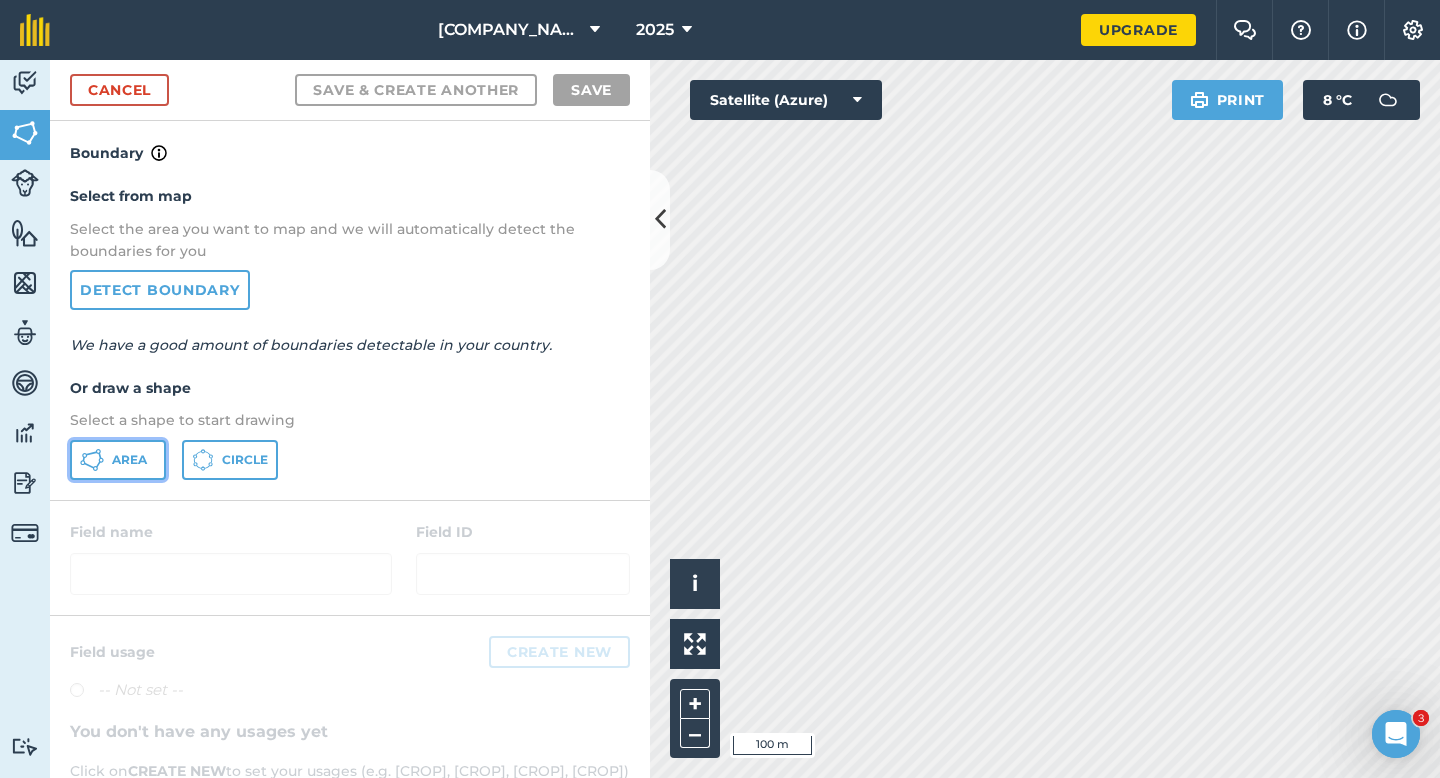click on "Area" at bounding box center (129, 460) 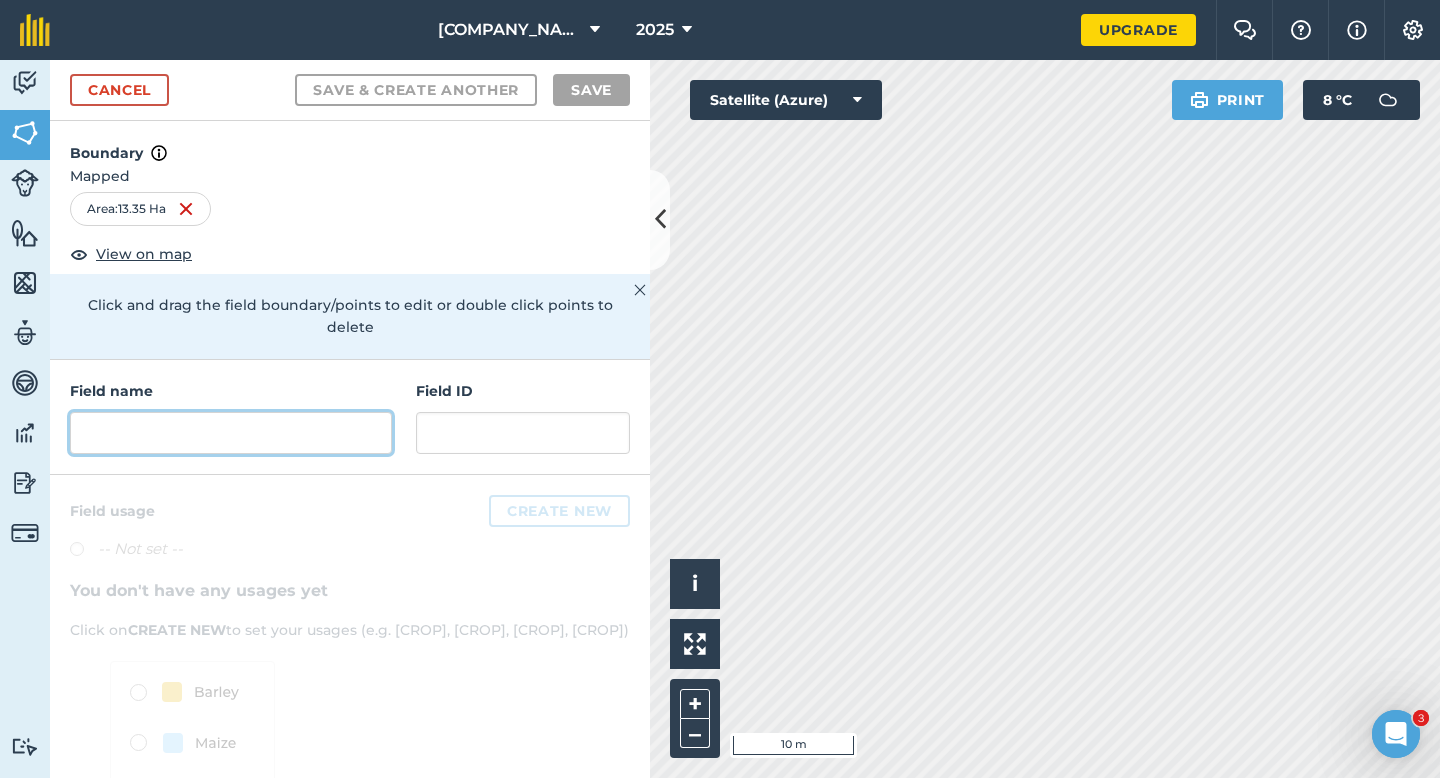click at bounding box center [231, 433] 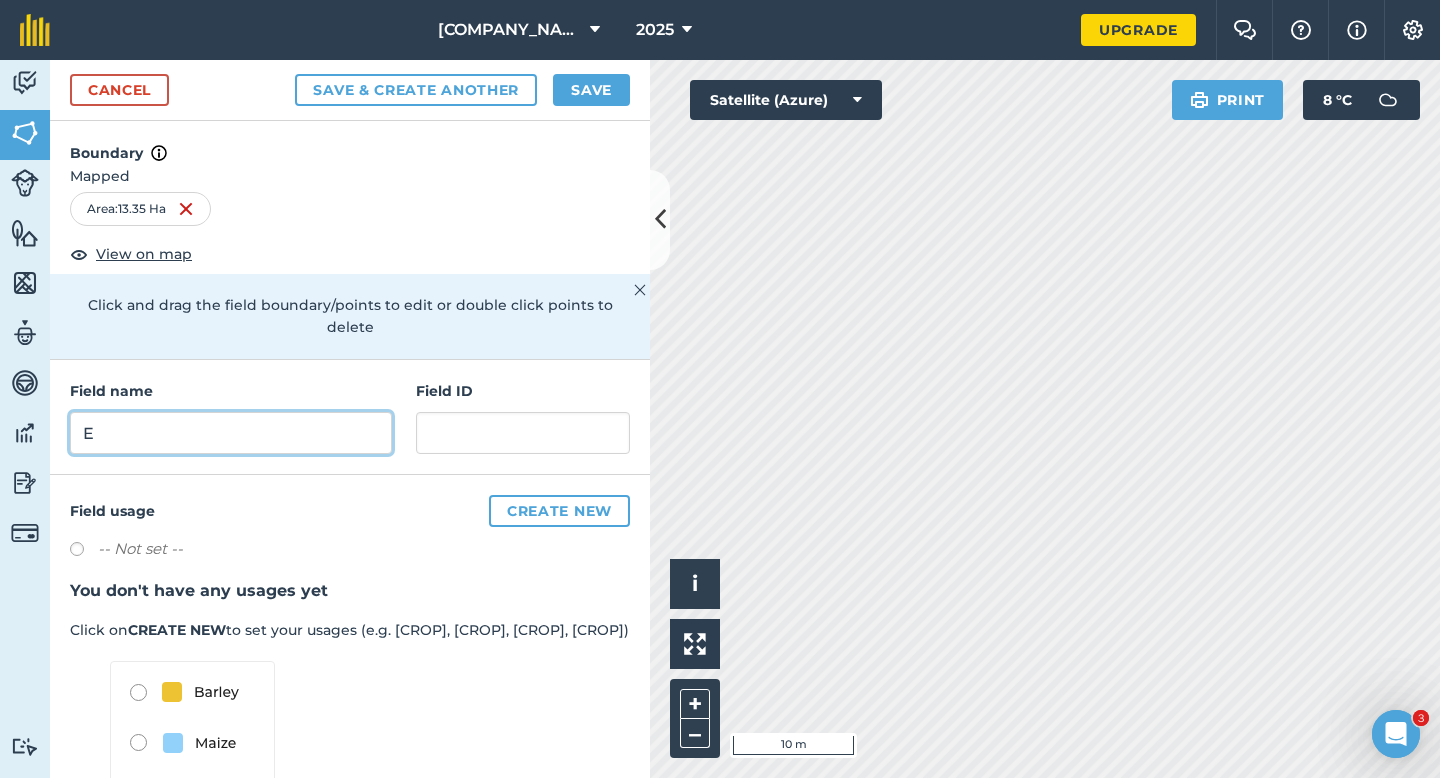 type on "E" 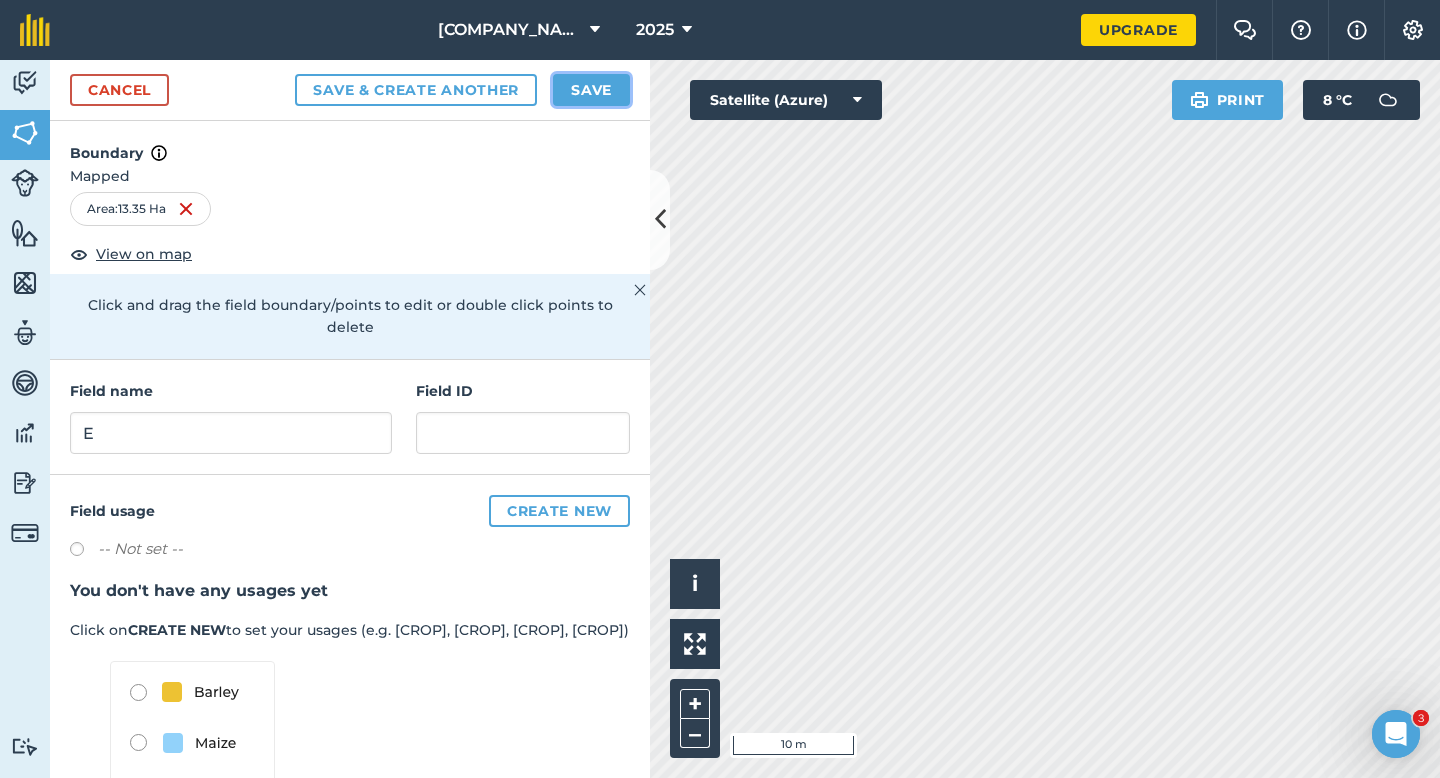 click on "Save" at bounding box center [591, 90] 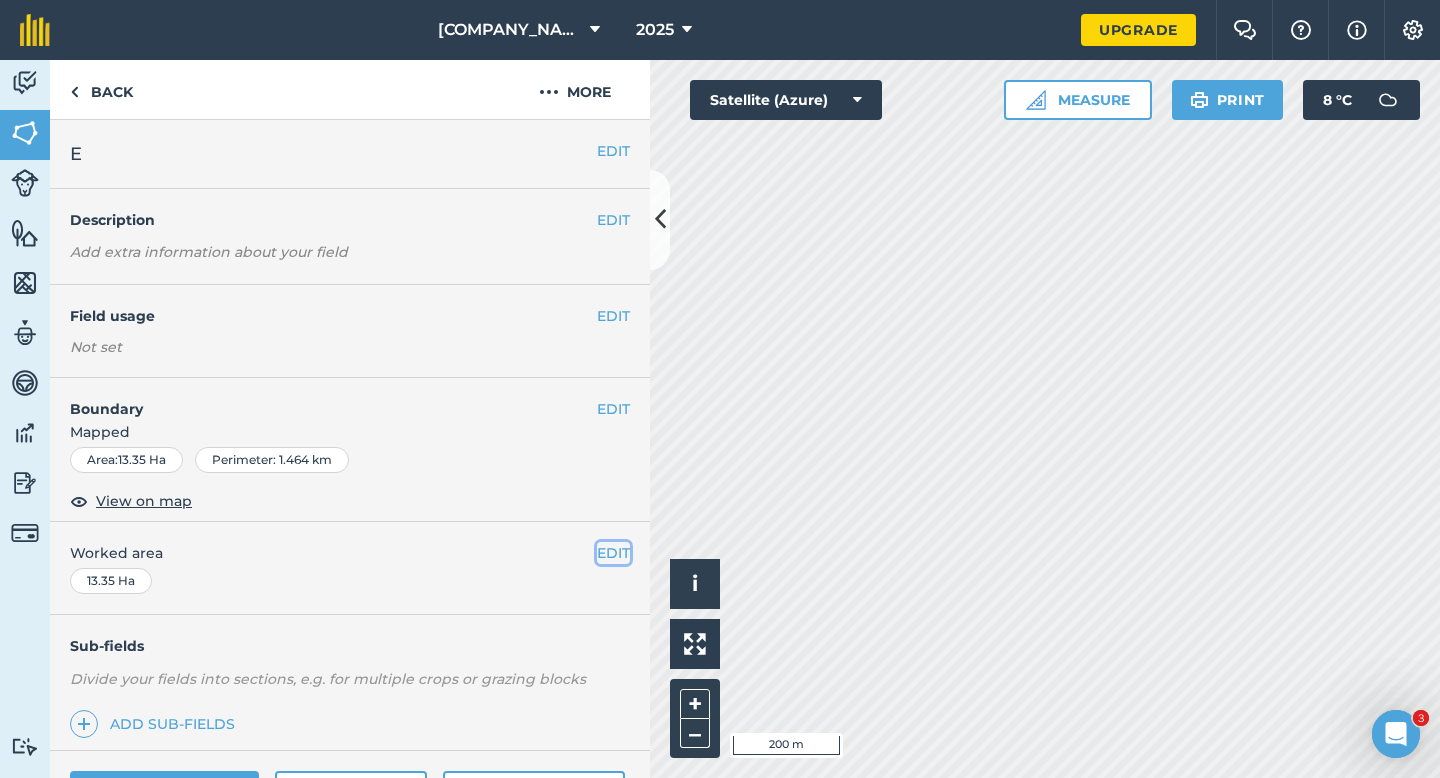 click on "EDIT" at bounding box center [613, 553] 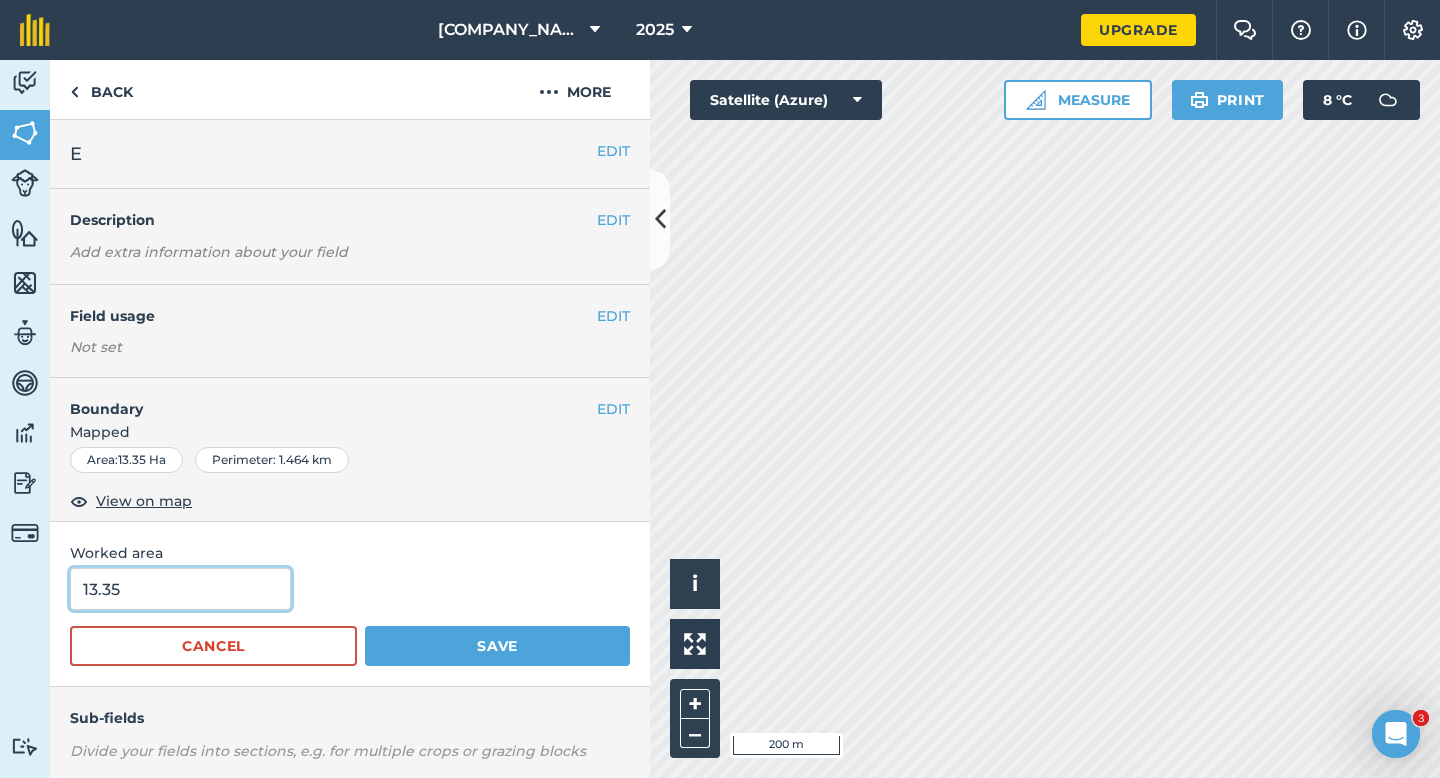 click on "13.35" at bounding box center (180, 589) 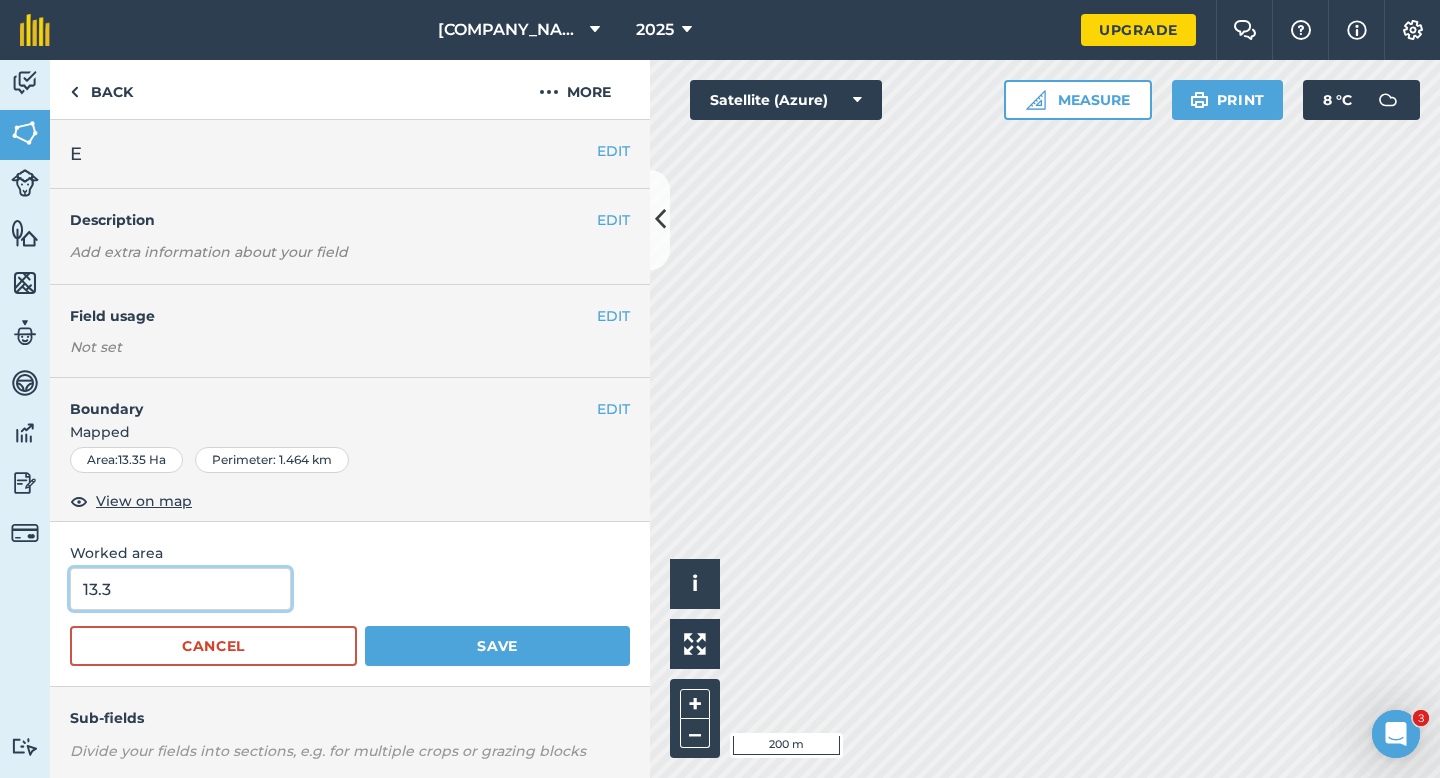 type on "13.3" 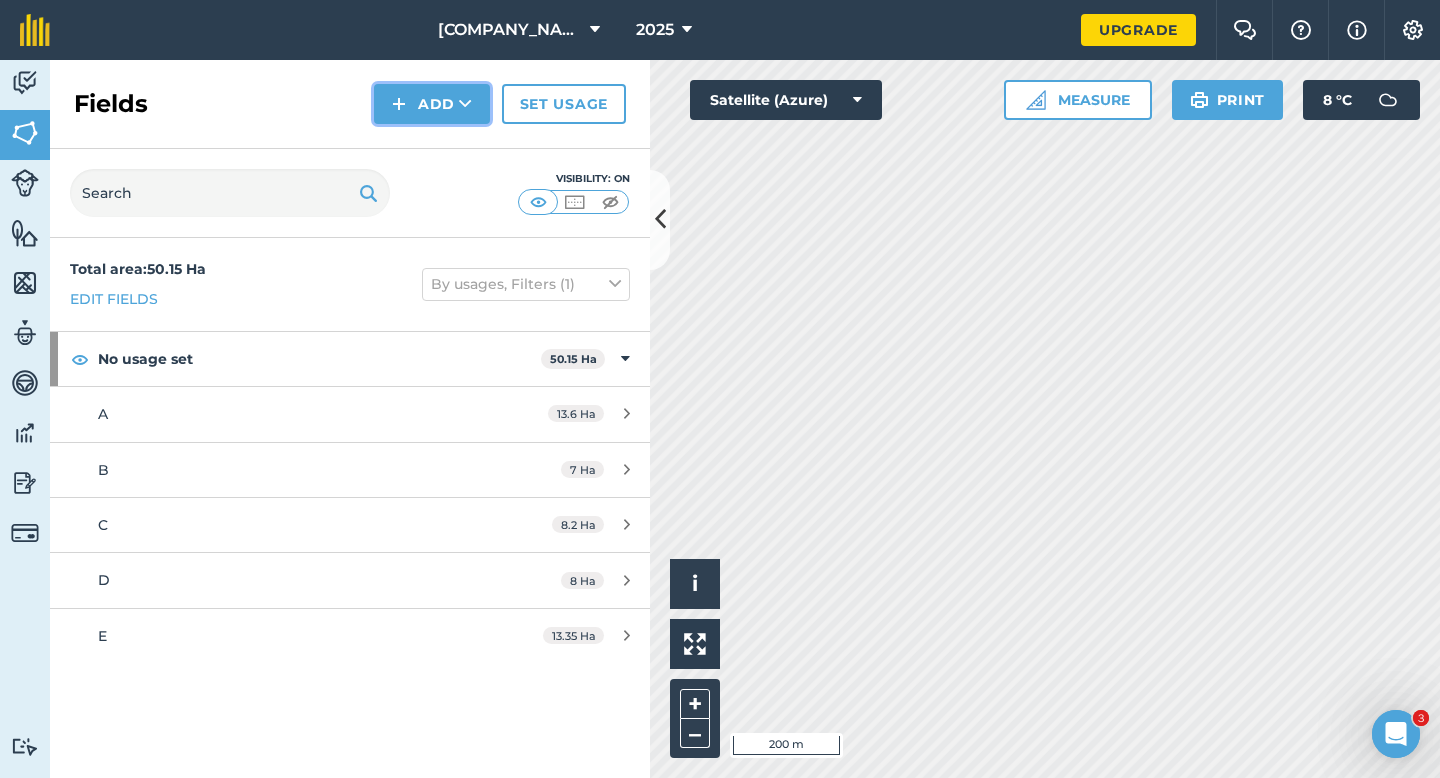 click on "Add" at bounding box center (432, 104) 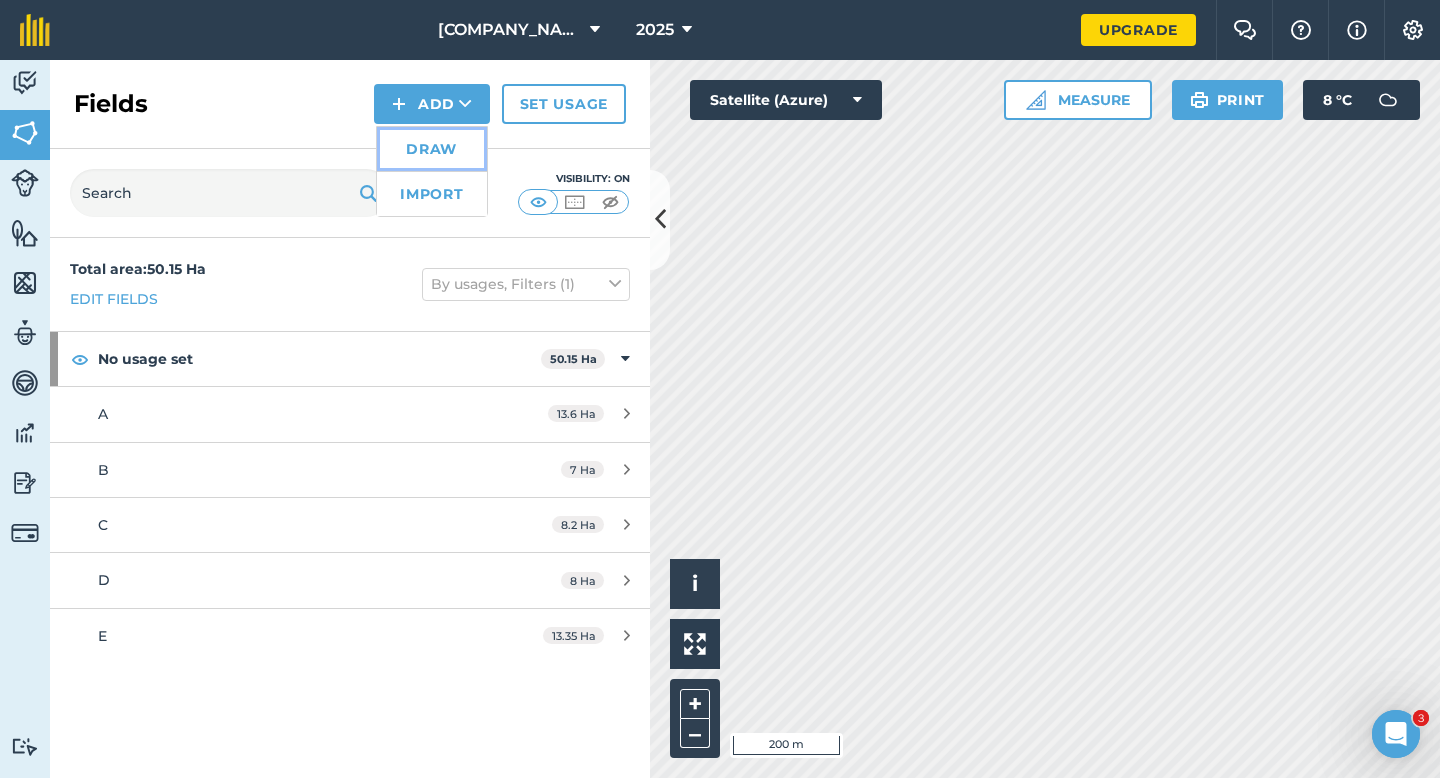 click on "Draw" at bounding box center (432, 149) 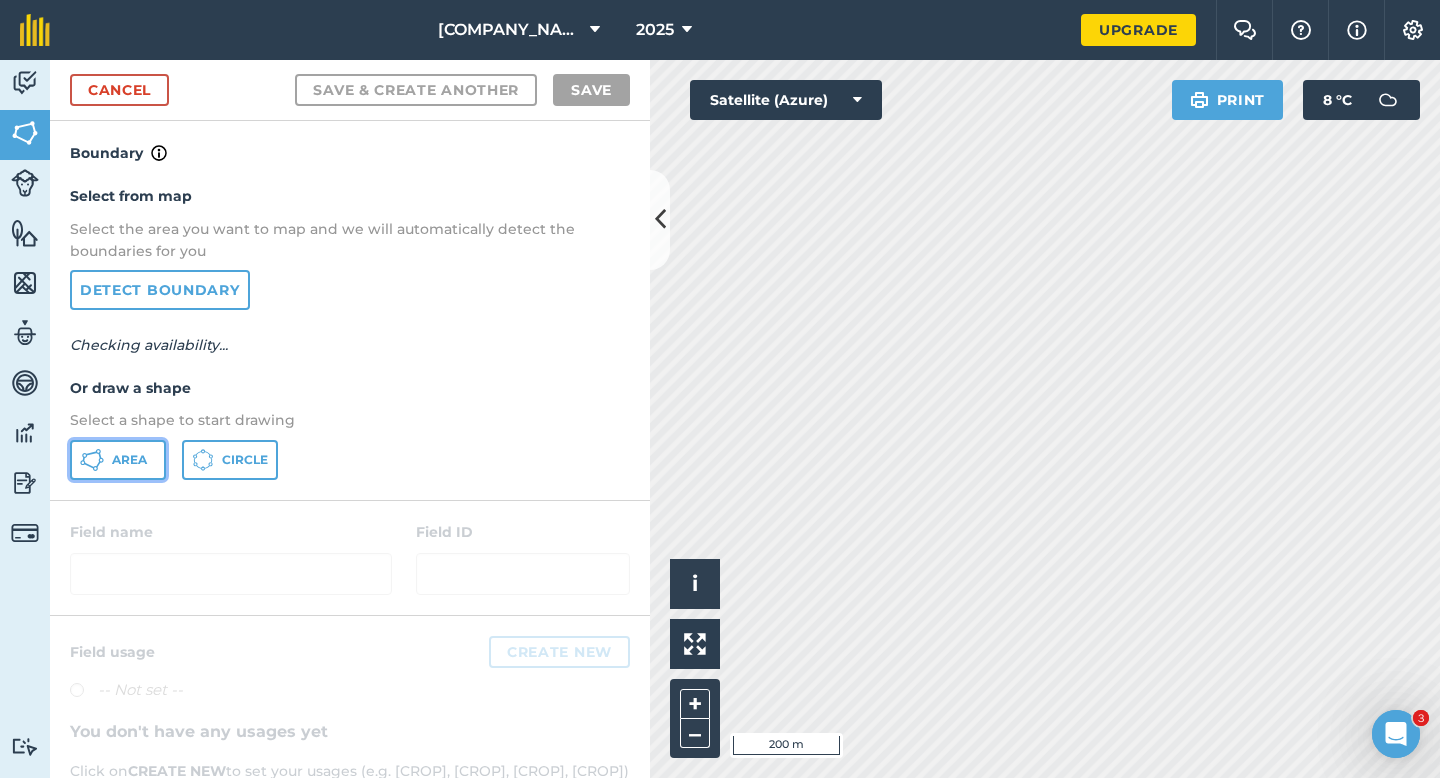 click on "Area" at bounding box center (118, 460) 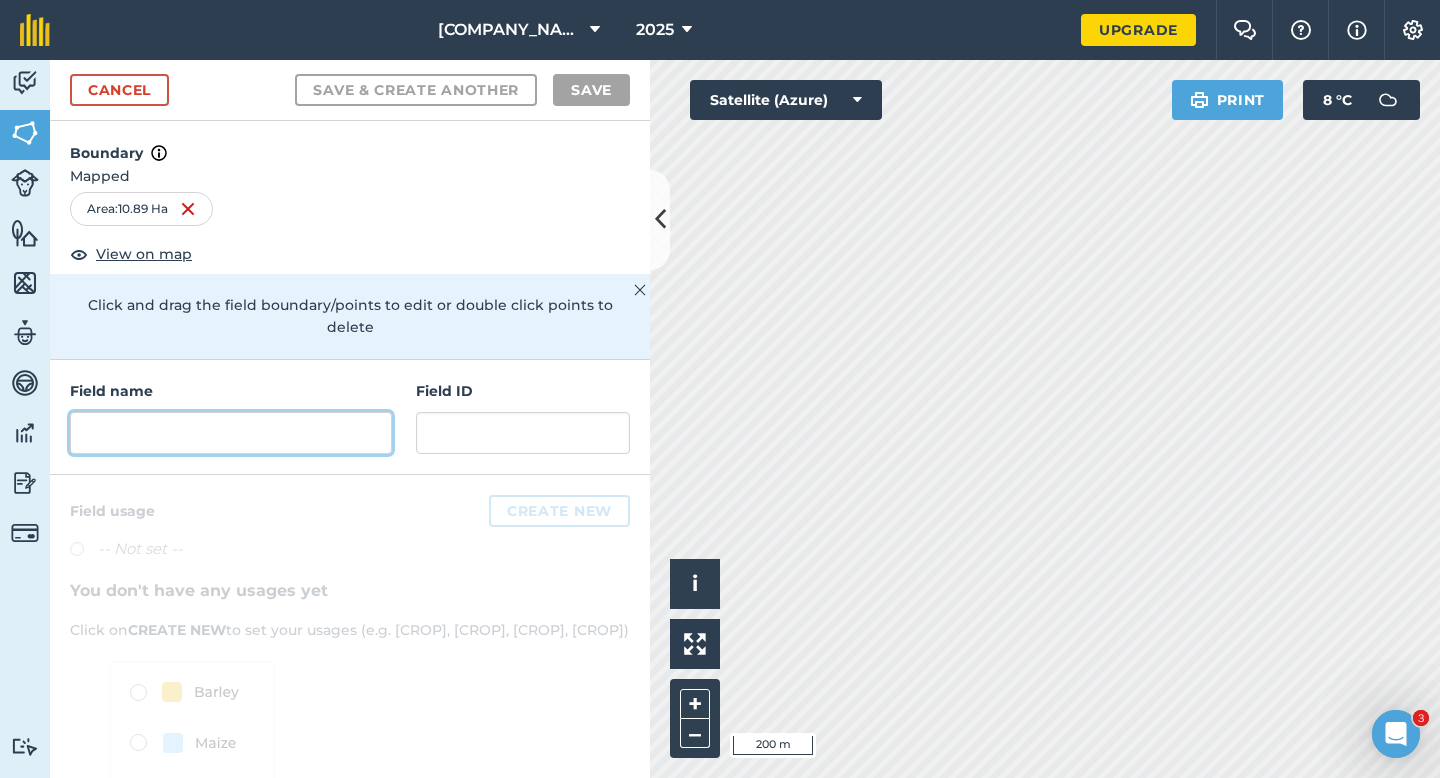 click at bounding box center [231, 433] 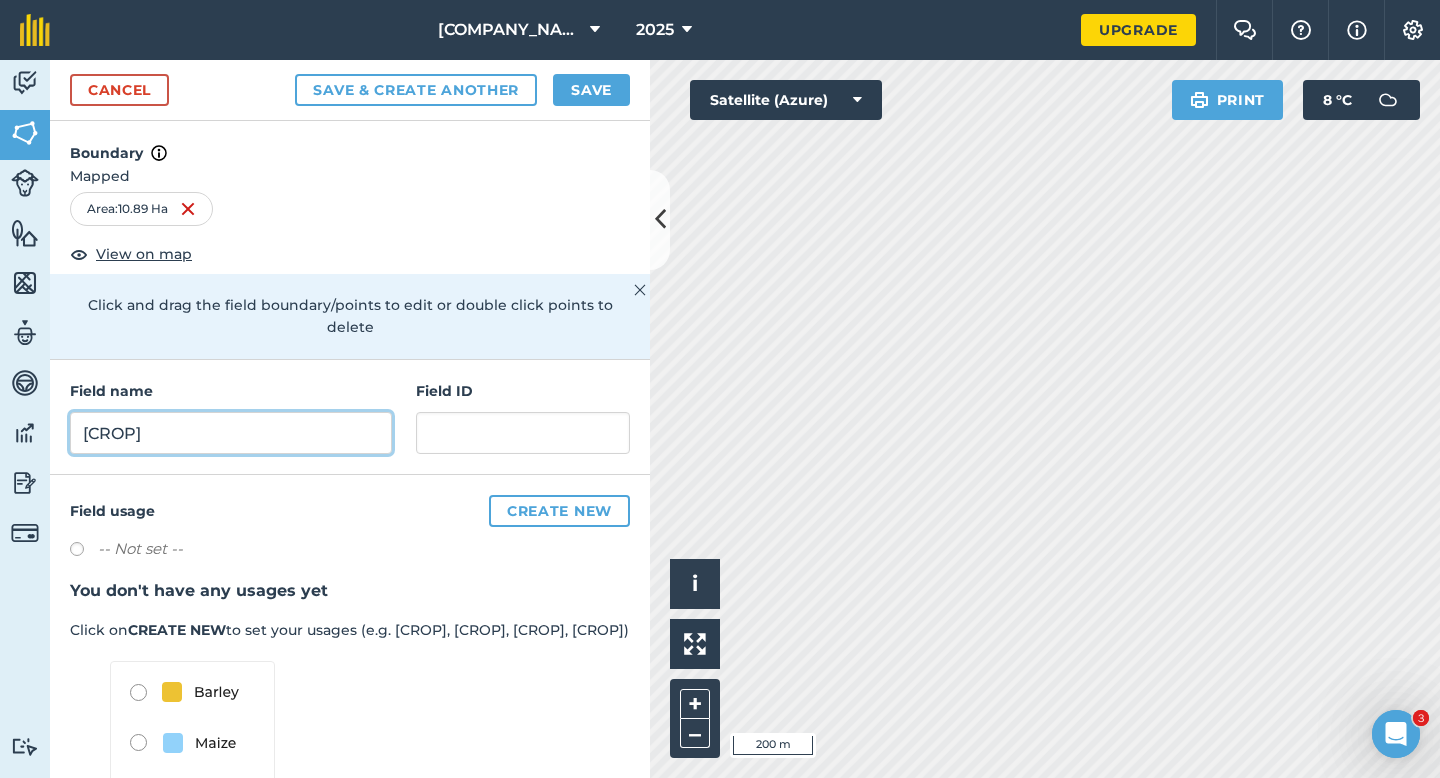 type on "[CROP]" 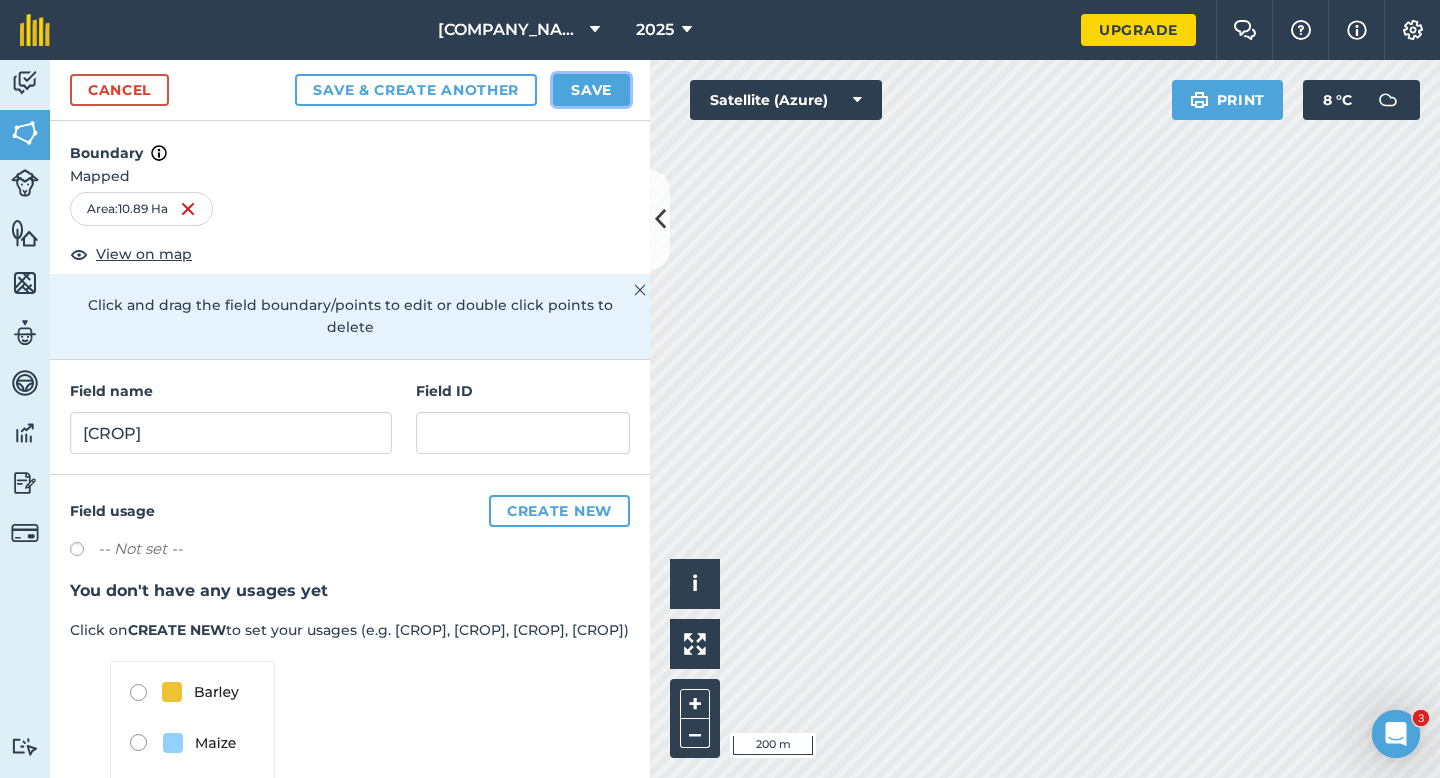 click on "Save" at bounding box center [591, 90] 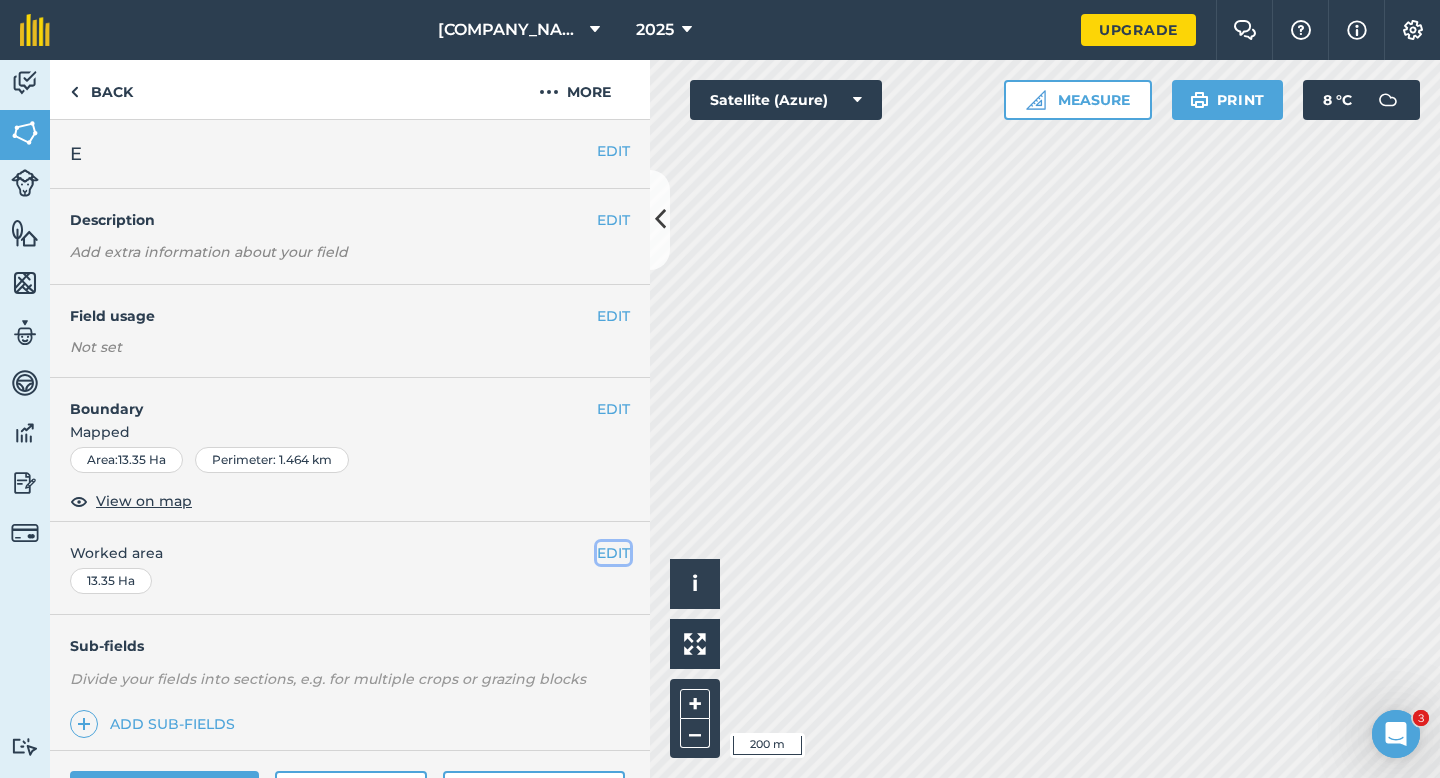 click on "EDIT" at bounding box center [613, 553] 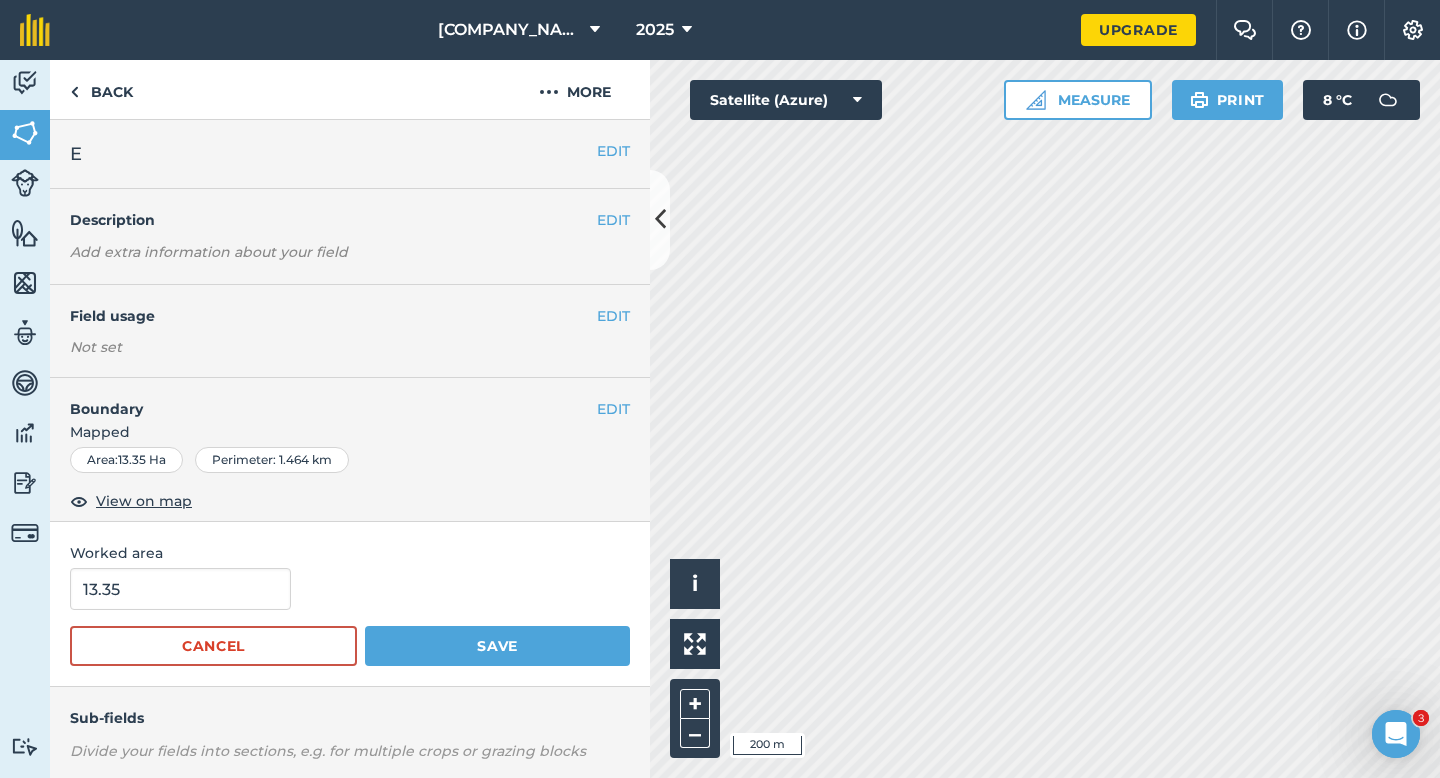 click on "13.35" at bounding box center (350, 589) 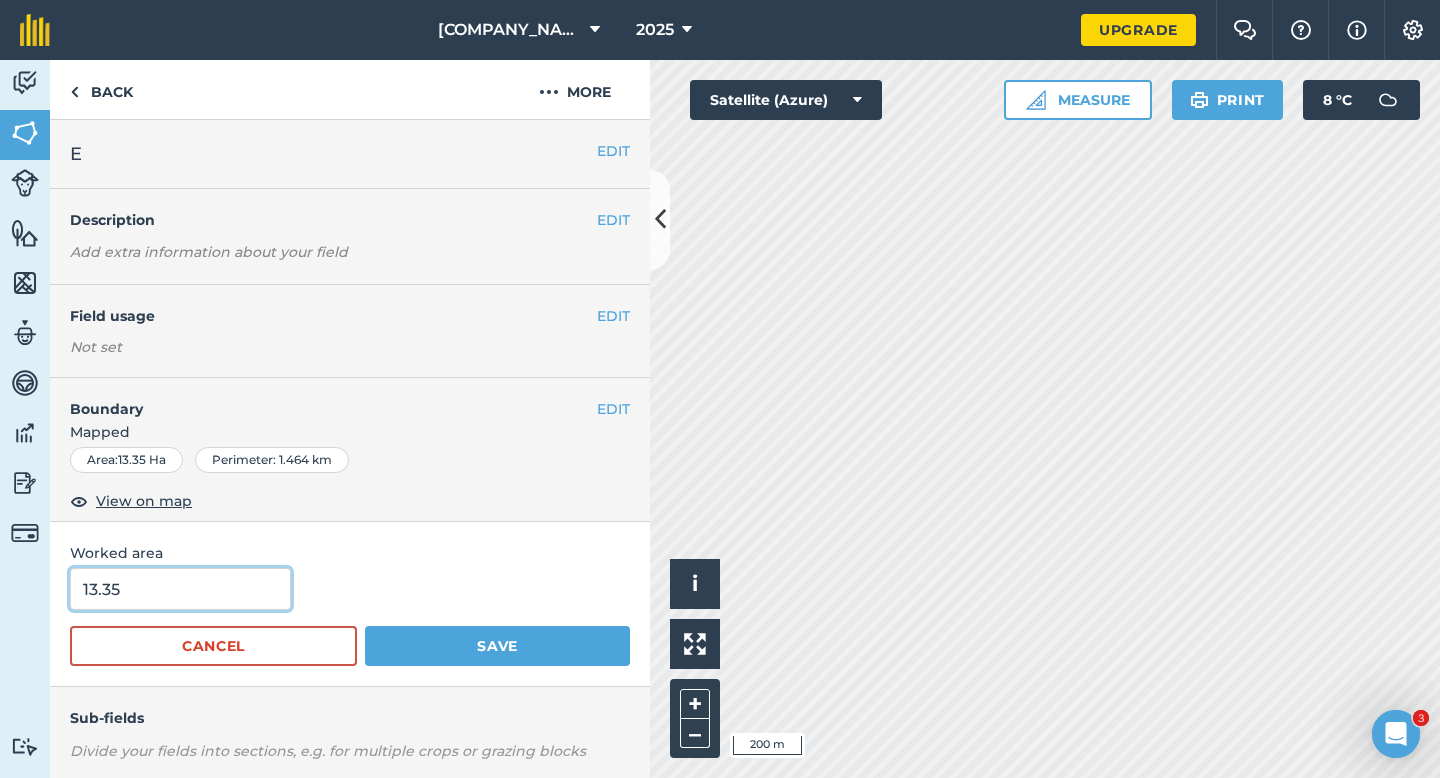 click on "13.35" at bounding box center (180, 589) 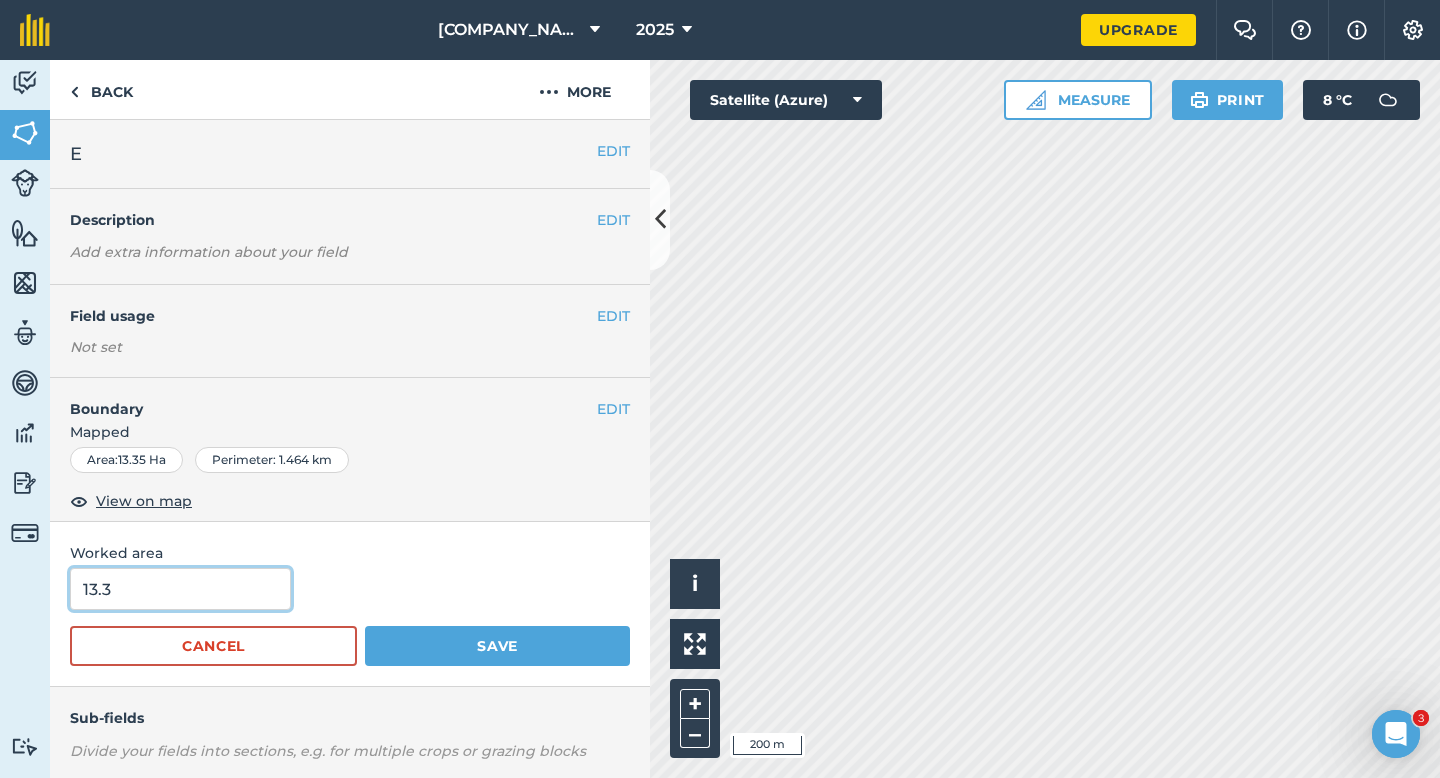 type on "13.3" 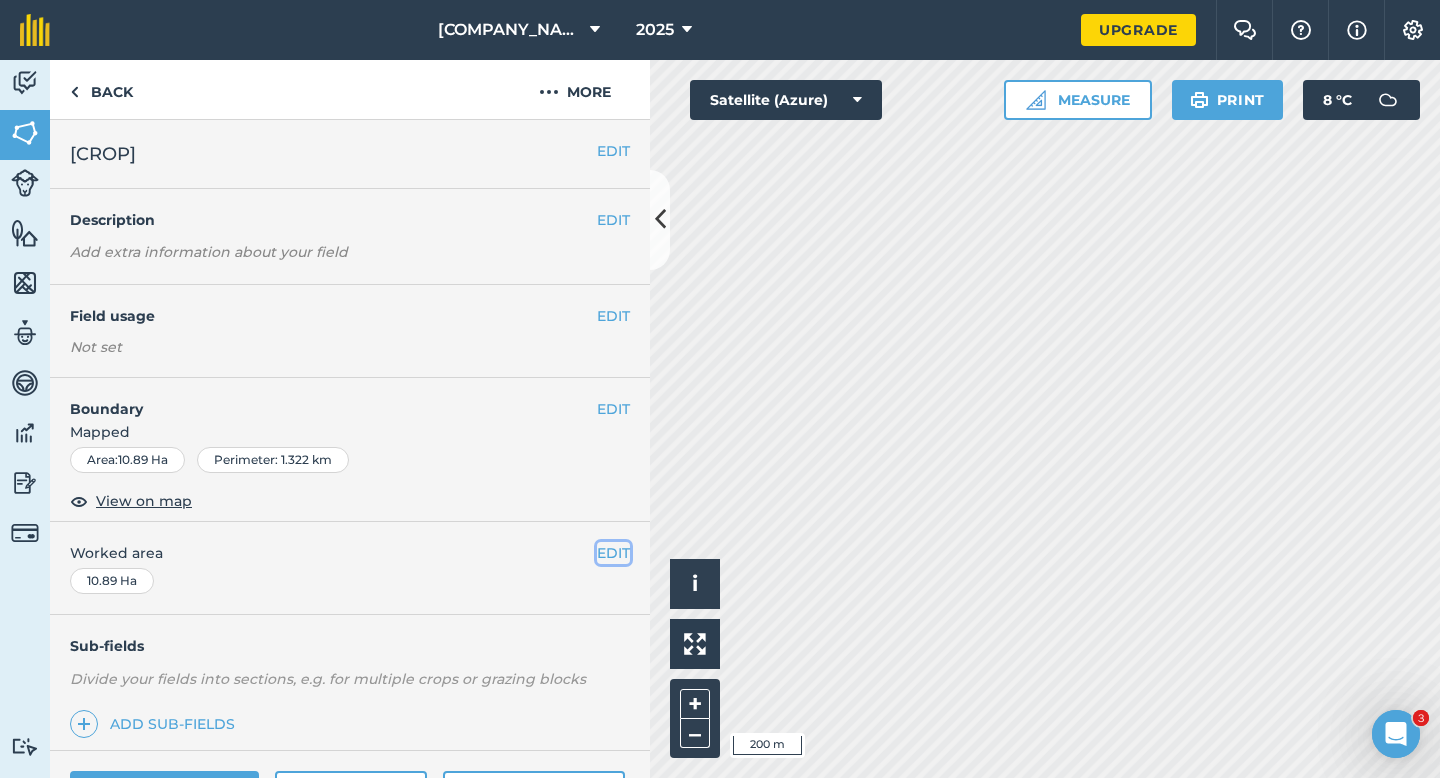 click on "EDIT" at bounding box center (613, 553) 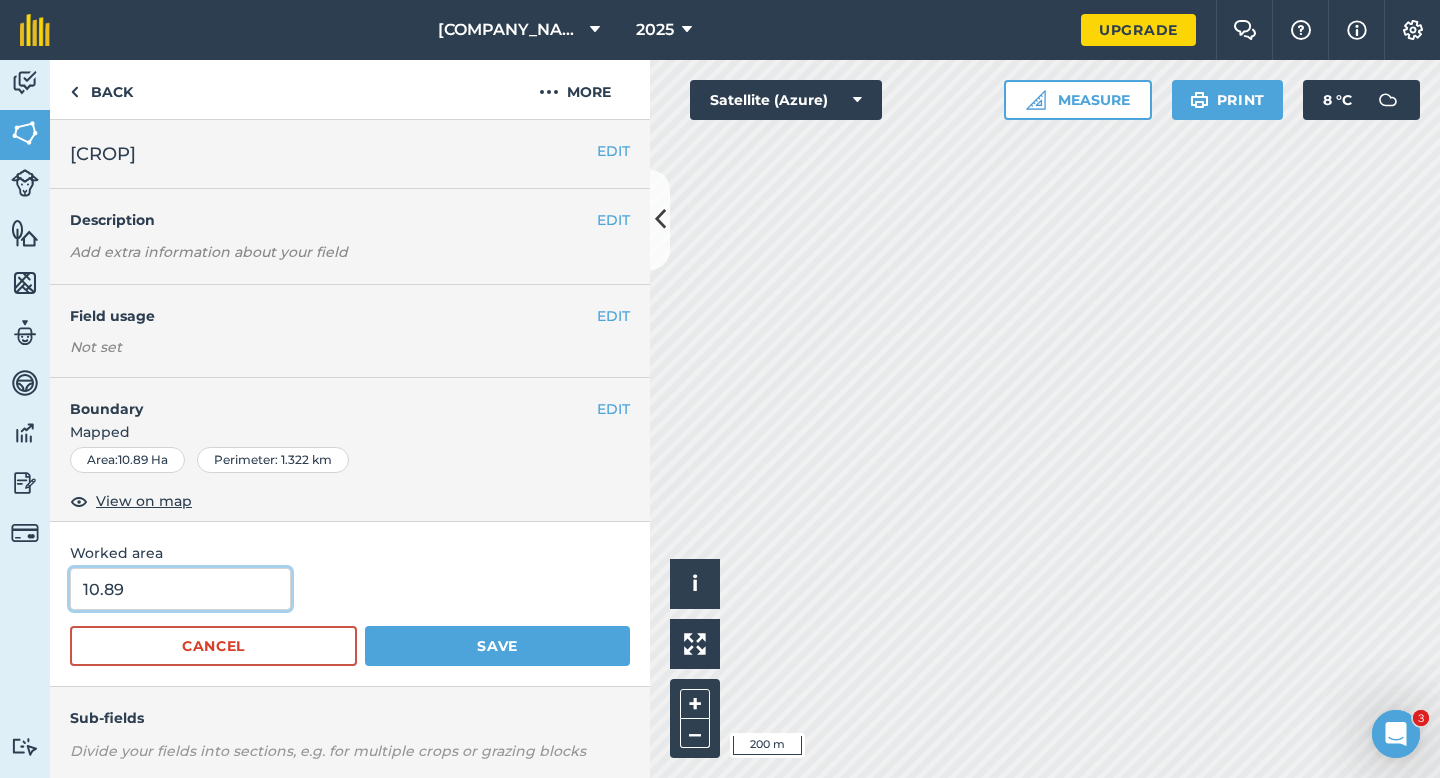 click on "10.89" at bounding box center [180, 589] 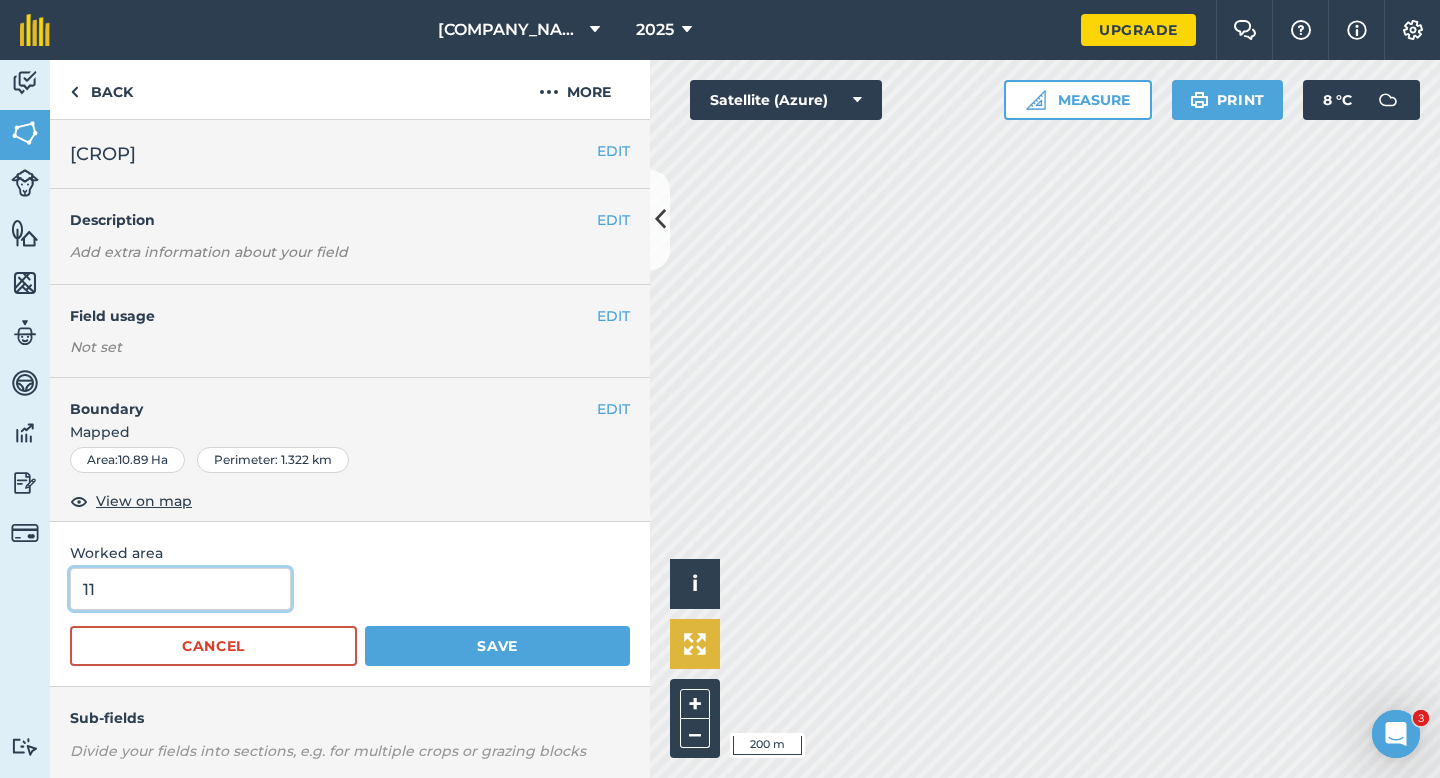 click on "Save" at bounding box center (497, 646) 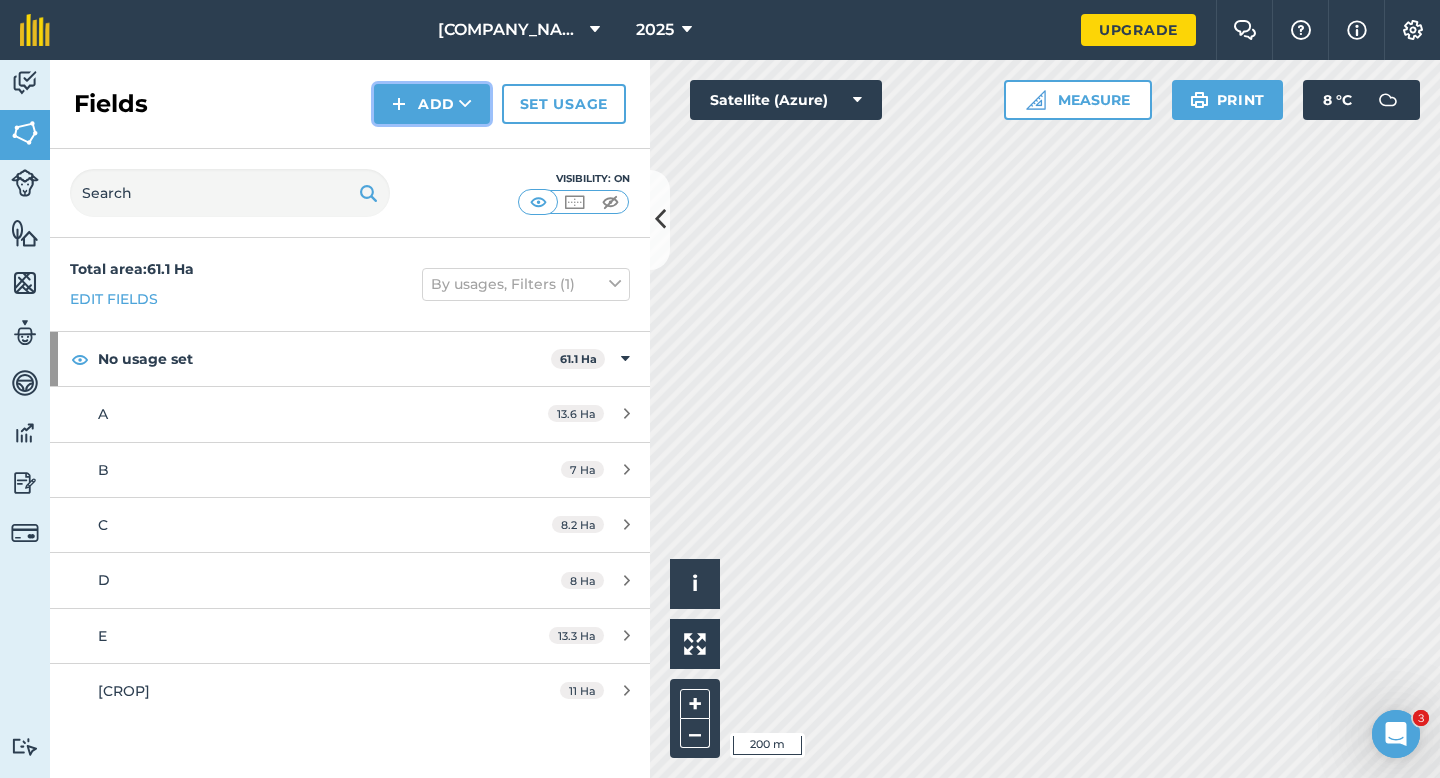 click on "Add" at bounding box center (432, 104) 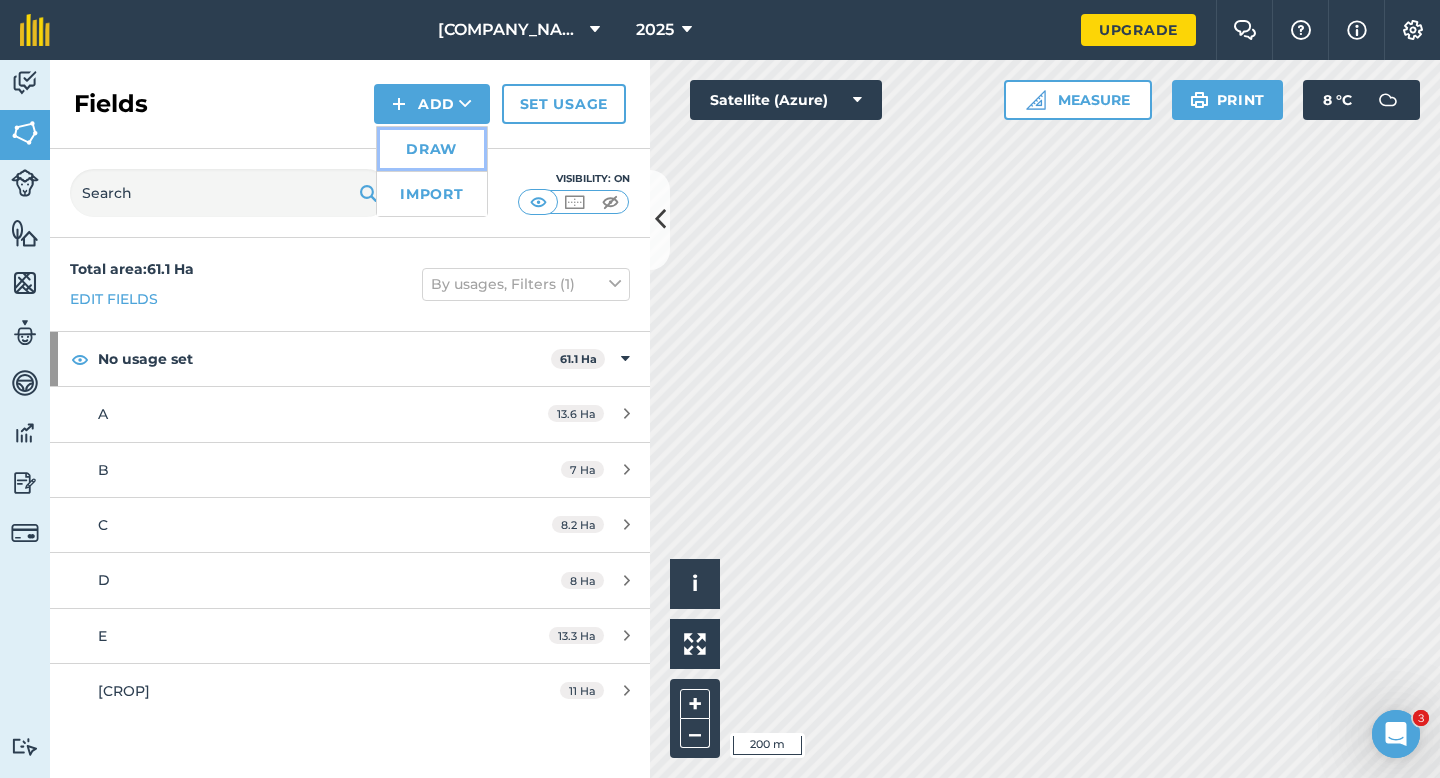click on "Draw" at bounding box center (432, 149) 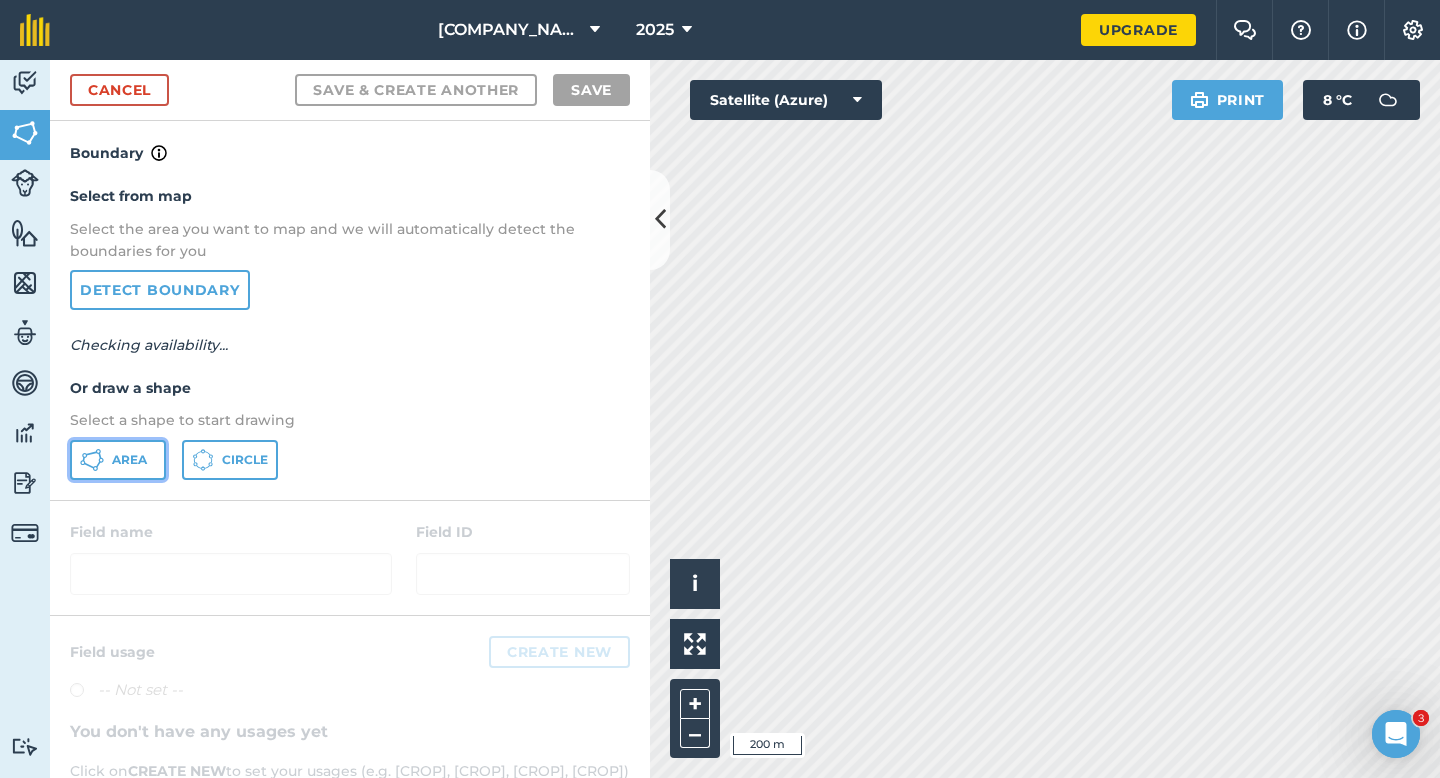 click on "Area" at bounding box center [118, 460] 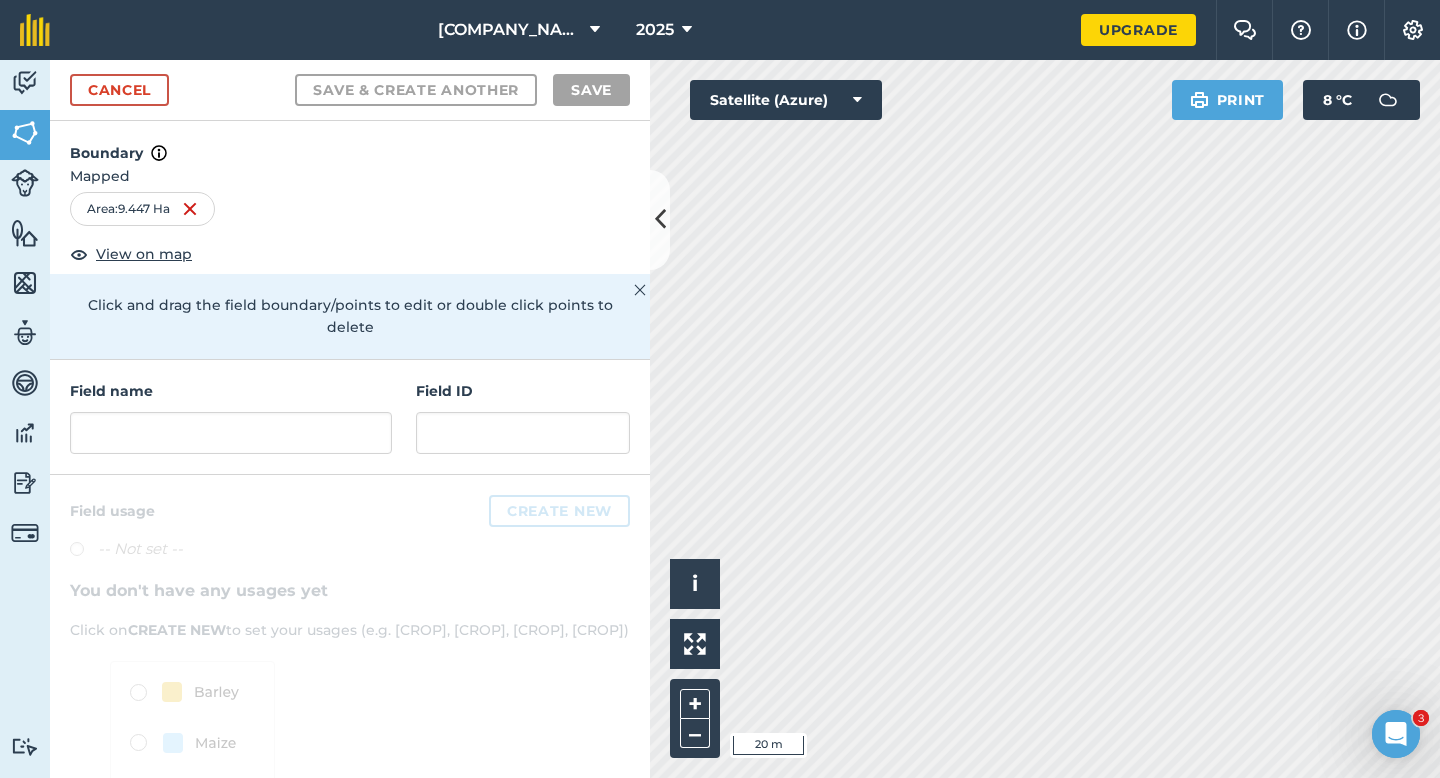 click on "Field name Field ID" at bounding box center [350, 417] 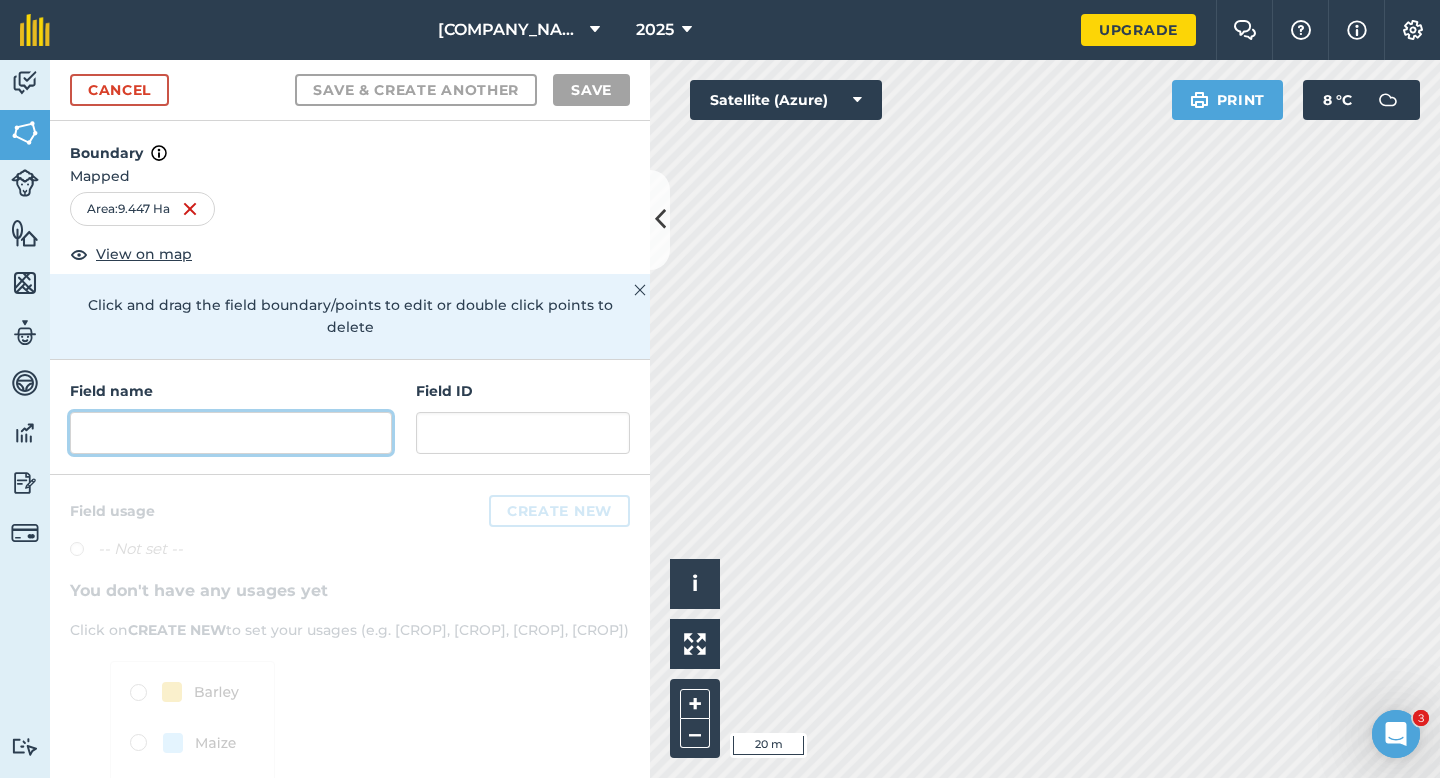 click at bounding box center [231, 433] 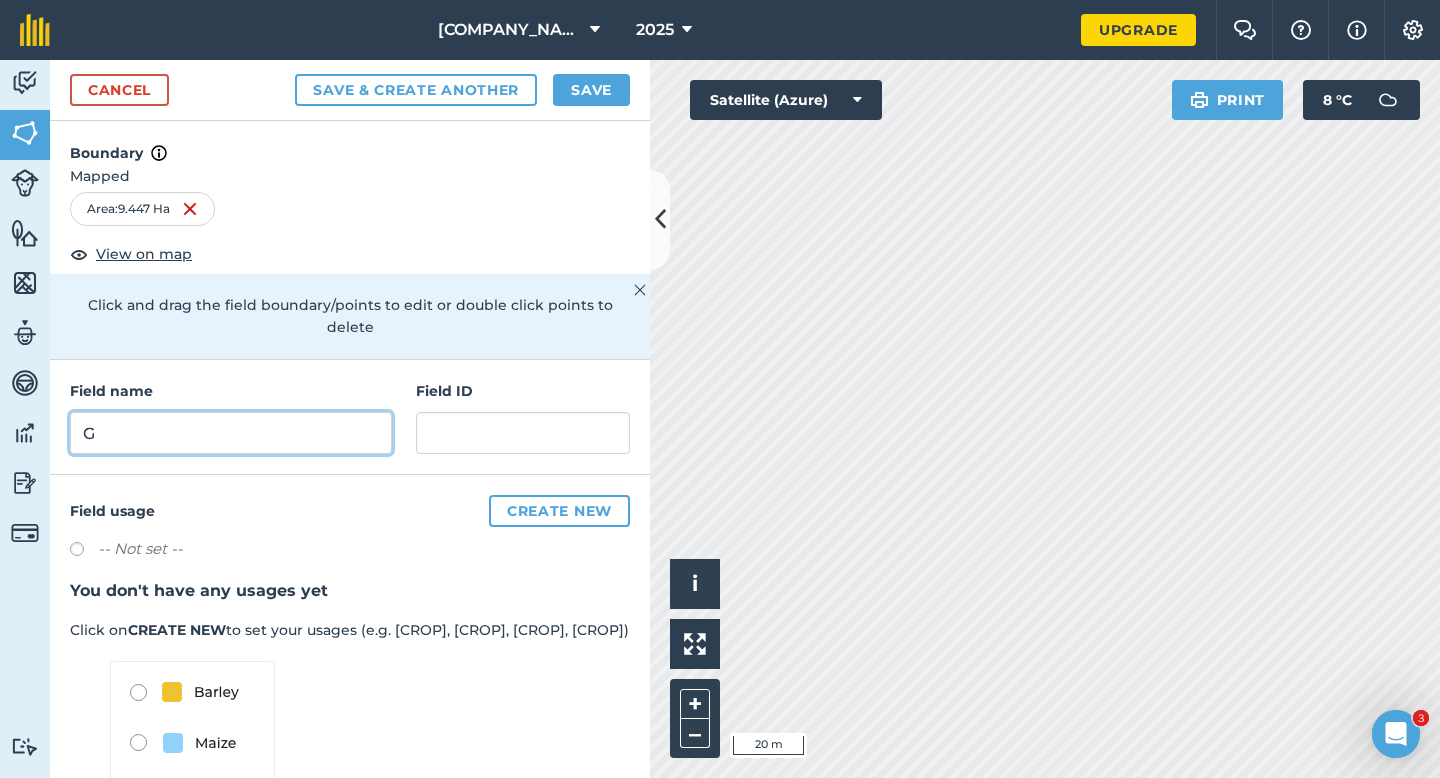type on "G" 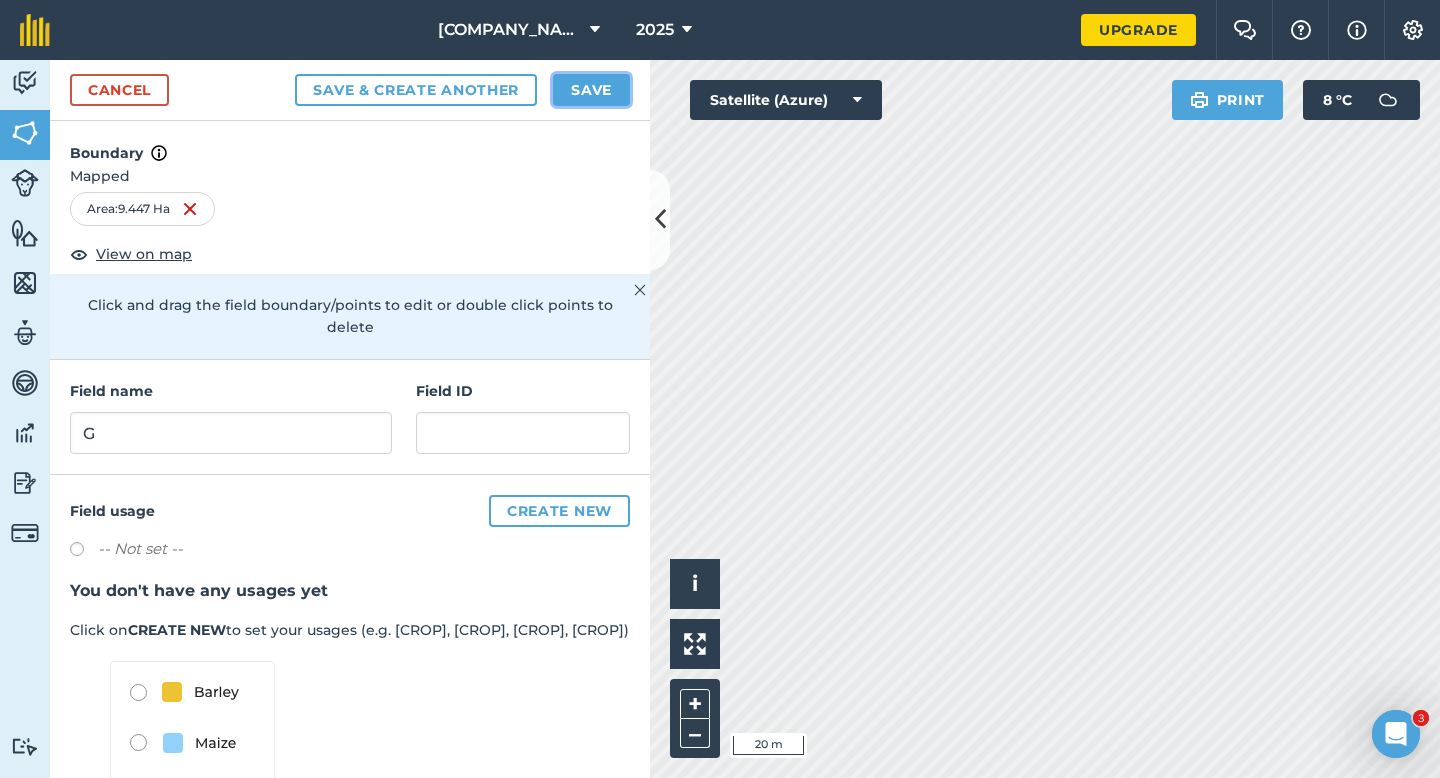 click on "Save" at bounding box center [591, 90] 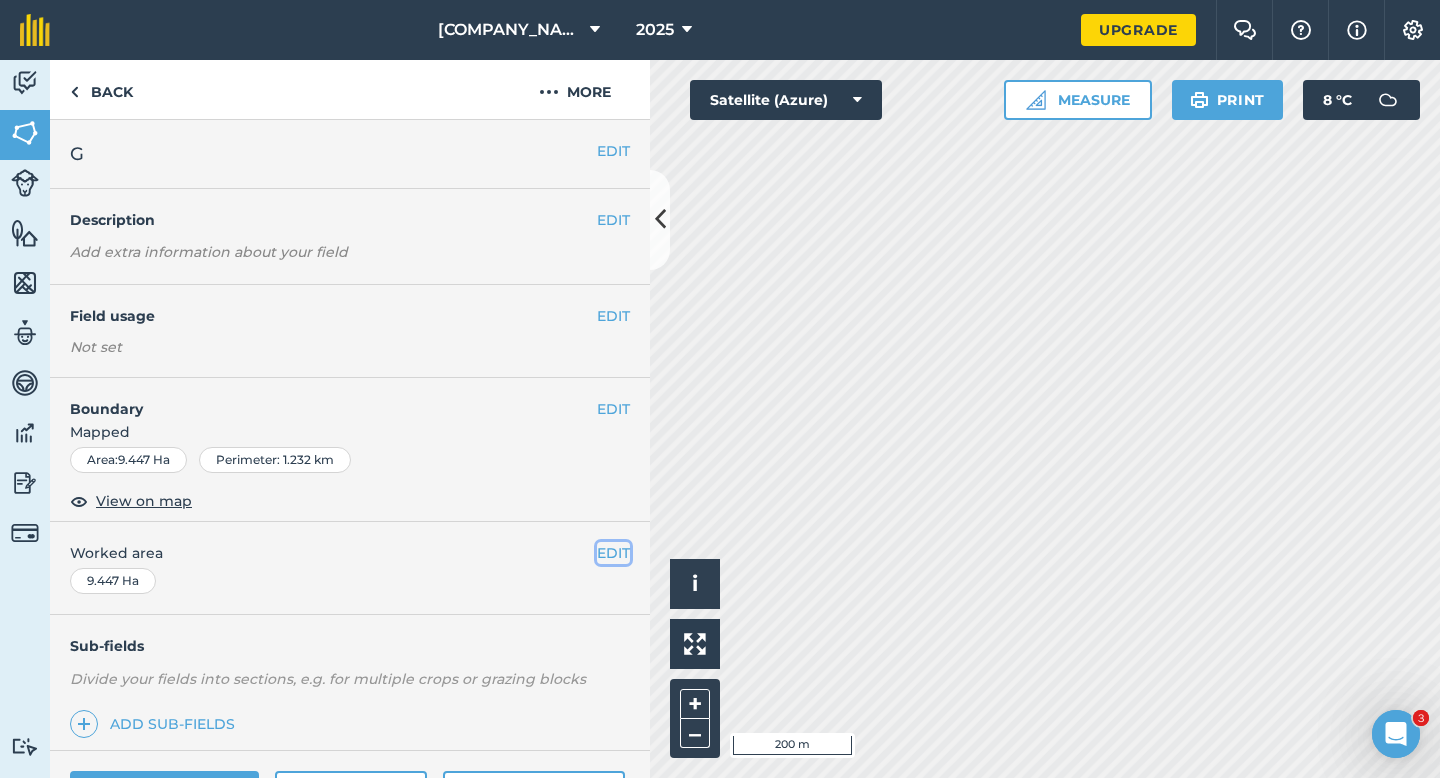 click on "EDIT" at bounding box center [613, 553] 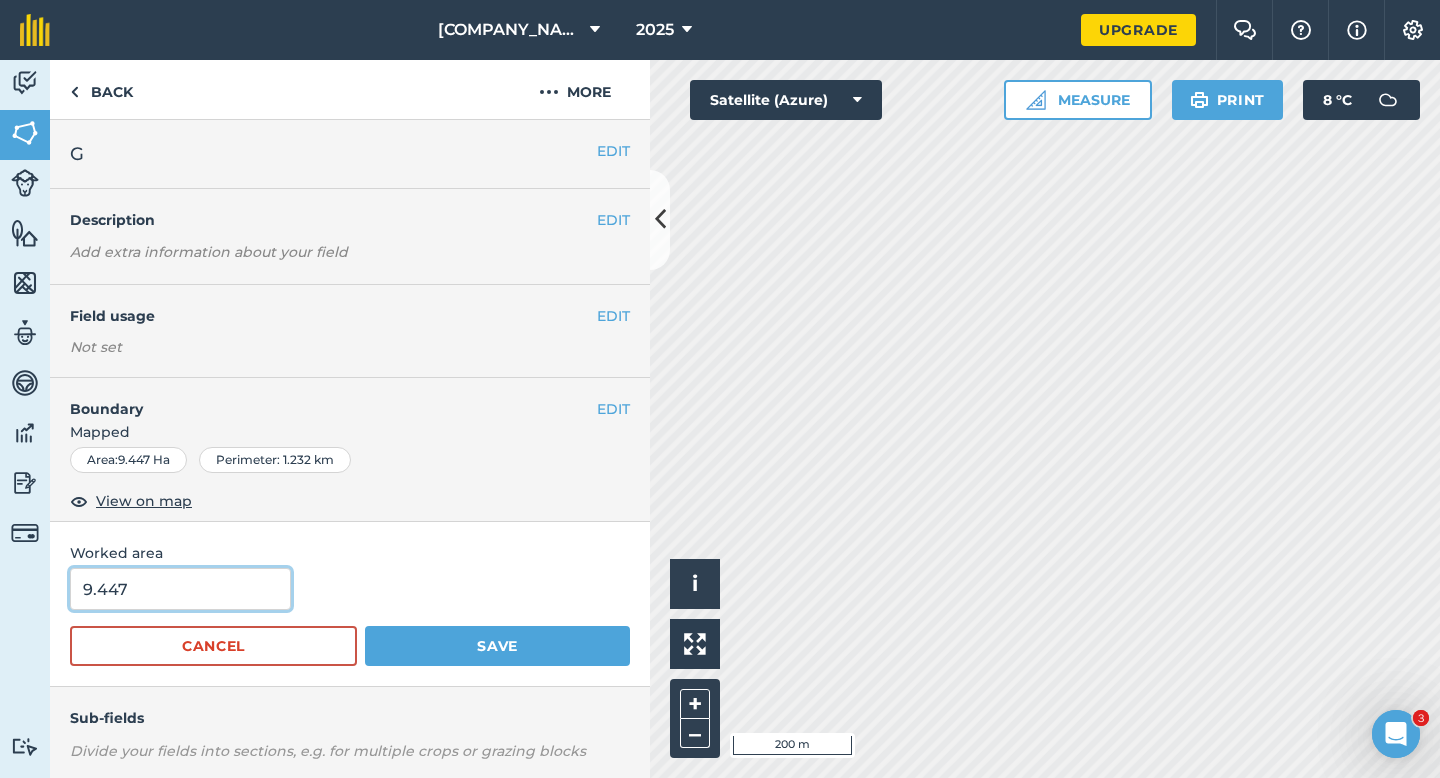 click on "9.447" at bounding box center (180, 589) 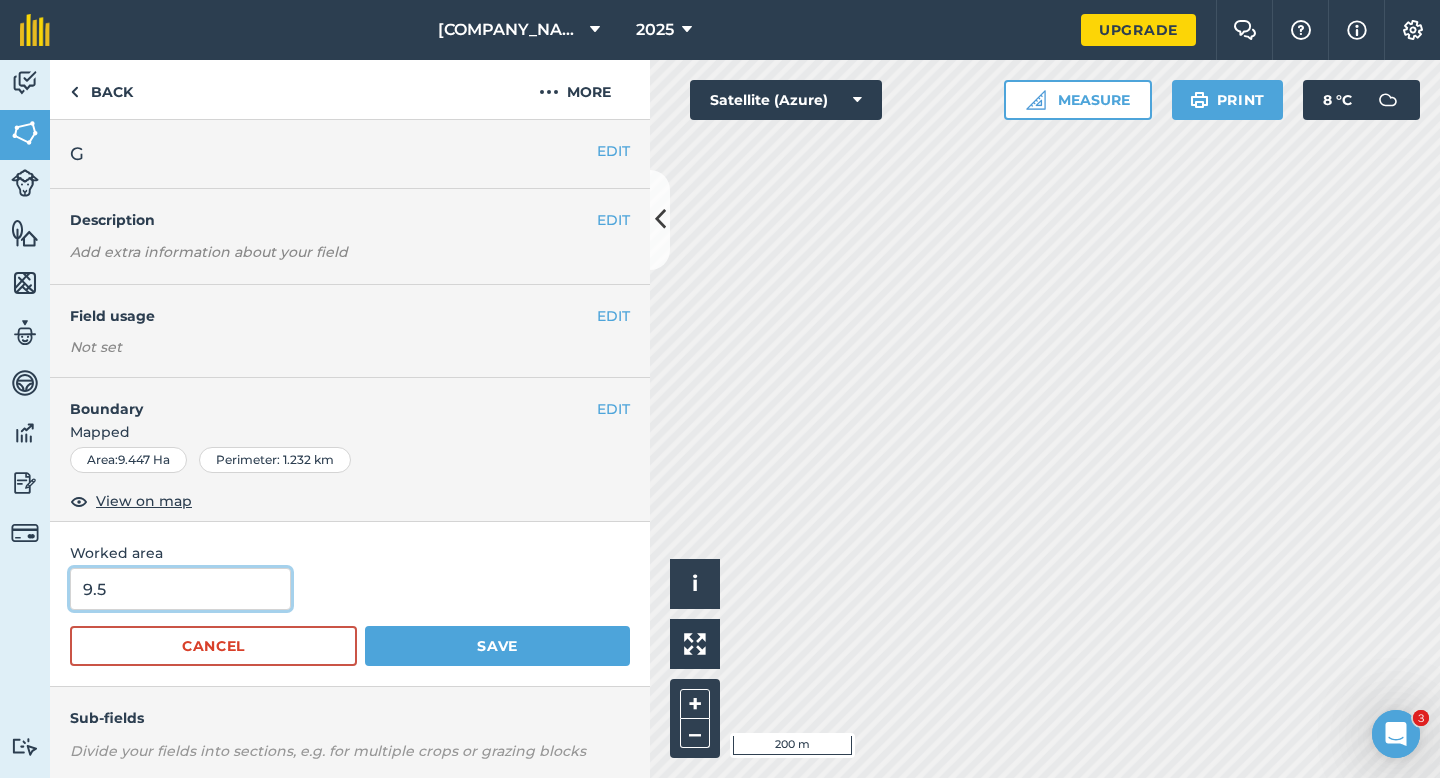 type on "9.5" 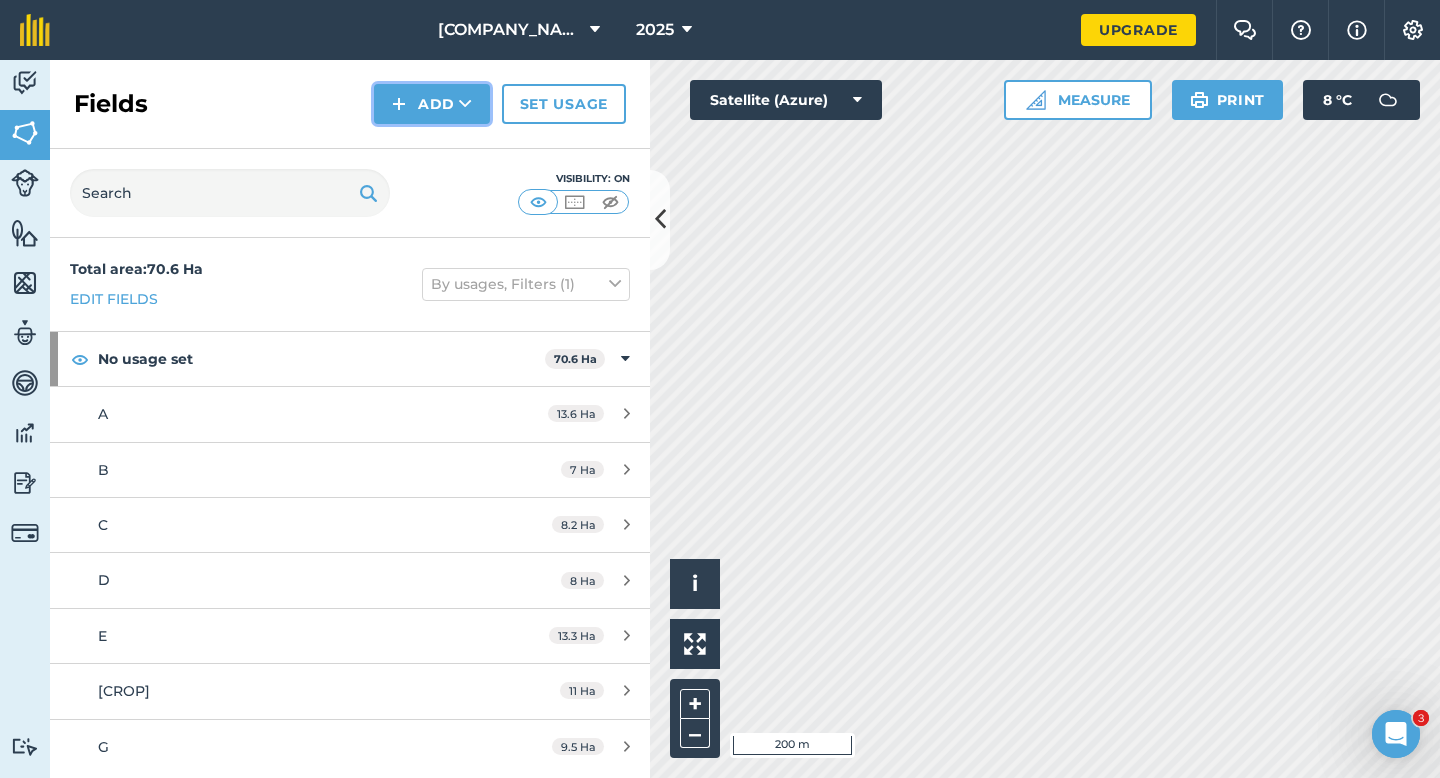 click on "Add" at bounding box center [432, 104] 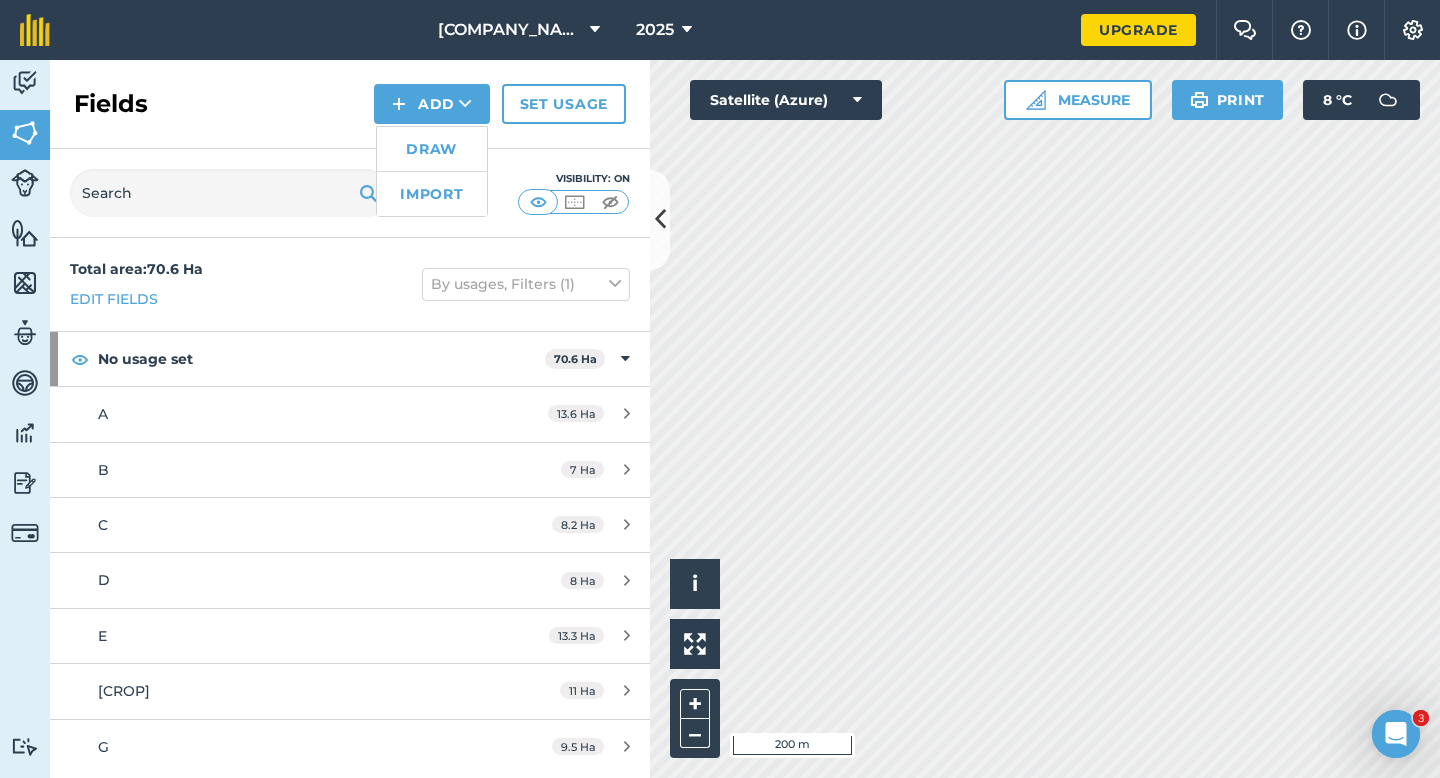 click on "Draw" at bounding box center [432, 149] 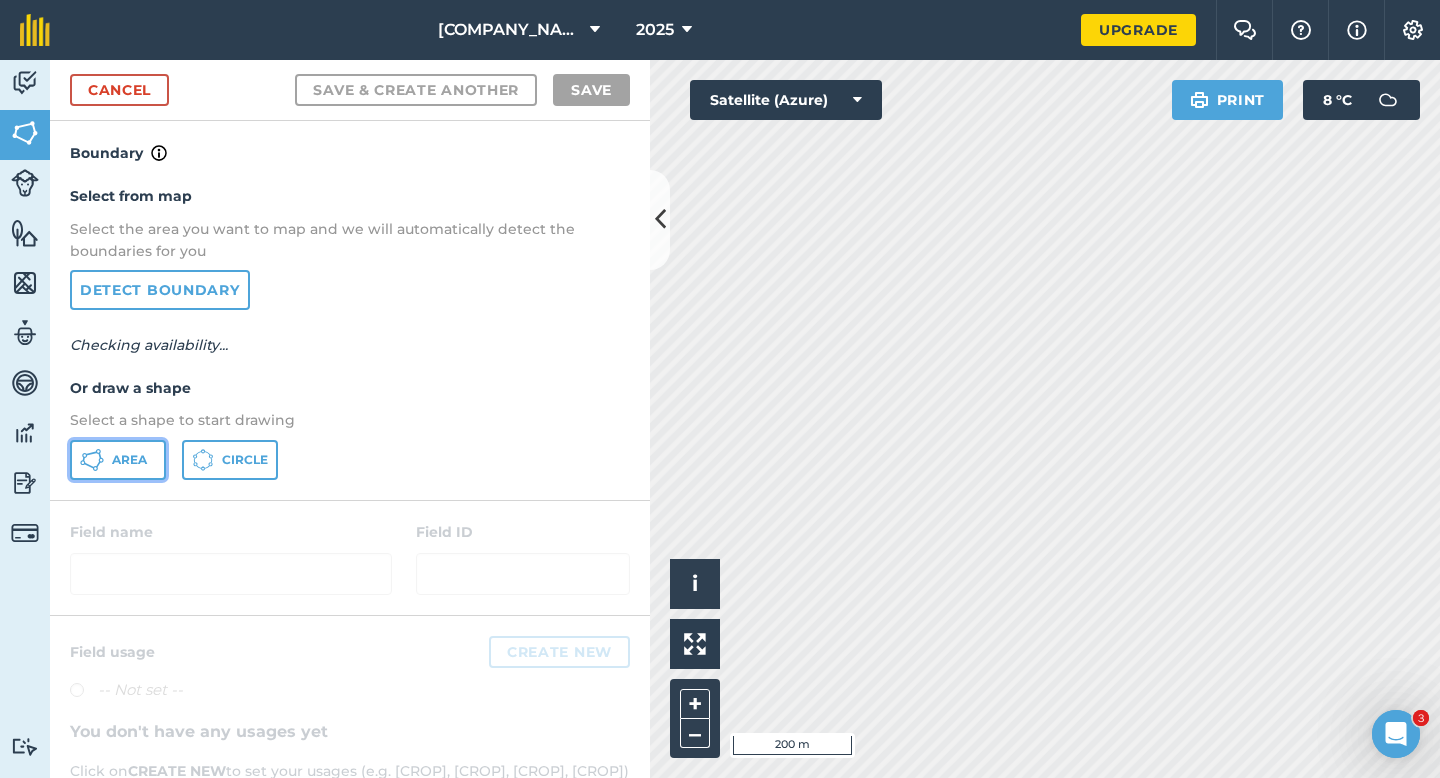 click on "Area" at bounding box center (129, 460) 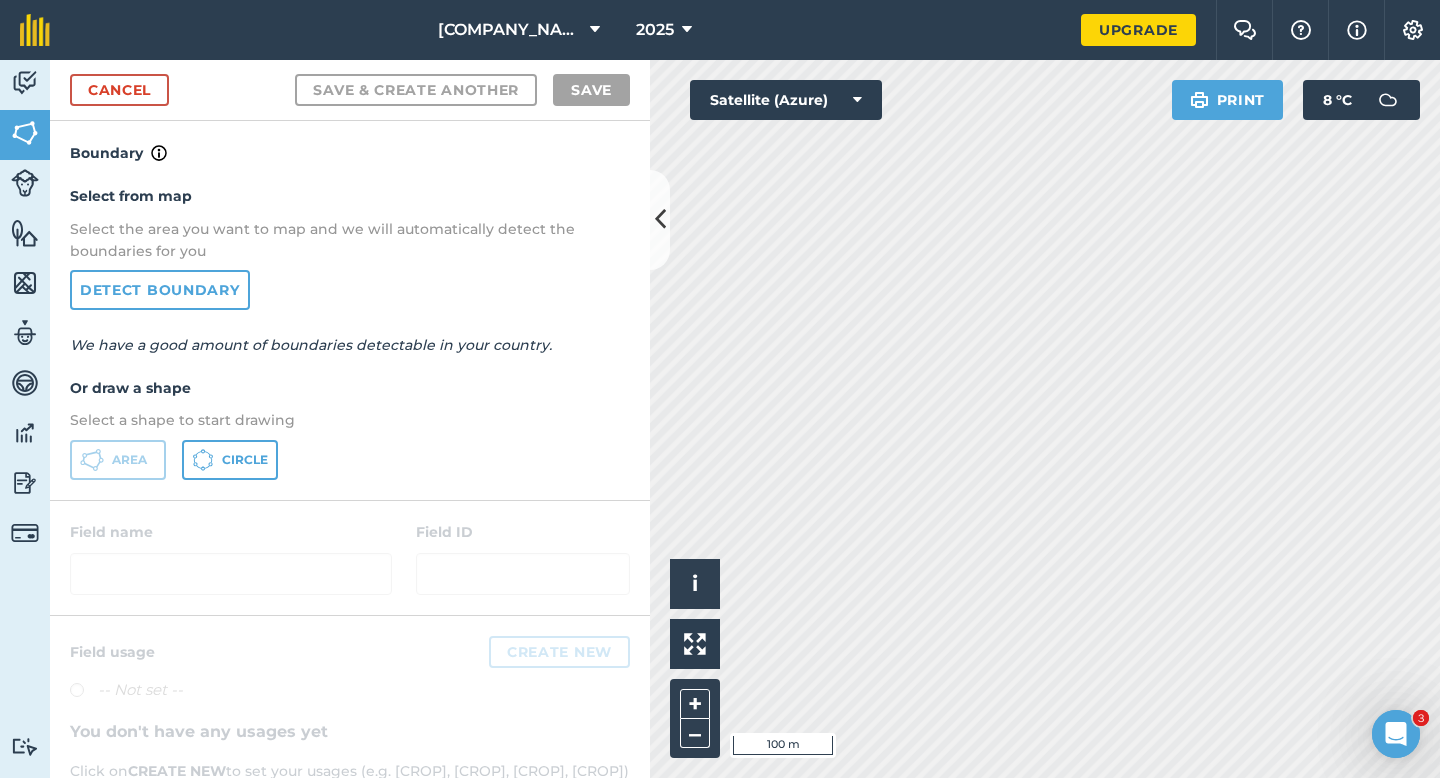 click on "Cancel Save & Create Another Save" at bounding box center (350, 90) 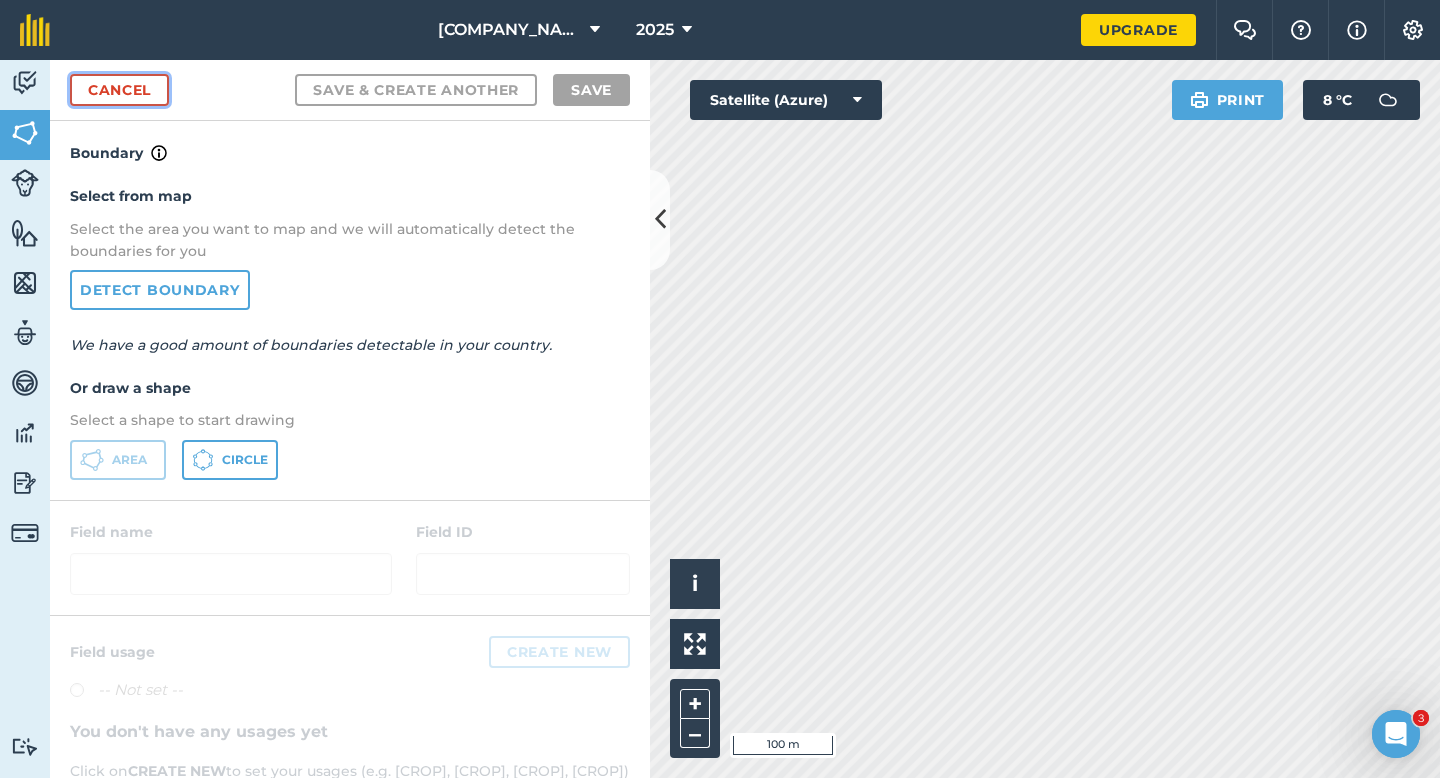 click on "Cancel" at bounding box center [119, 90] 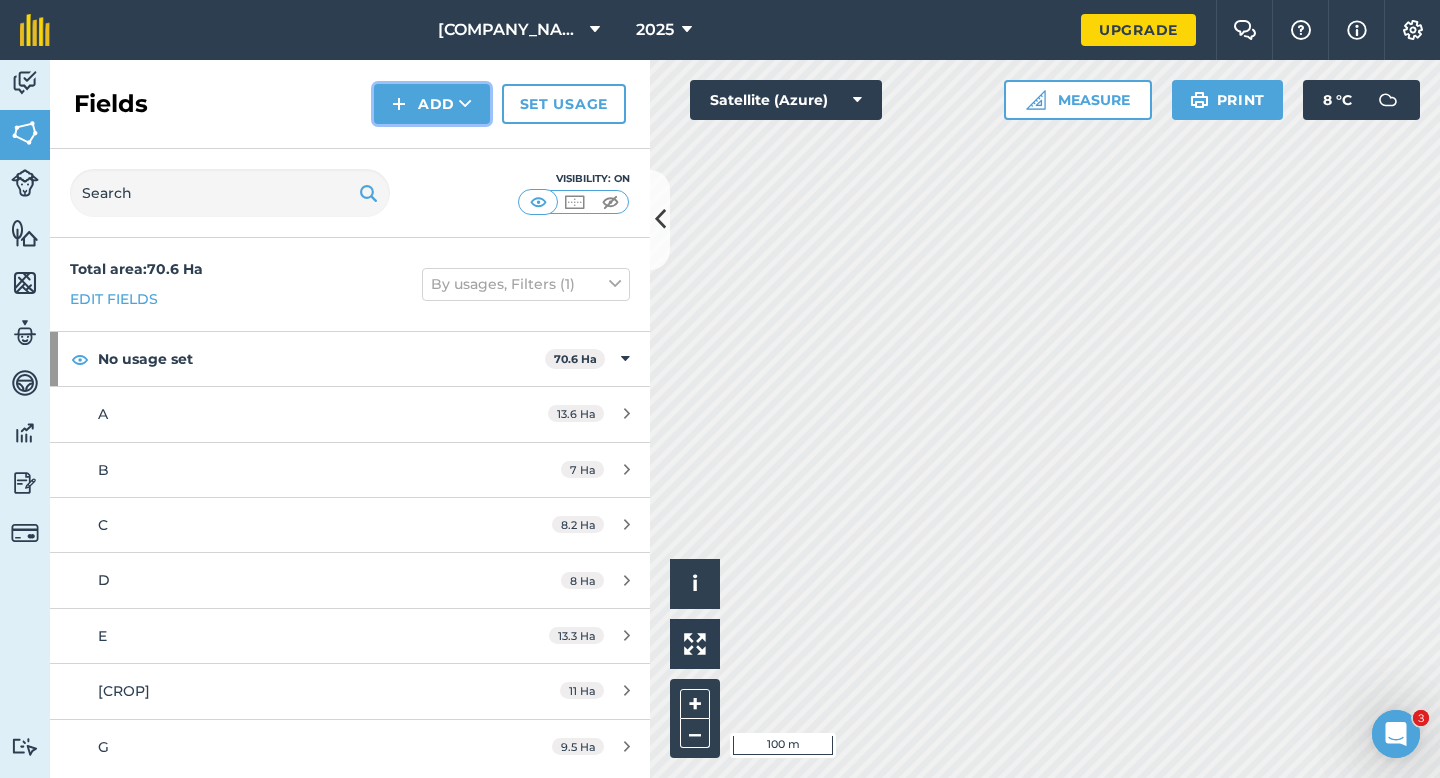 click on "Add" at bounding box center [432, 104] 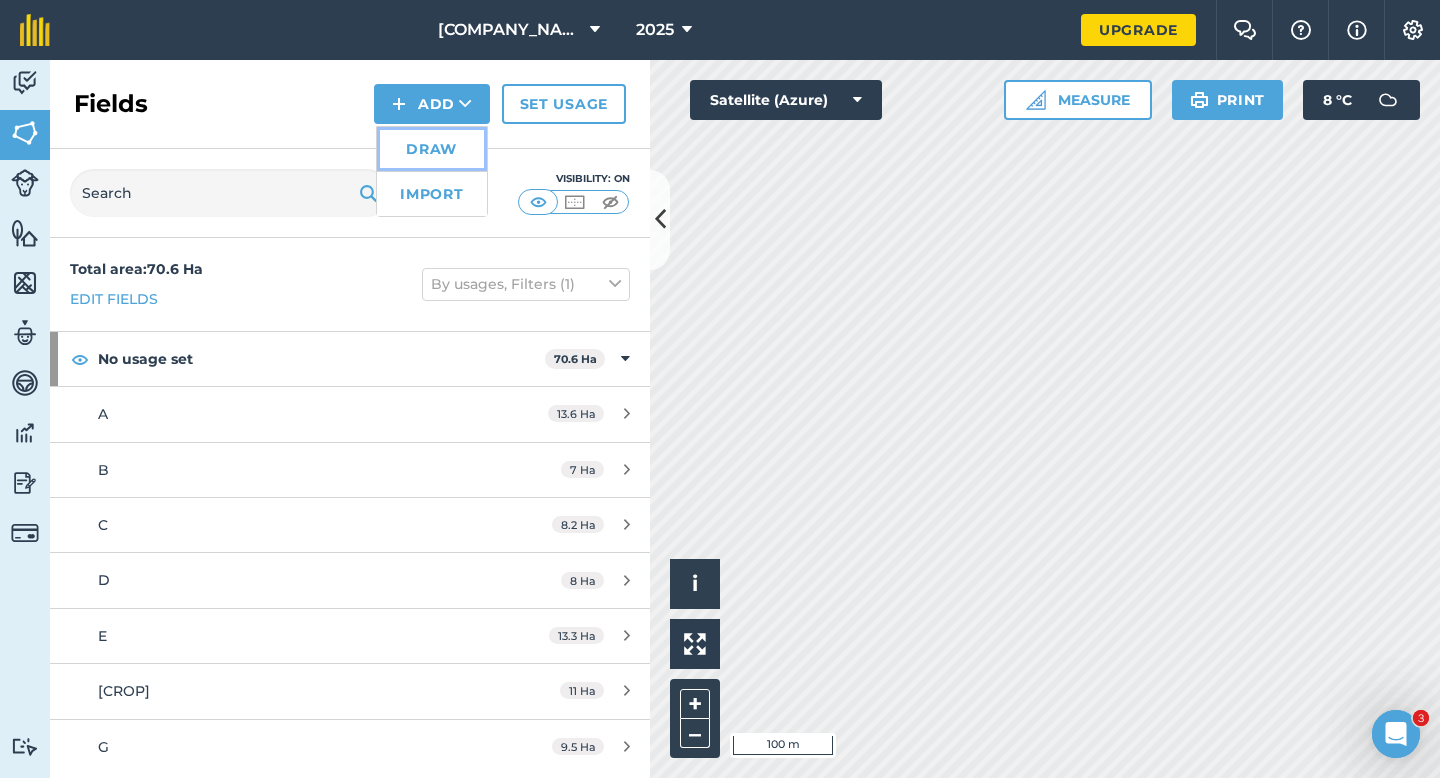 click on "Draw" at bounding box center (432, 149) 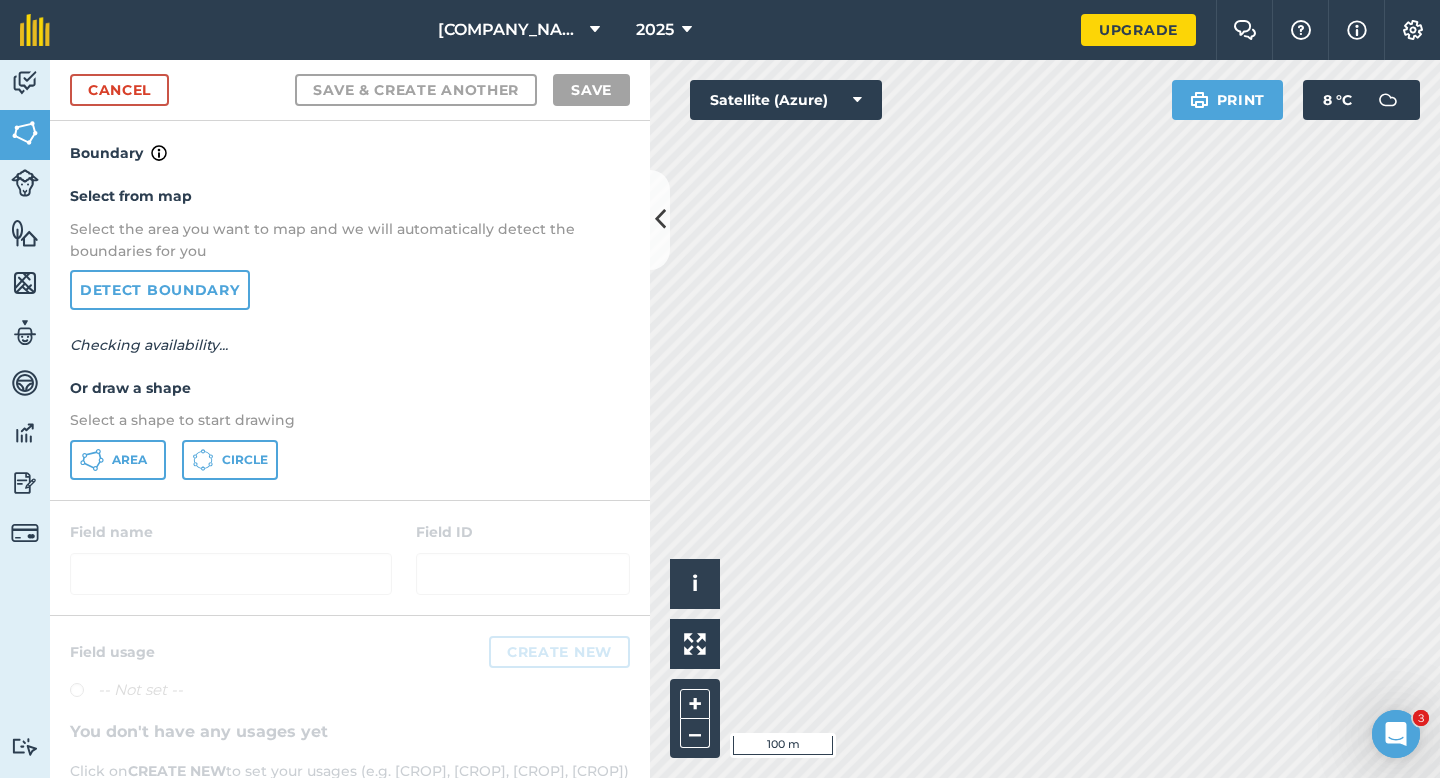 click on "Select from map Select the area you want to map and we will automatically detect the boundaries for you Detect boundary Checking availability... Or draw a shape Select a shape to start drawing Area Circle" at bounding box center (350, 332) 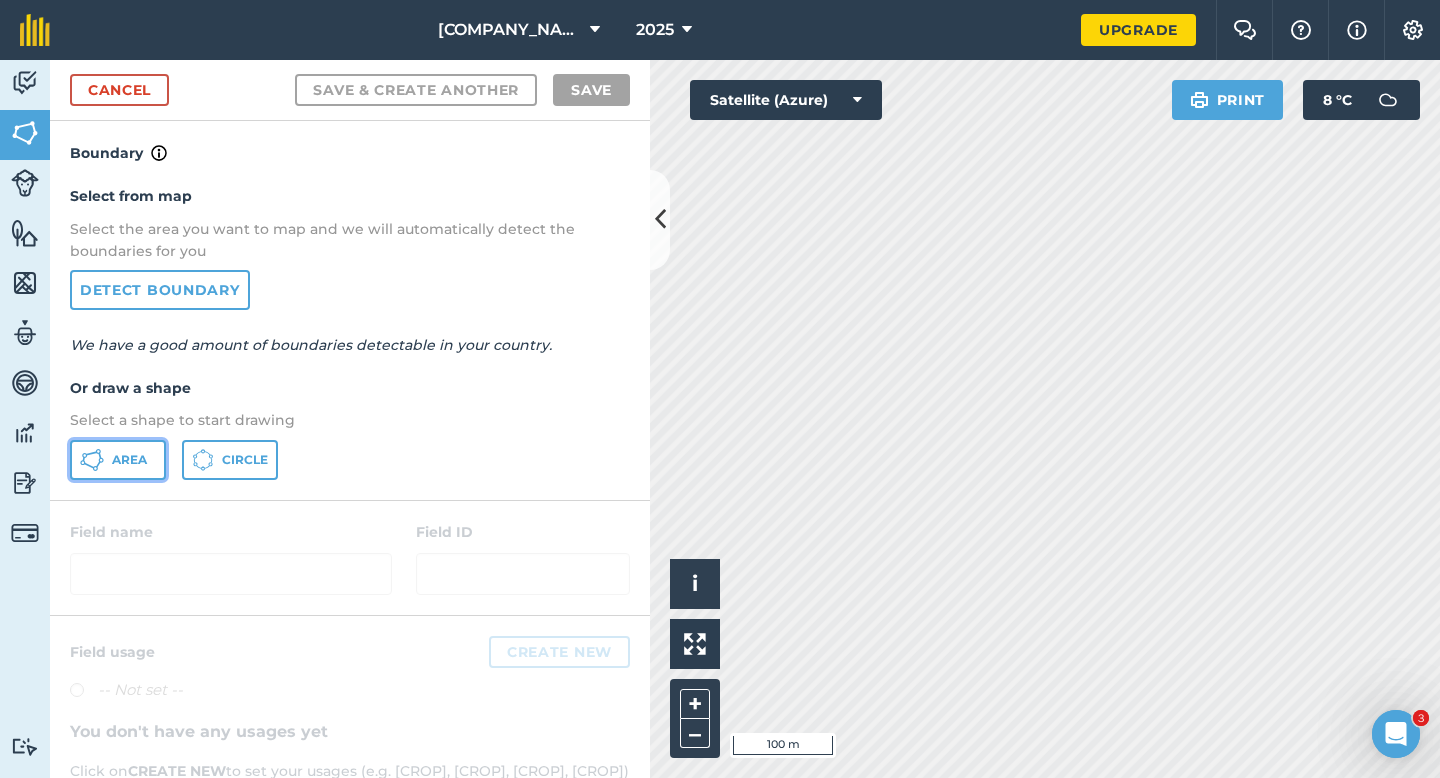 click on "Area" at bounding box center (118, 460) 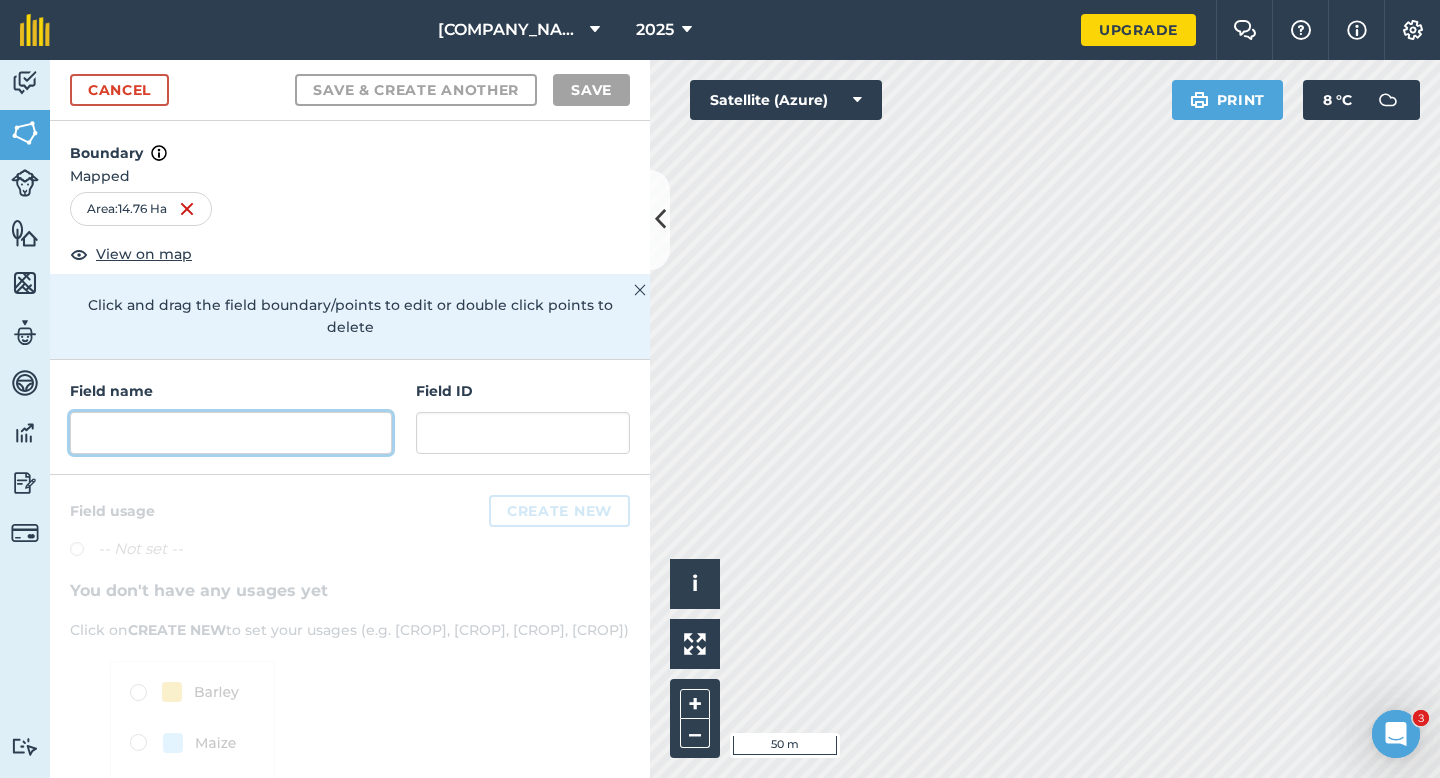 click at bounding box center (231, 433) 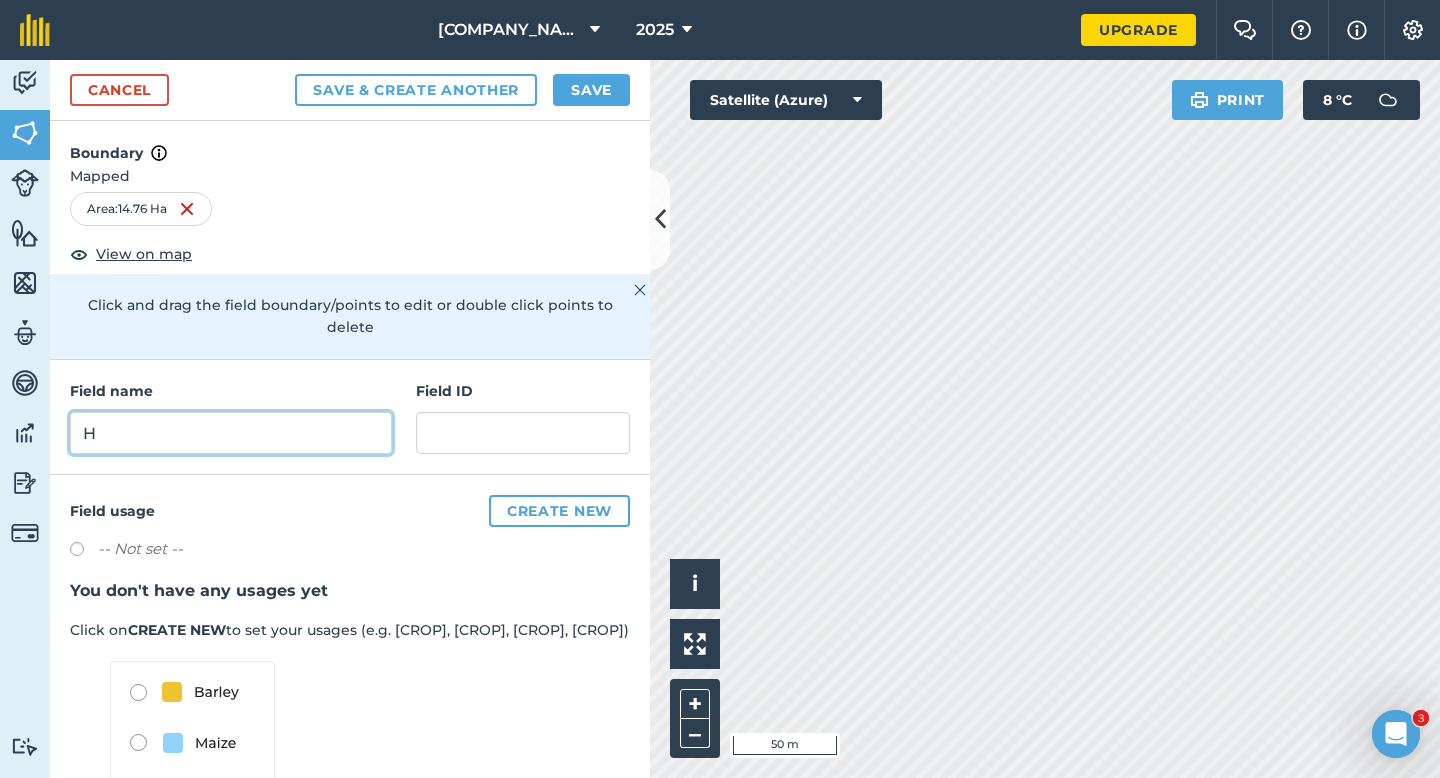 type on "H" 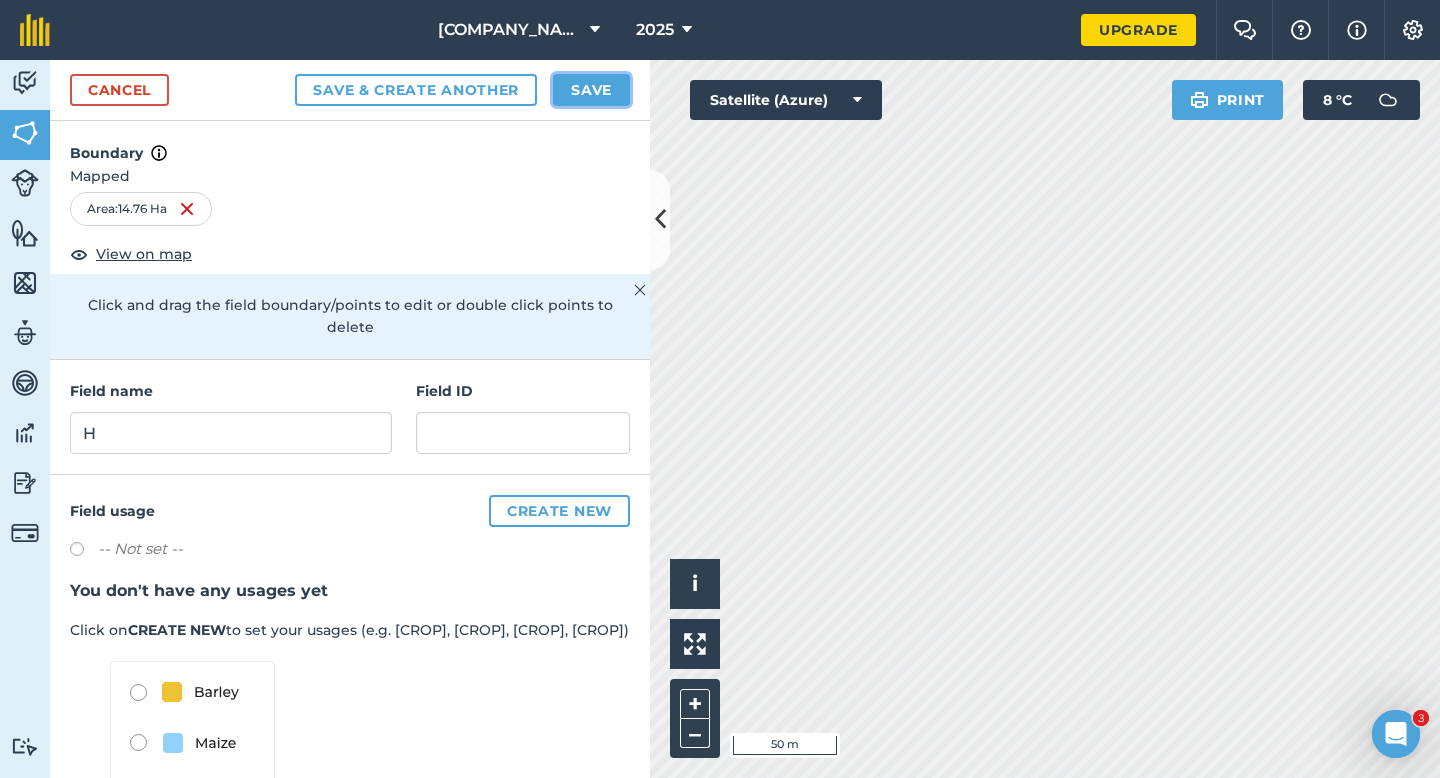 click on "Save" at bounding box center [591, 90] 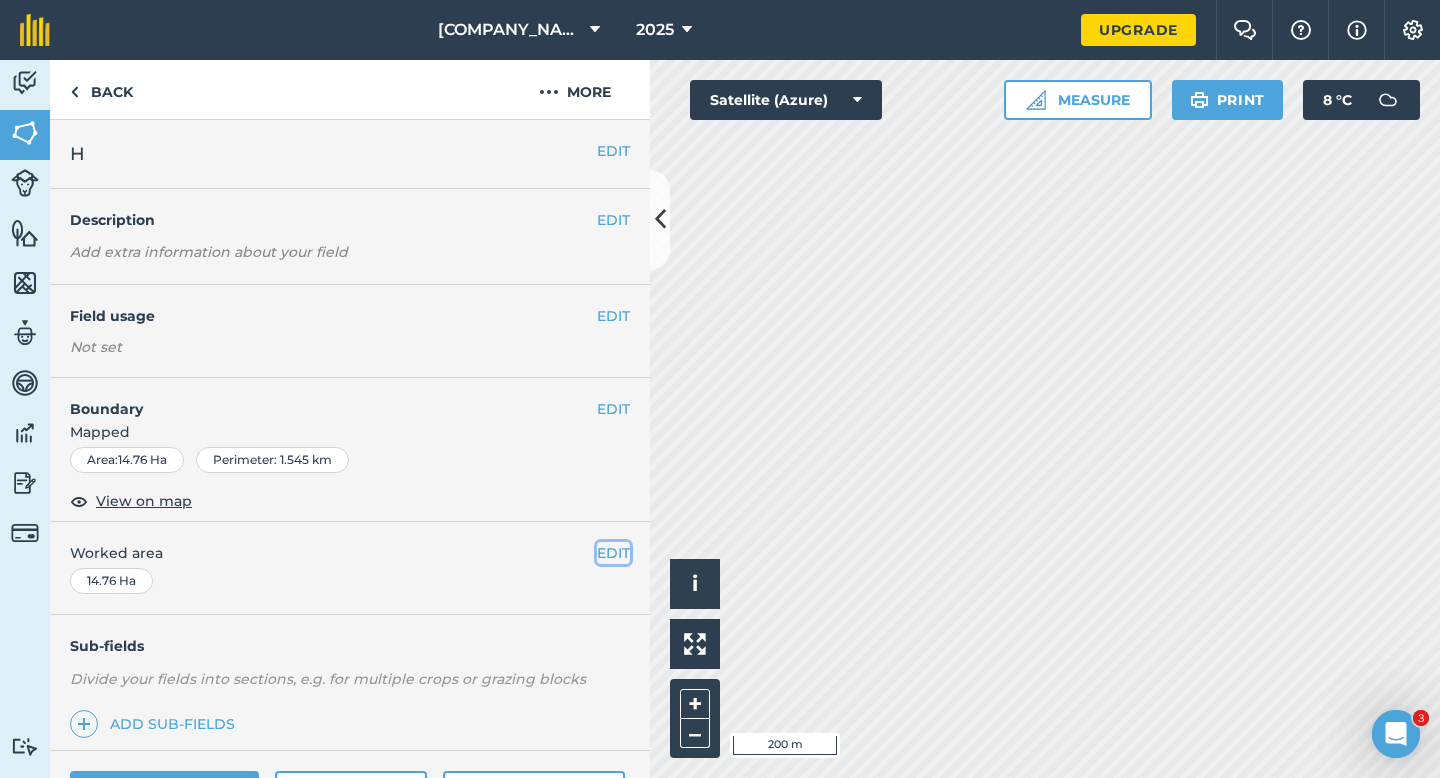 click on "EDIT" at bounding box center [613, 553] 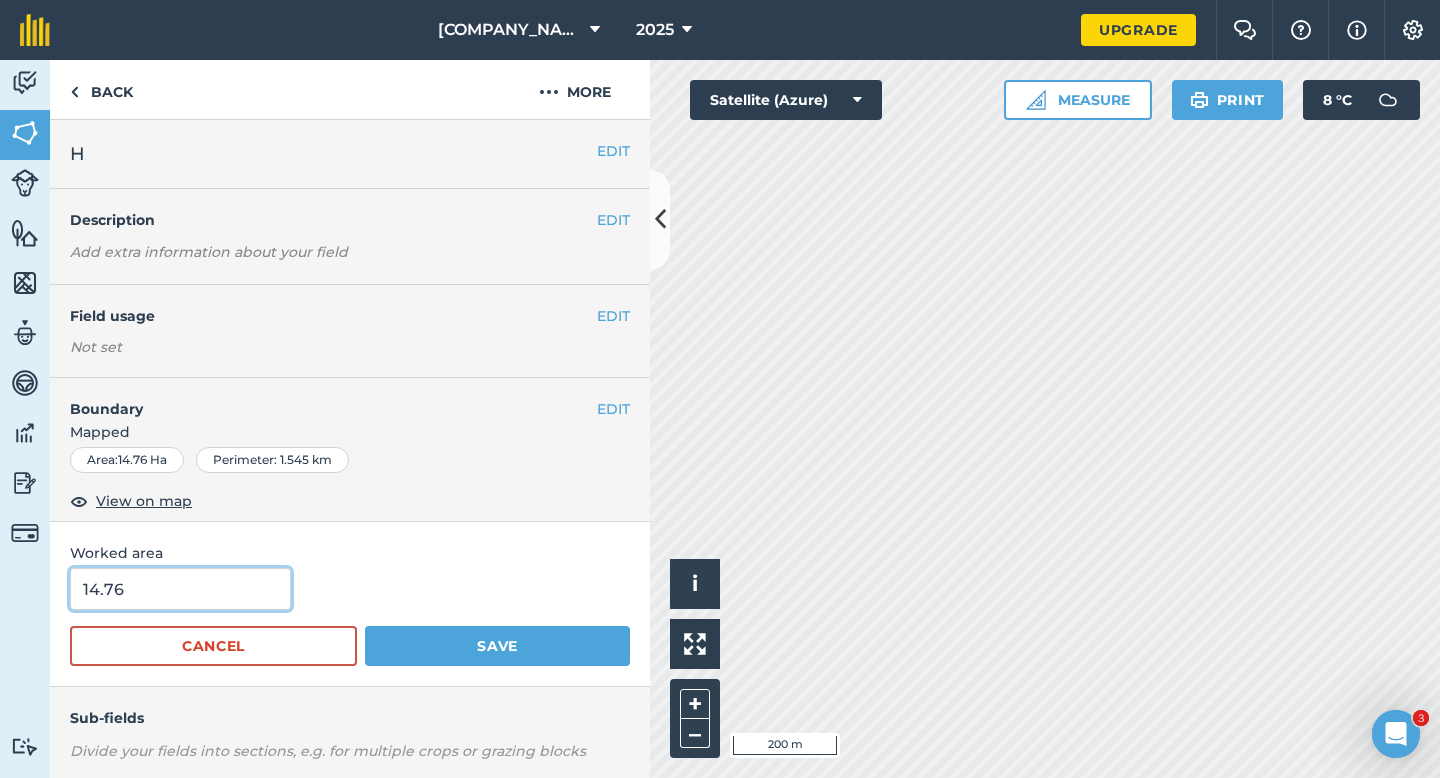 click on "14.76" at bounding box center (180, 589) 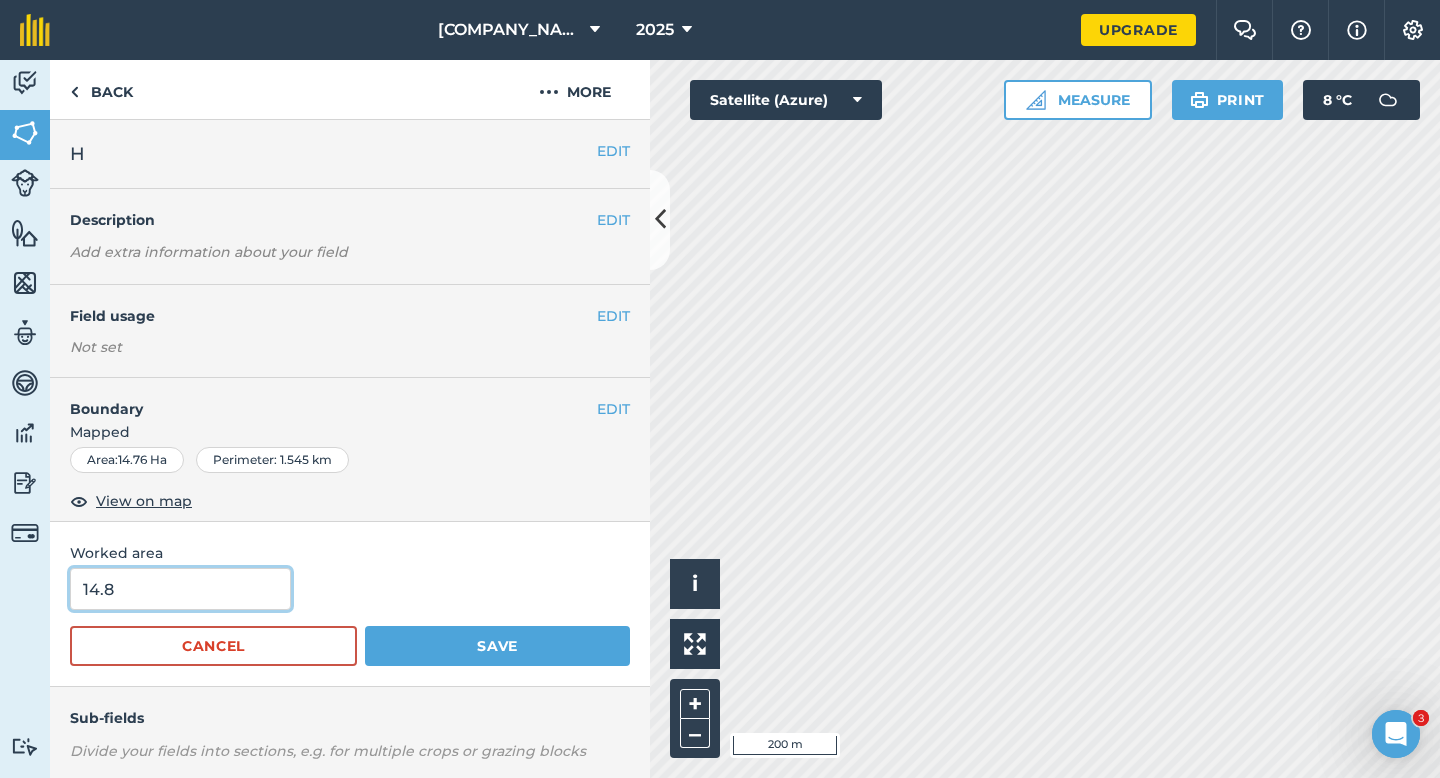 type on "14.8" 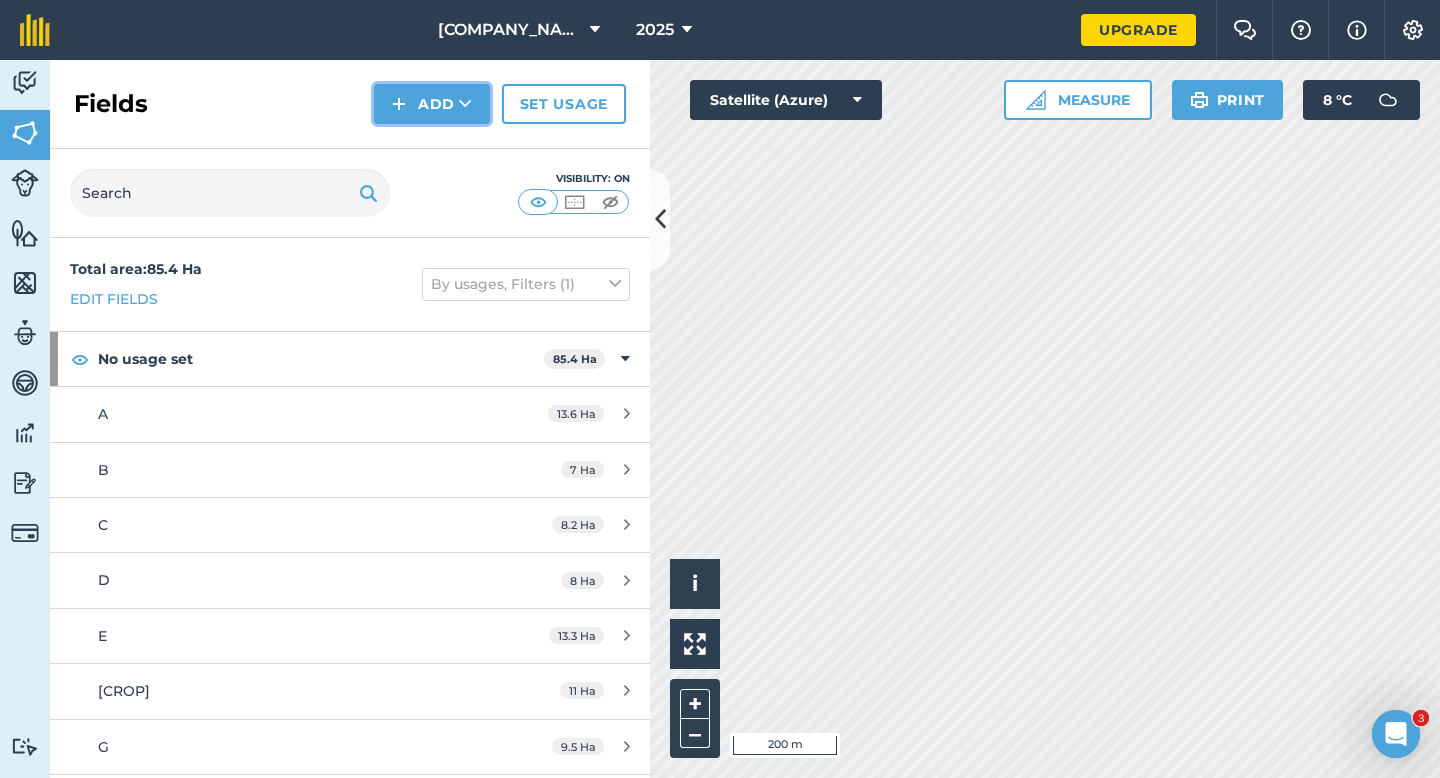 click on "Add" at bounding box center (432, 104) 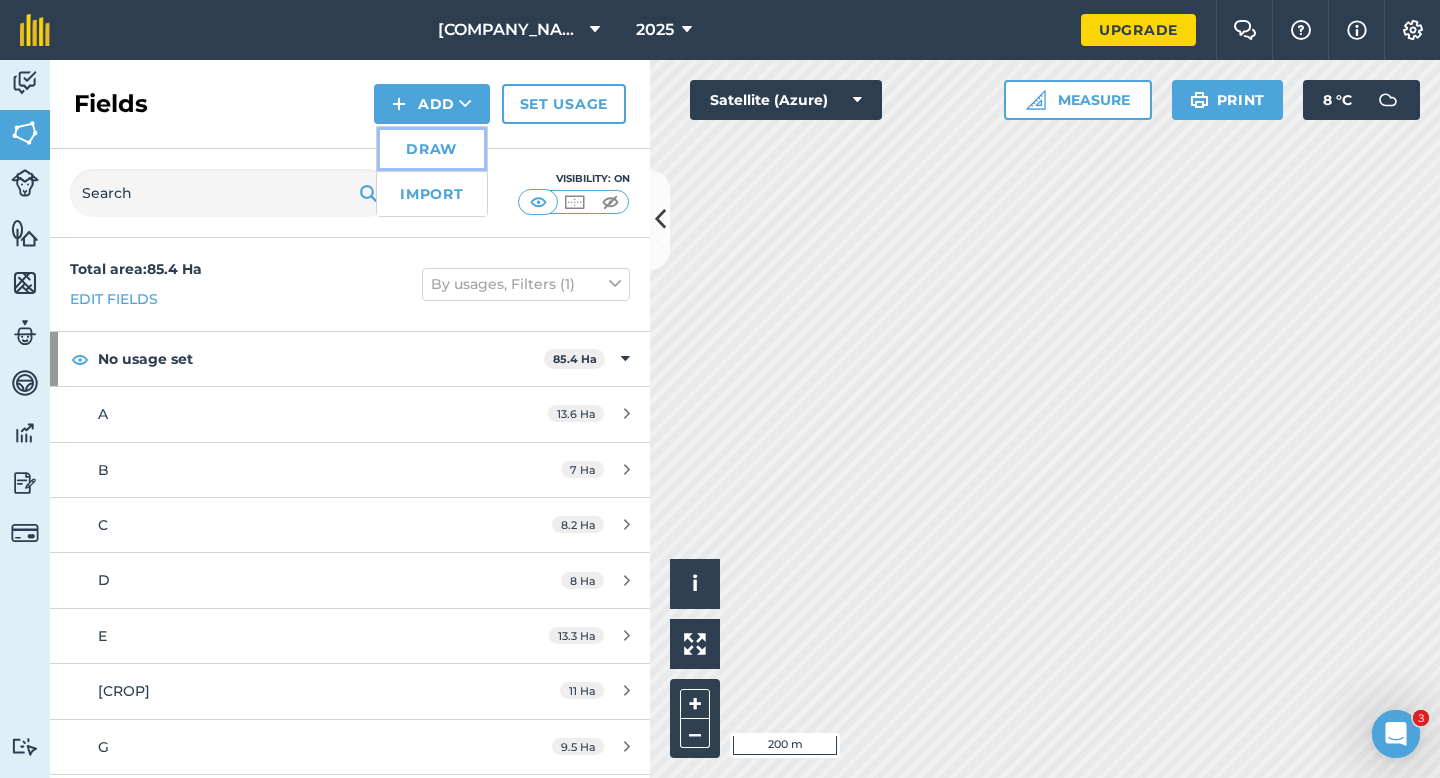 click on "Draw" at bounding box center [432, 149] 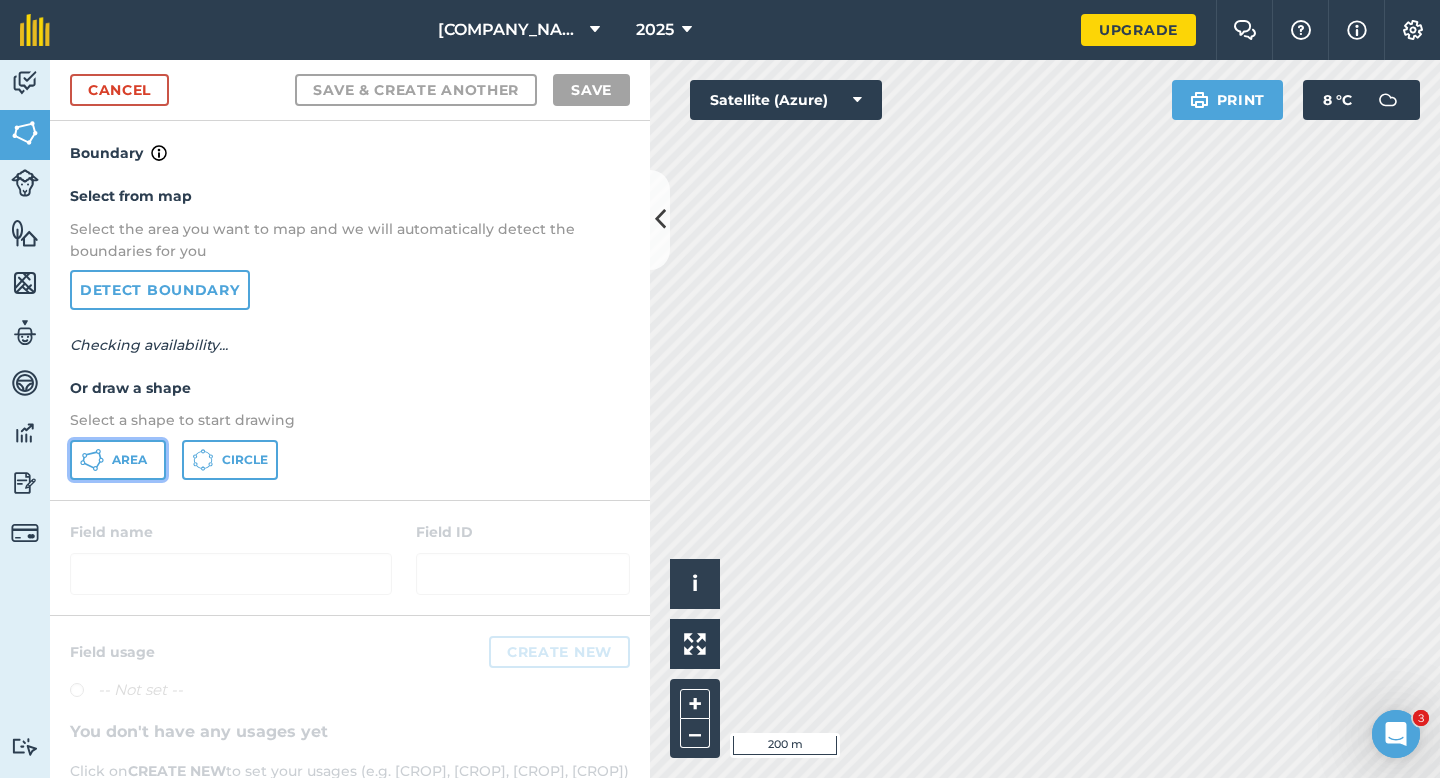 click on "Area" at bounding box center [129, 460] 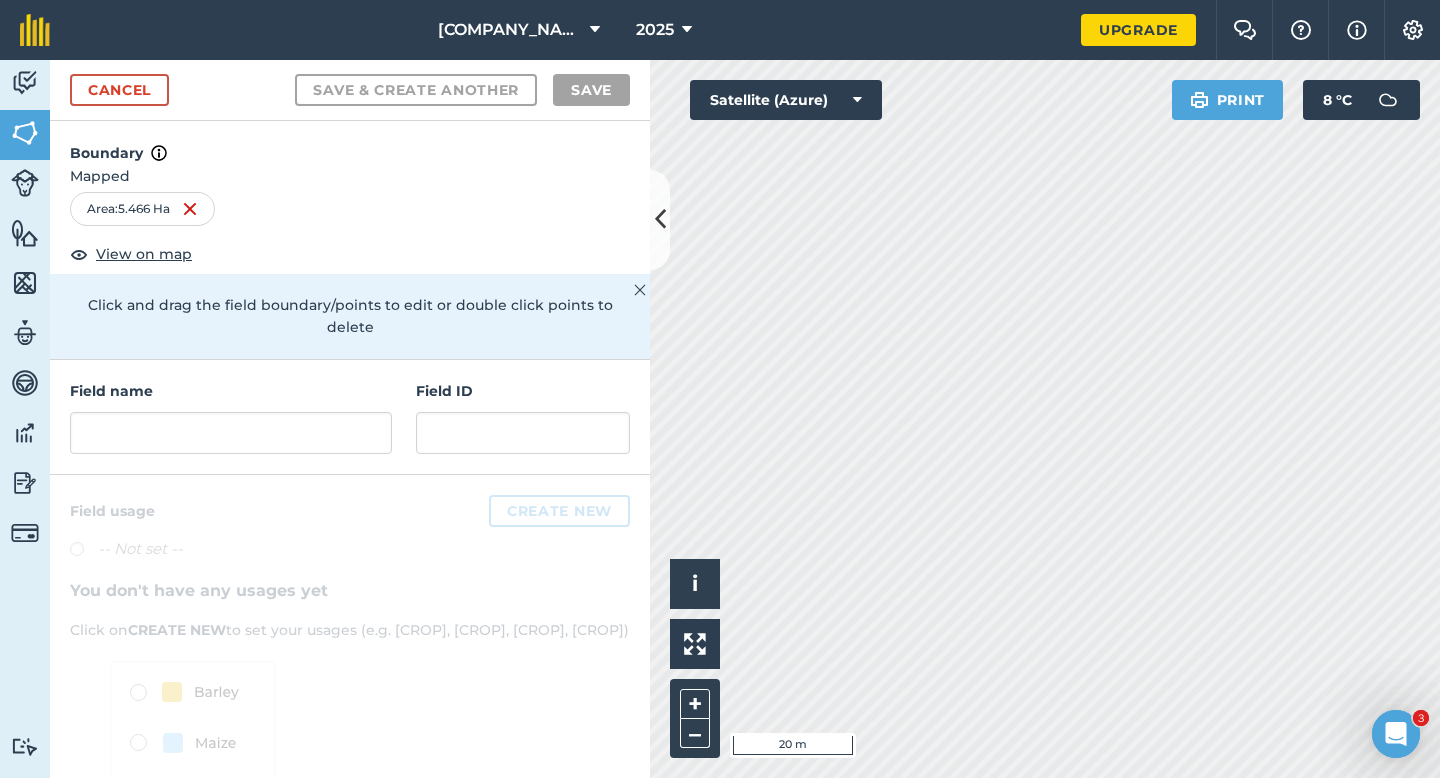 click on "Field name" at bounding box center (231, 417) 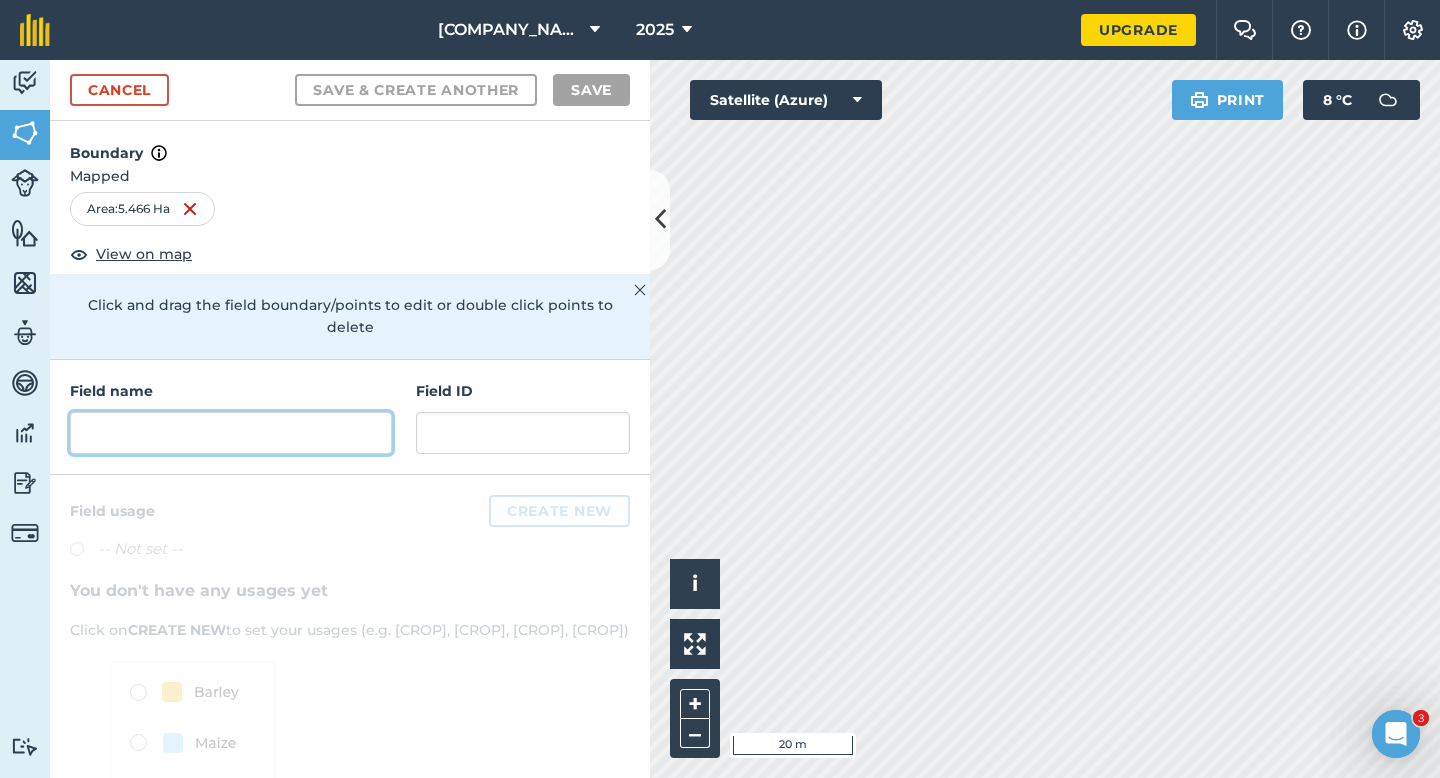 click at bounding box center (231, 433) 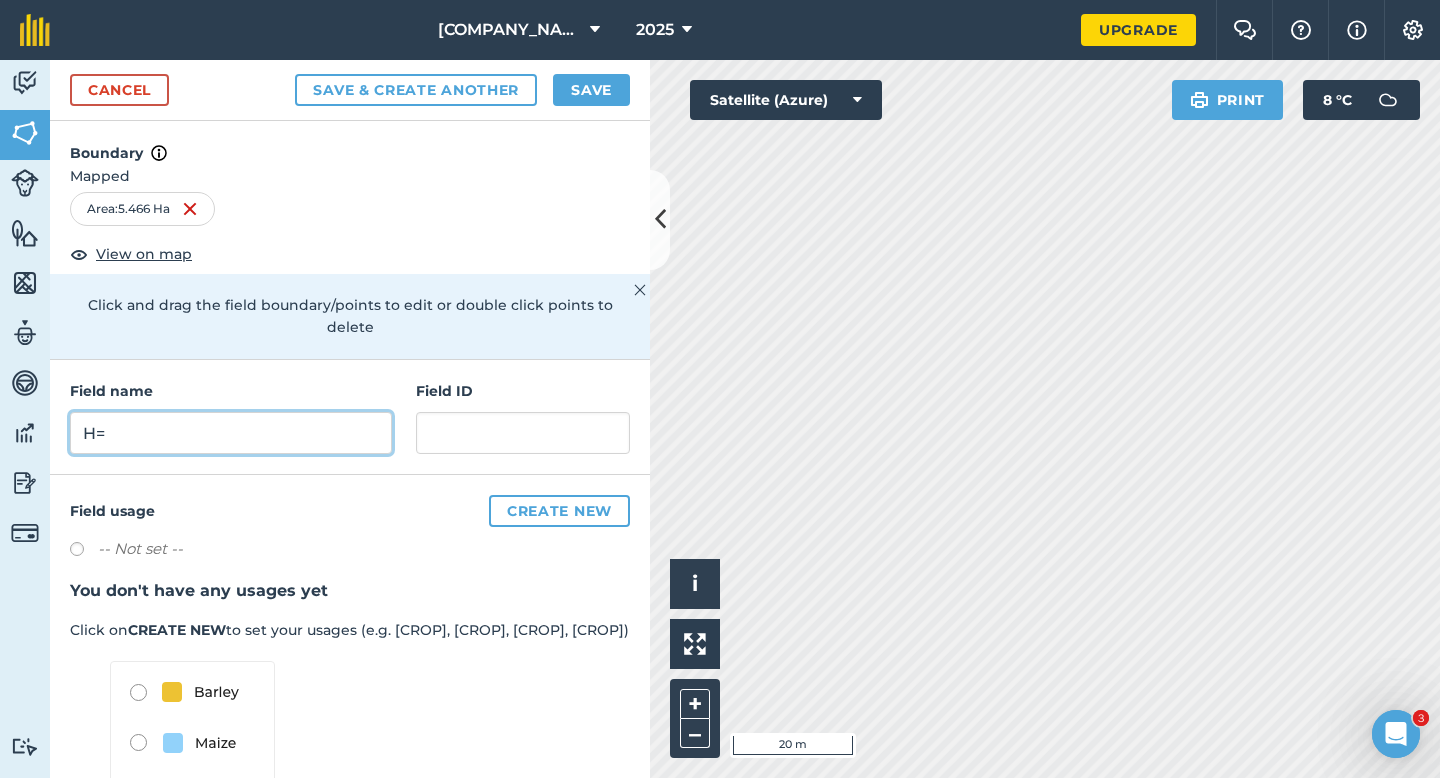 type on "H" 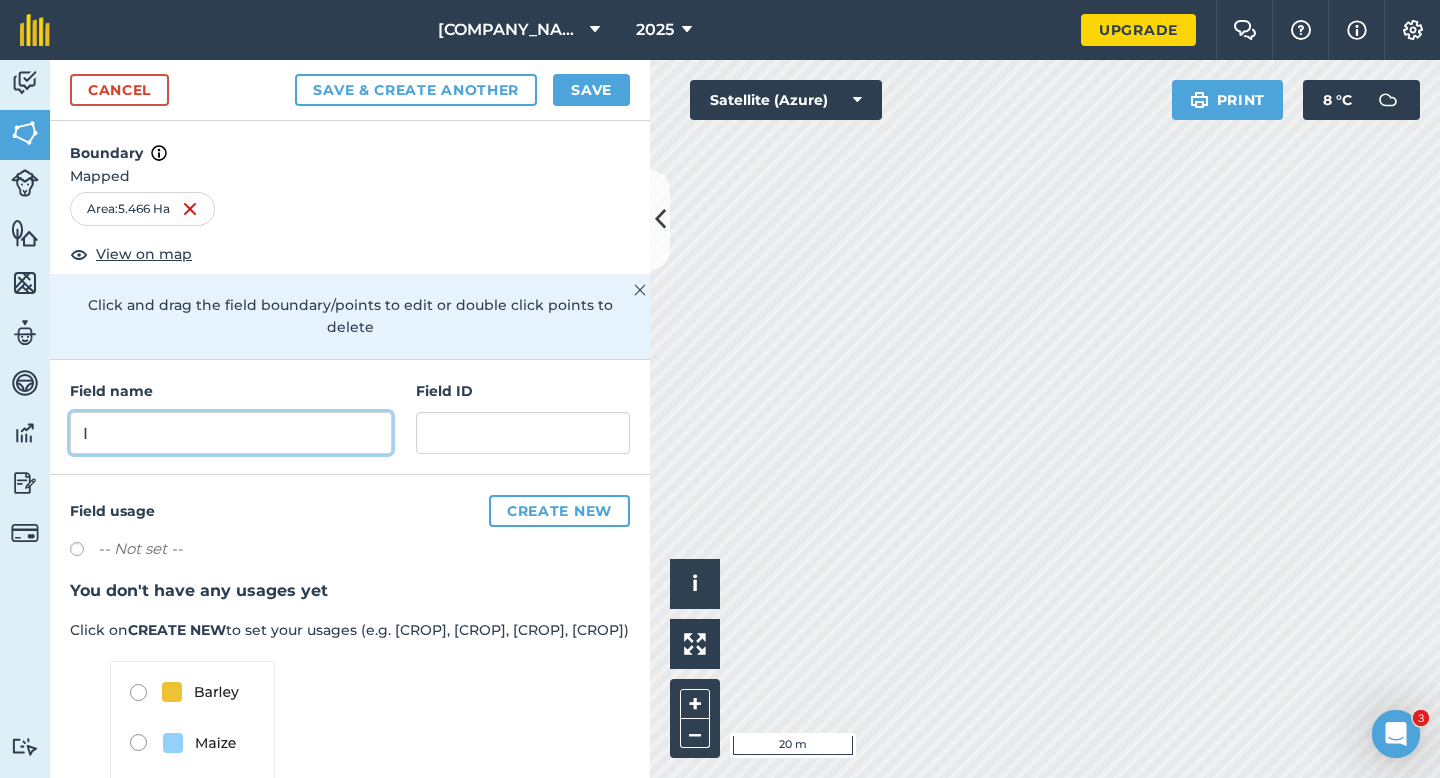 type on "I" 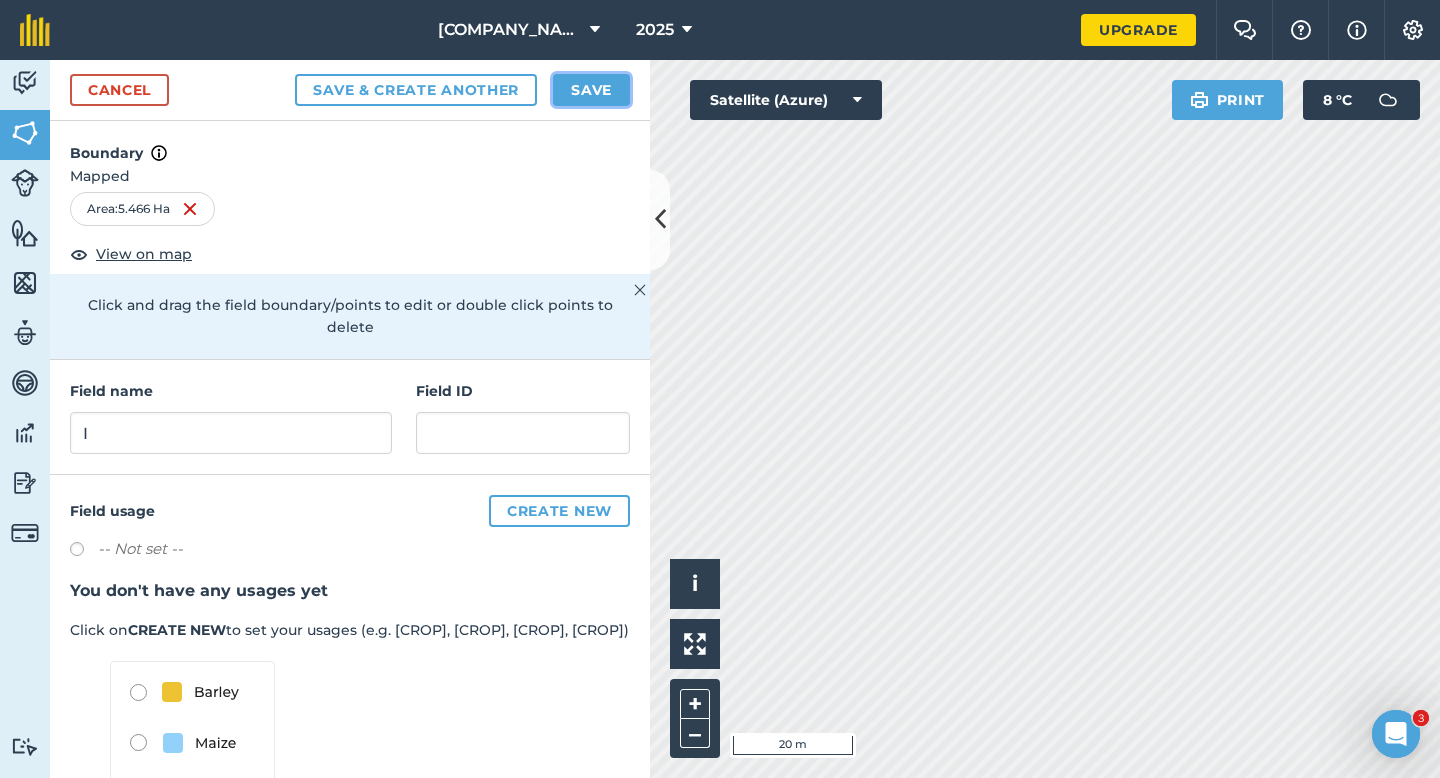 click on "Save" at bounding box center (591, 90) 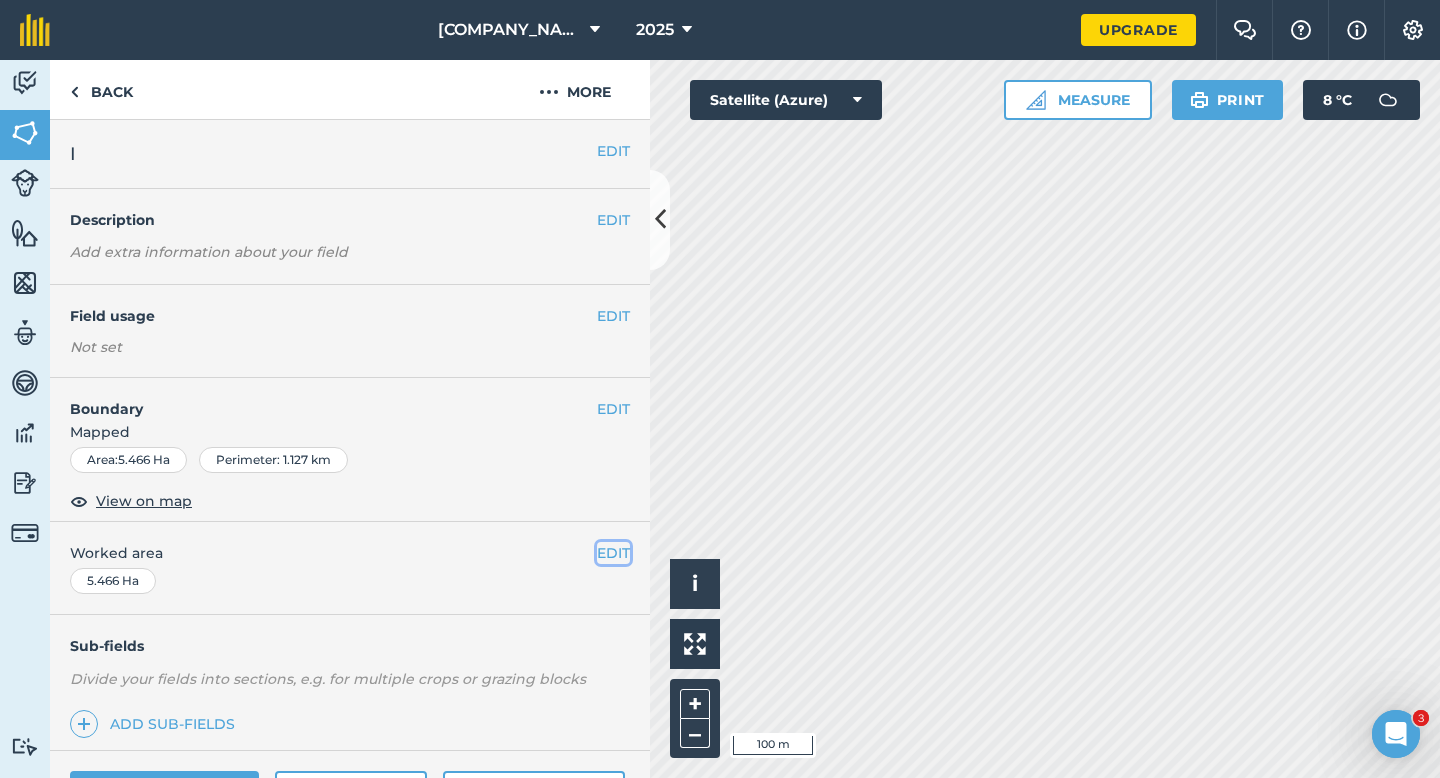 click on "EDIT" at bounding box center (613, 553) 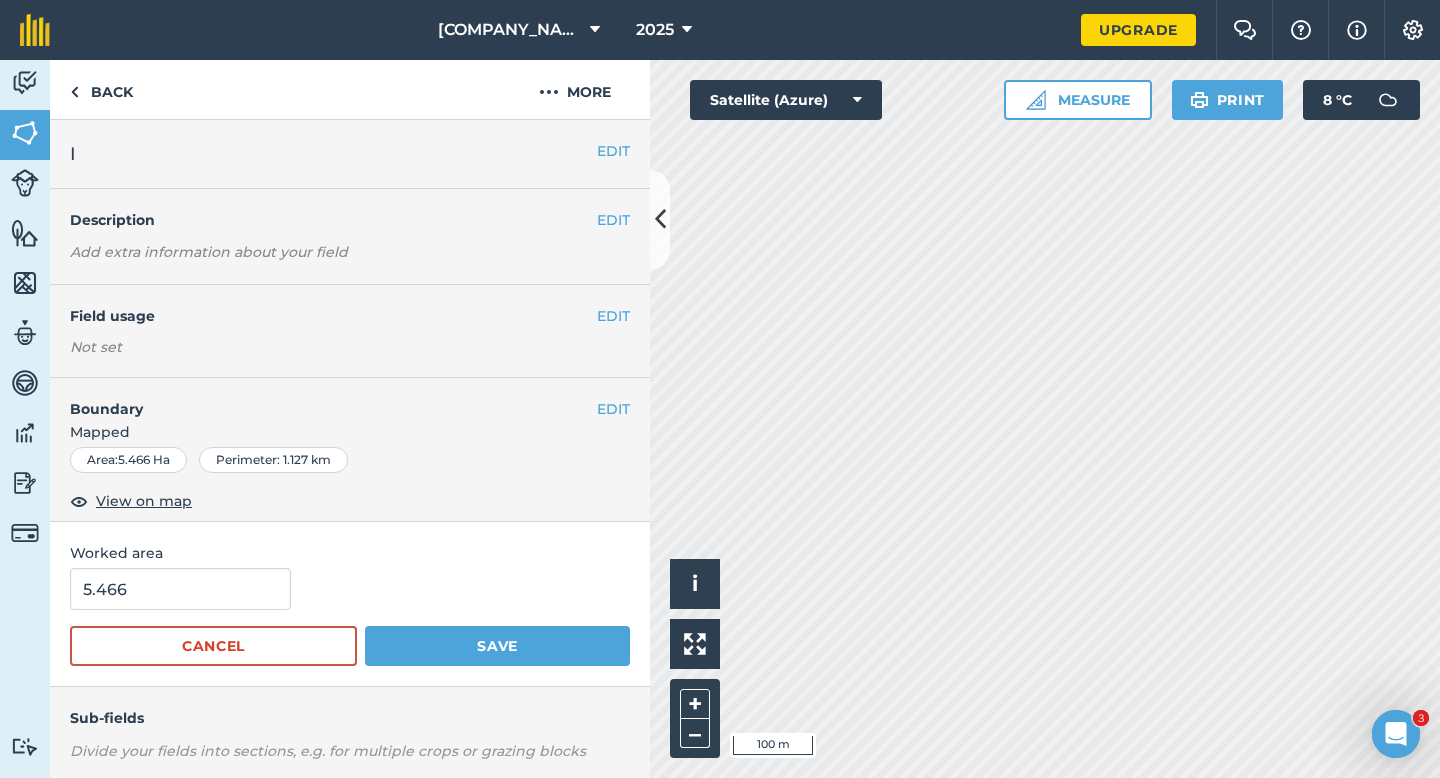 click on "Worked area" at bounding box center (350, 553) 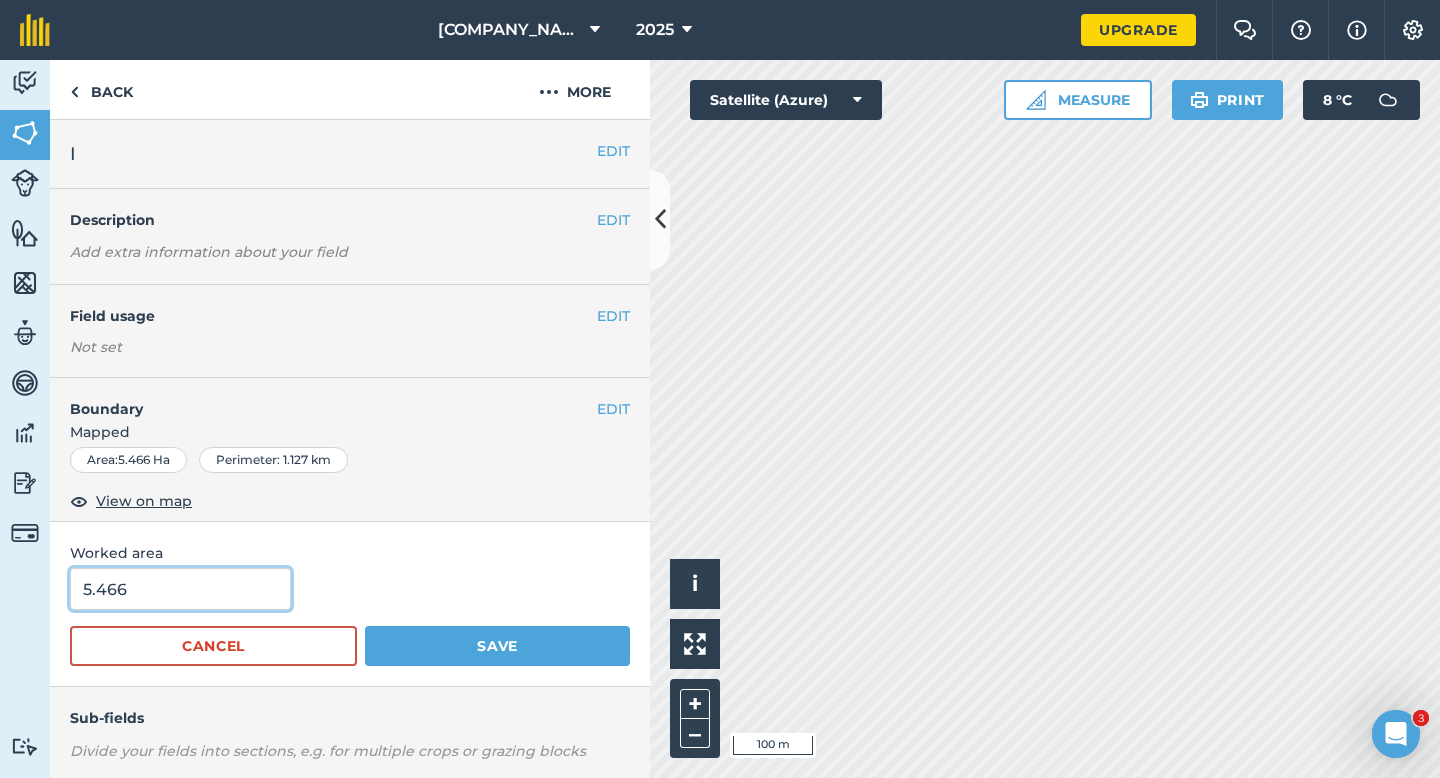 click on "5.466" at bounding box center (180, 589) 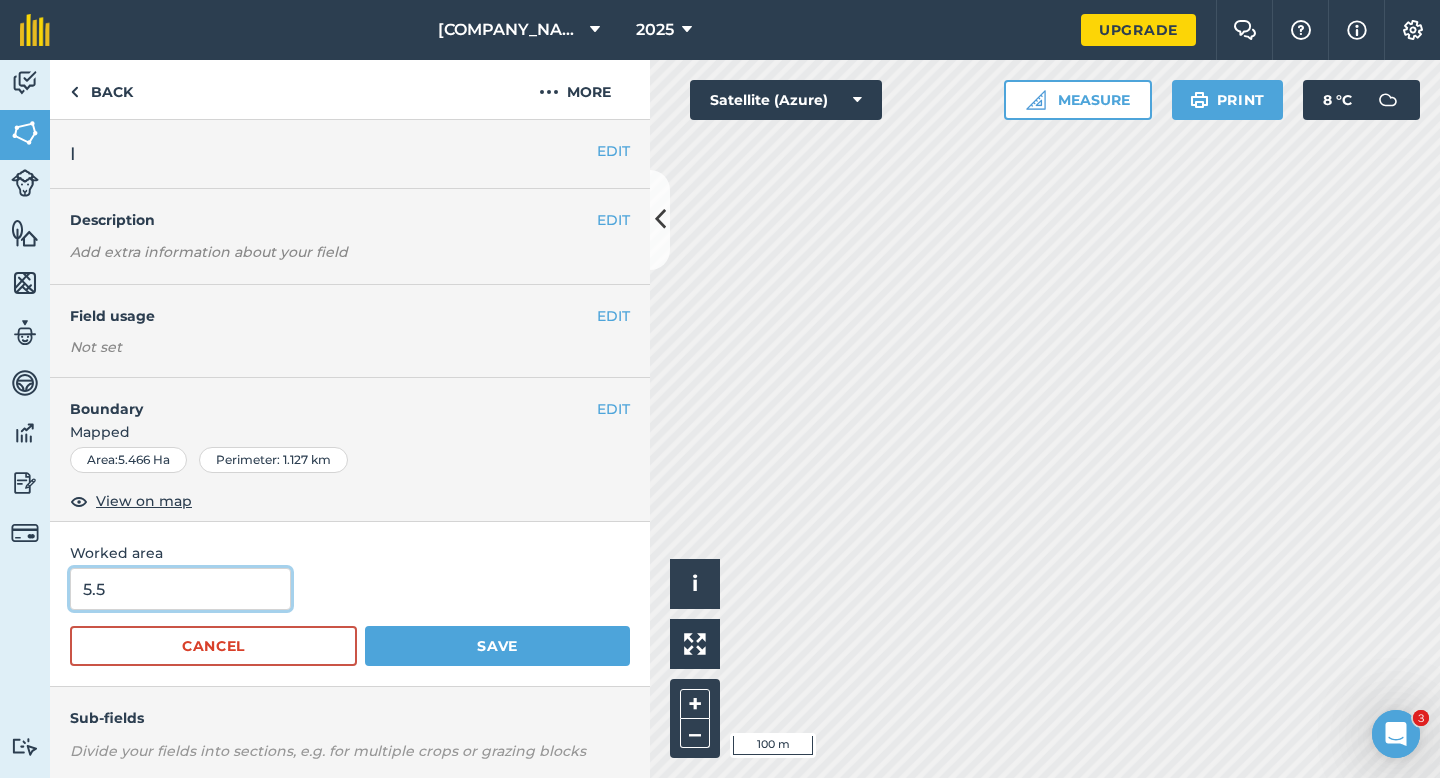 type on "5.5" 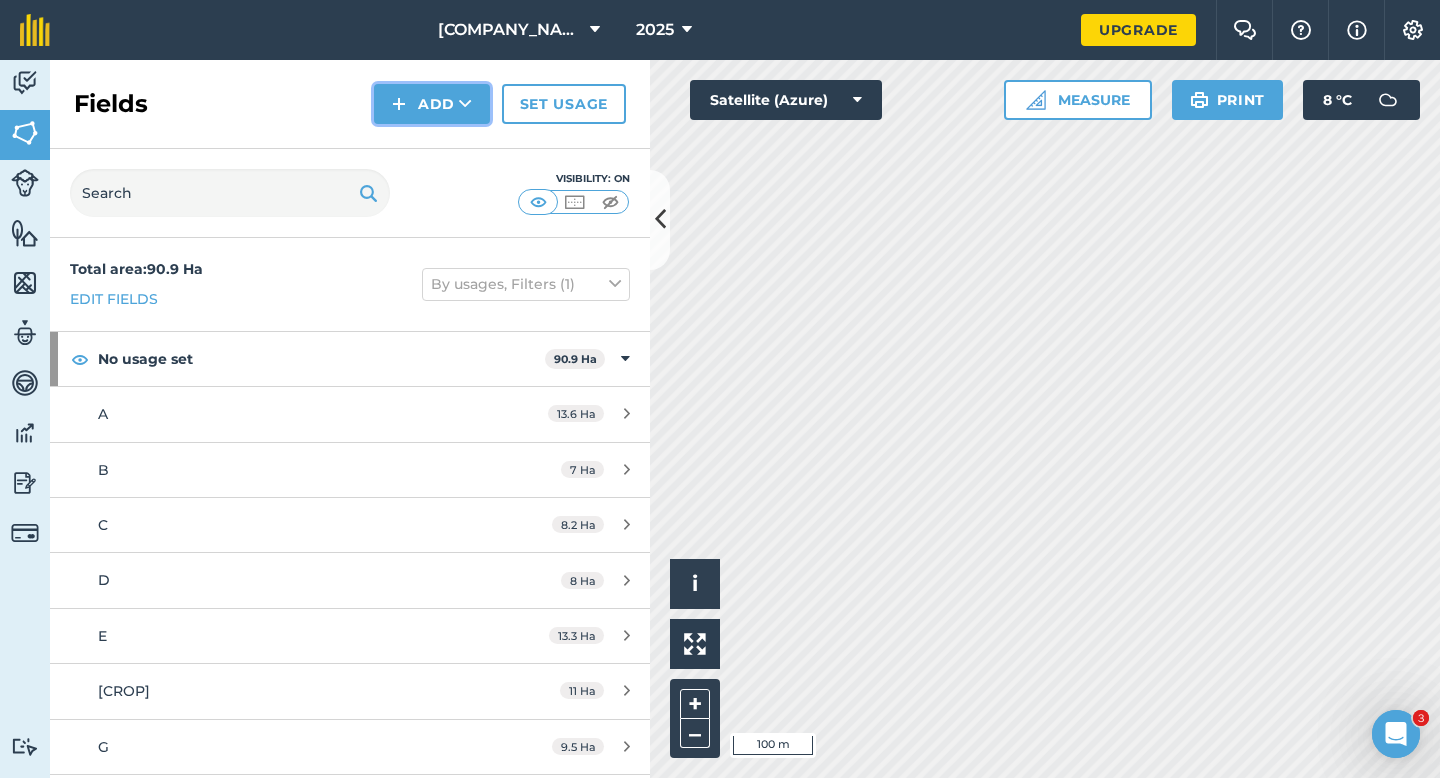 click at bounding box center (399, 104) 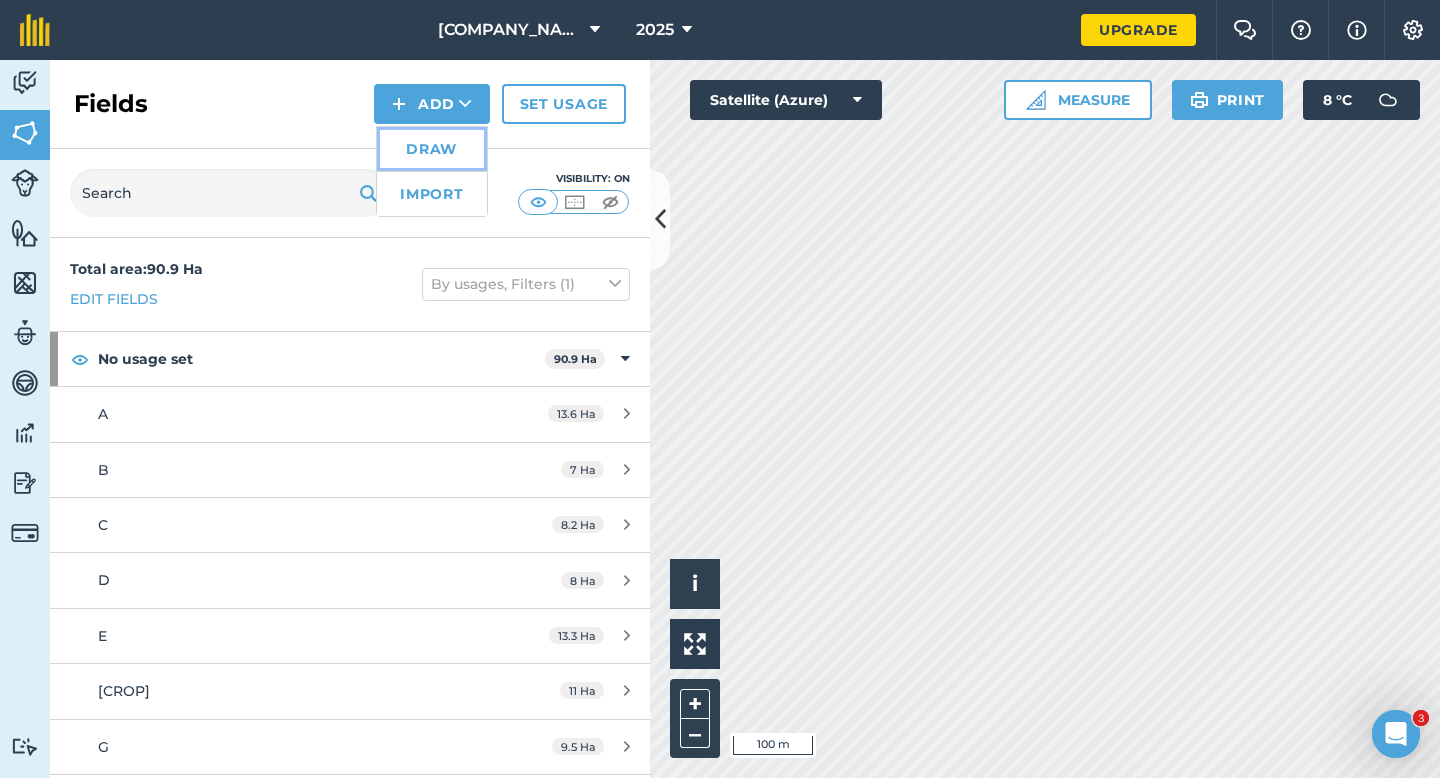 click on "Draw" at bounding box center [432, 149] 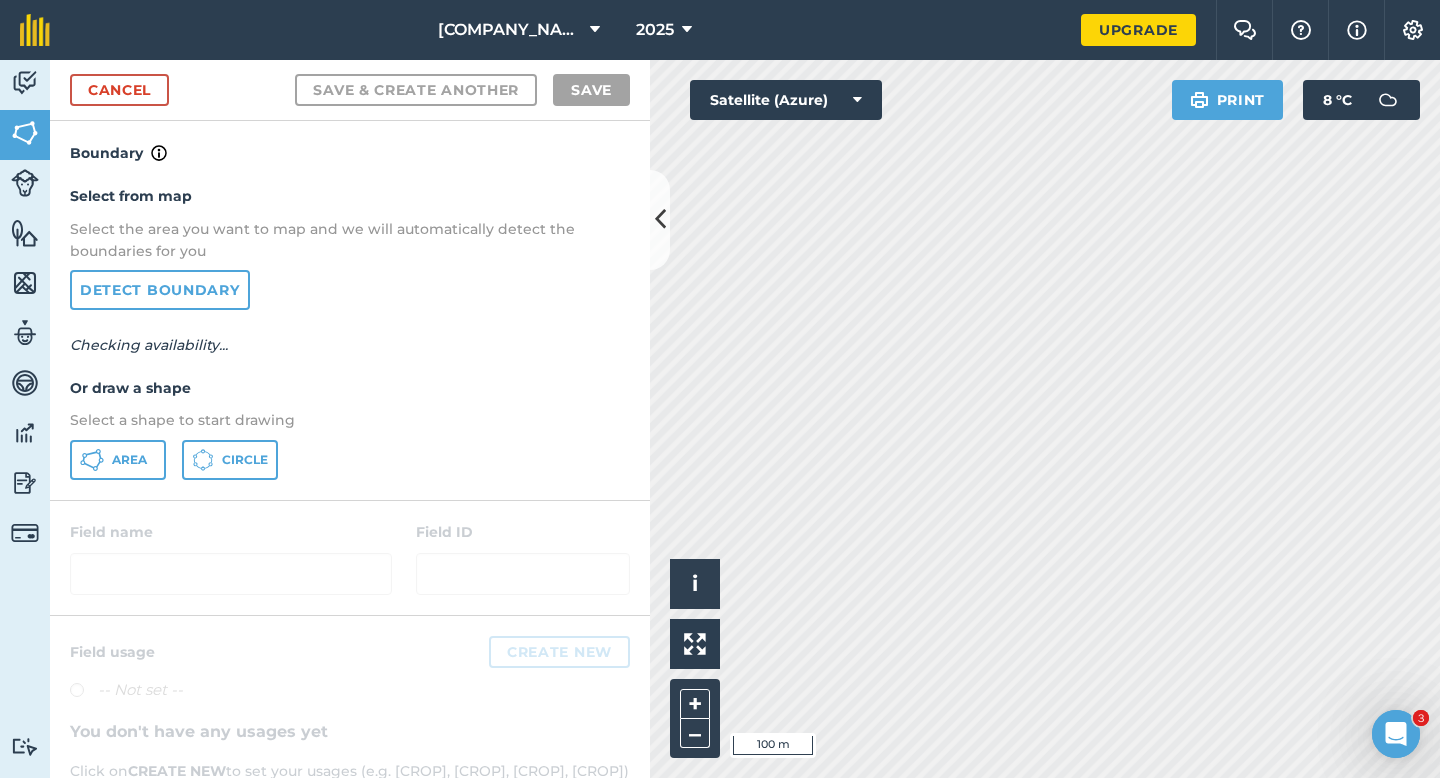 click on "Select from map Select the area you want to map and we will automatically detect the boundaries for you Detect boundary Checking availability... Or draw a shape Select a shape to start drawing Area Circle" at bounding box center [350, 332] 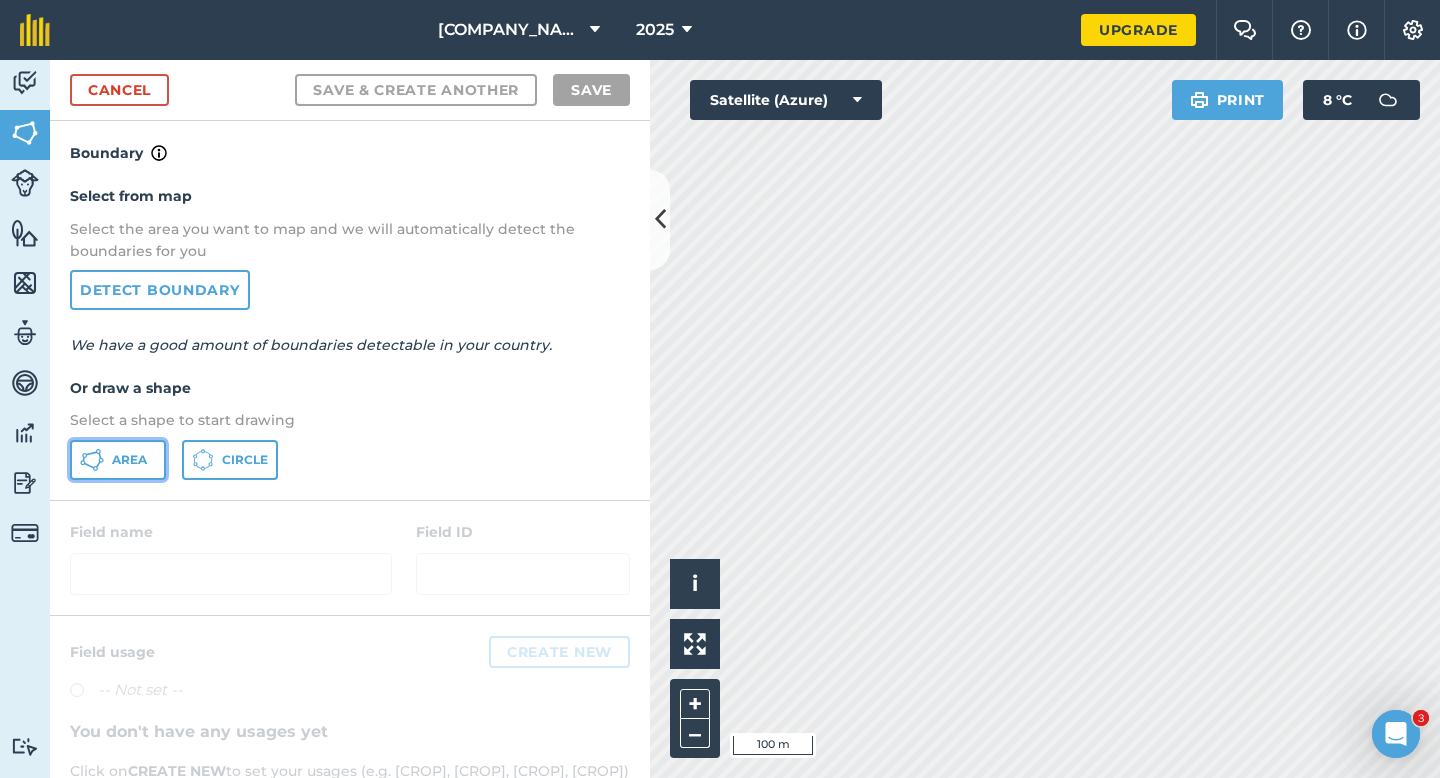 click on "Area" at bounding box center (118, 460) 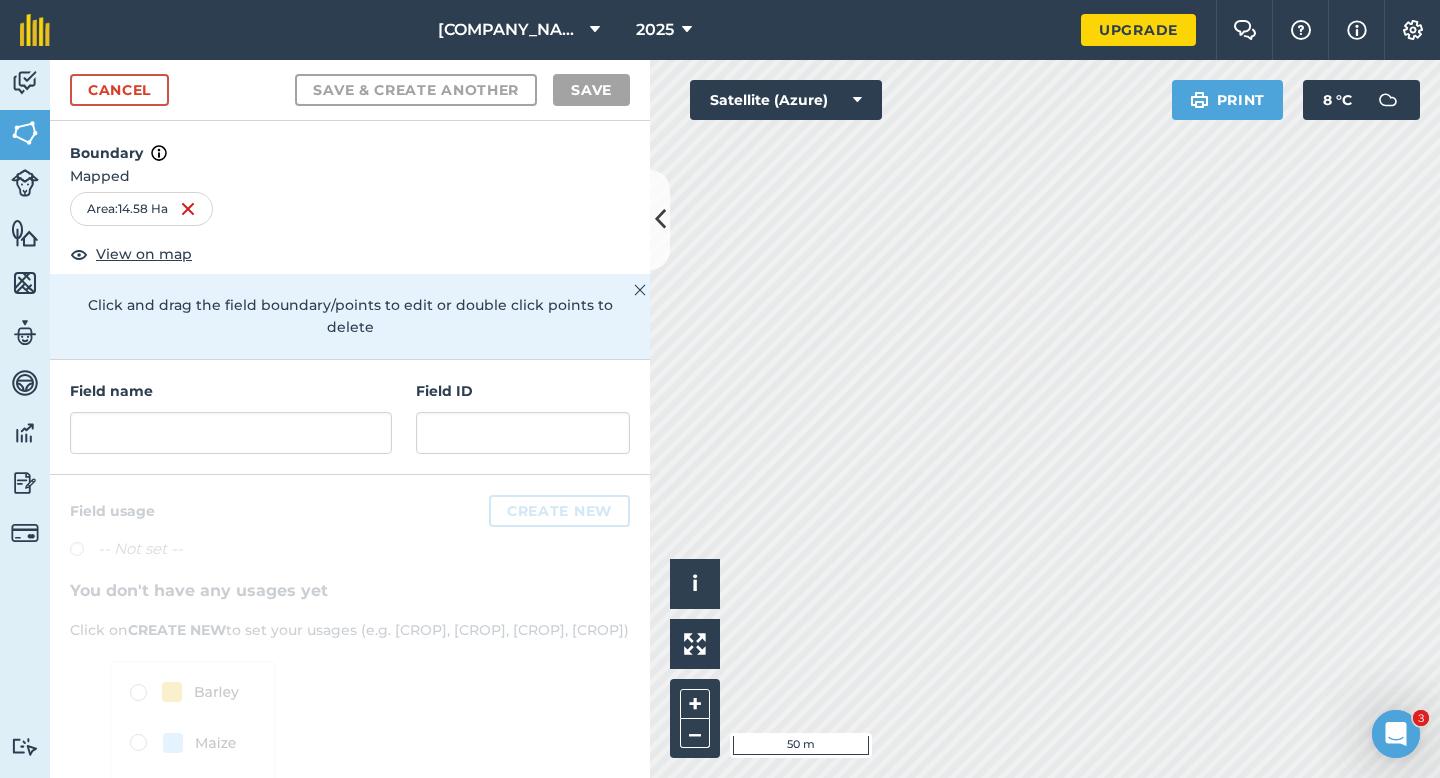 click on "Field name" at bounding box center (231, 417) 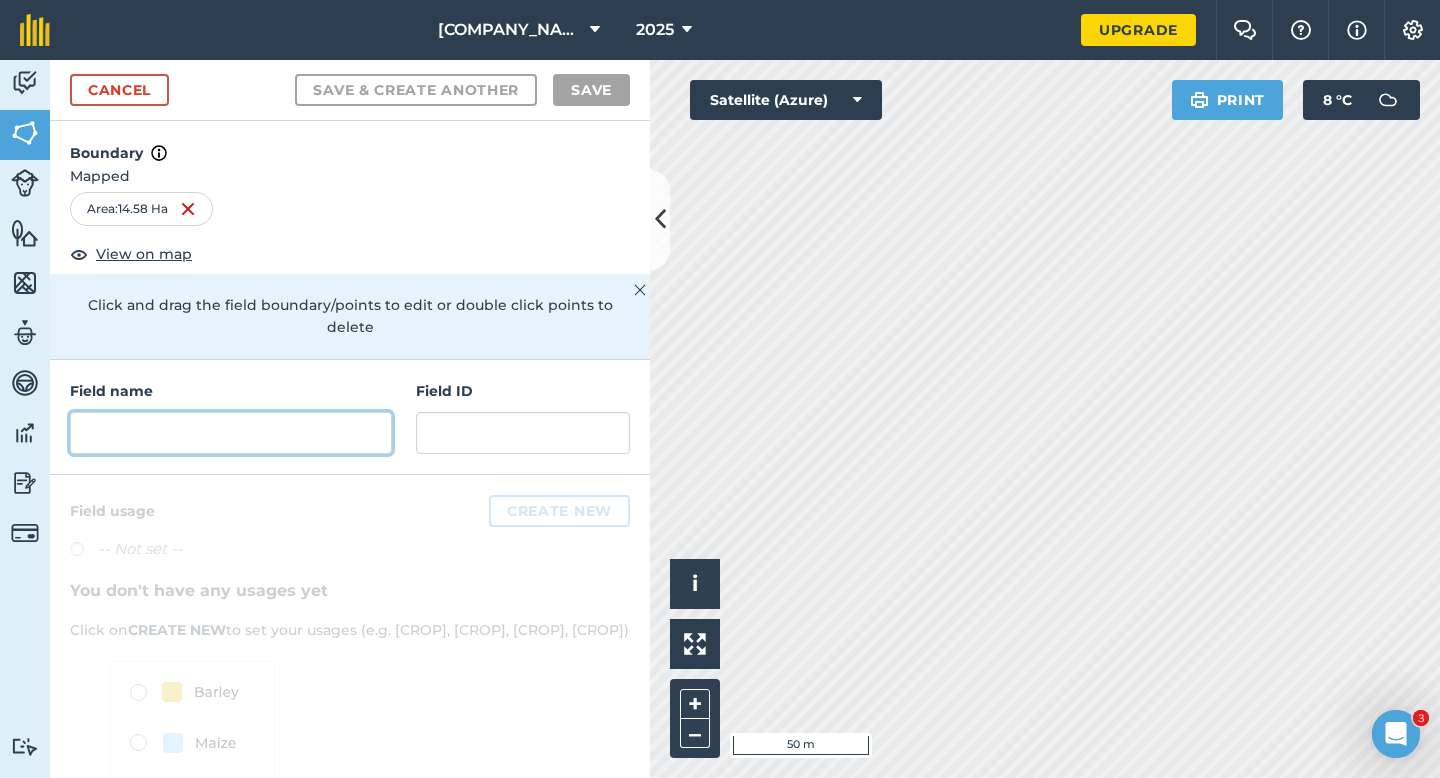 click at bounding box center [231, 433] 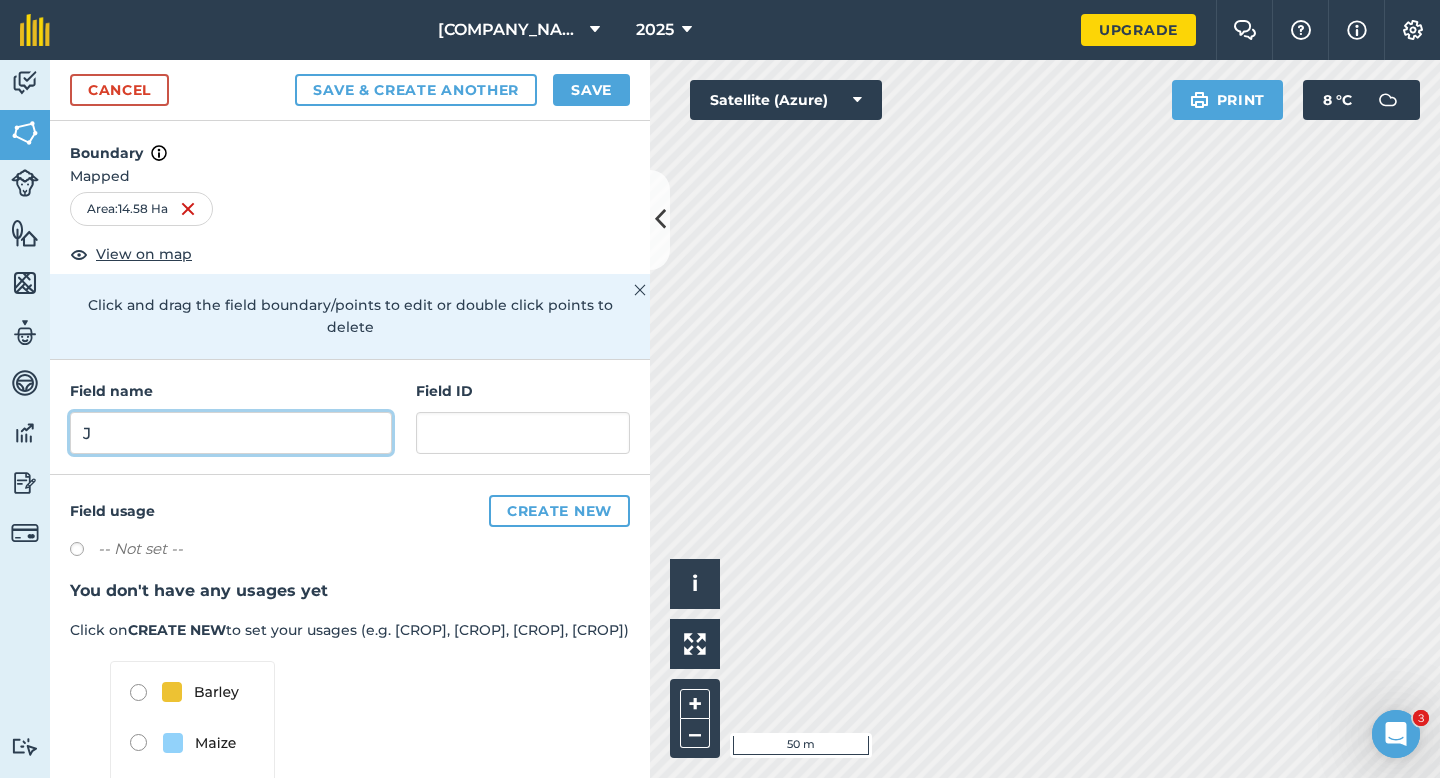 type on "J" 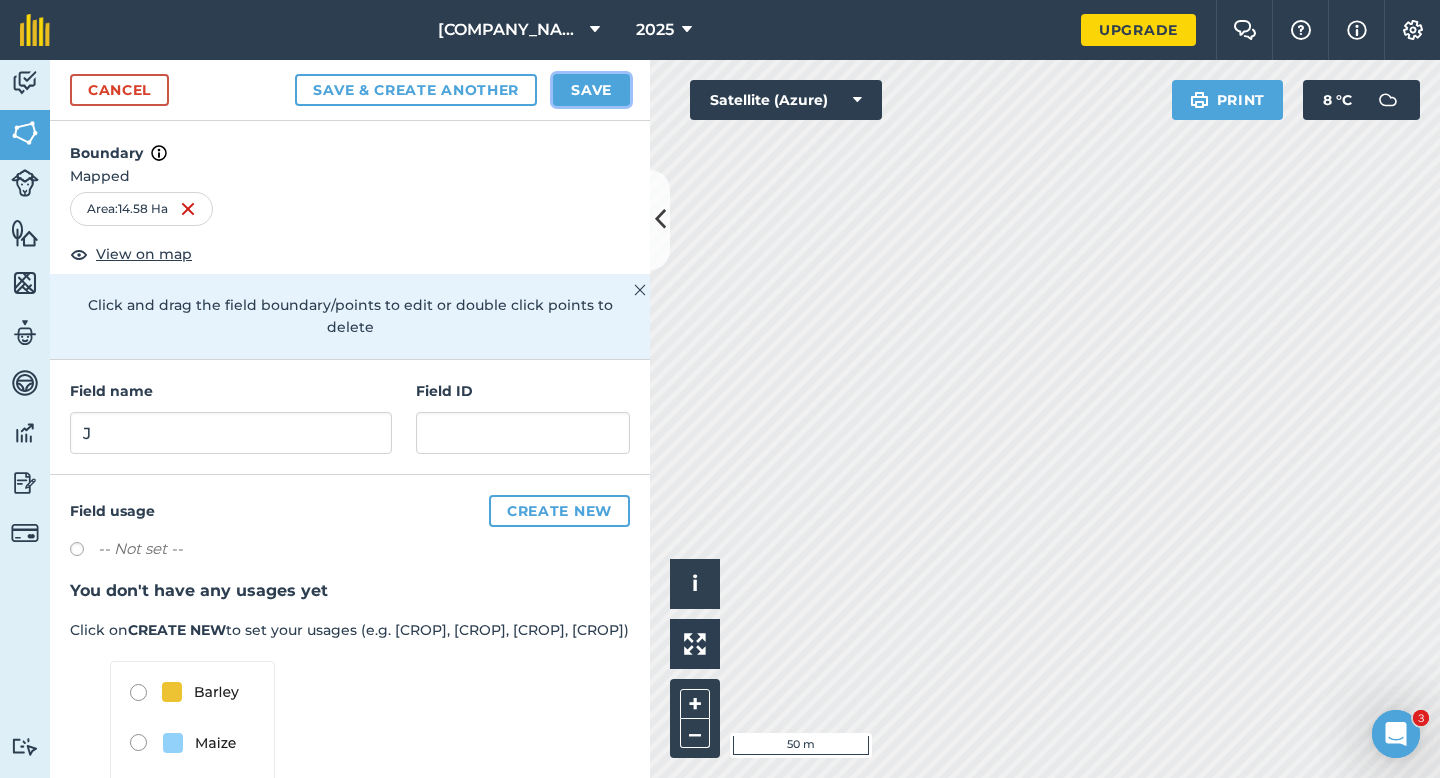click on "Save" at bounding box center [591, 90] 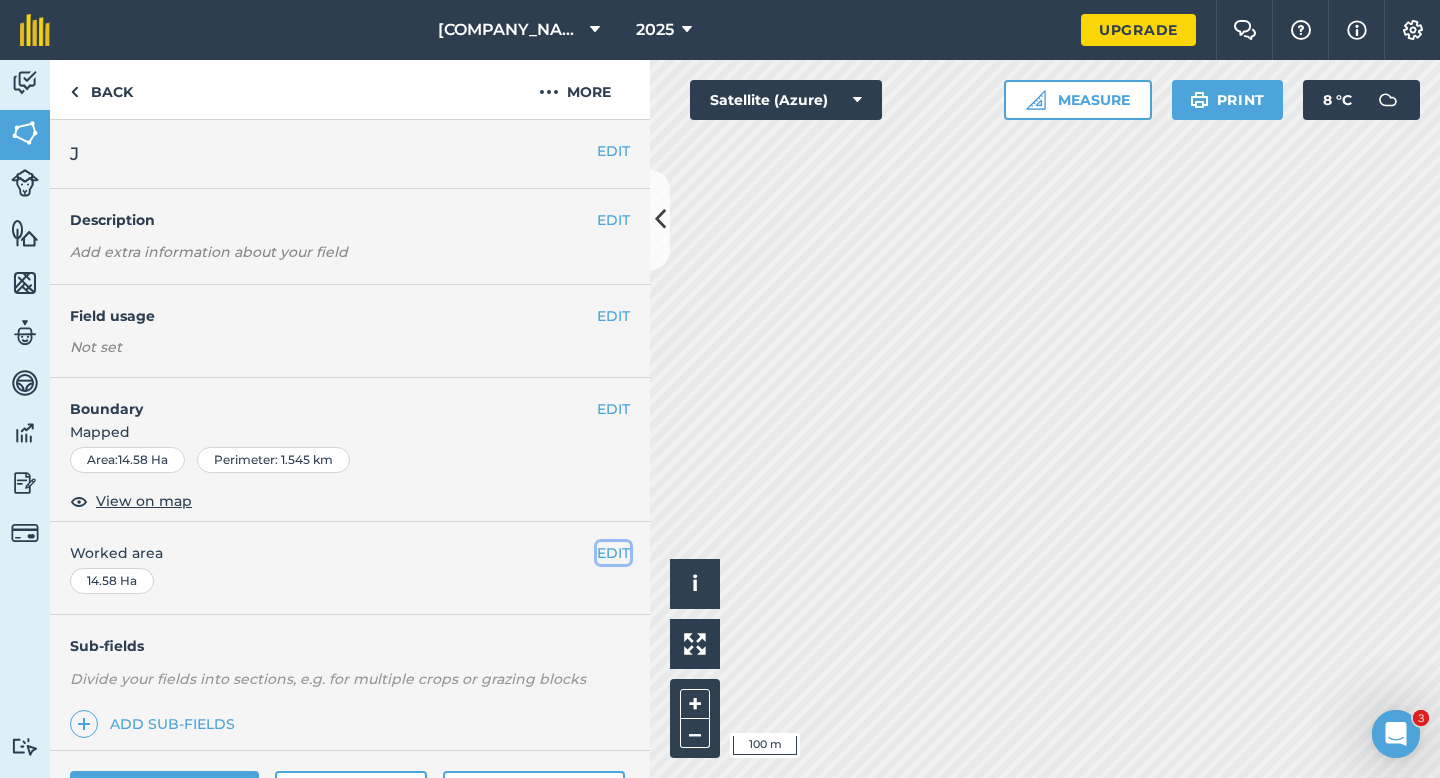 click on "EDIT" at bounding box center (613, 553) 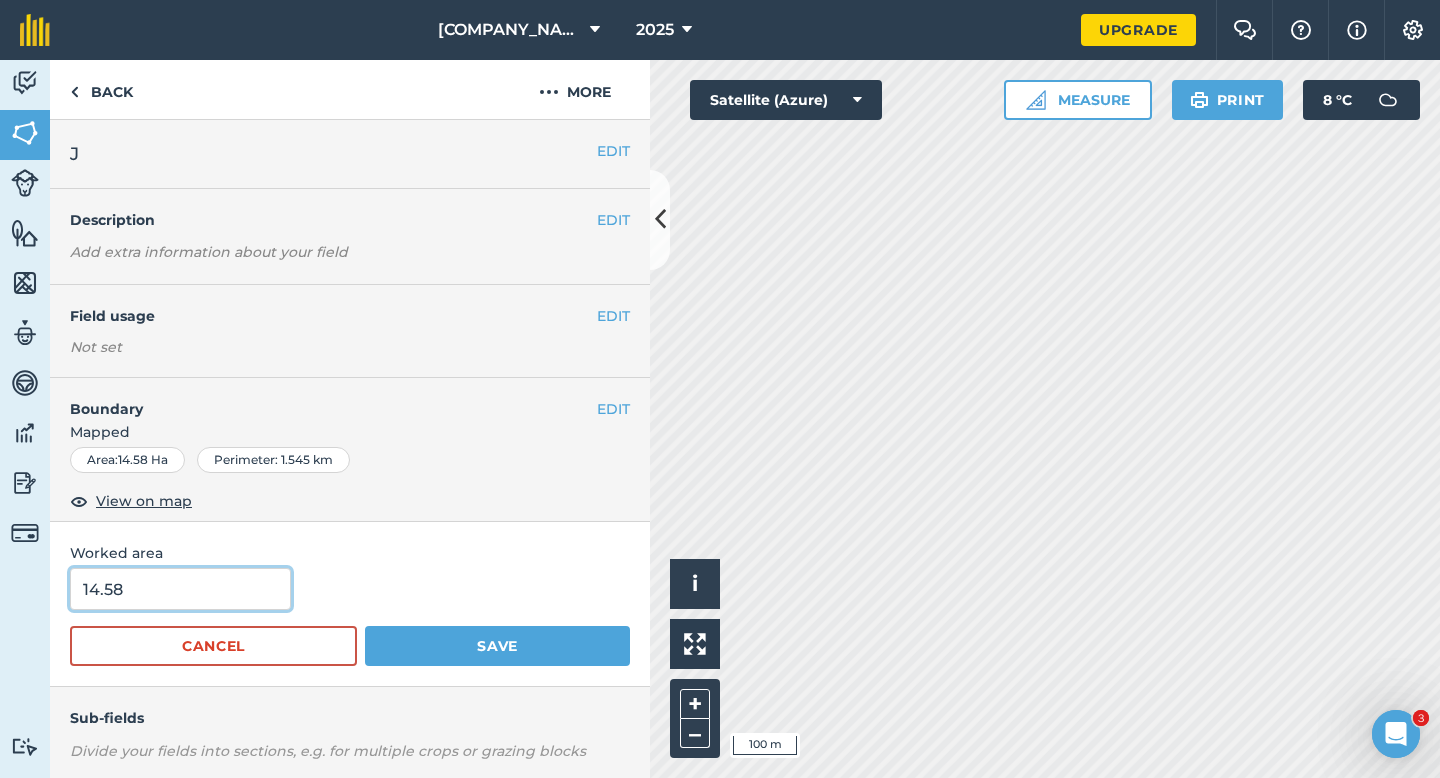 click on "14.58" at bounding box center [180, 589] 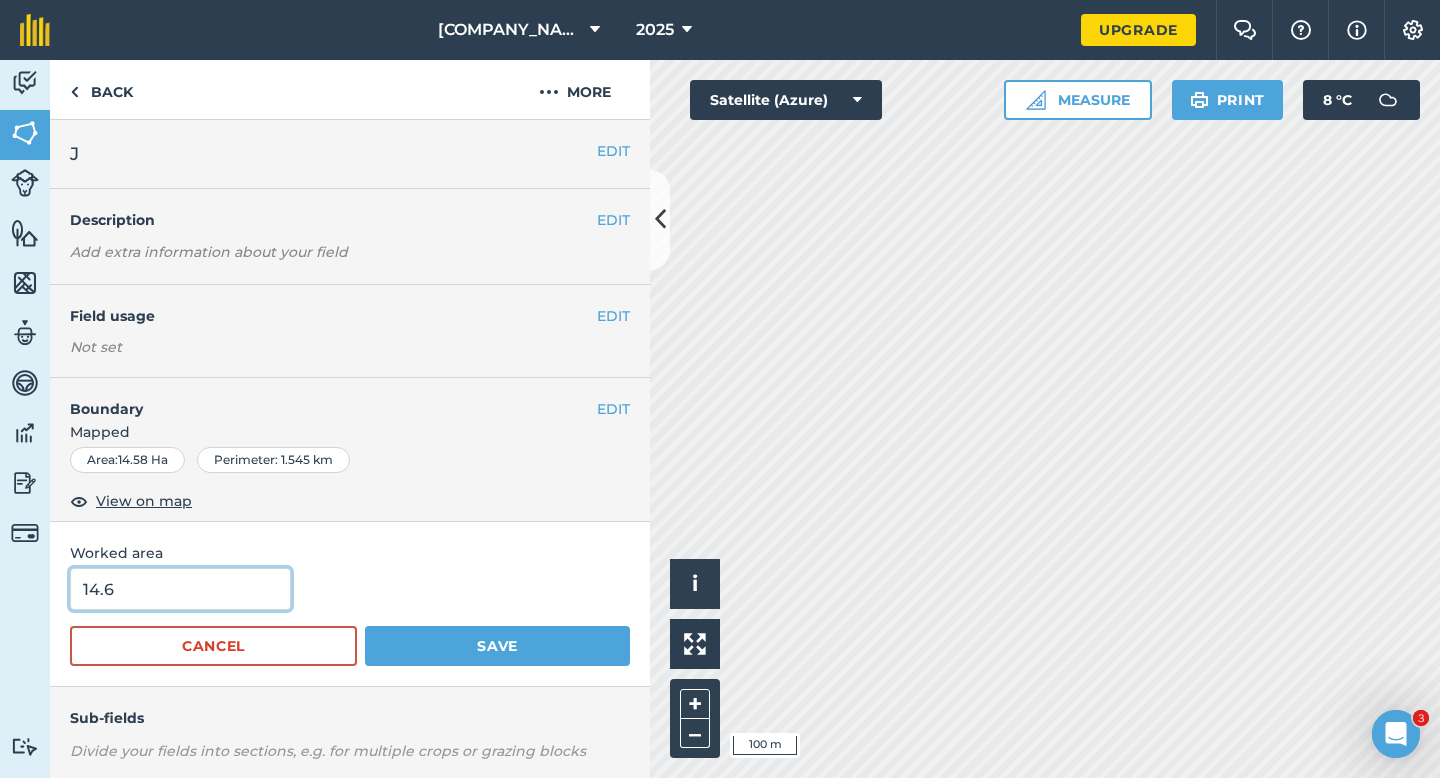 type on "14.6" 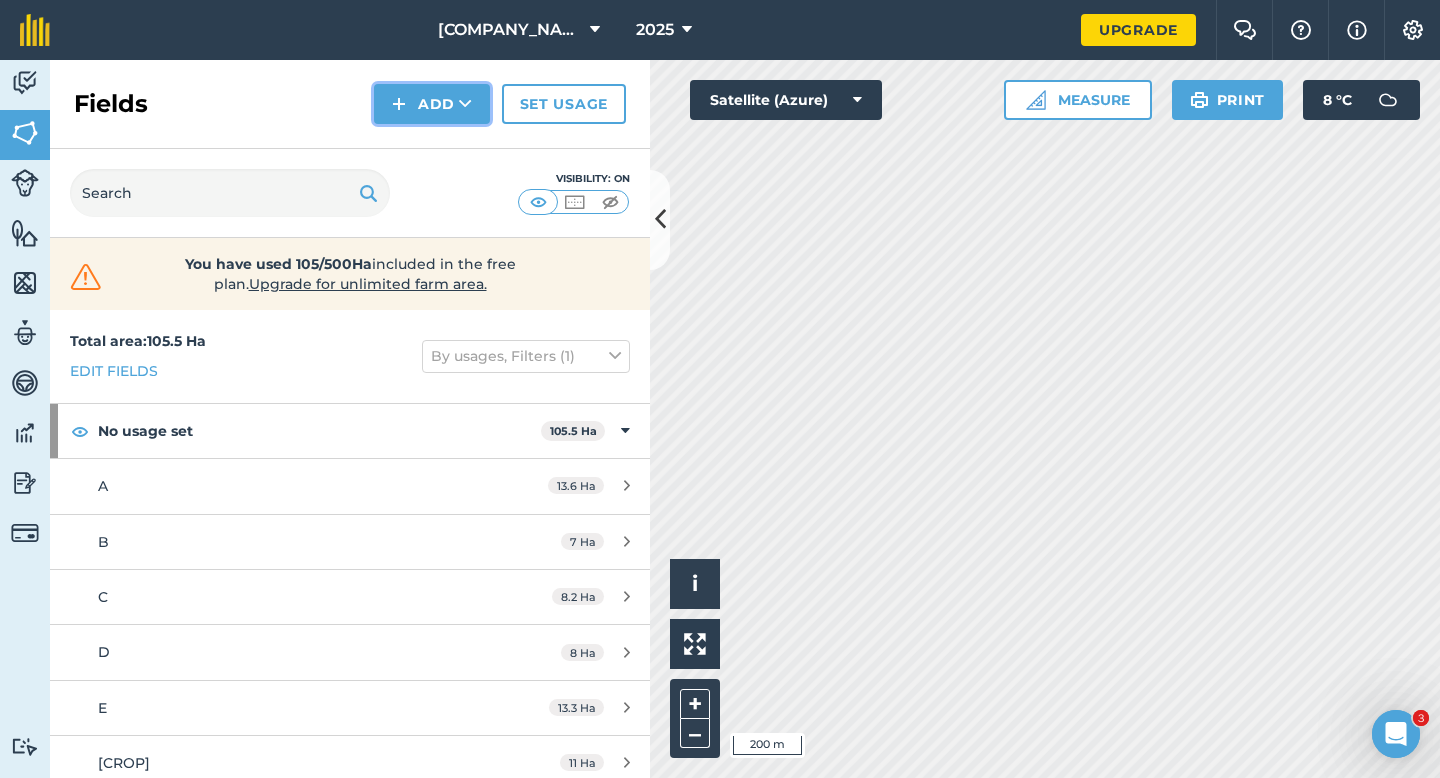 click at bounding box center (399, 104) 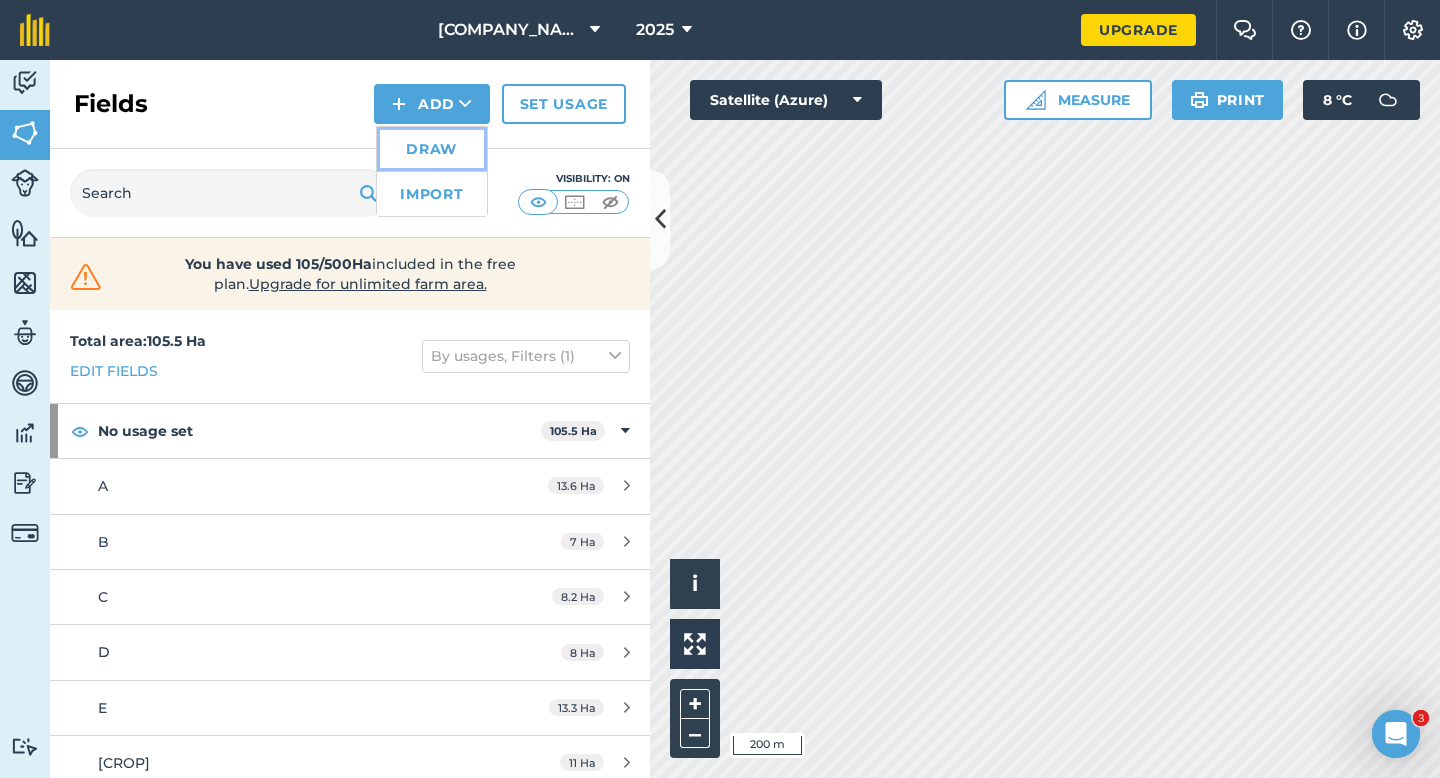 click on "Draw" at bounding box center (432, 149) 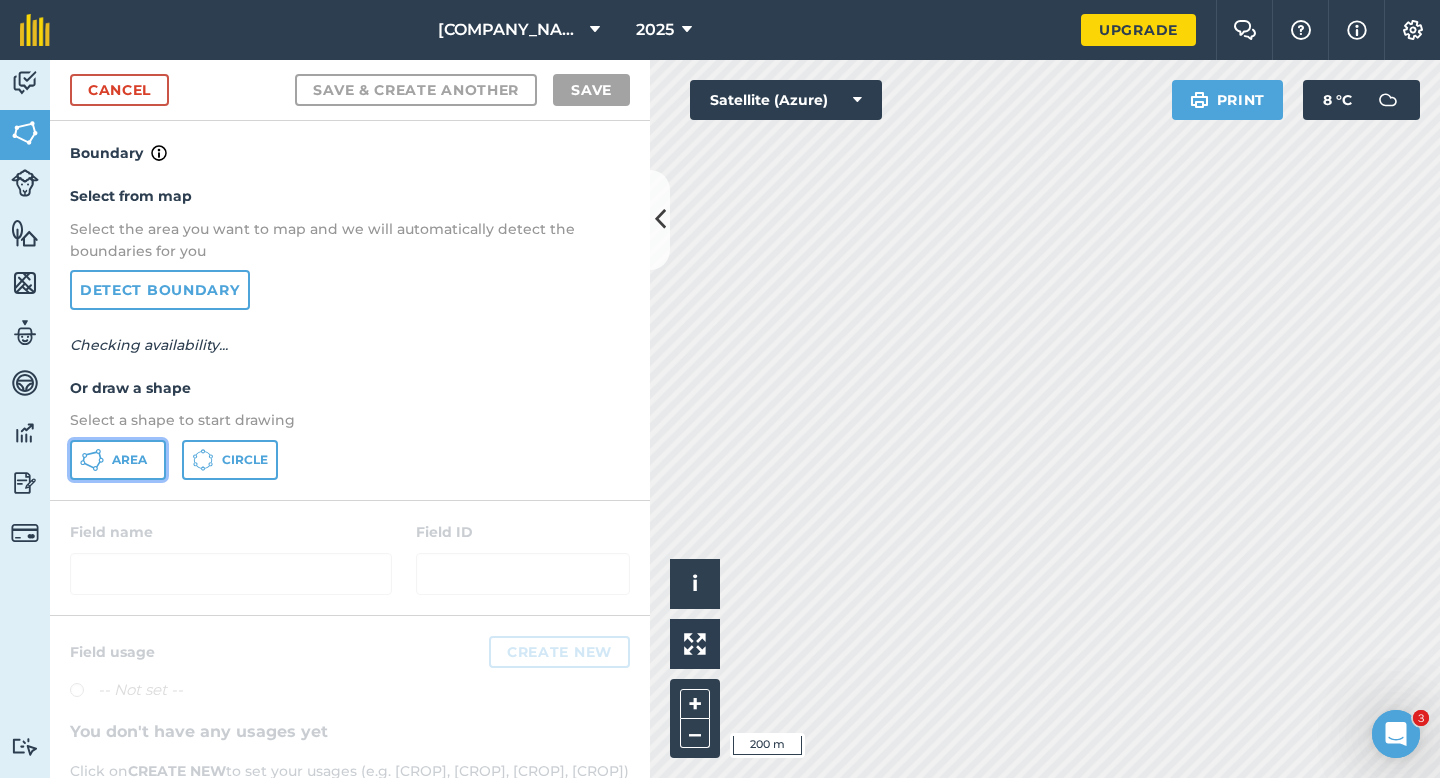 click on "Area" at bounding box center [129, 460] 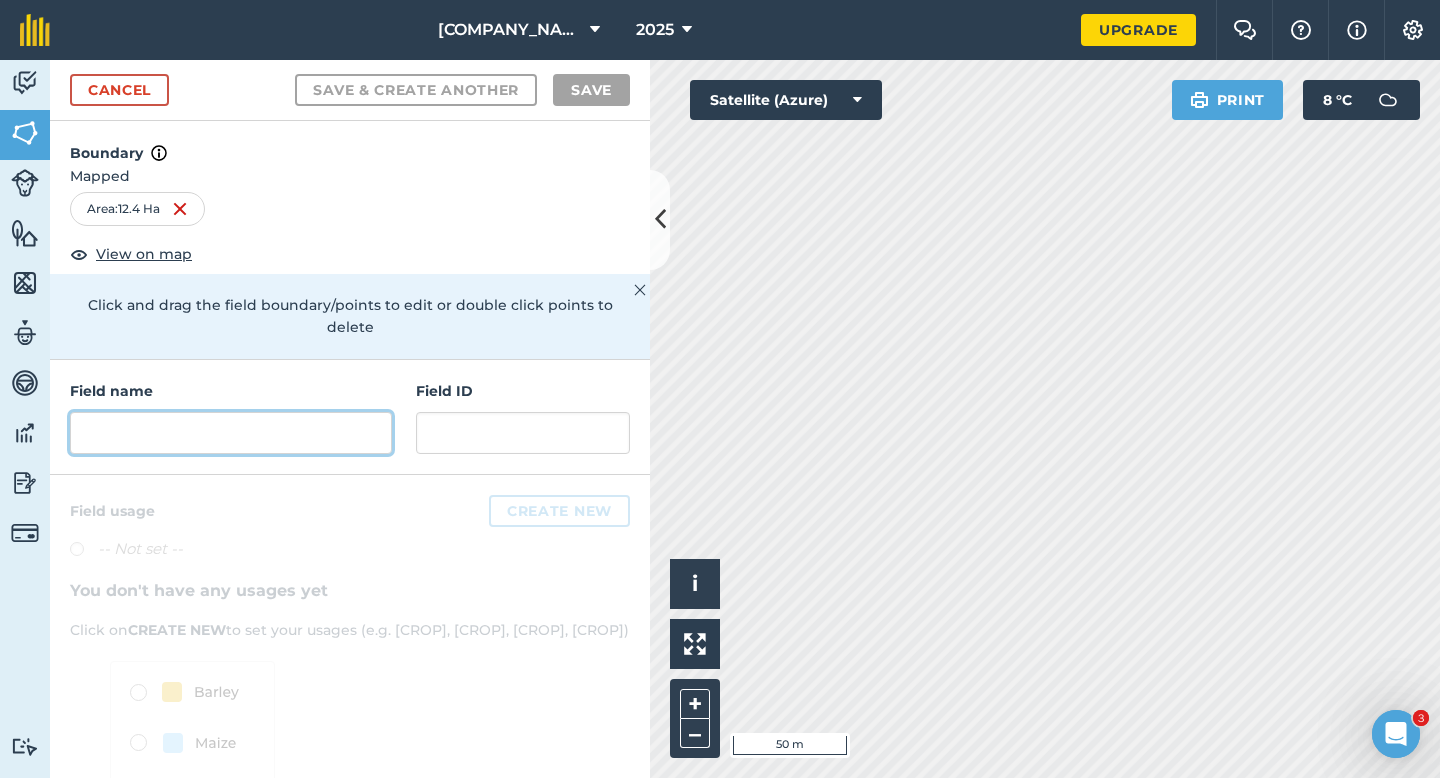click at bounding box center [231, 433] 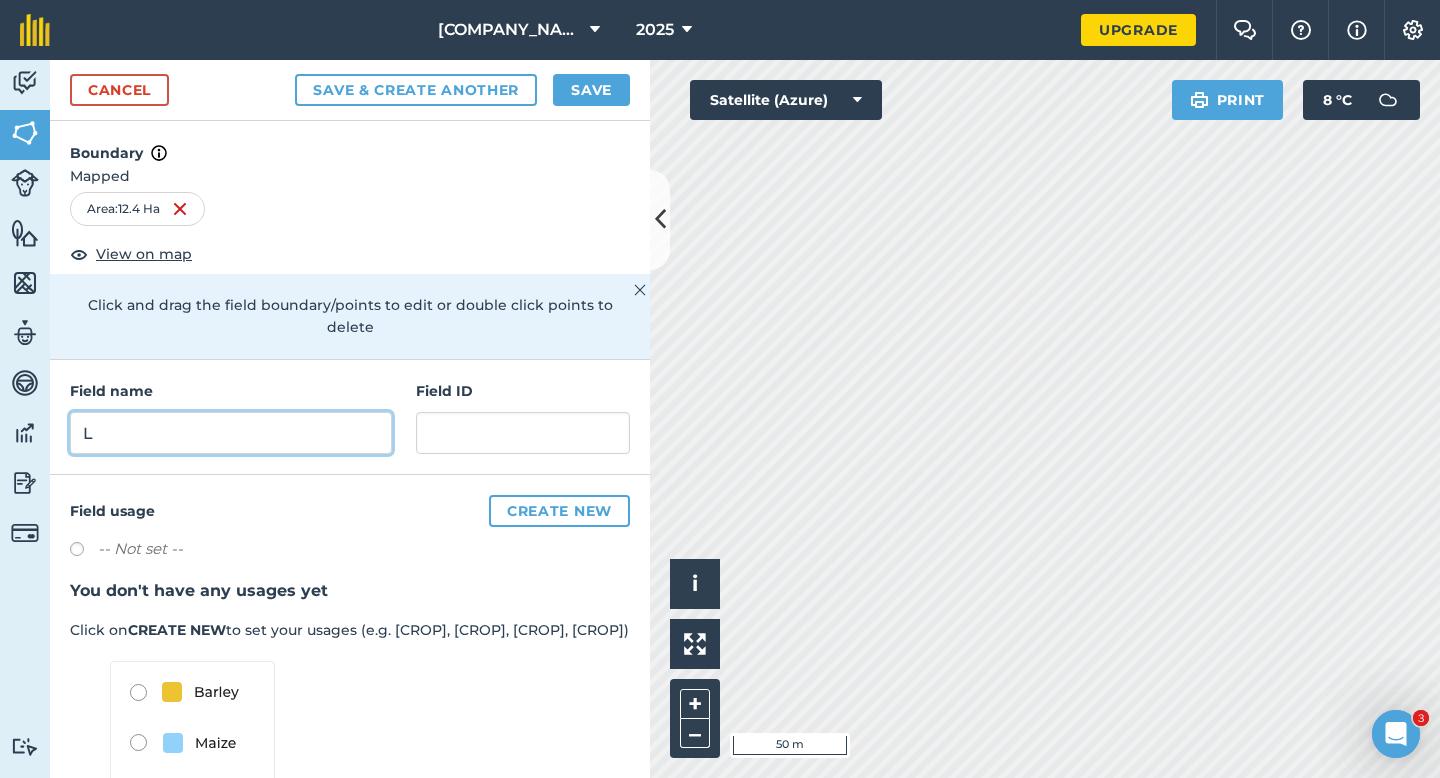 type on "L" 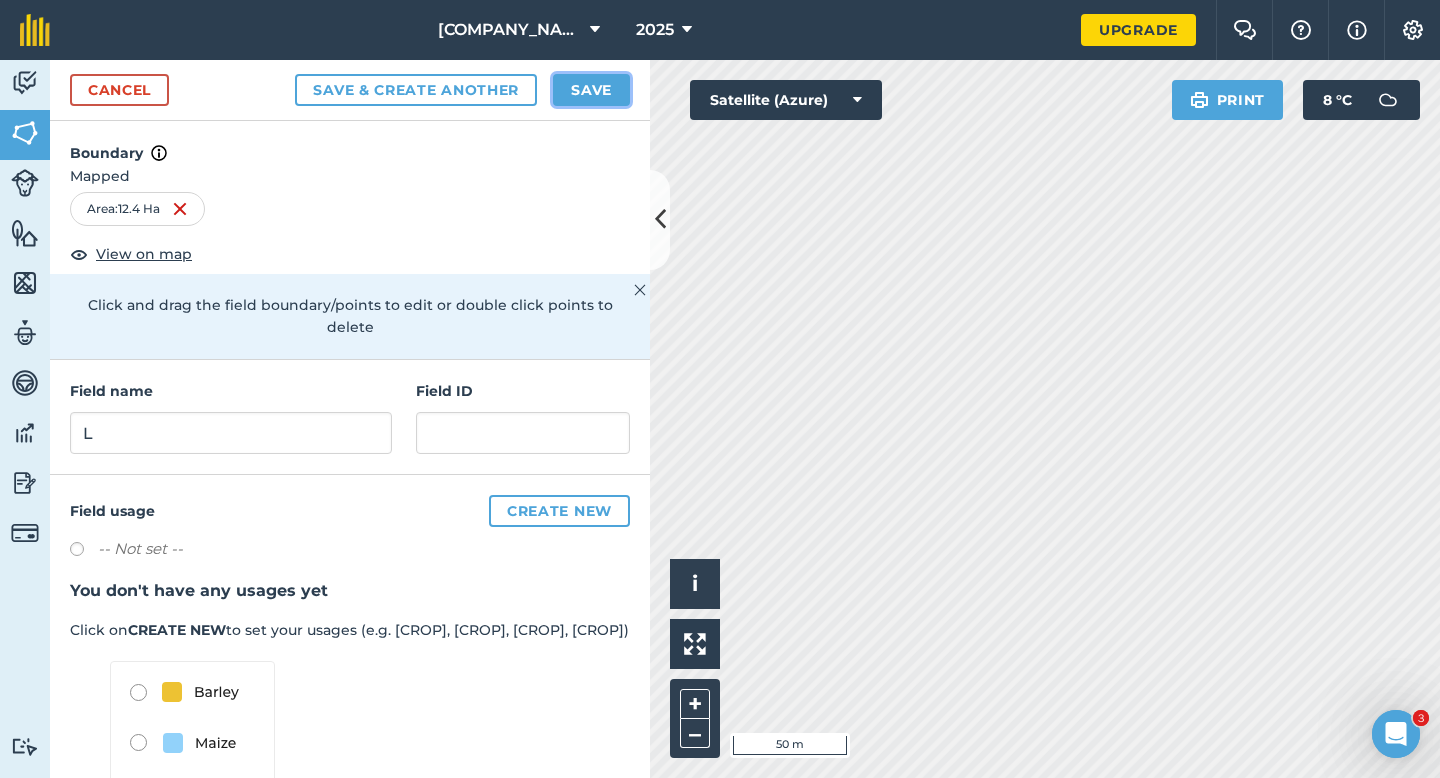 click on "Save" at bounding box center [591, 90] 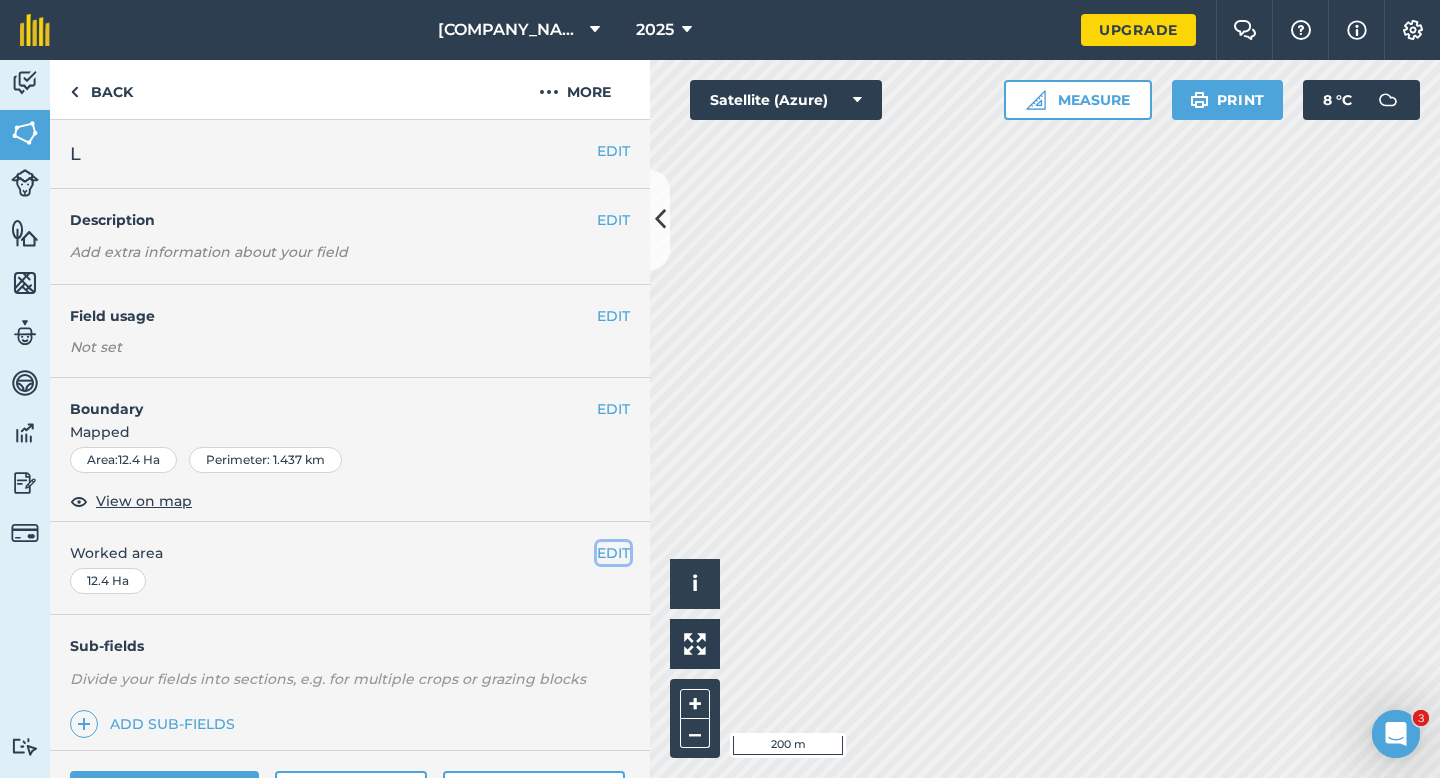 click on "EDIT" at bounding box center [613, 553] 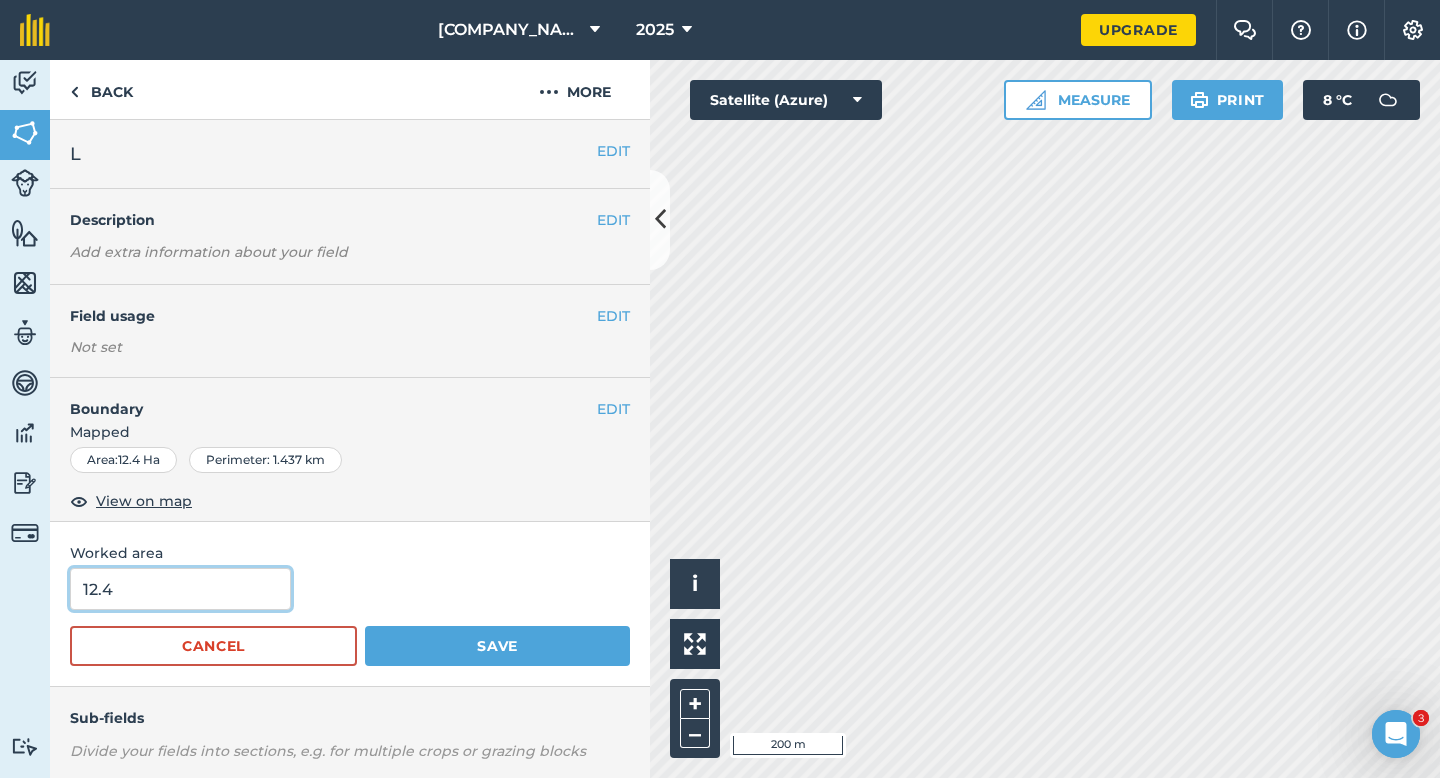 click on "12.4" at bounding box center [180, 589] 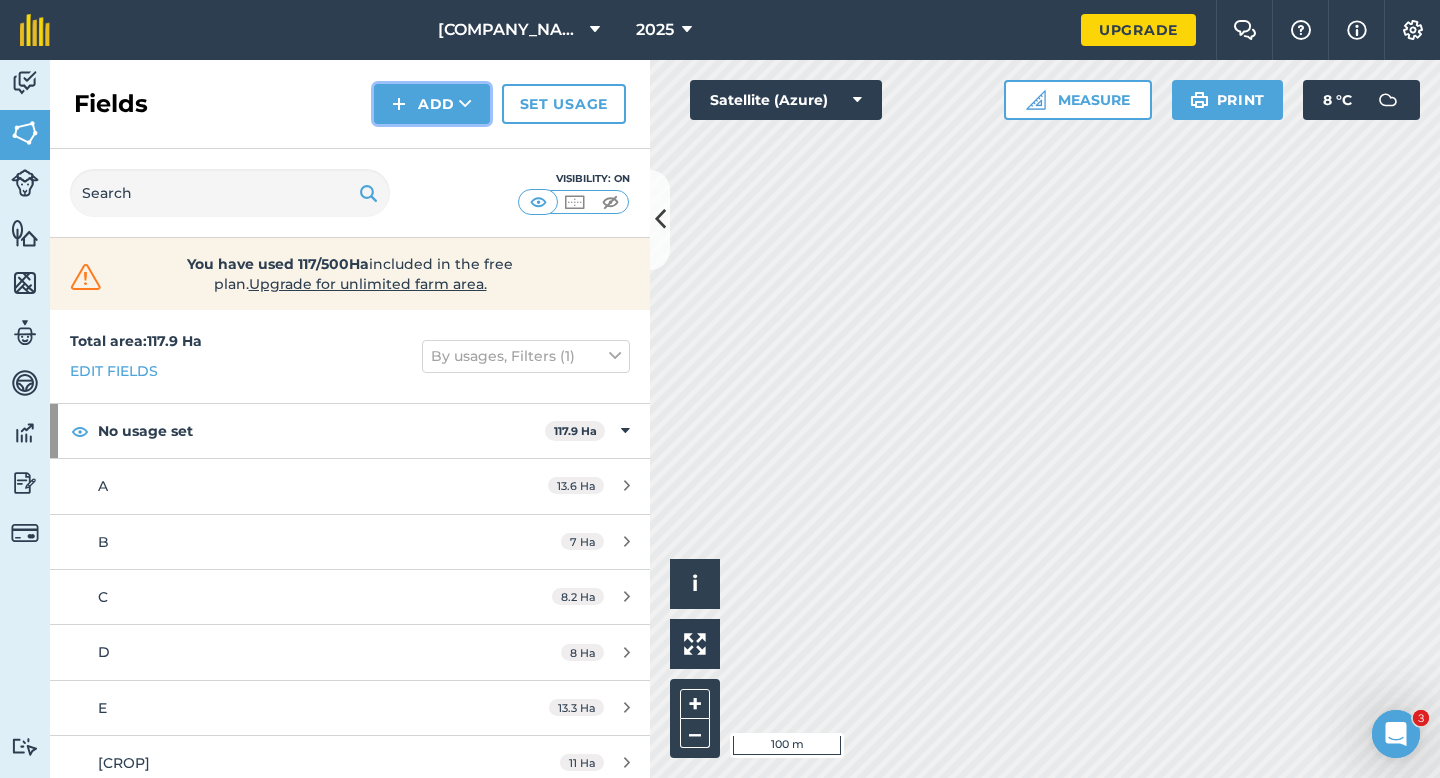 click on "Add" at bounding box center [432, 104] 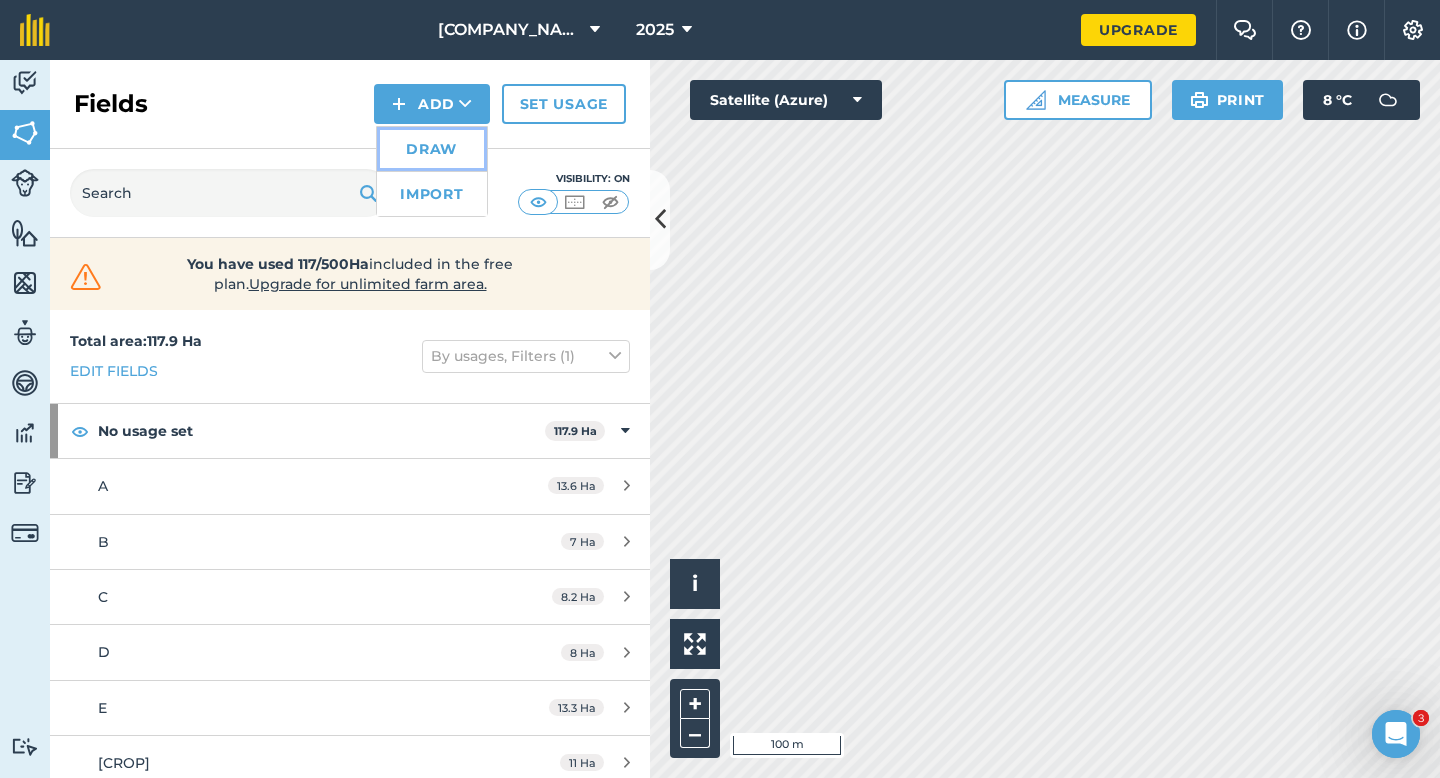 click on "Draw" at bounding box center (432, 149) 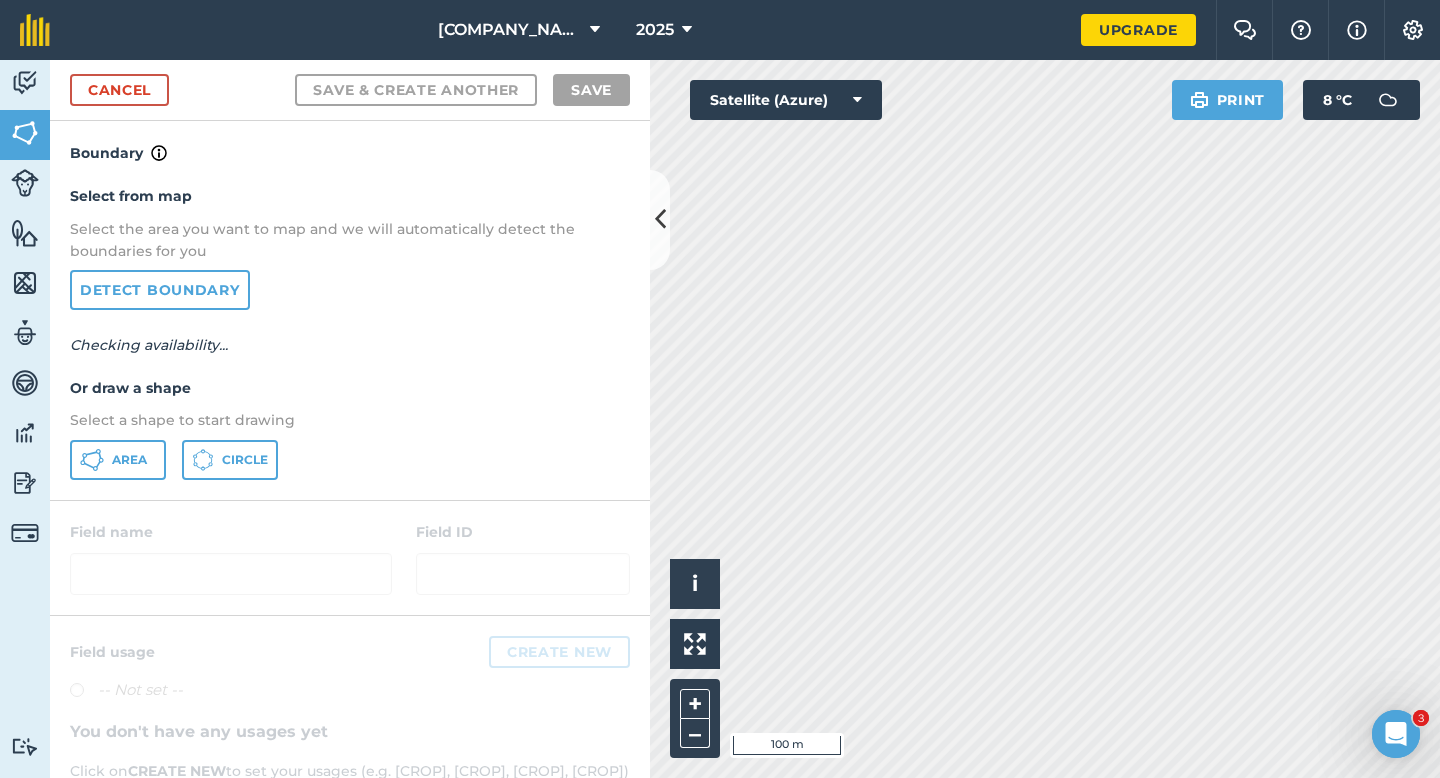 click on "Select from map Select the area you want to map and we will automatically detect the boundaries for you Detect boundary Checking availability... Or draw a shape Select a shape to start drawing Area Circle" at bounding box center [350, 332] 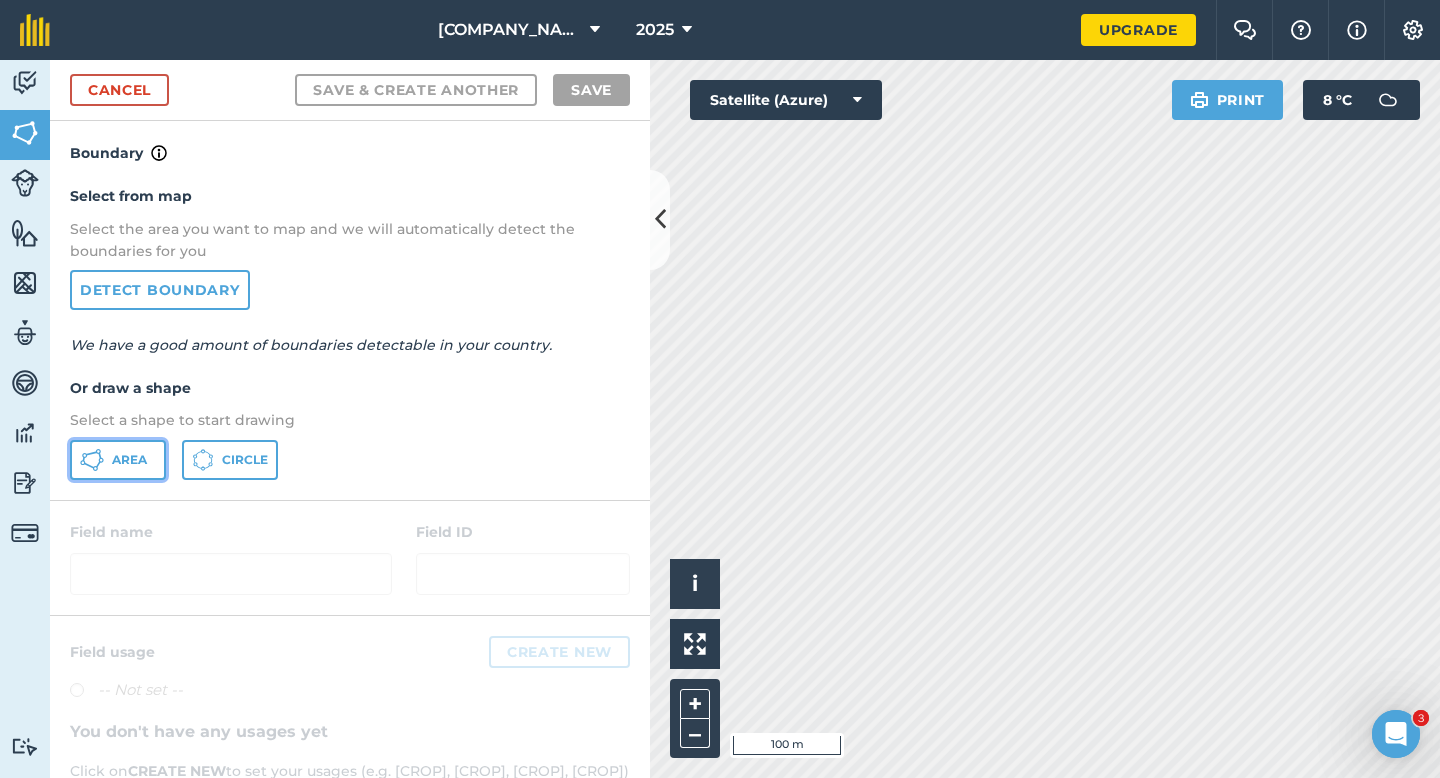 click on "Area" at bounding box center (118, 460) 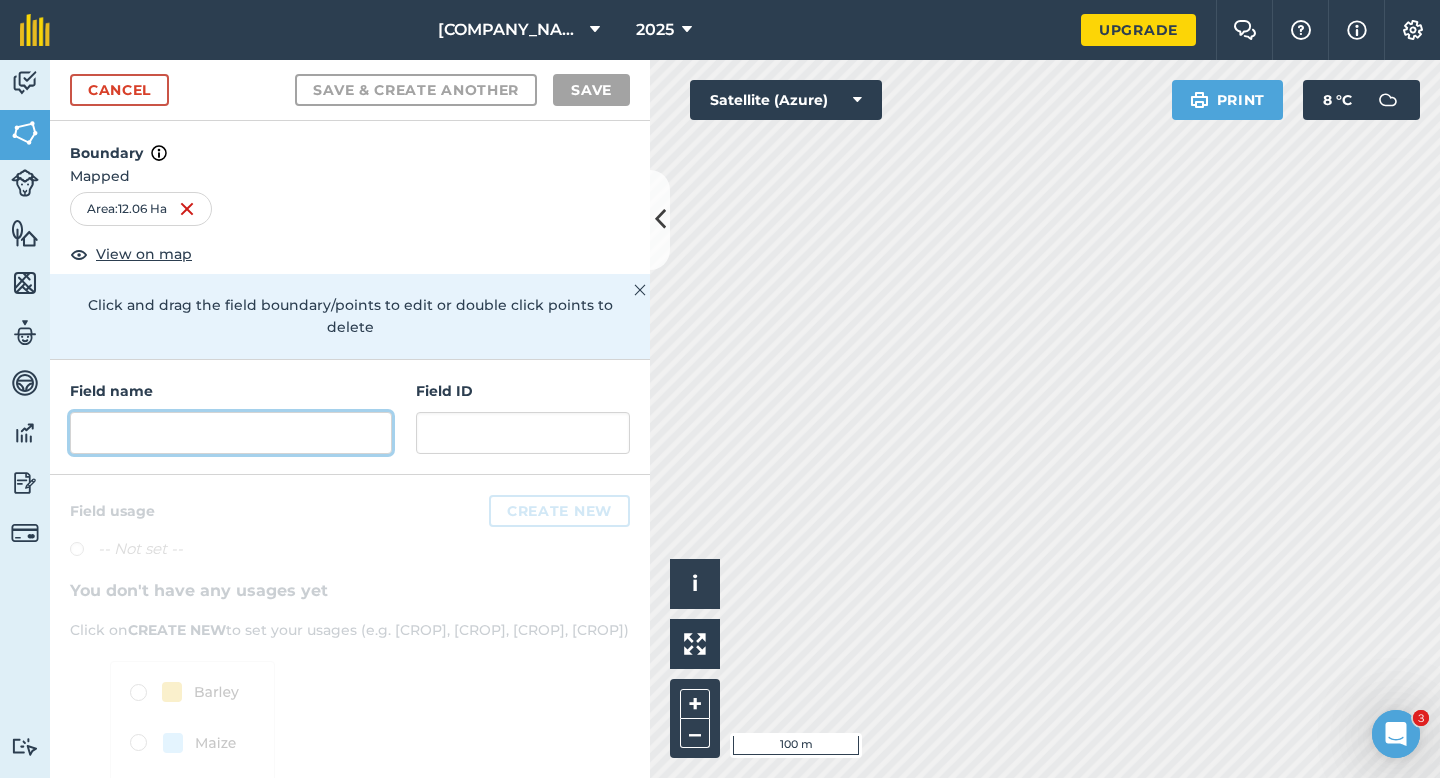 click at bounding box center (231, 433) 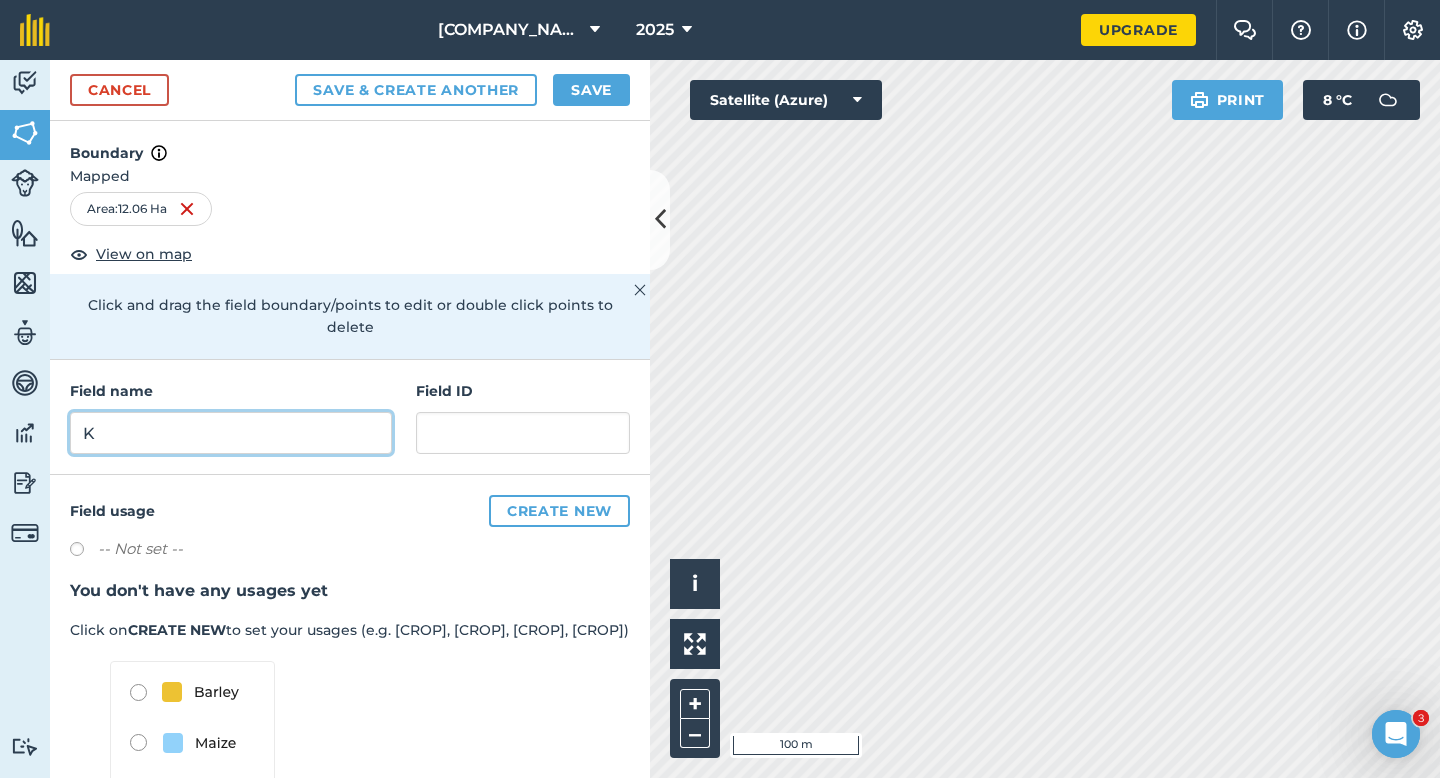 type on "K" 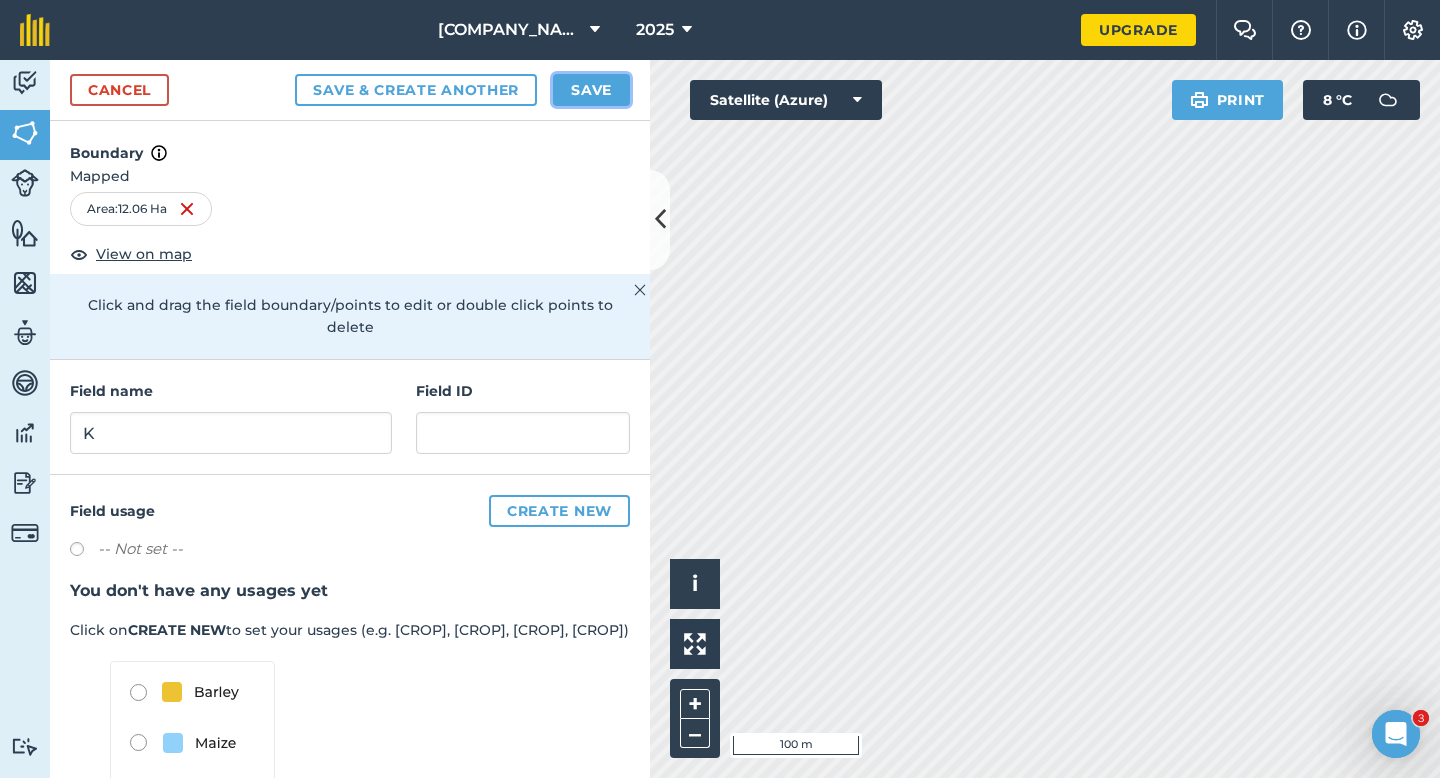 click on "Save" at bounding box center [591, 90] 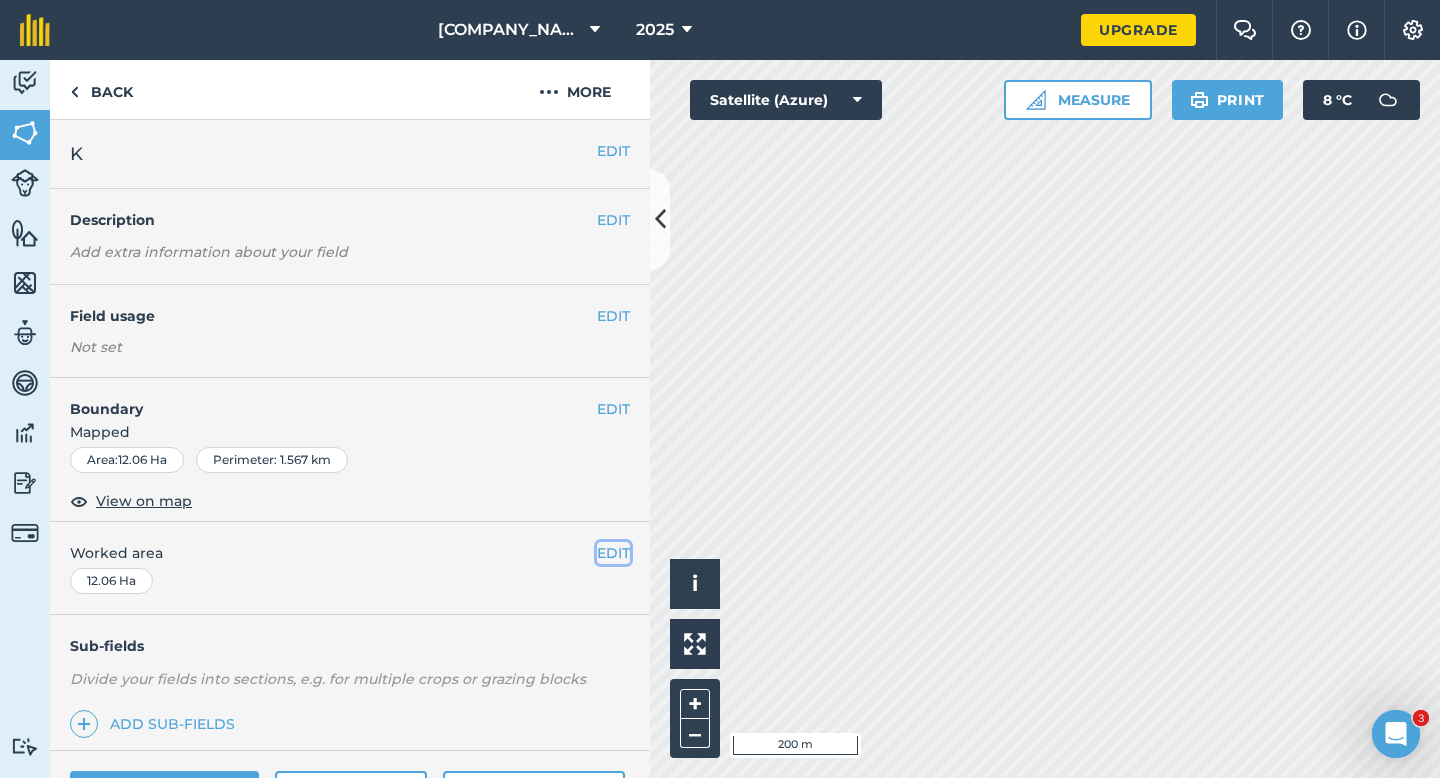 click on "EDIT" at bounding box center (613, 553) 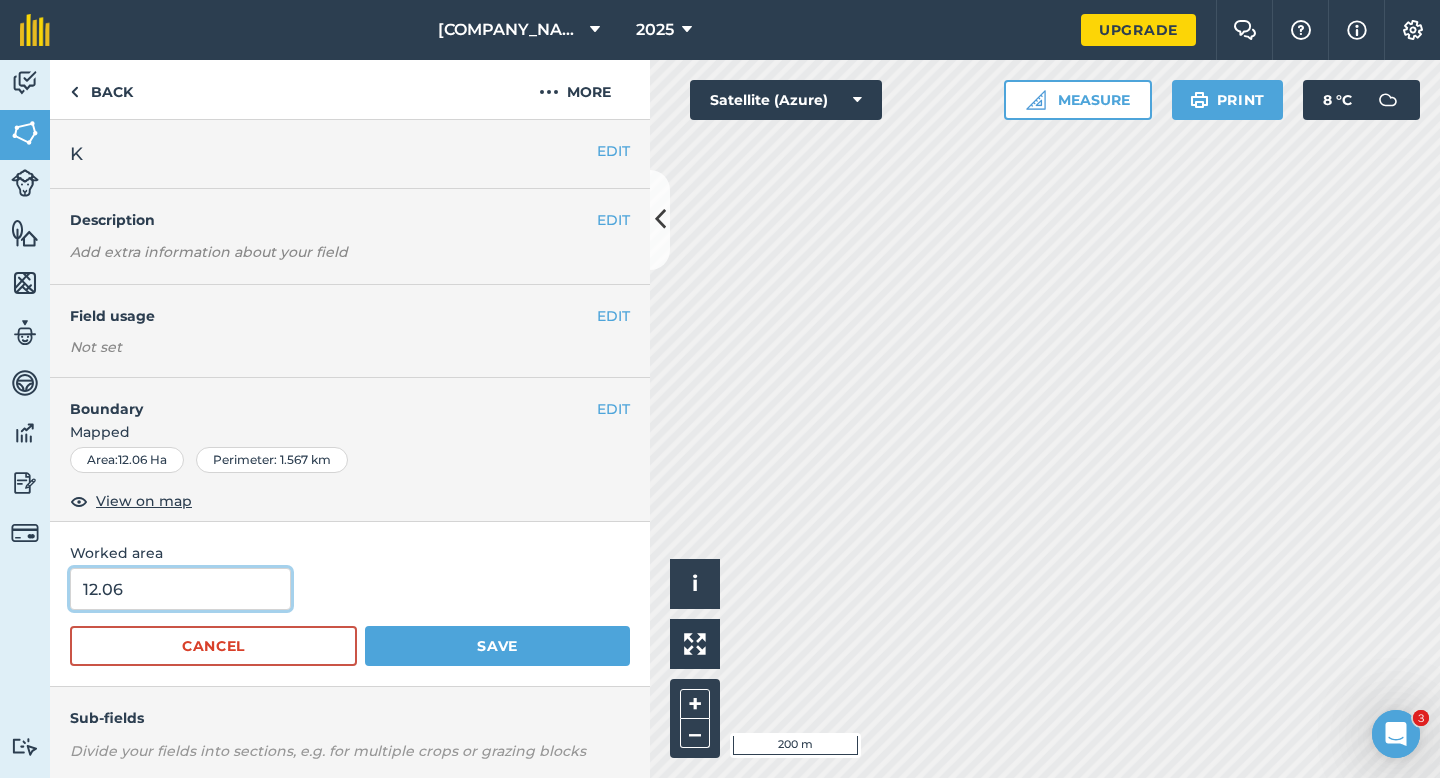 click on "12.06" at bounding box center (180, 589) 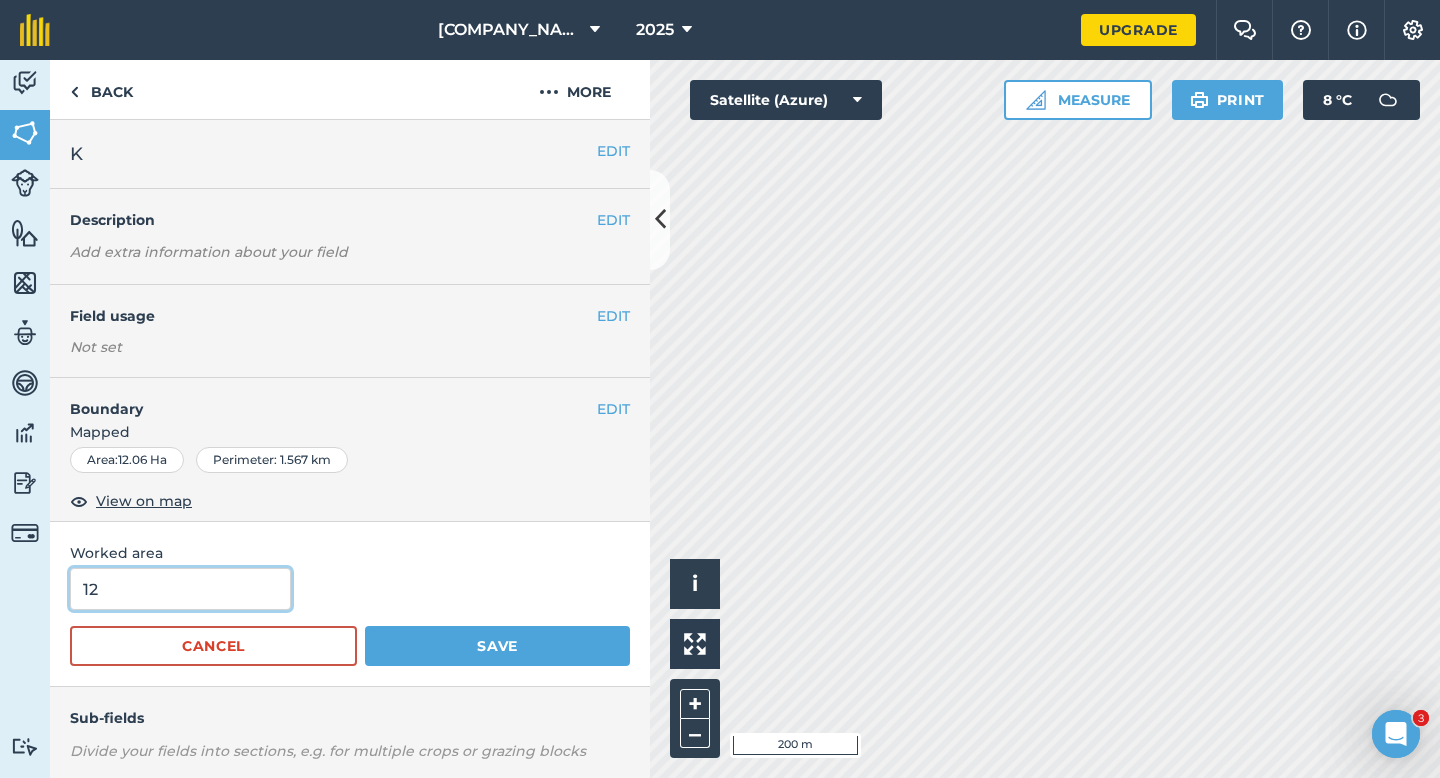 click on "Save" at bounding box center [497, 646] 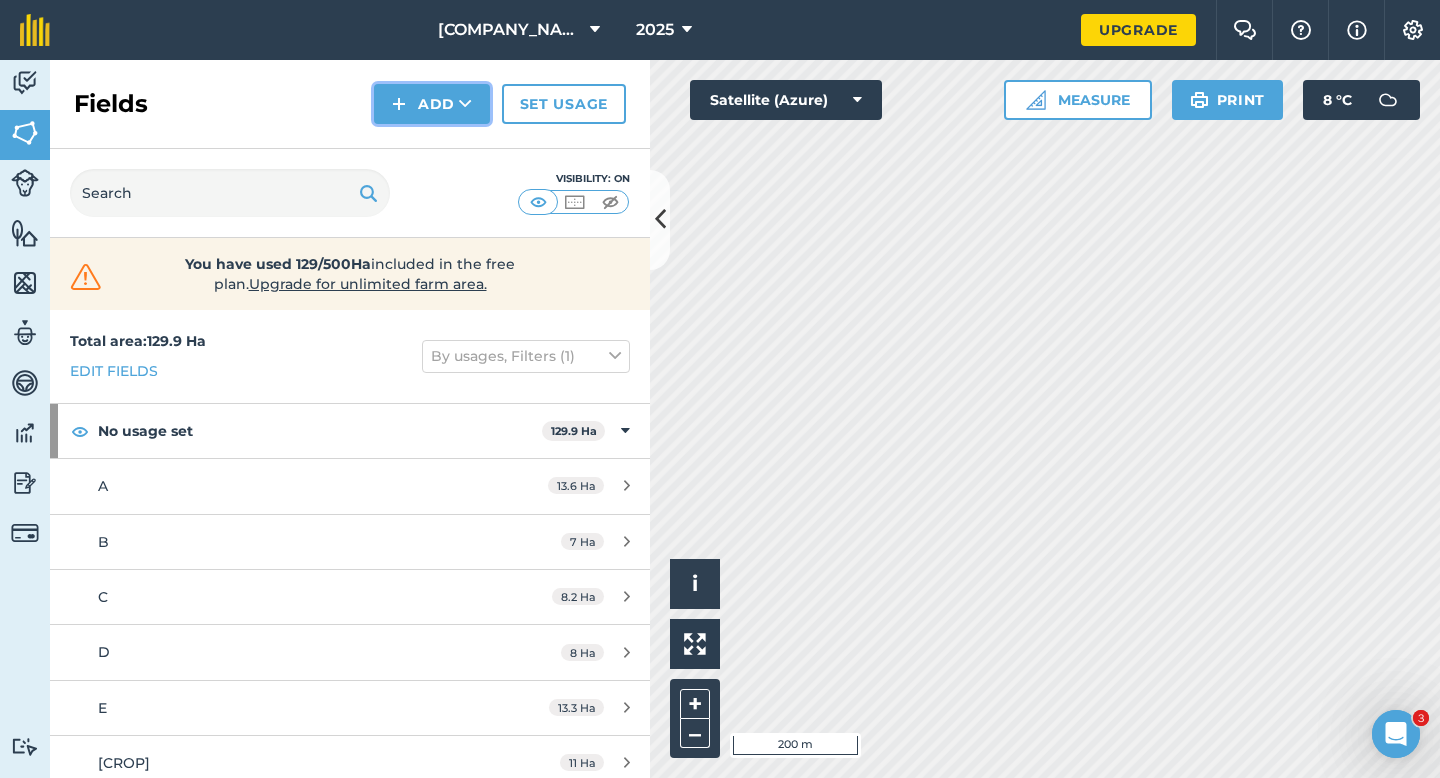click at bounding box center [399, 104] 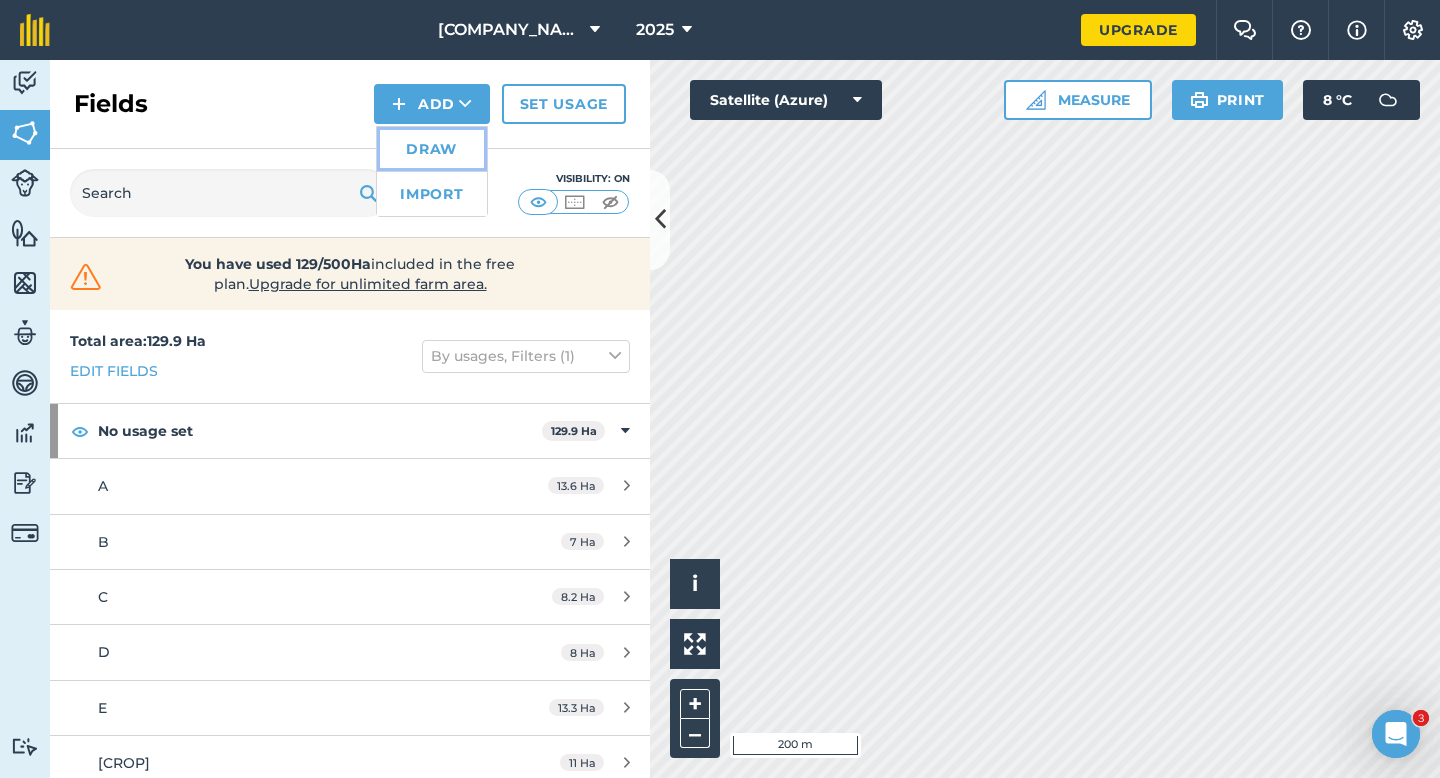 click on "Draw" at bounding box center (432, 149) 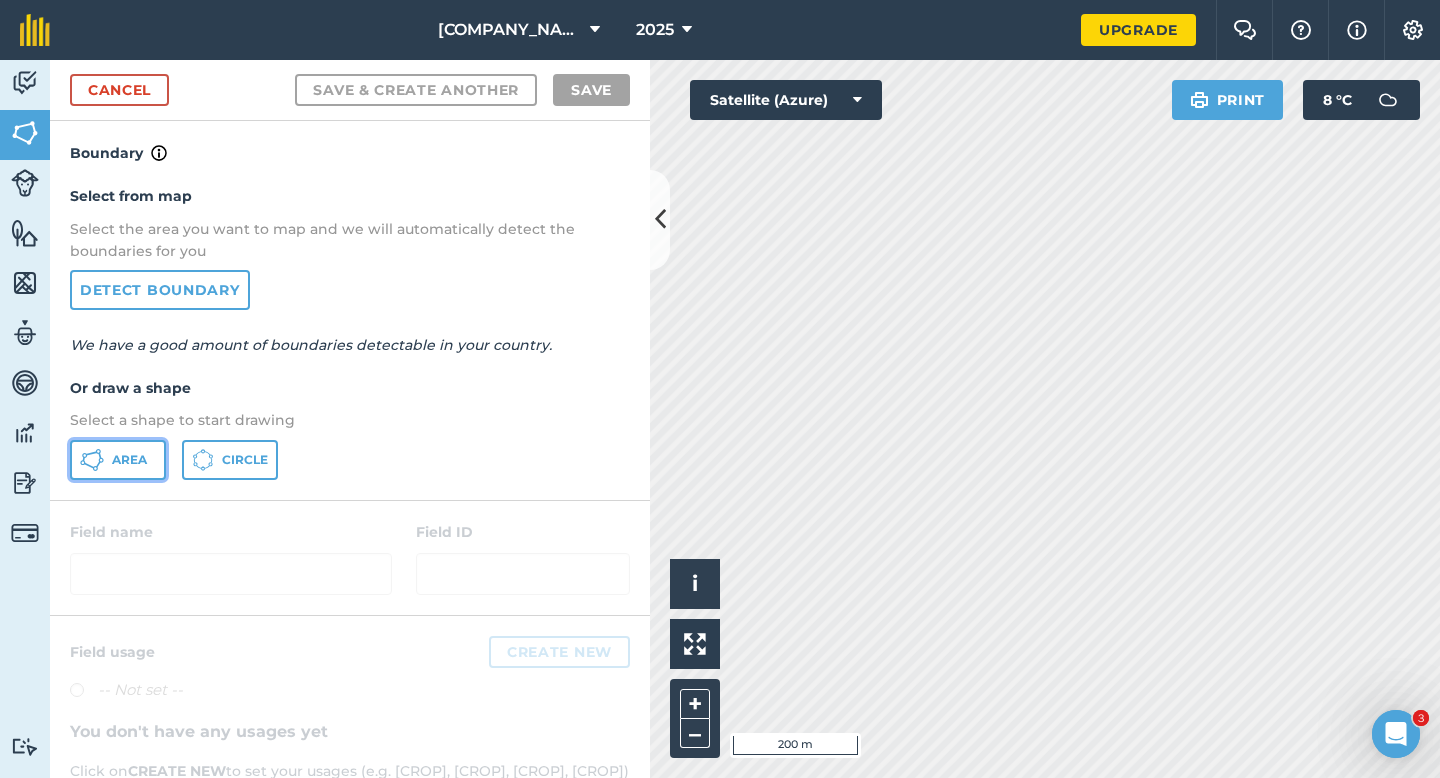 click on "Area" at bounding box center (129, 460) 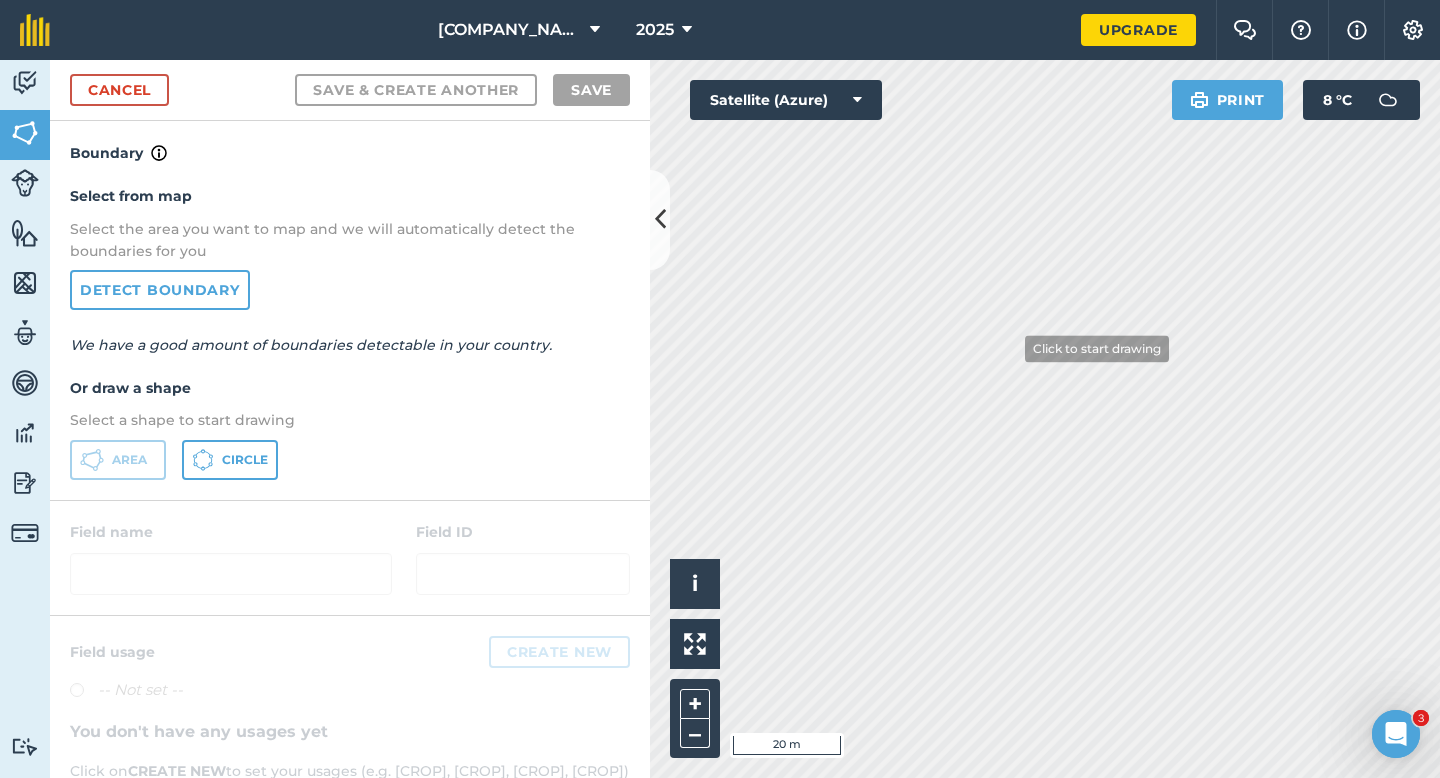 click on "Activity Fields Livestock Features Maps Team Vehicles Data Reporting Billing Tutorials Tutorials Cancel Save & Create Another Save Boundary Select from map Select the area you want to map and we will automatically detect the boundaries for you Detect boundary We have a good amount of boundaries detectable in your country. Or draw a shape Select a shape to start drawing Area Circle Field name Field ID Field usage Create new -- Not set -- You don't have any usages yet Click on CREATE NEW to set your usages (e.g. Barley, Oats, Wheat, Pasture) Click to start drawing i © 2025 TomTom, Microsoft 20 m + – Satellite (Azure) Print 8 ° C" at bounding box center (720, 419) 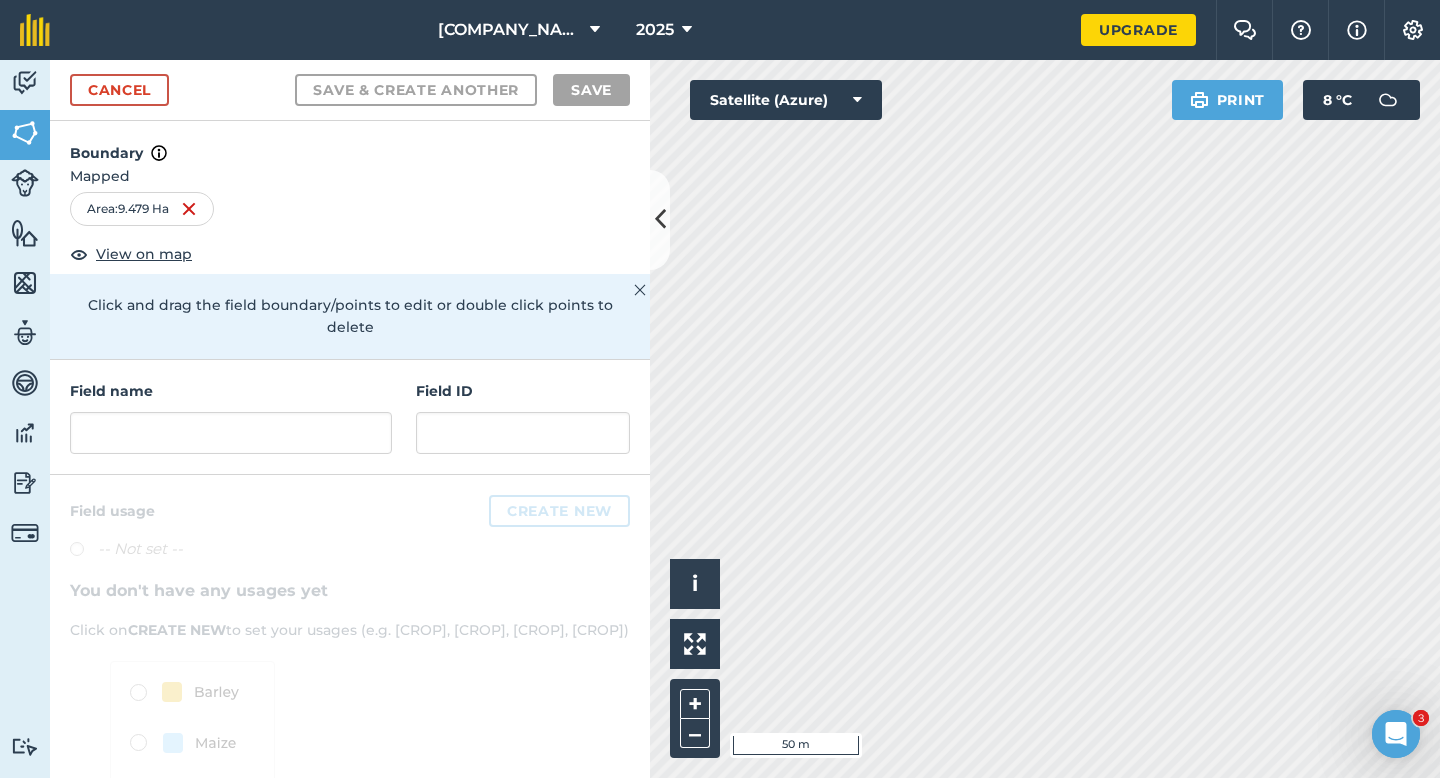 click on "Field name Field ID" at bounding box center [350, 417] 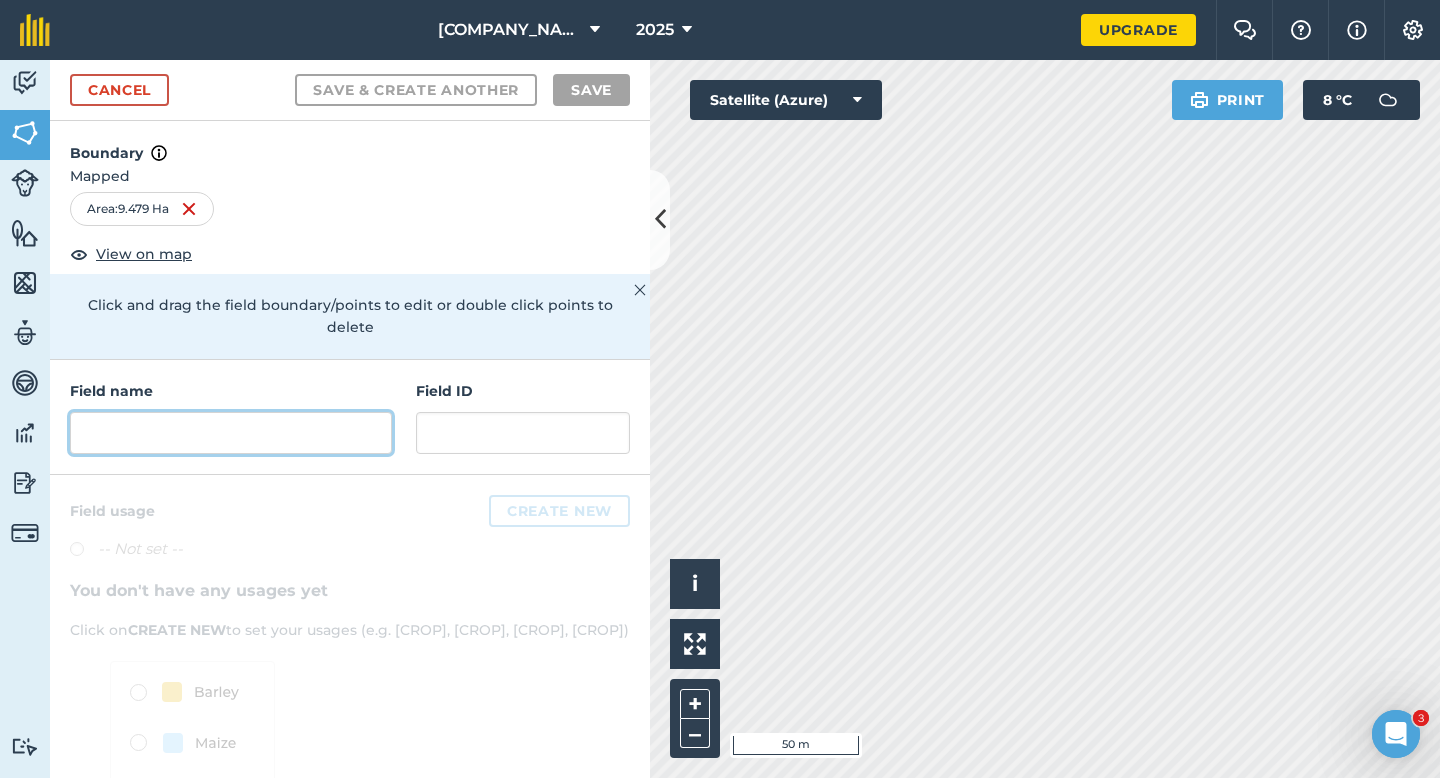 click at bounding box center [231, 433] 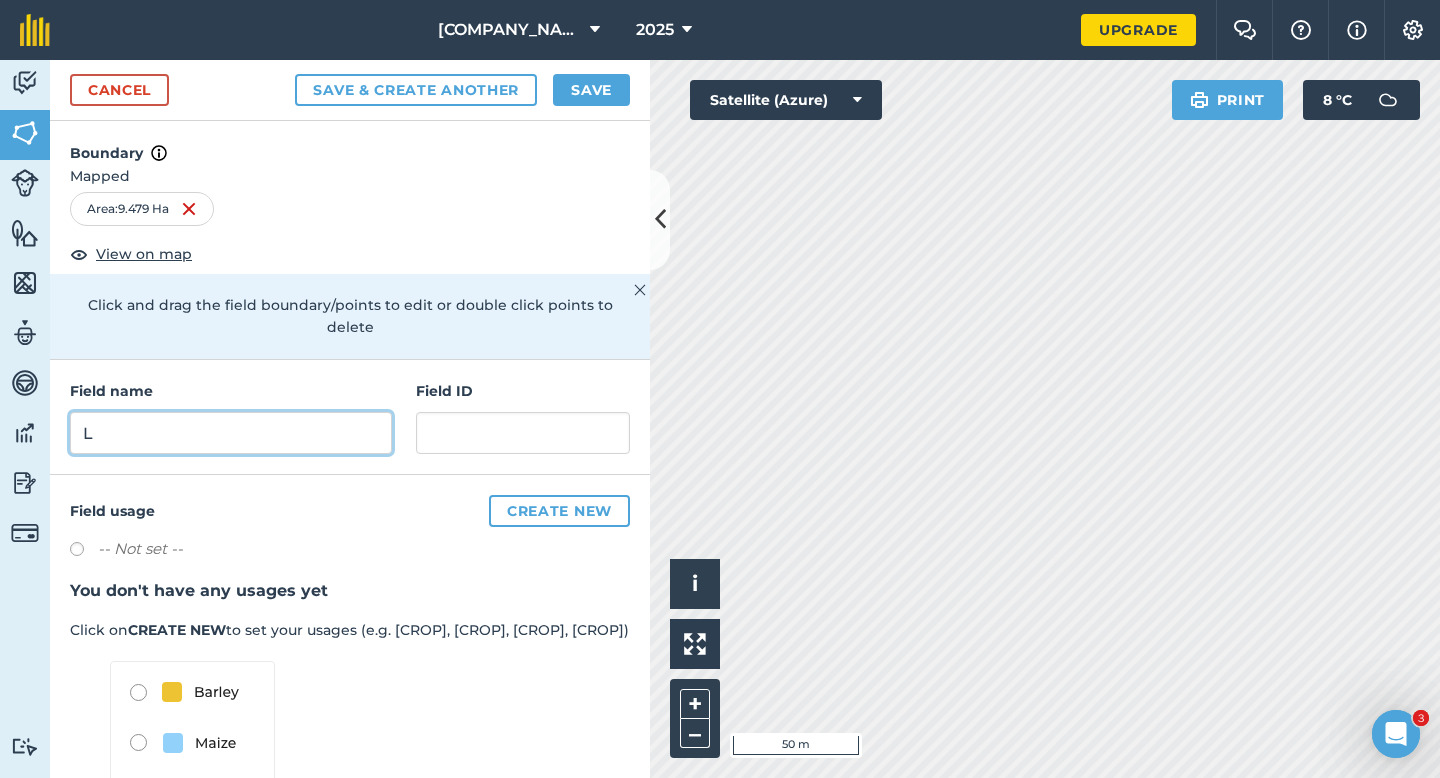 type on "L" 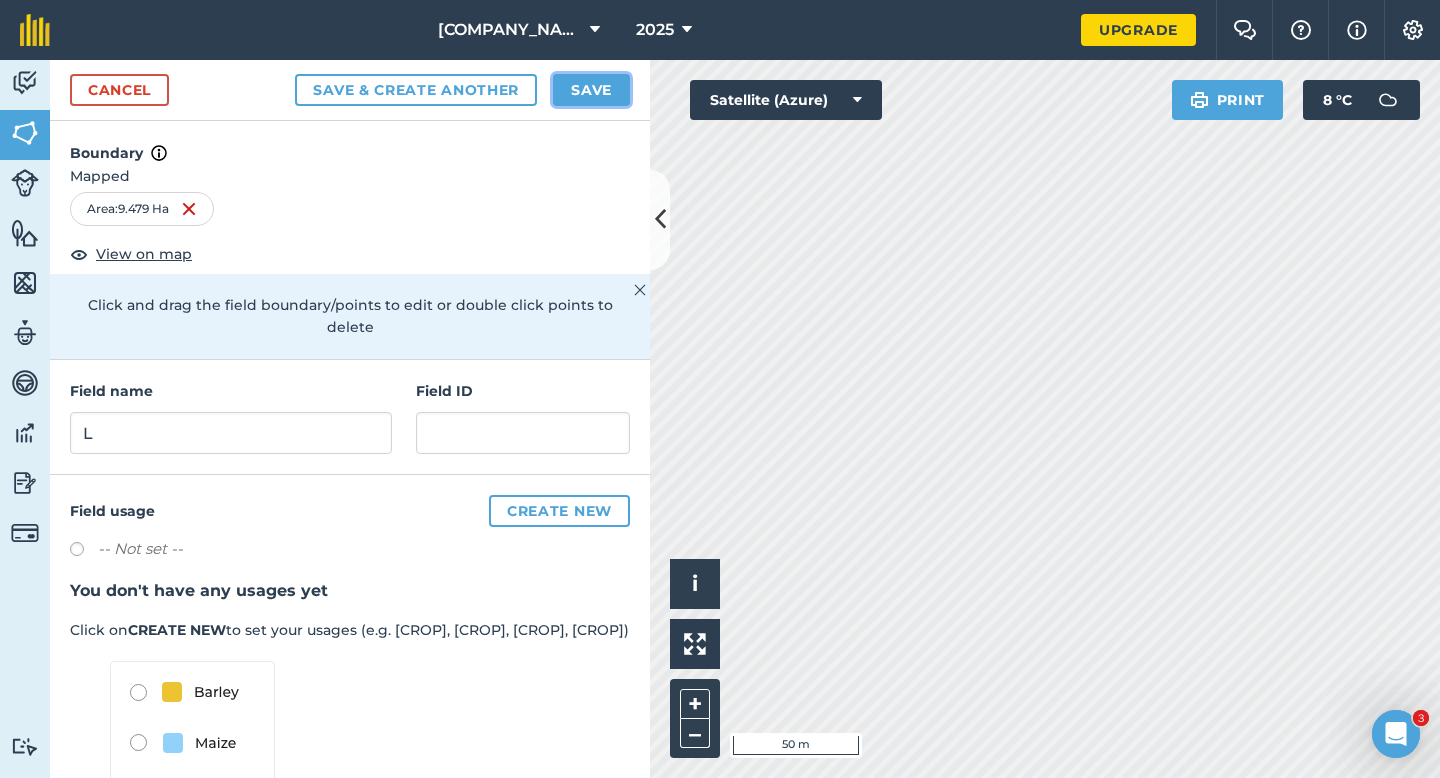 click on "Save" at bounding box center [591, 90] 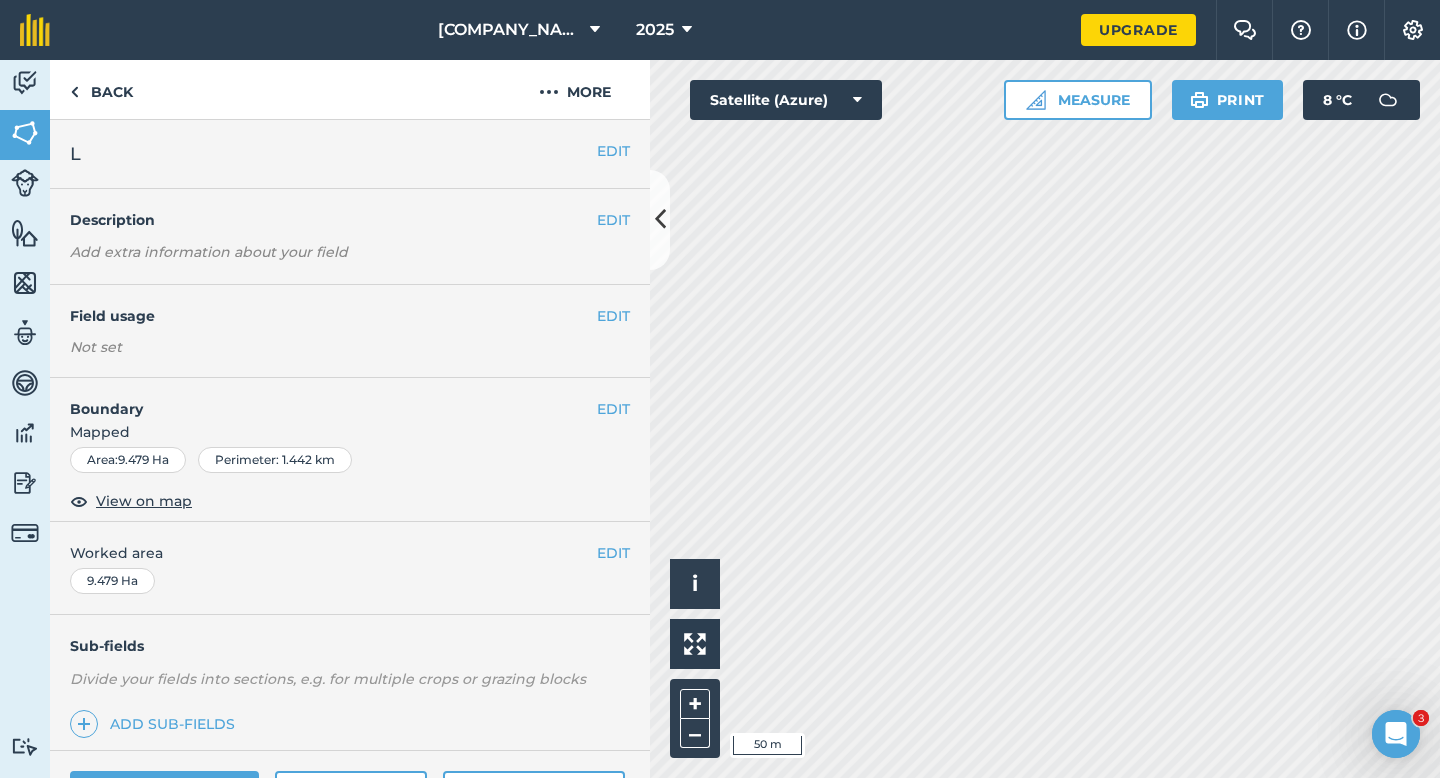 click on "EDIT Worked area 9.479   Ha" at bounding box center [350, 568] 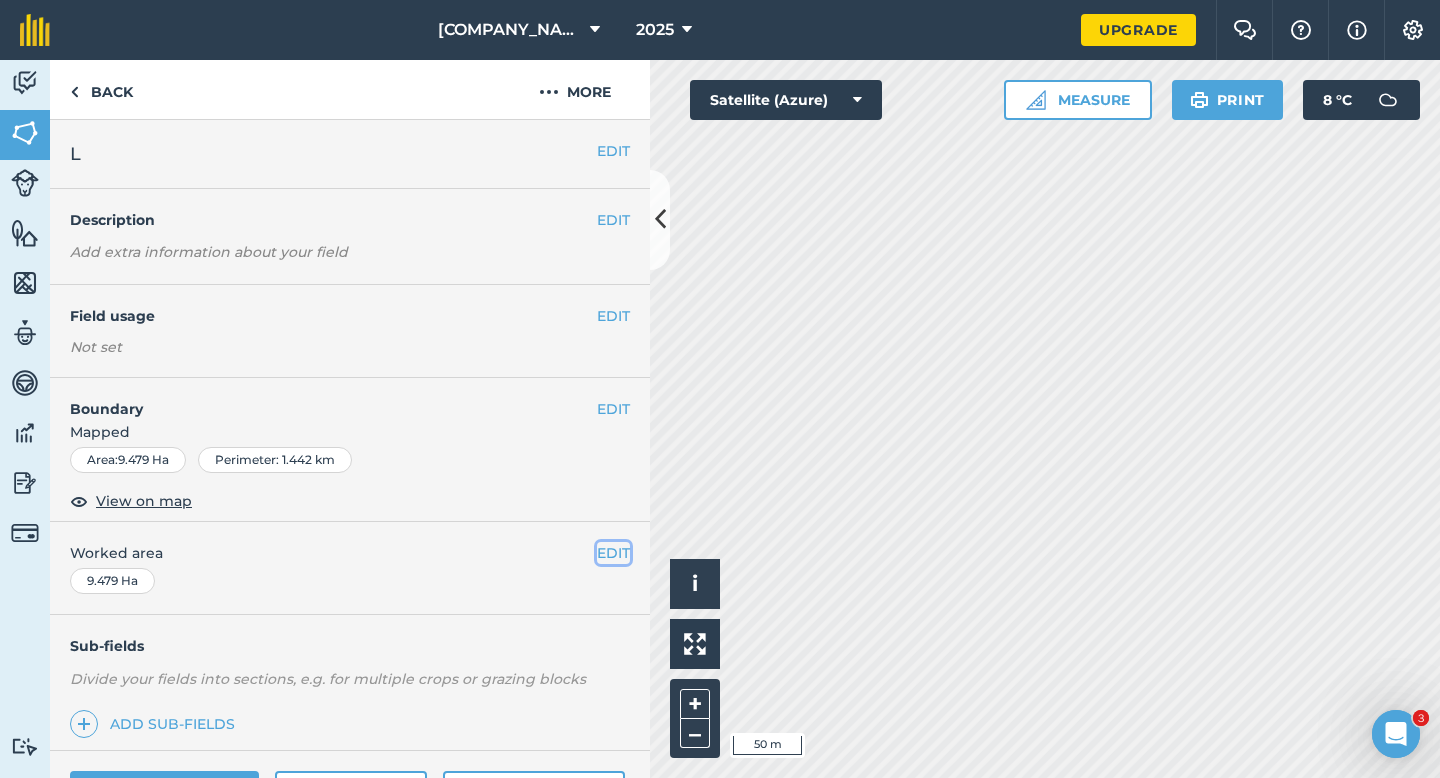 click on "EDIT" at bounding box center [613, 553] 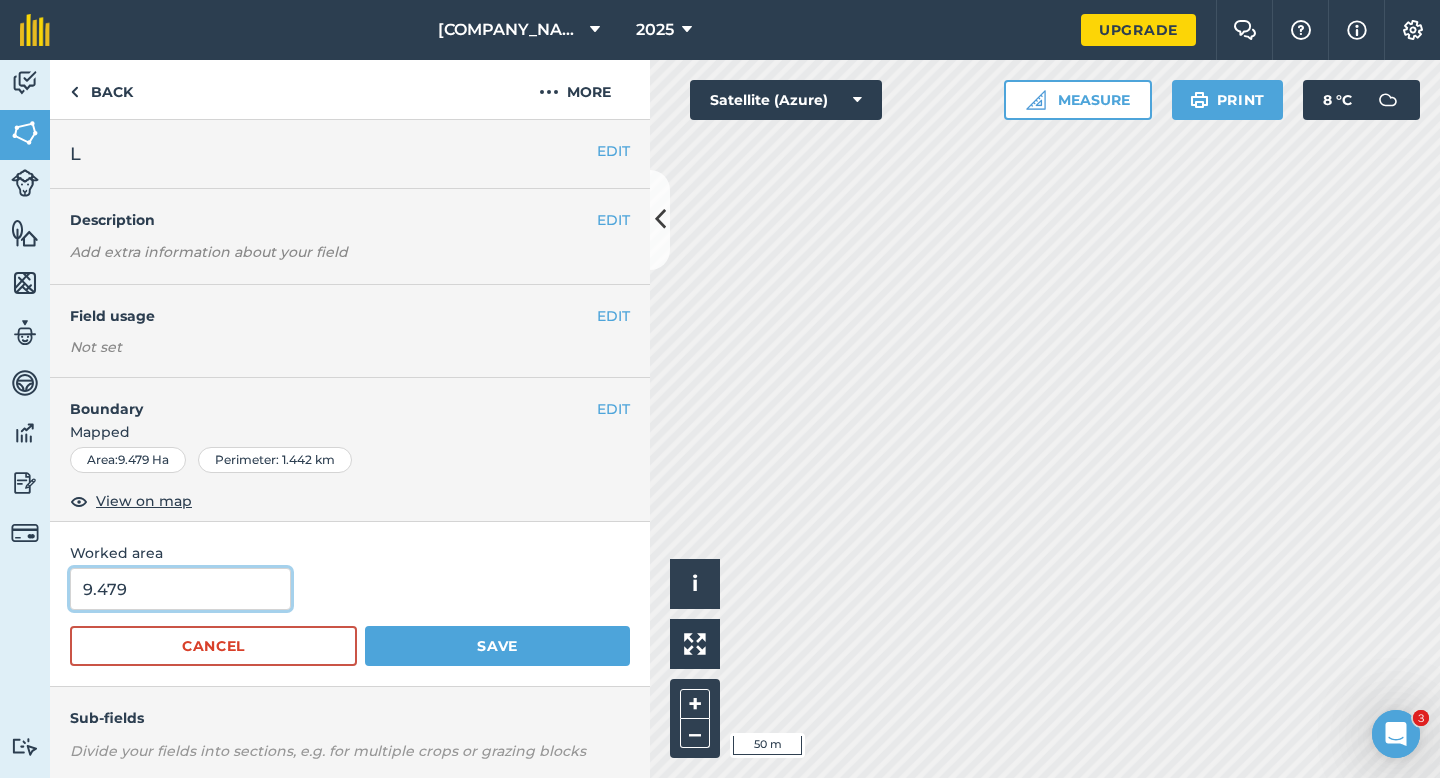 click on "9.479" at bounding box center [180, 589] 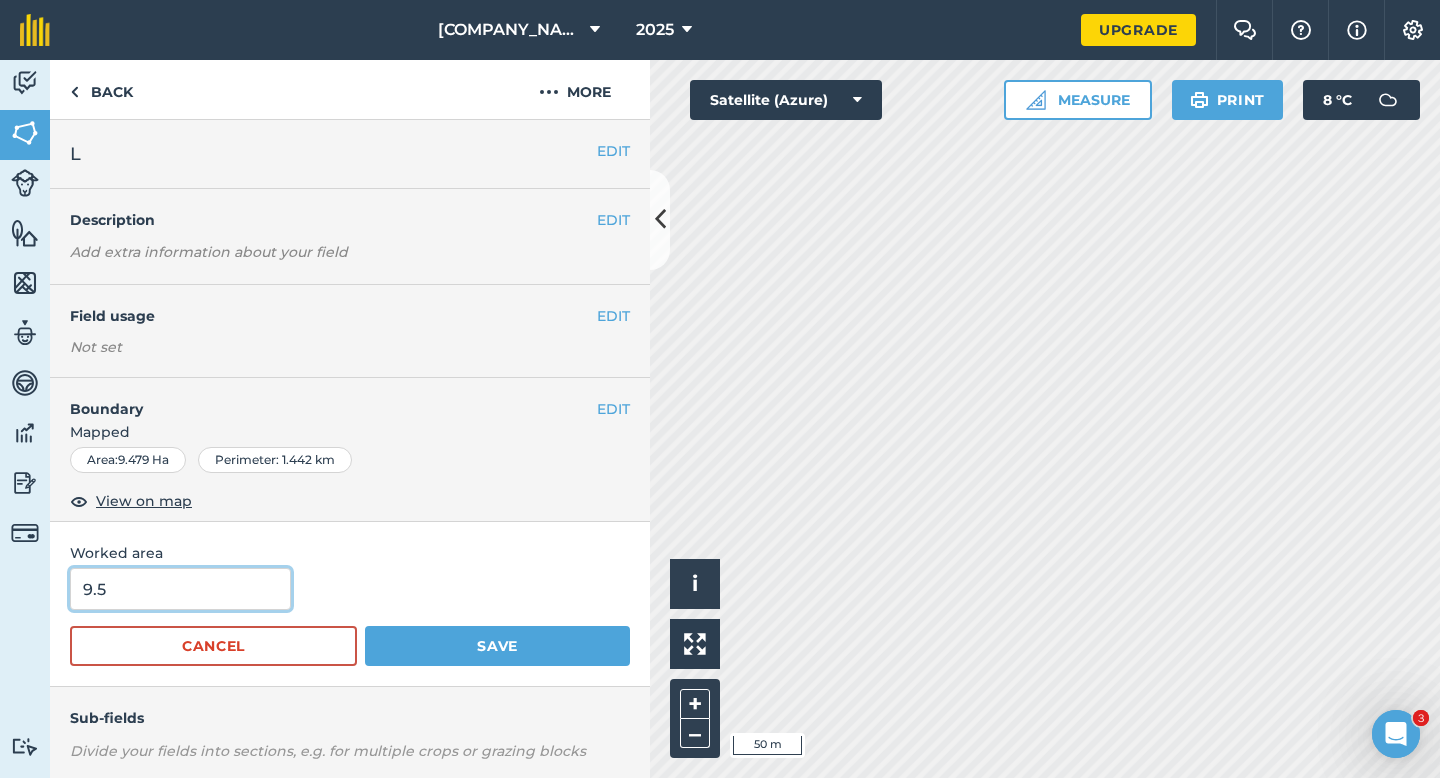 type on "9.5" 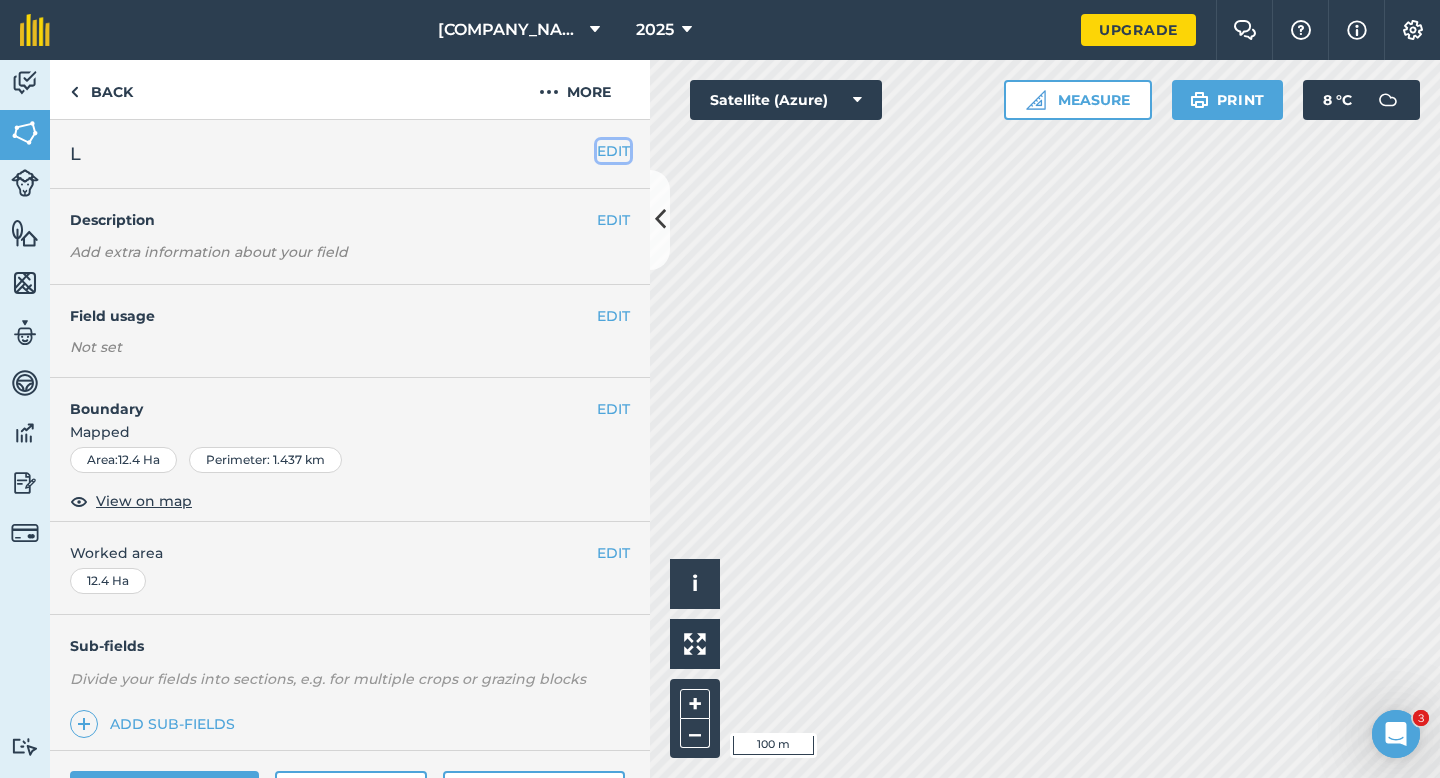 click on "EDIT" at bounding box center (613, 151) 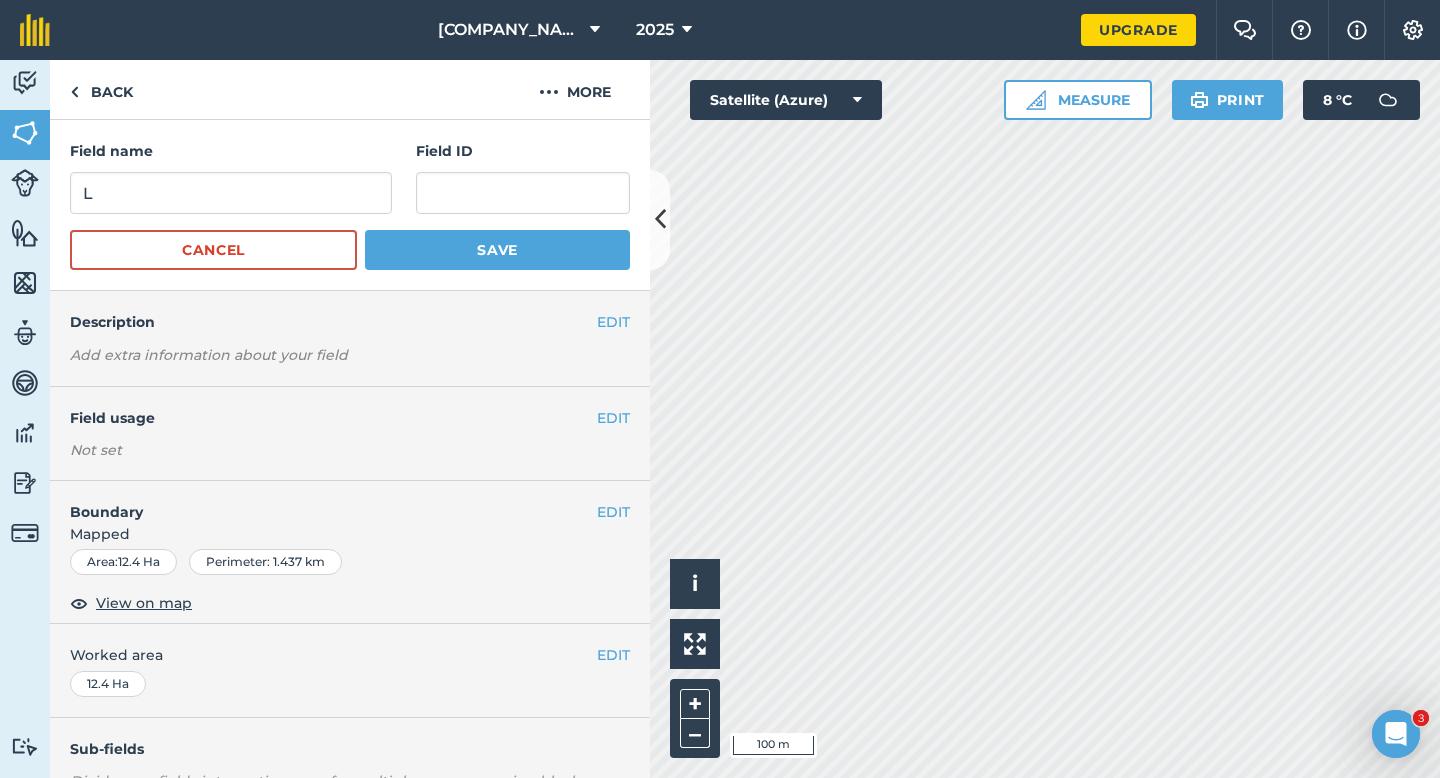 click on "Field name L" at bounding box center (231, 177) 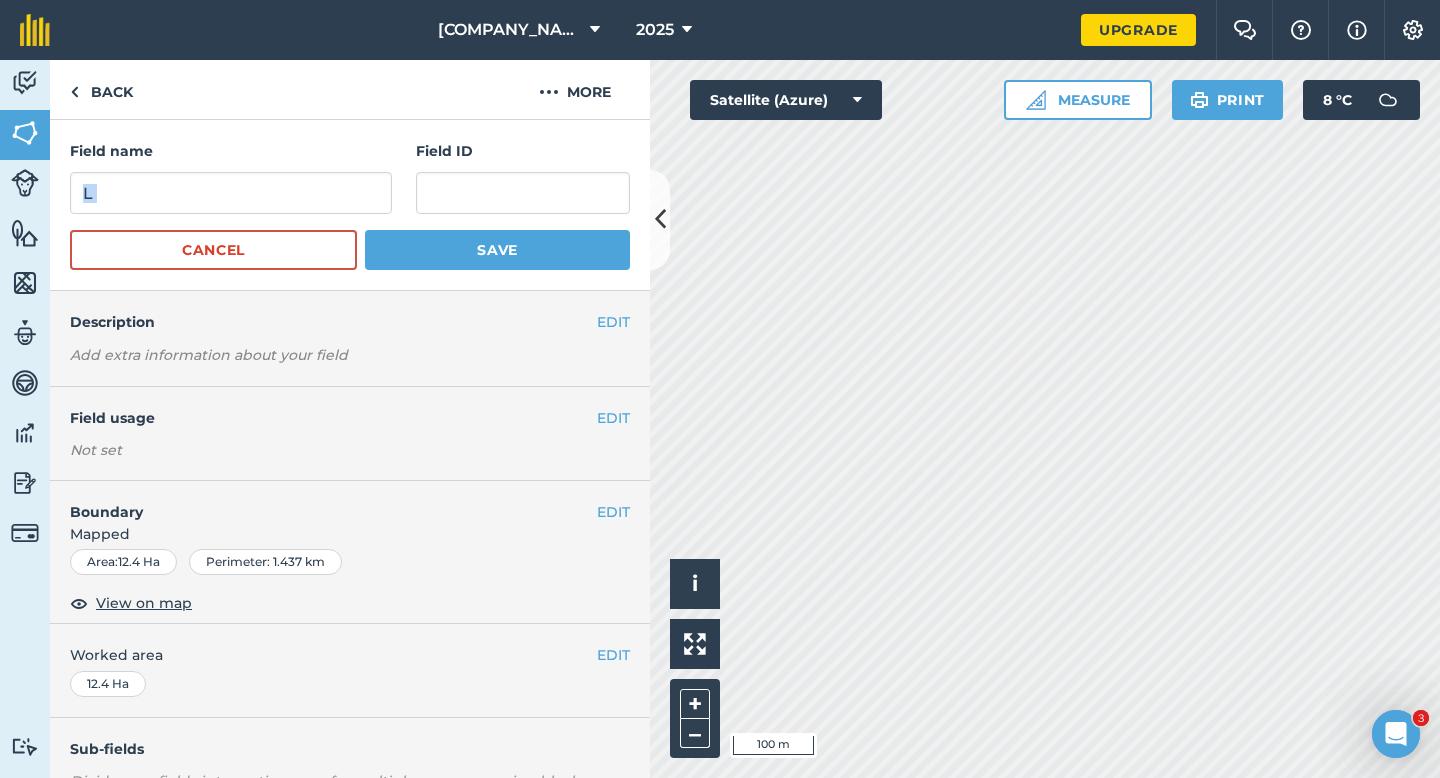 click on "Field name L" at bounding box center (231, 177) 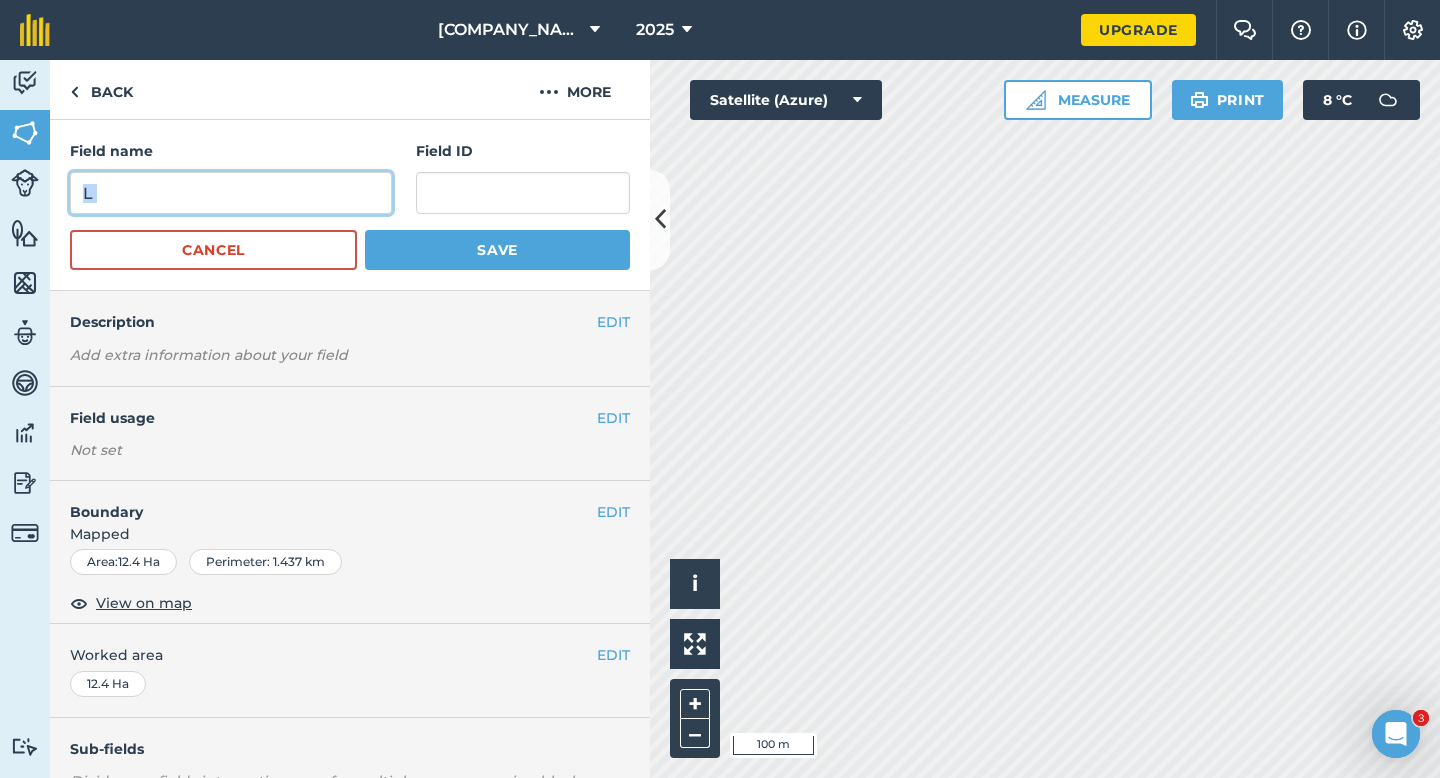 click on "L" at bounding box center [231, 193] 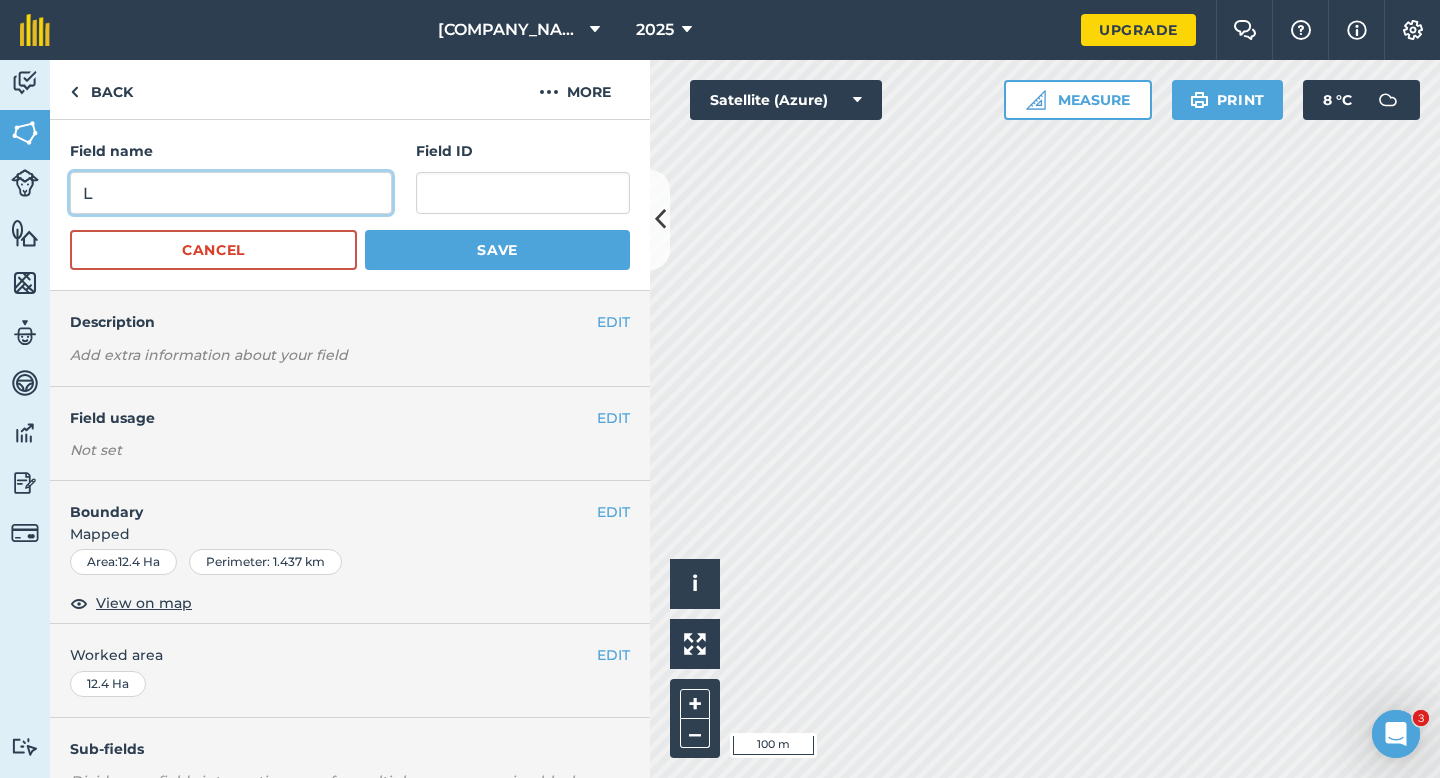 click on "L" at bounding box center [231, 193] 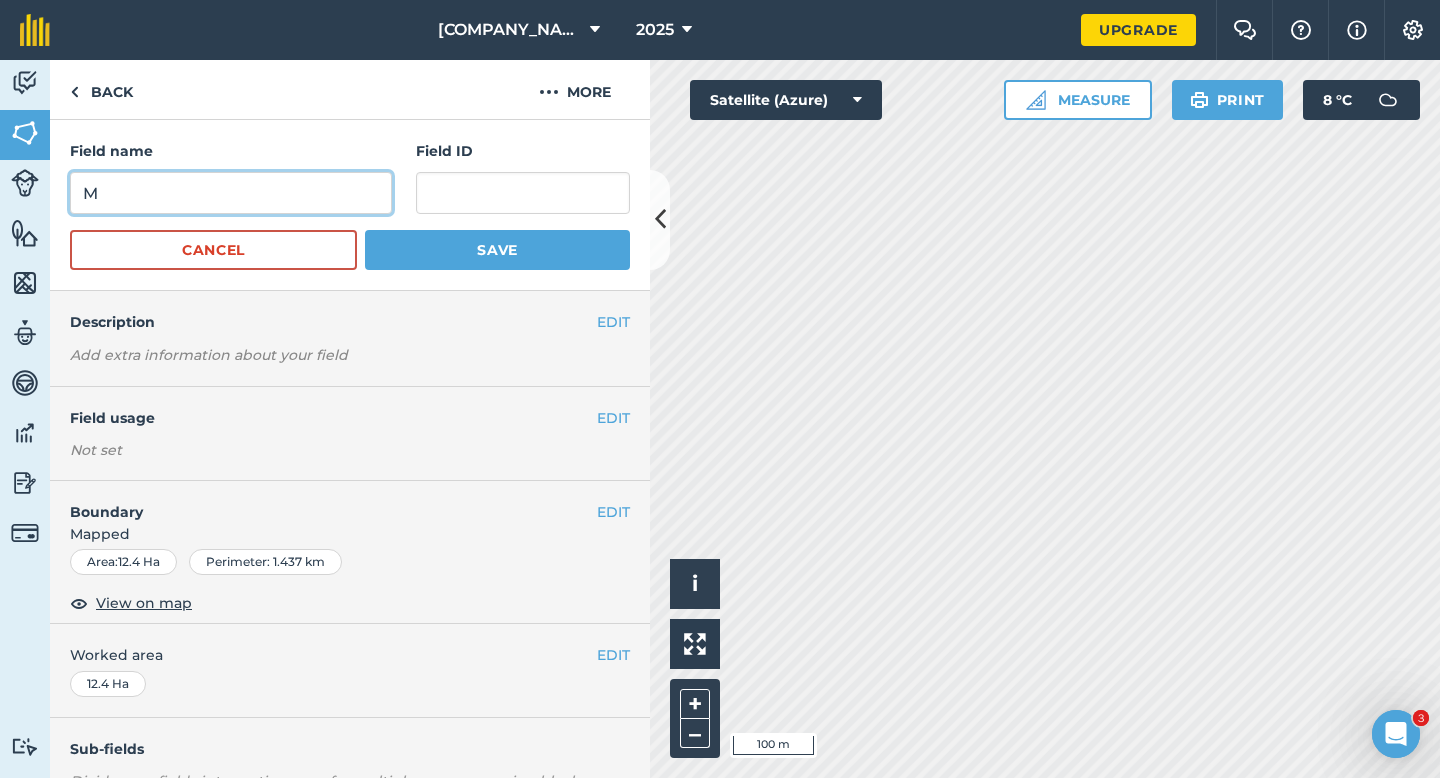 type on "M" 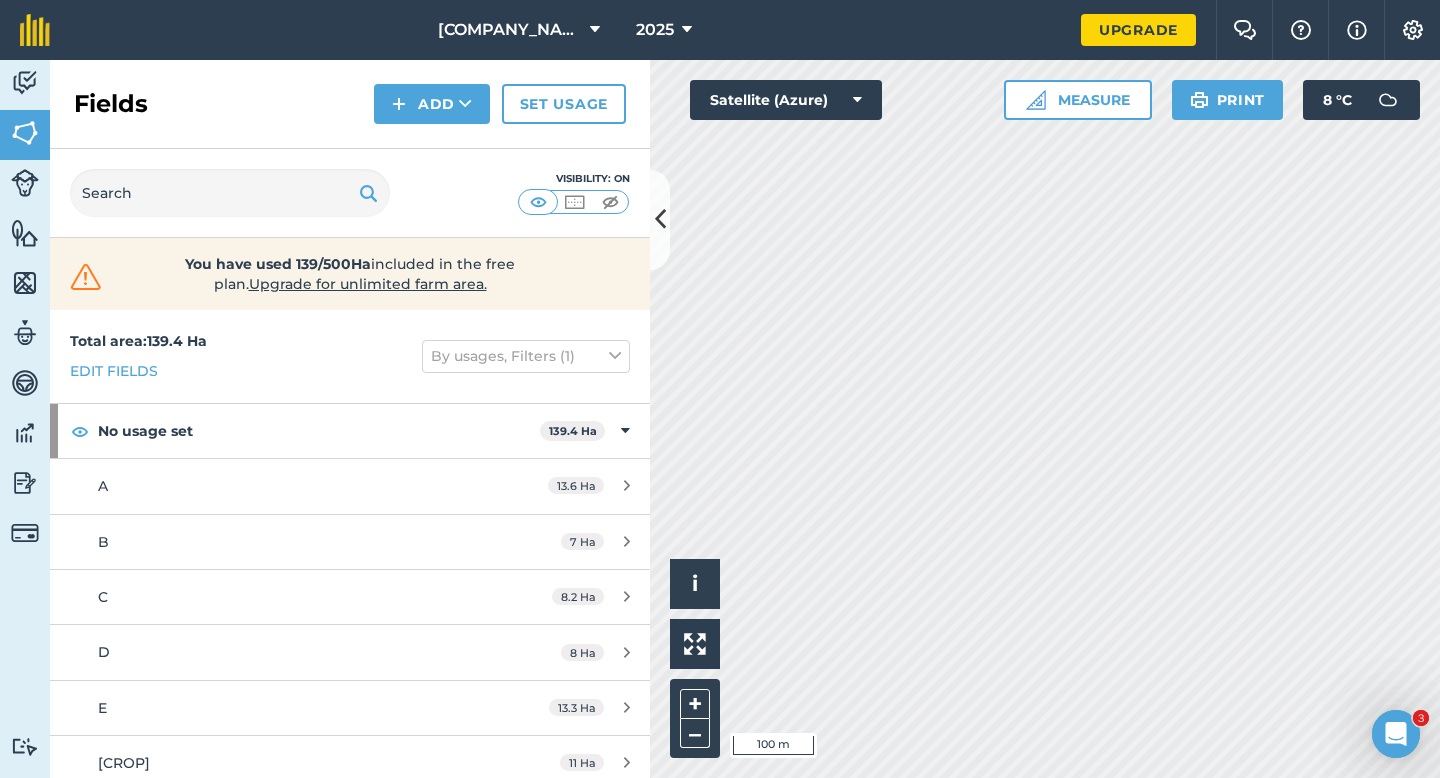click on "Fields   Add   Set usage" at bounding box center (350, 104) 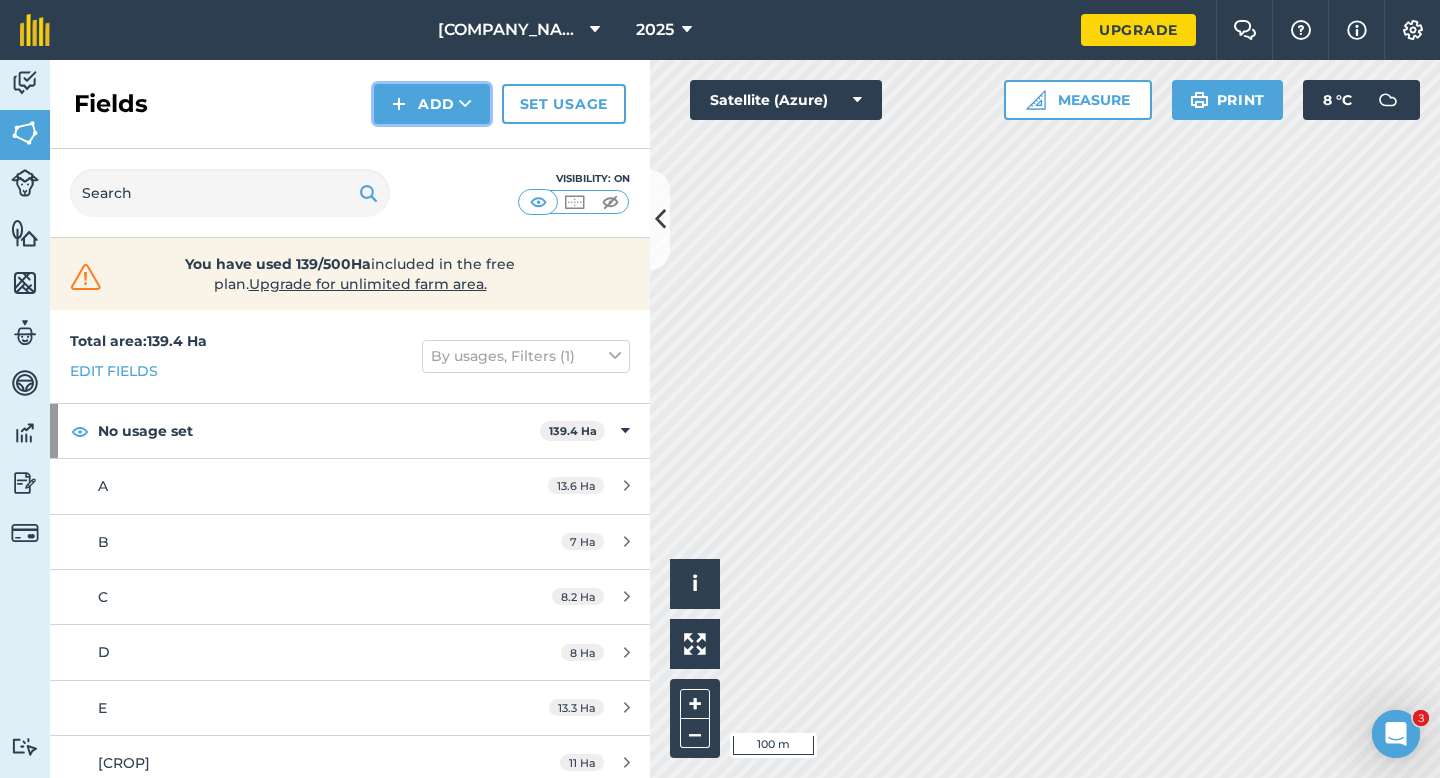 click on "Add" at bounding box center [432, 104] 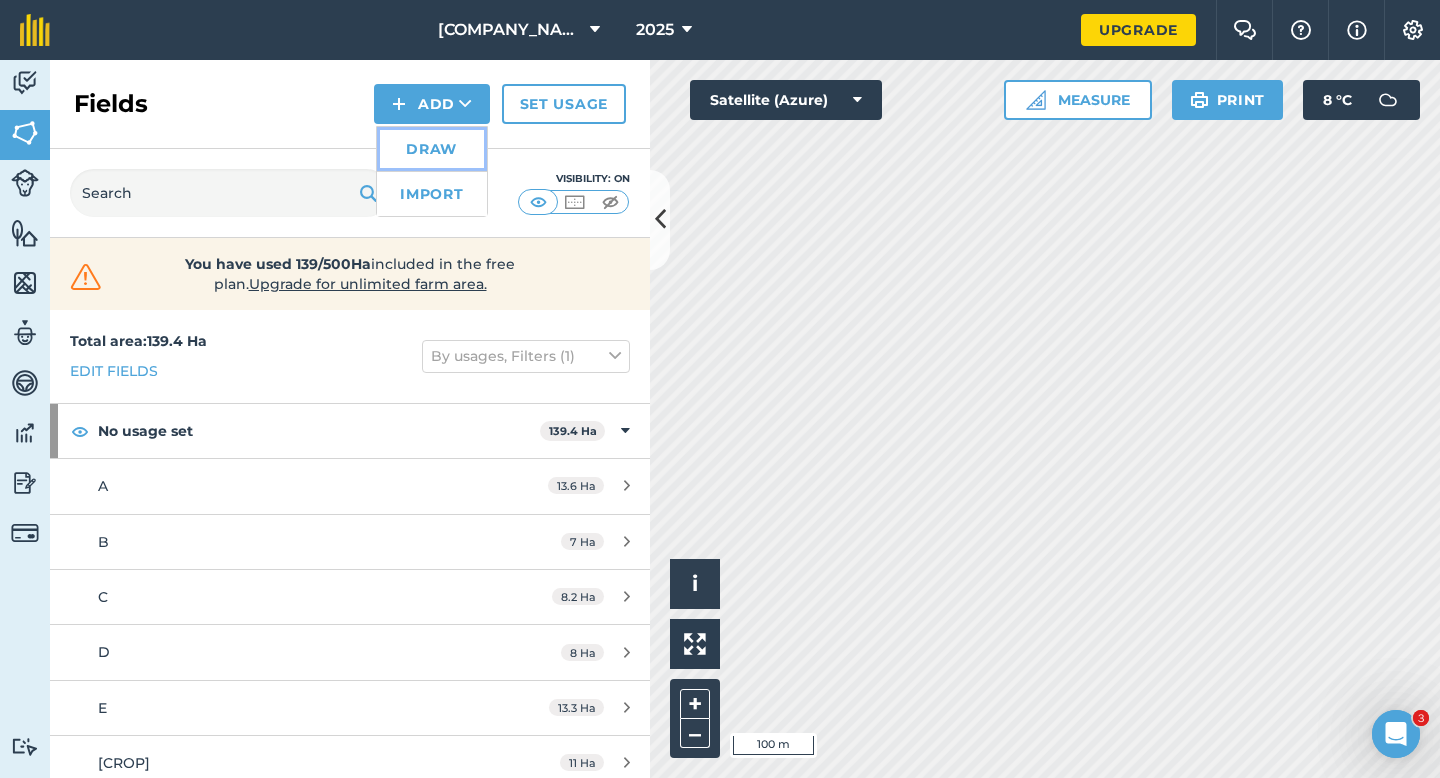 click on "Draw" at bounding box center (432, 149) 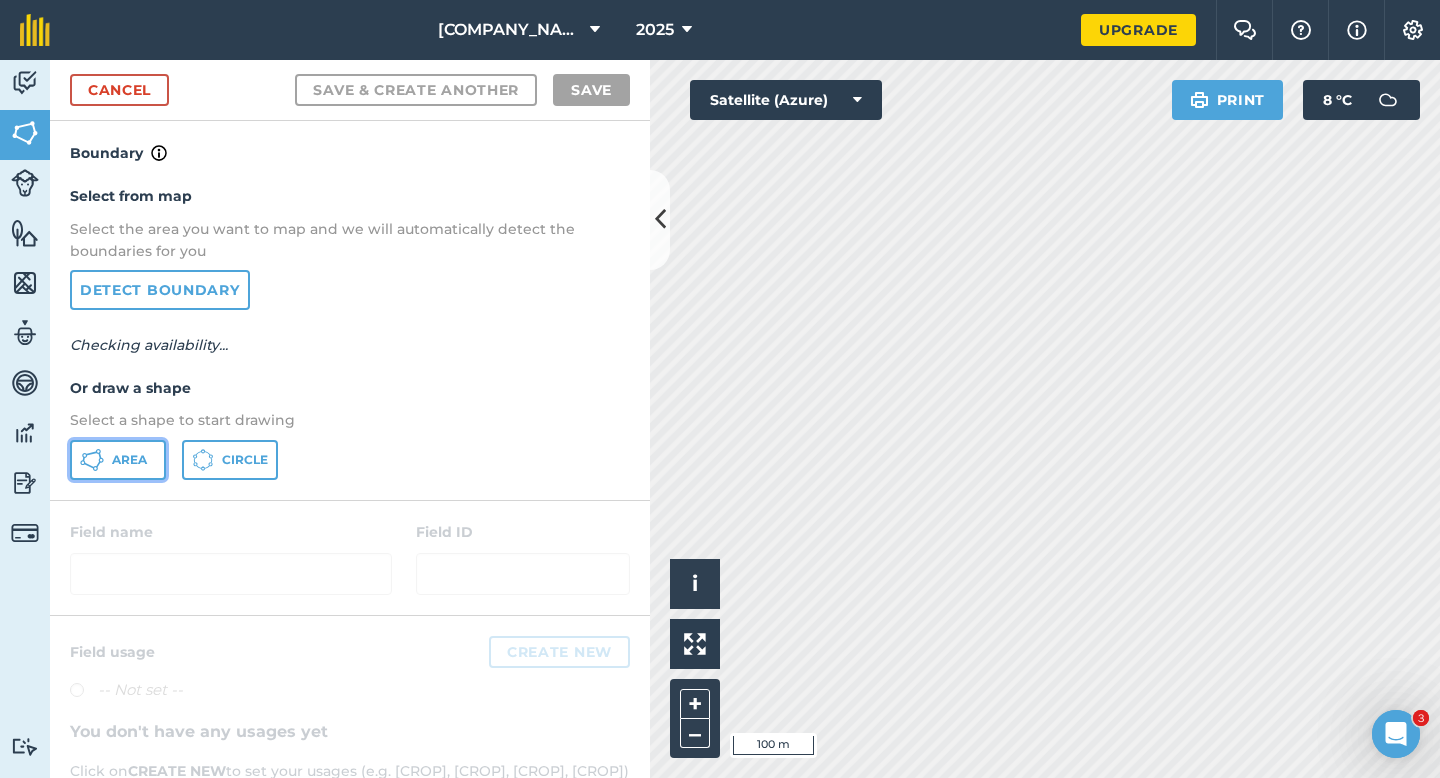 click on "Area" at bounding box center [129, 460] 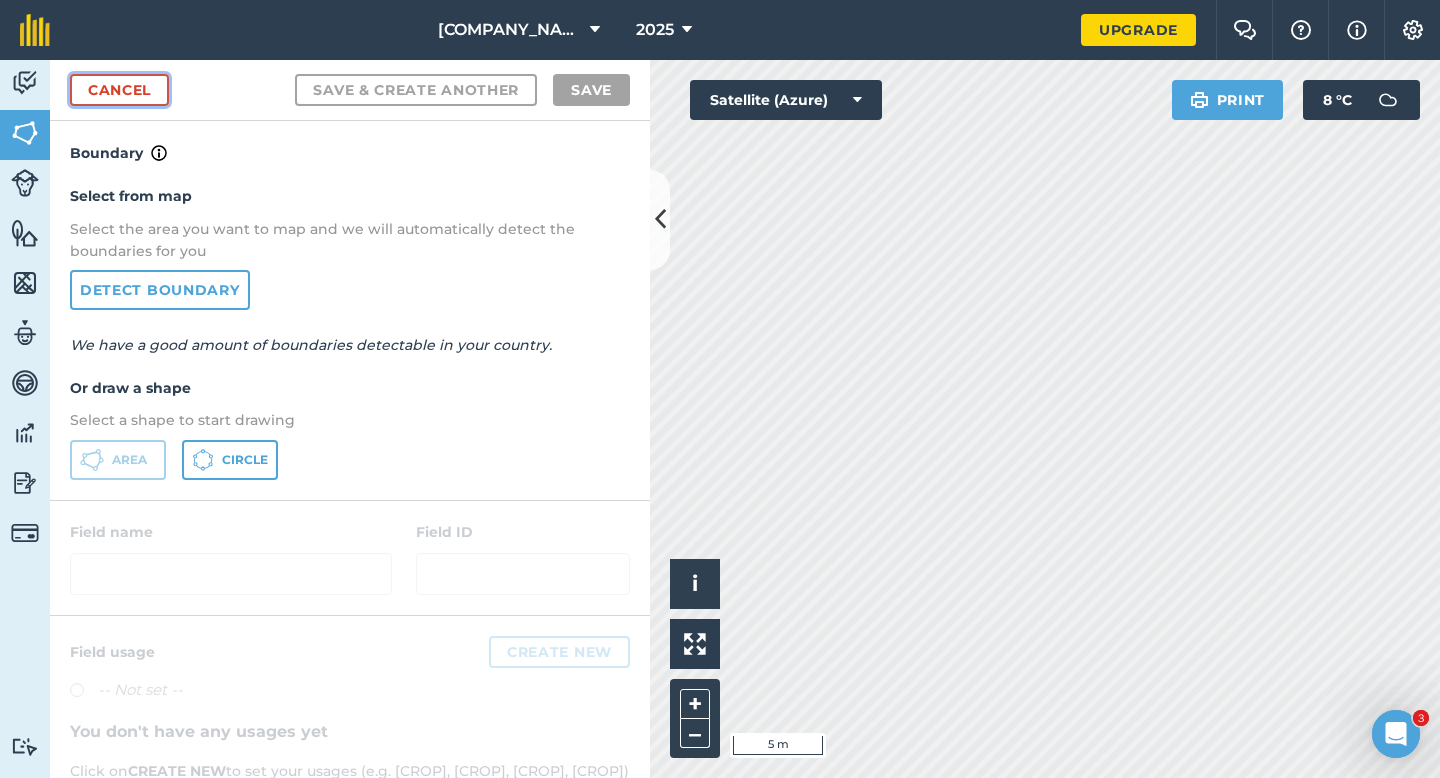 click on "Cancel" at bounding box center [119, 90] 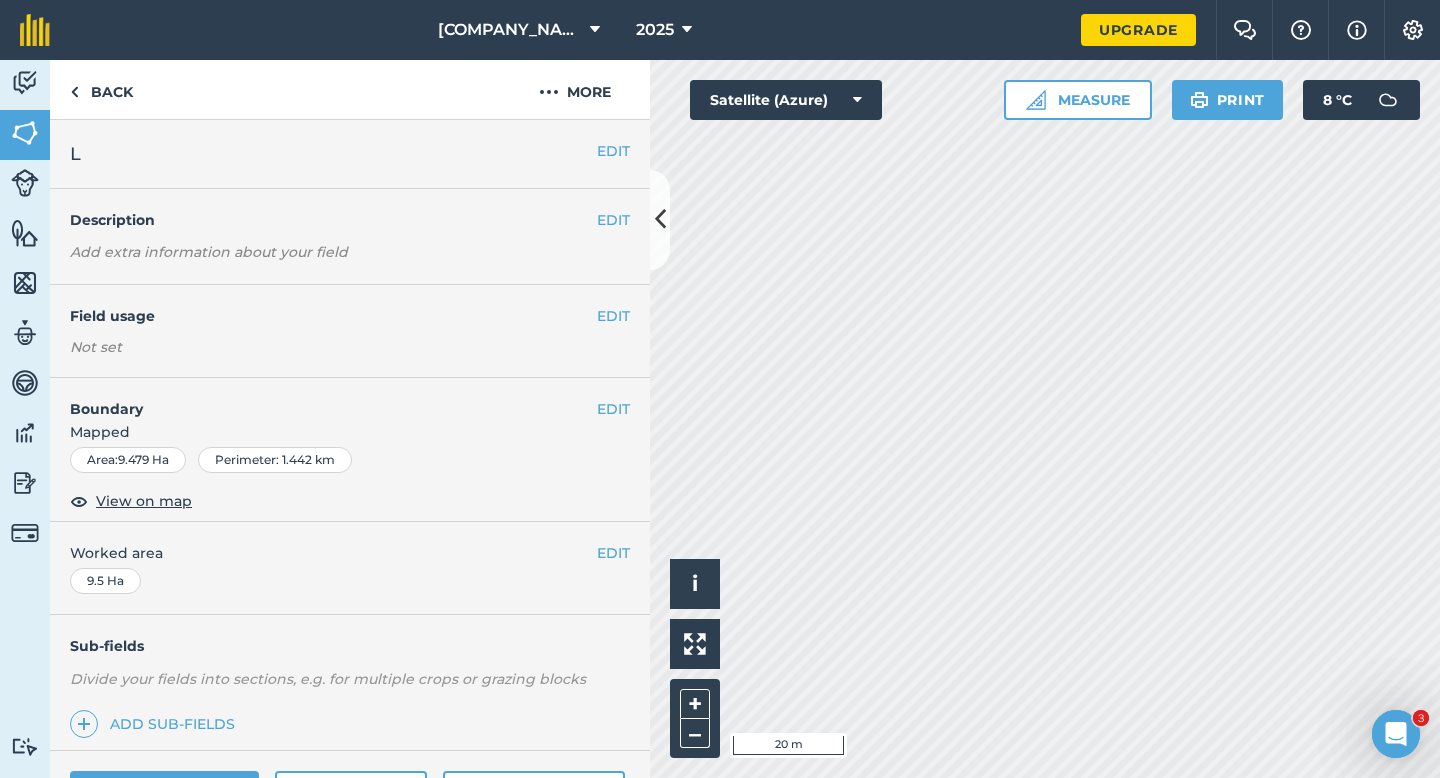 click on "Mapped" at bounding box center (350, 432) 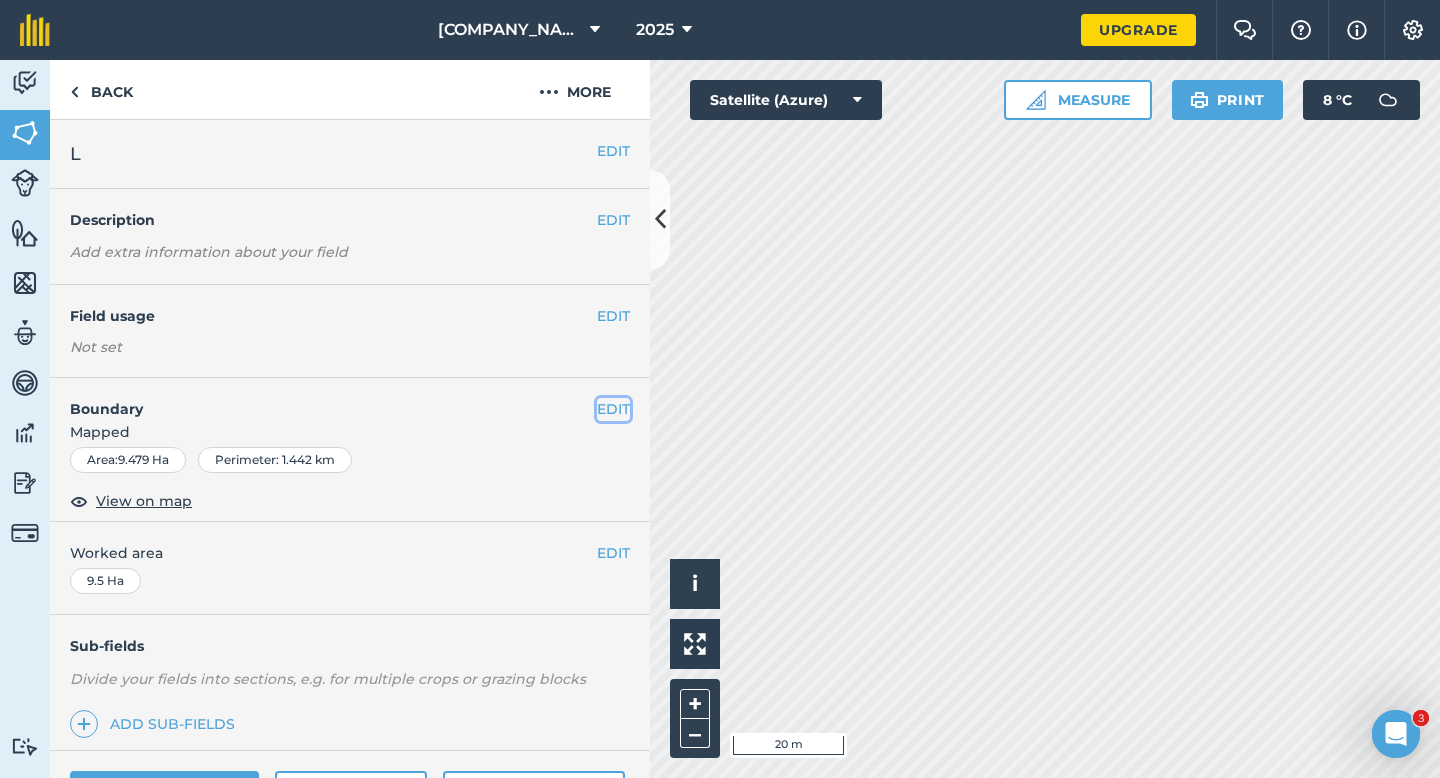 click on "EDIT" at bounding box center [613, 409] 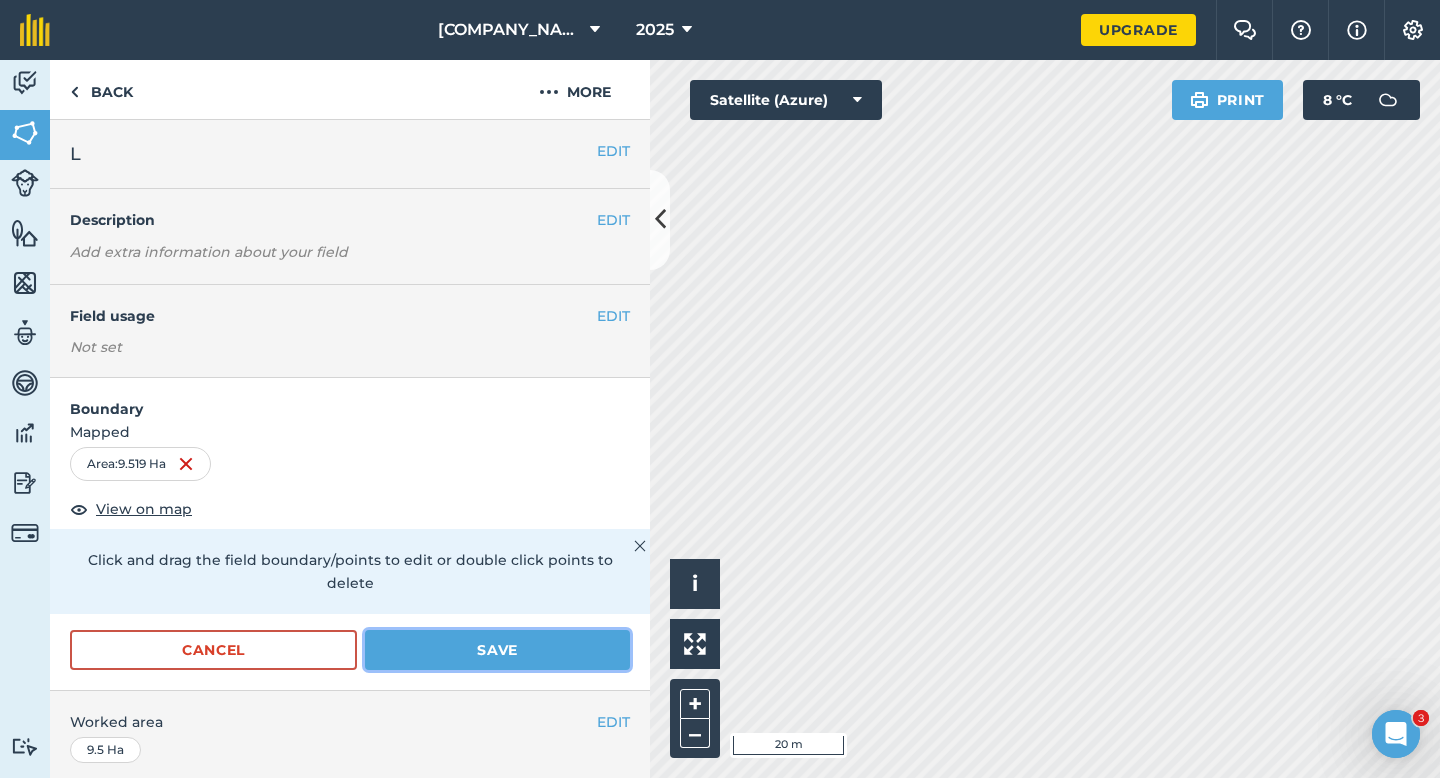 click on "Save" at bounding box center [497, 650] 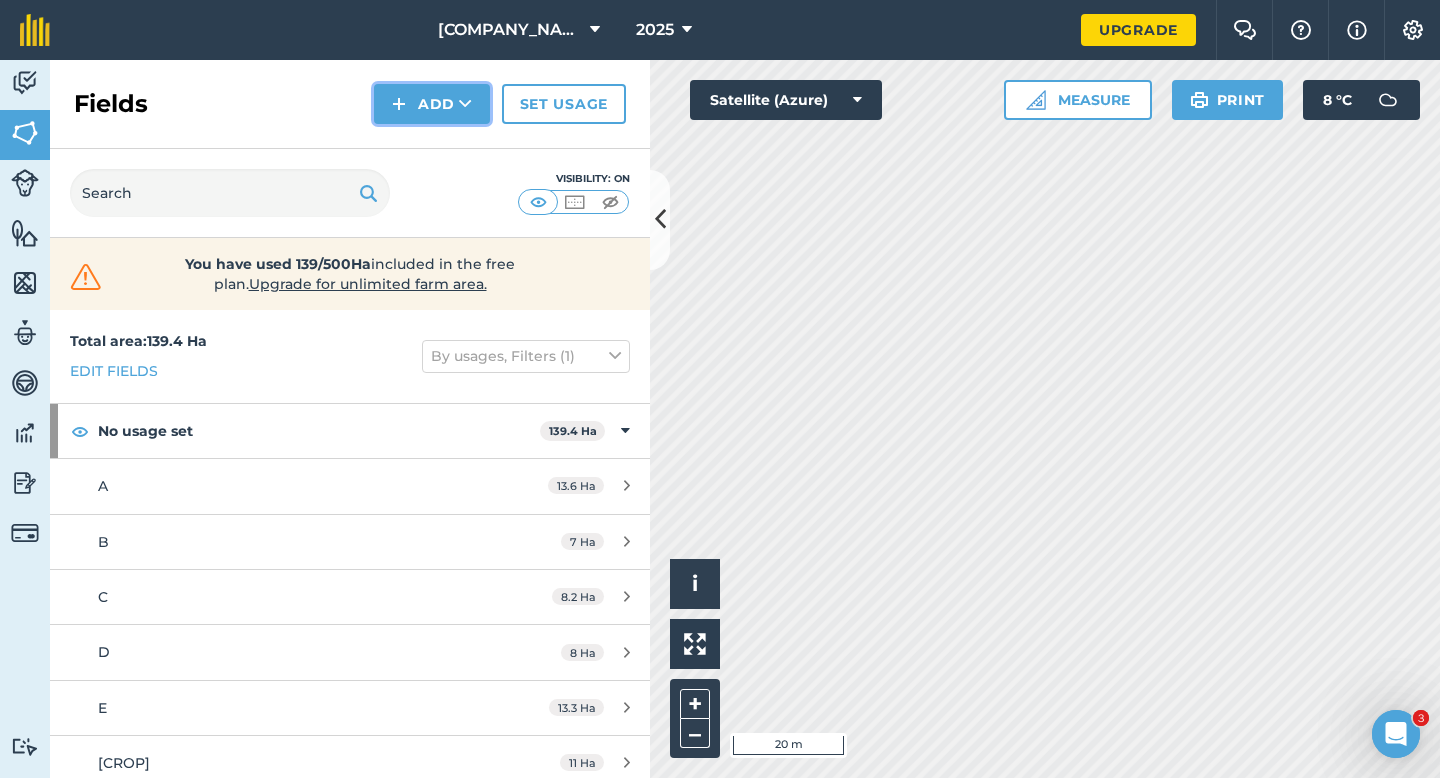 click on "Add" at bounding box center (432, 104) 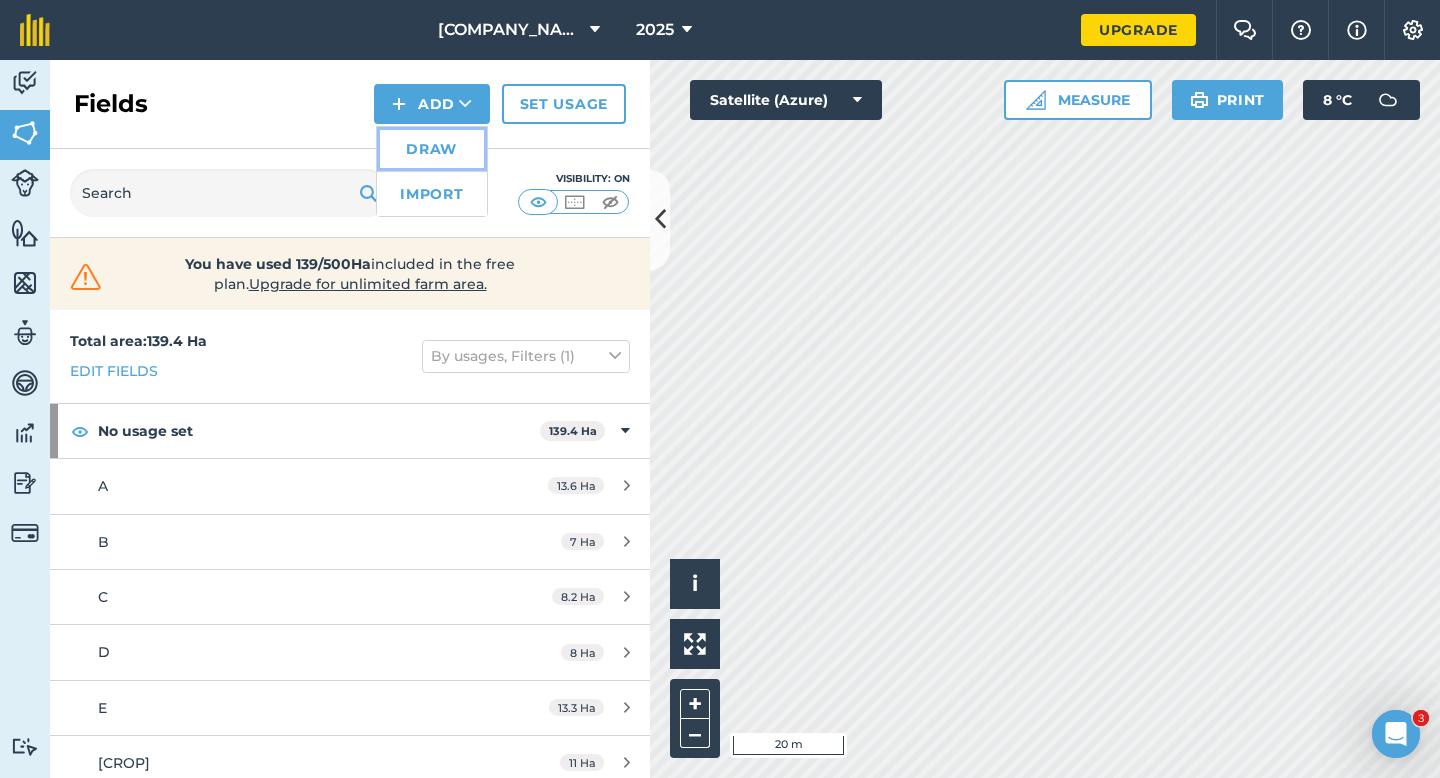 click on "Draw" at bounding box center [432, 149] 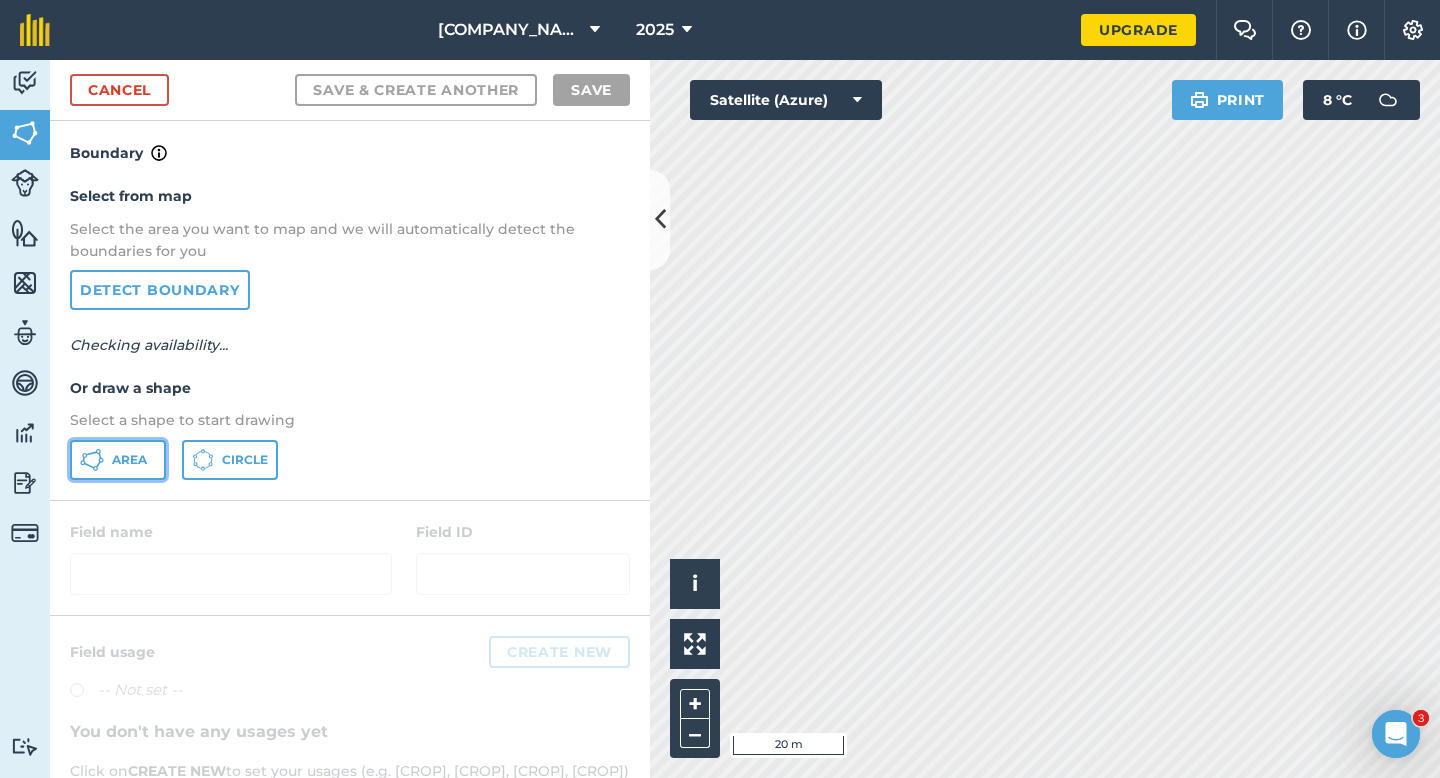 click on "Area" at bounding box center [129, 460] 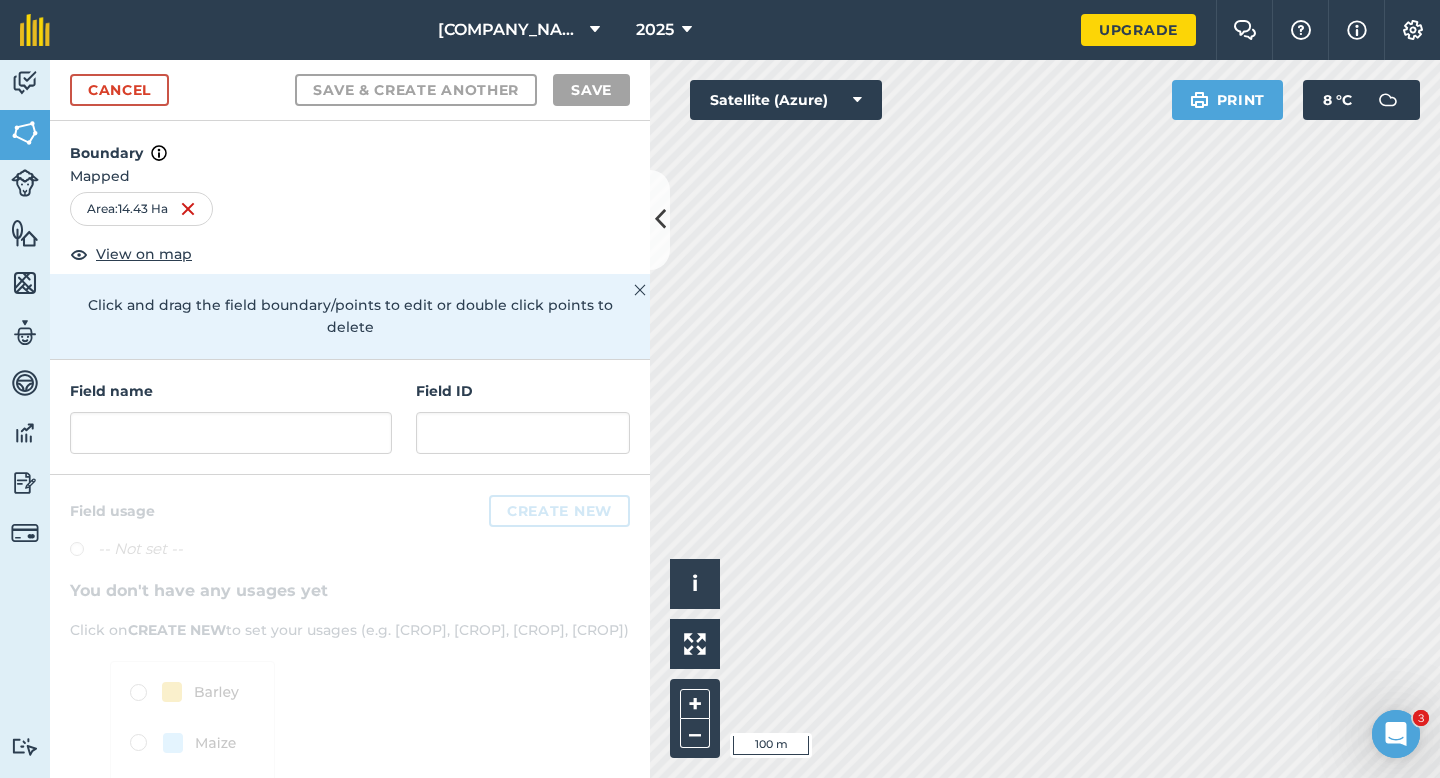 click at bounding box center [350, 691] 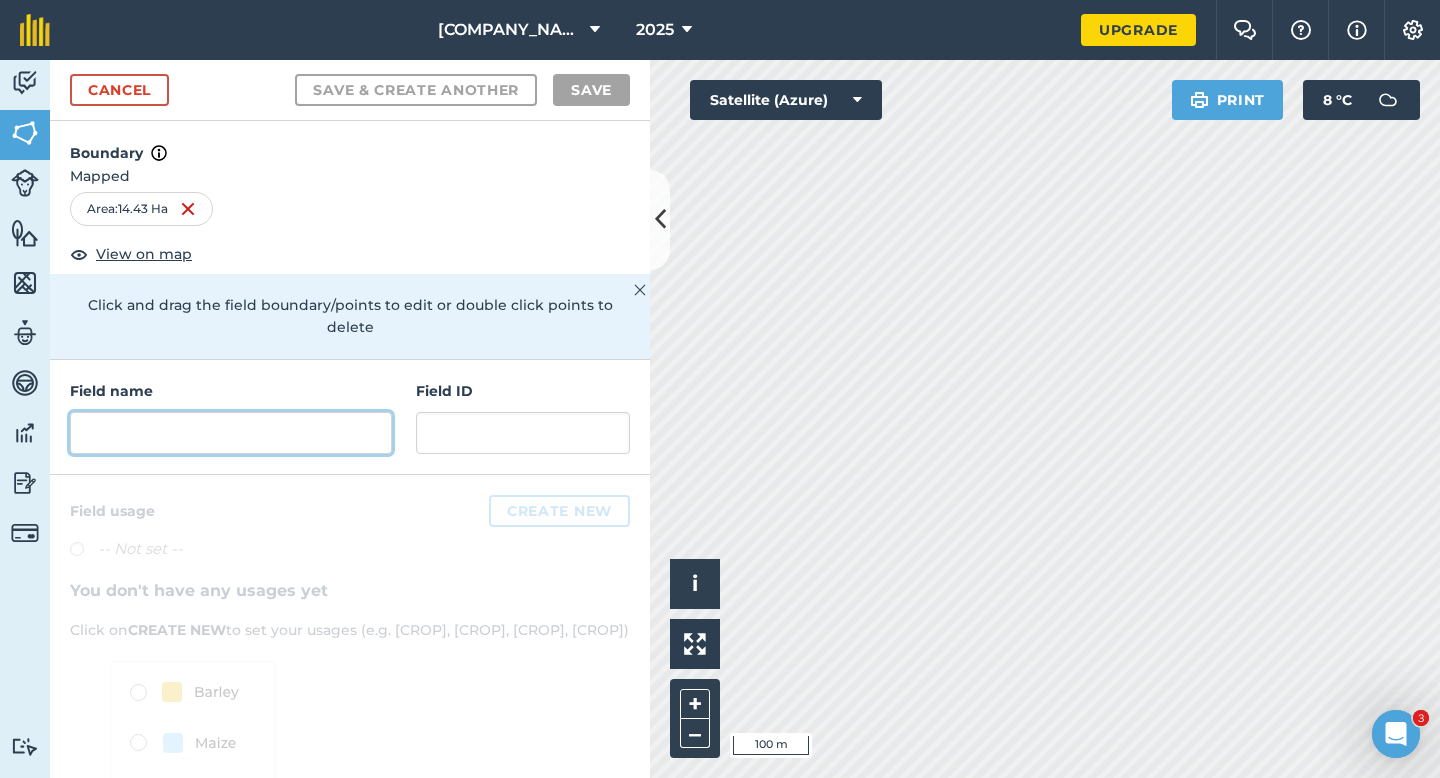 click at bounding box center (231, 433) 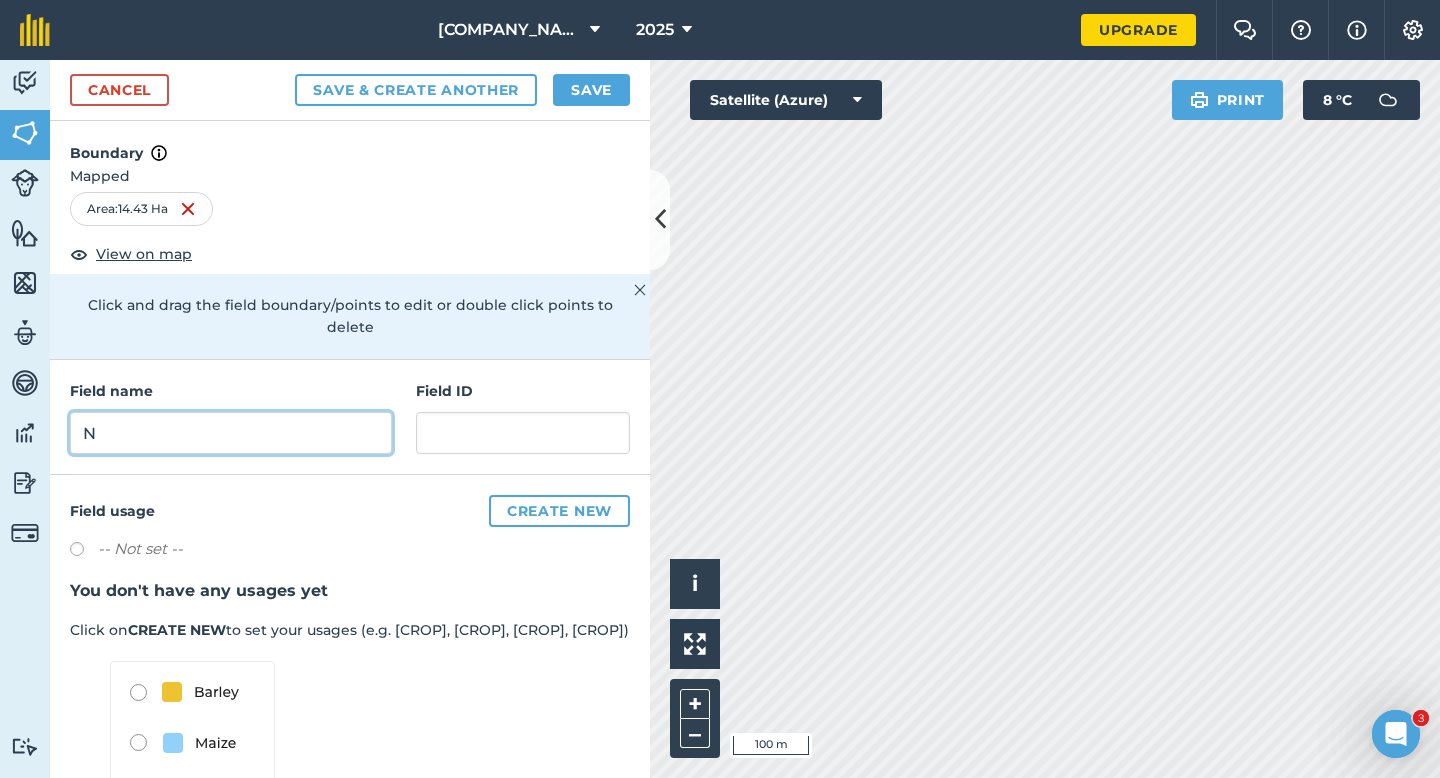 type on "N" 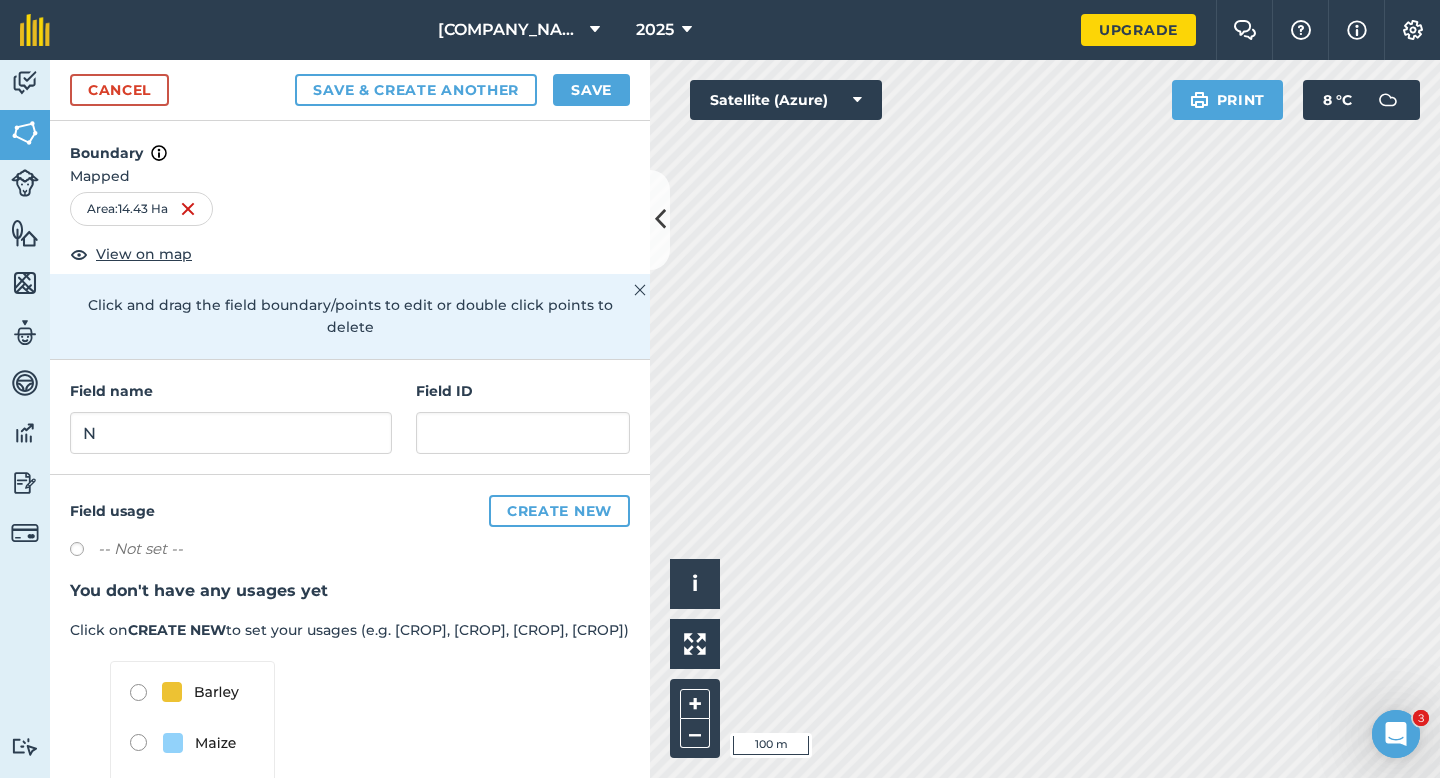 click on "Cancel Save & Create Another Save" at bounding box center [350, 90] 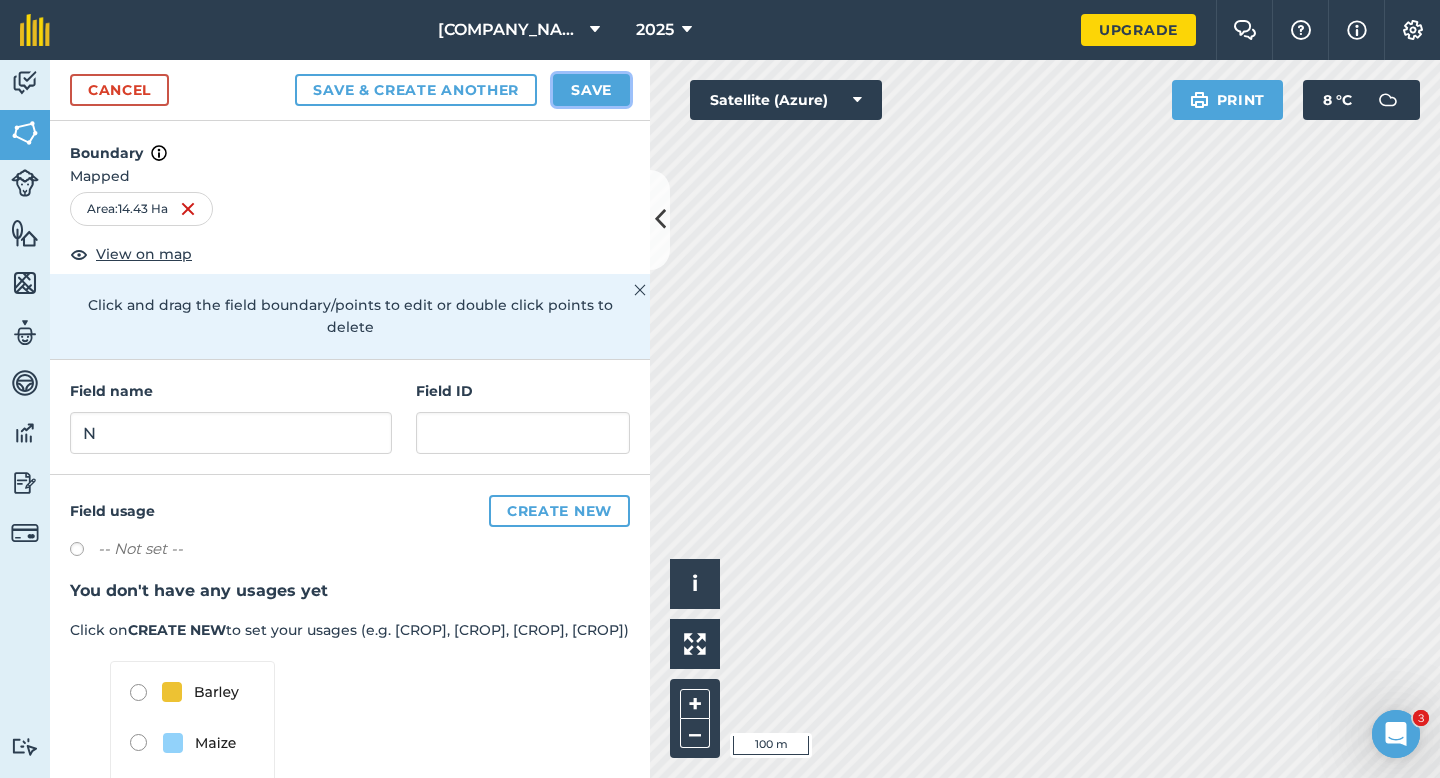 click on "Save" at bounding box center [591, 90] 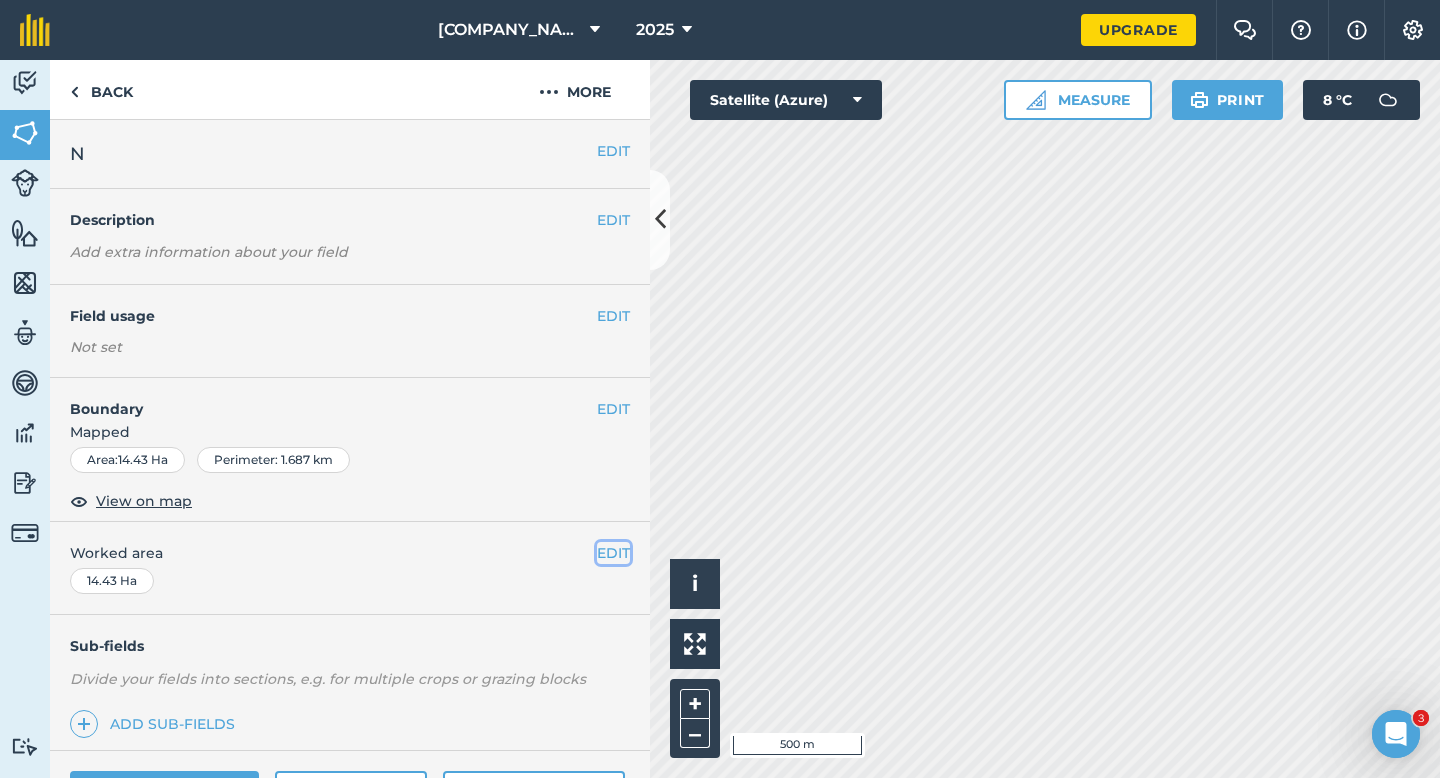 click on "EDIT" at bounding box center (613, 553) 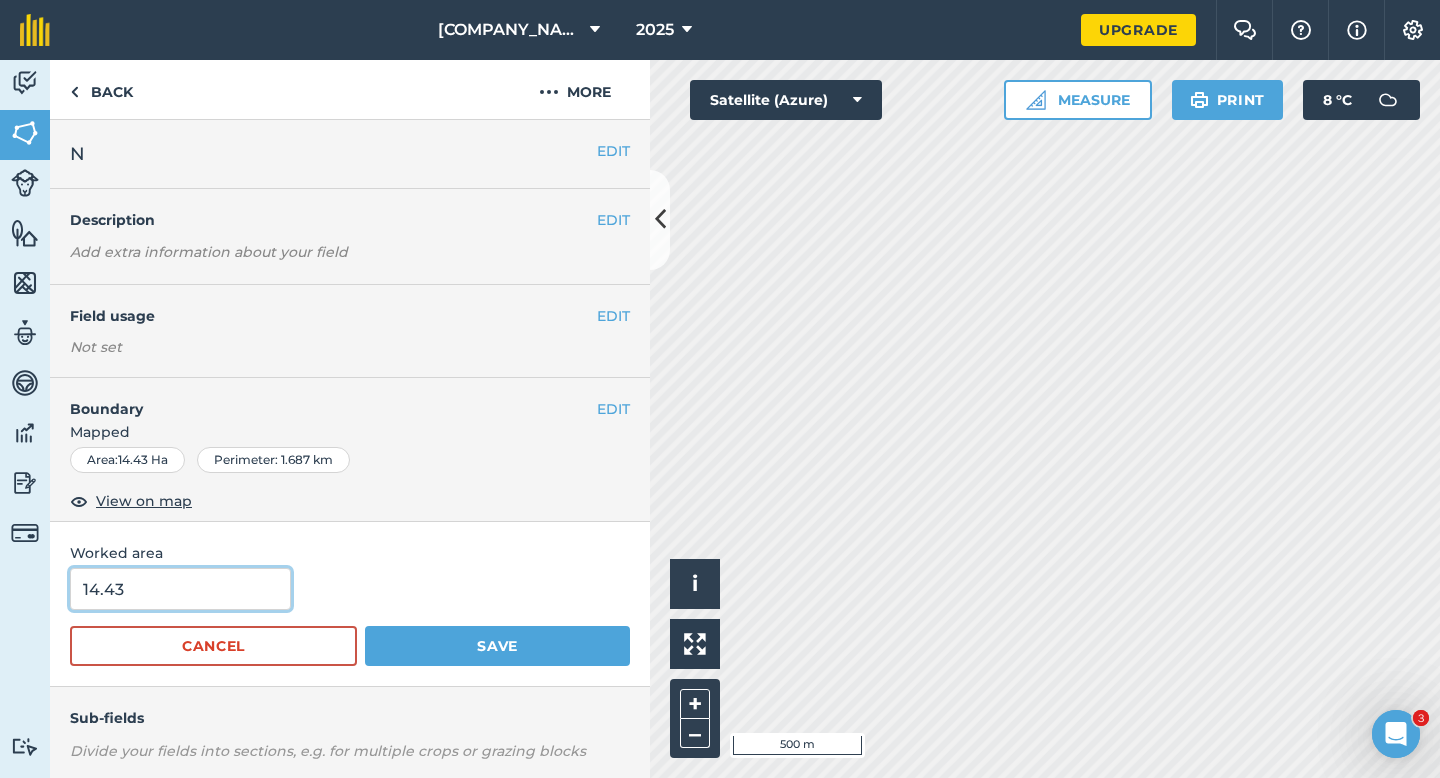 click on "14.43" at bounding box center (180, 589) 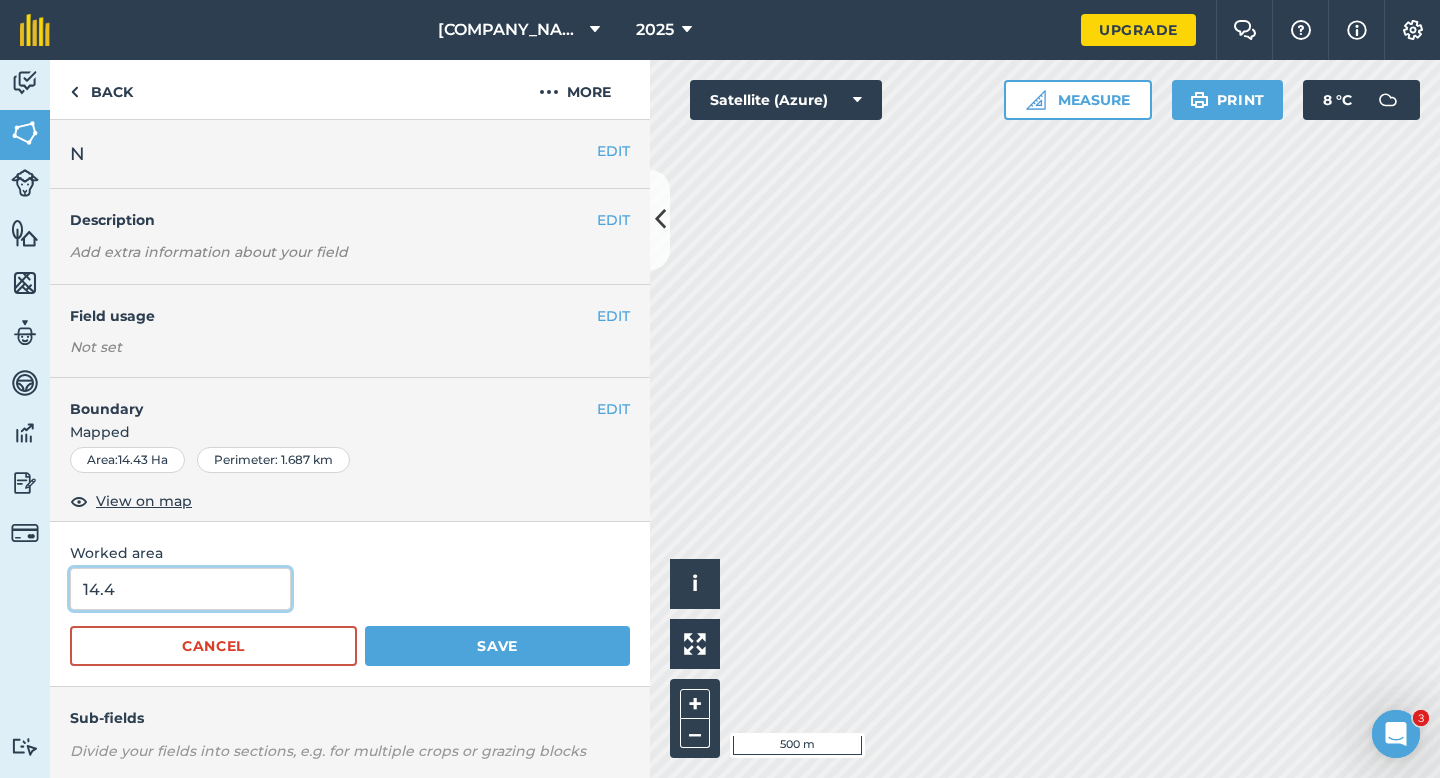 type on "14.4" 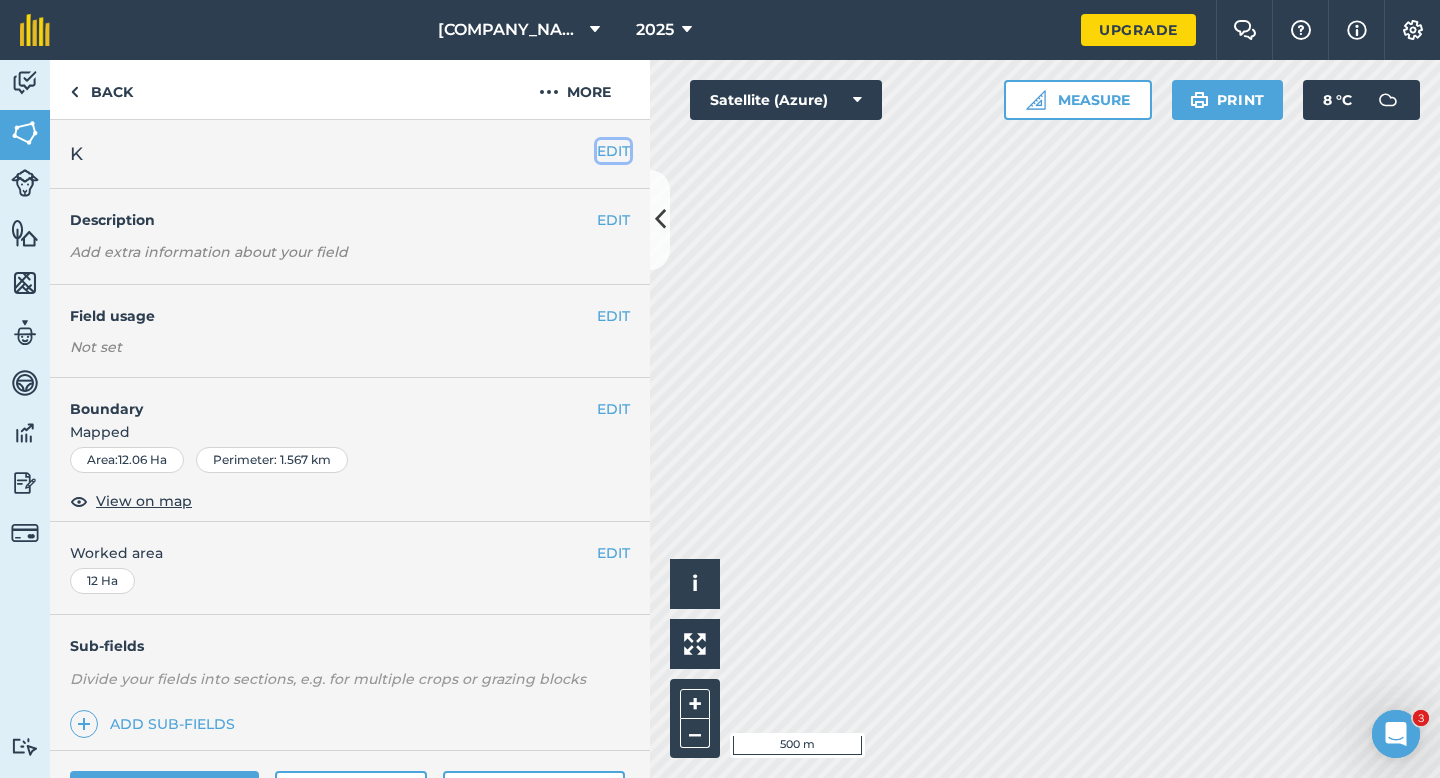 click on "EDIT" at bounding box center (613, 151) 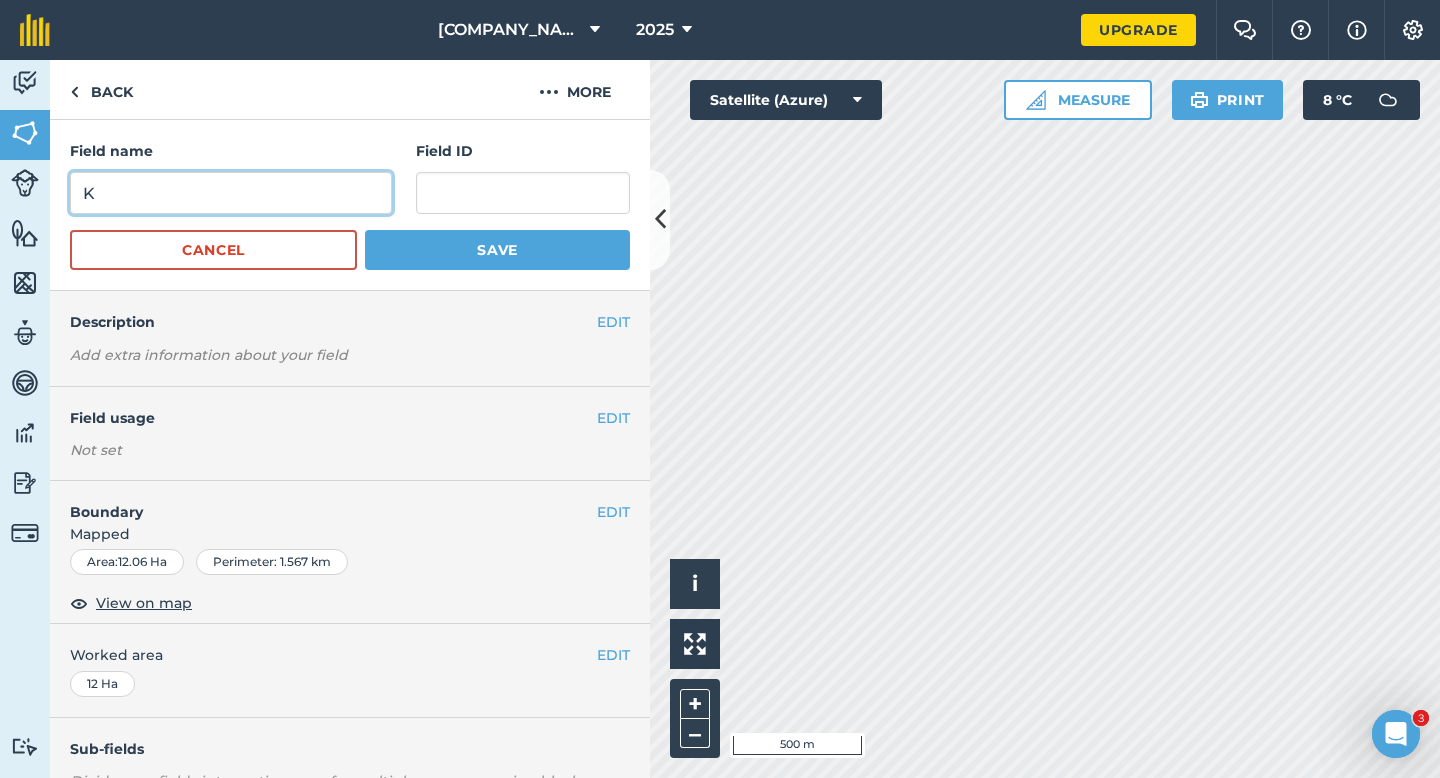 click on "K" at bounding box center [231, 193] 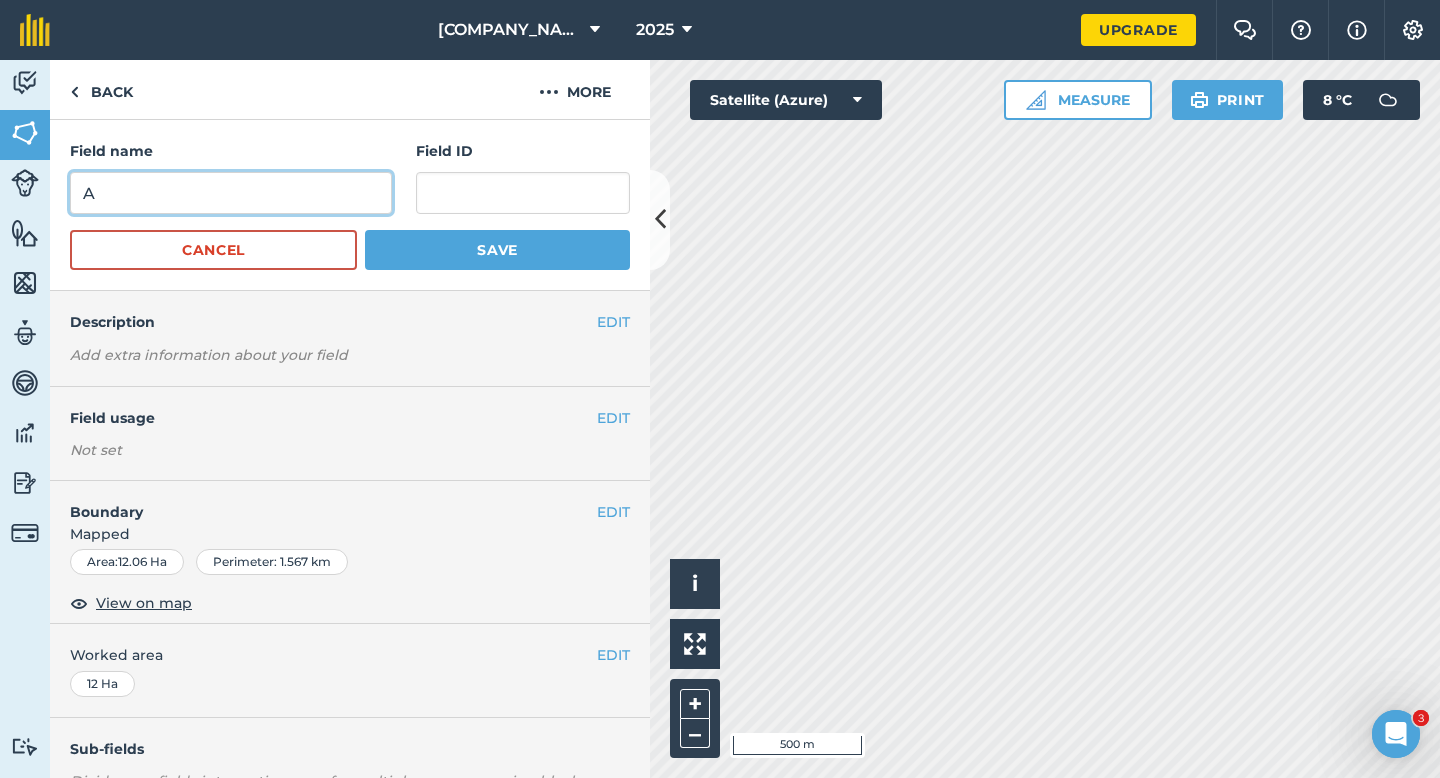 type on "A" 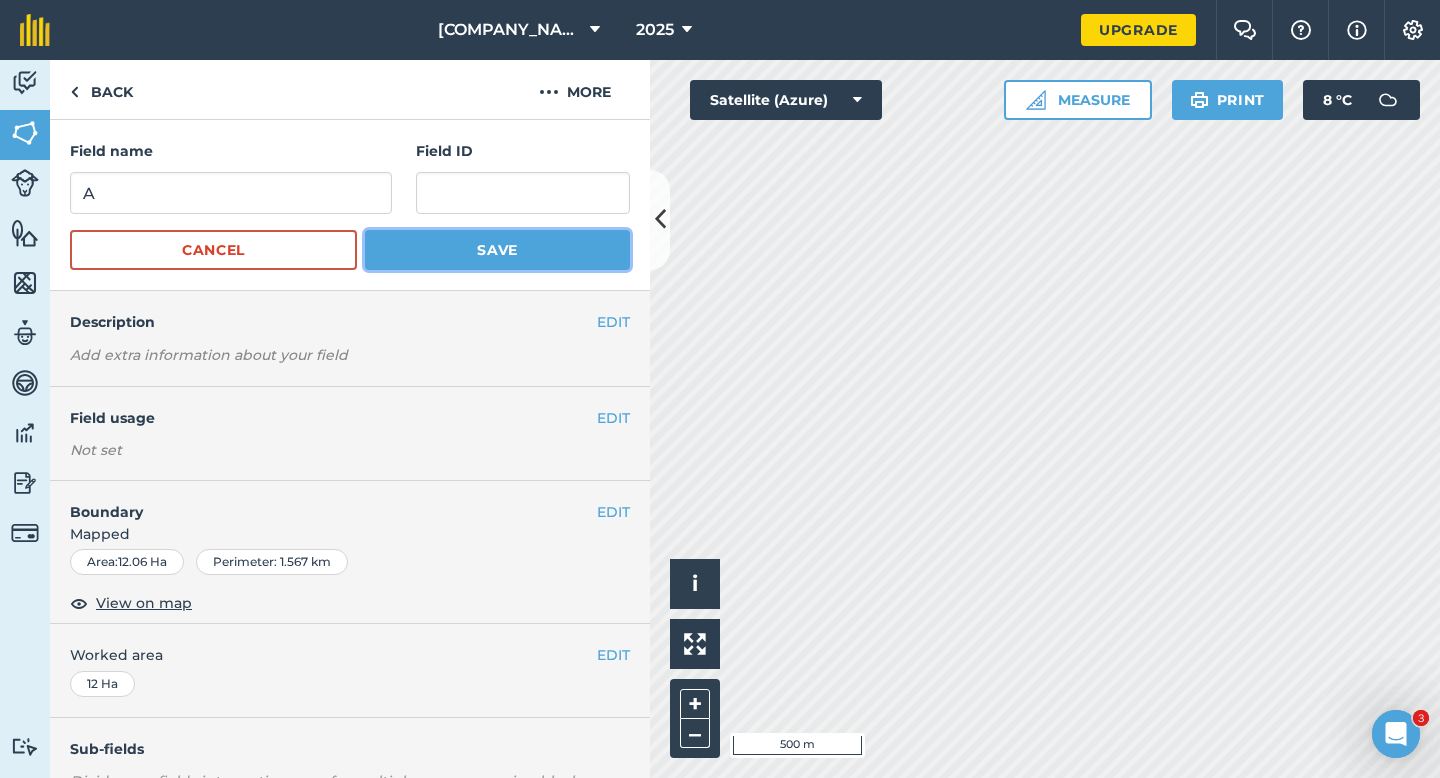 click on "Save" at bounding box center [497, 250] 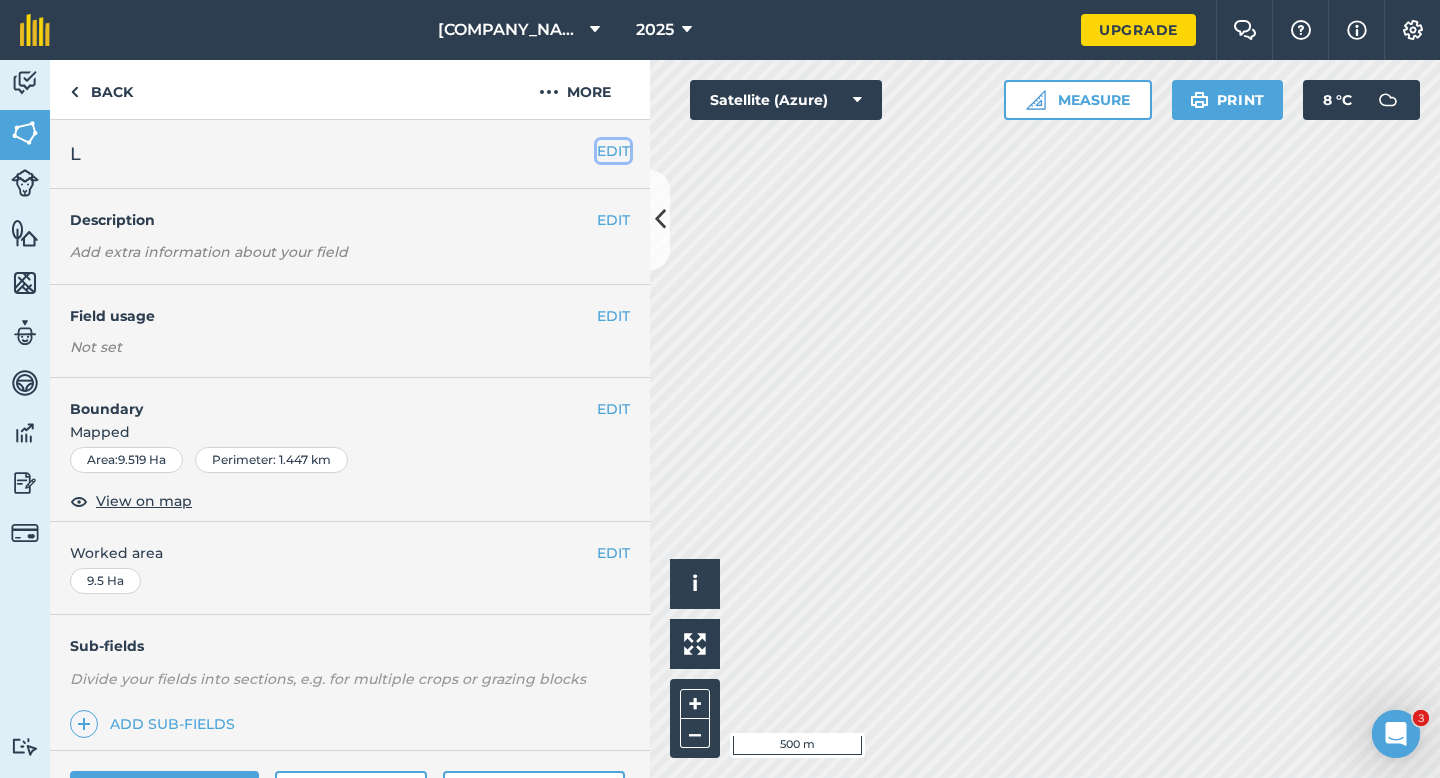 click on "EDIT" at bounding box center [613, 151] 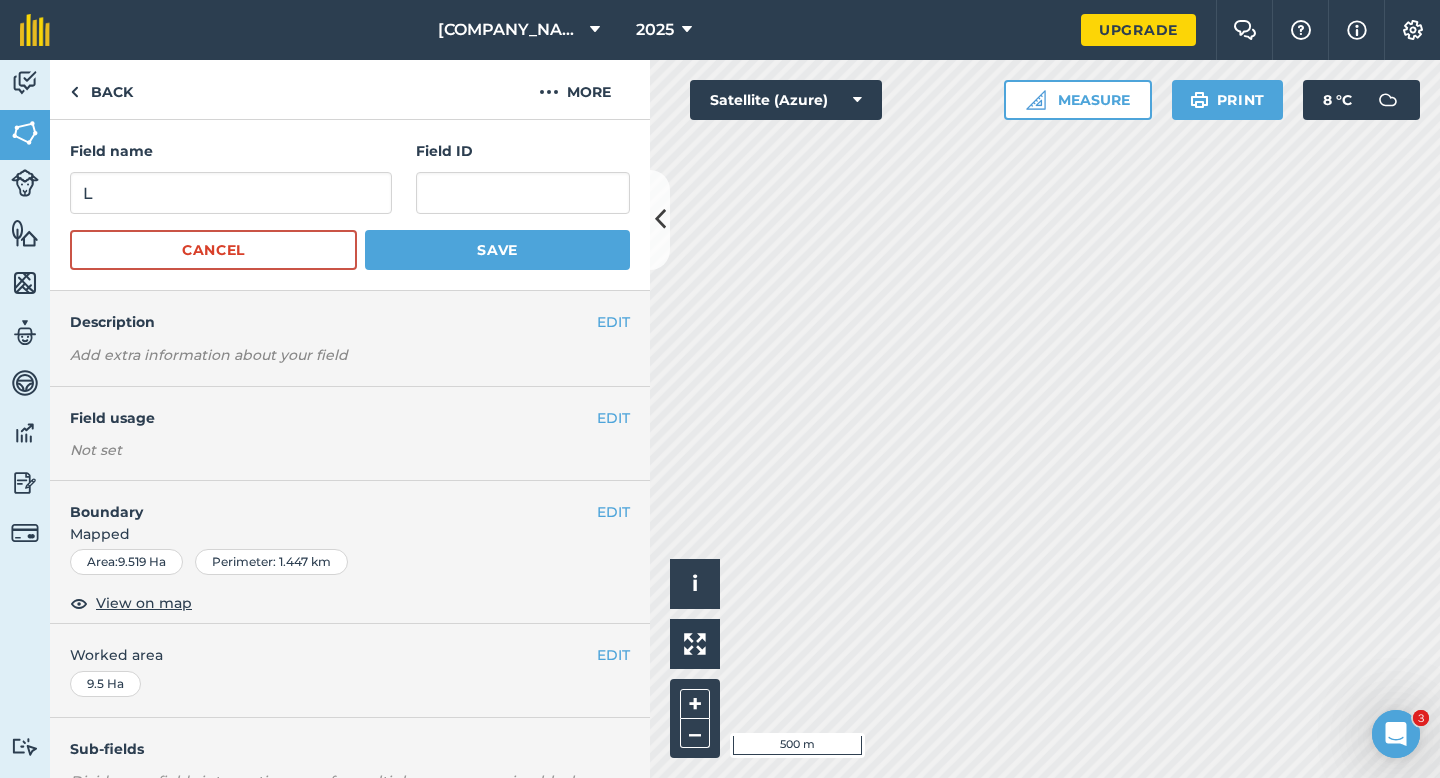 click on "Field name L Field ID Cancel Save" at bounding box center [350, 205] 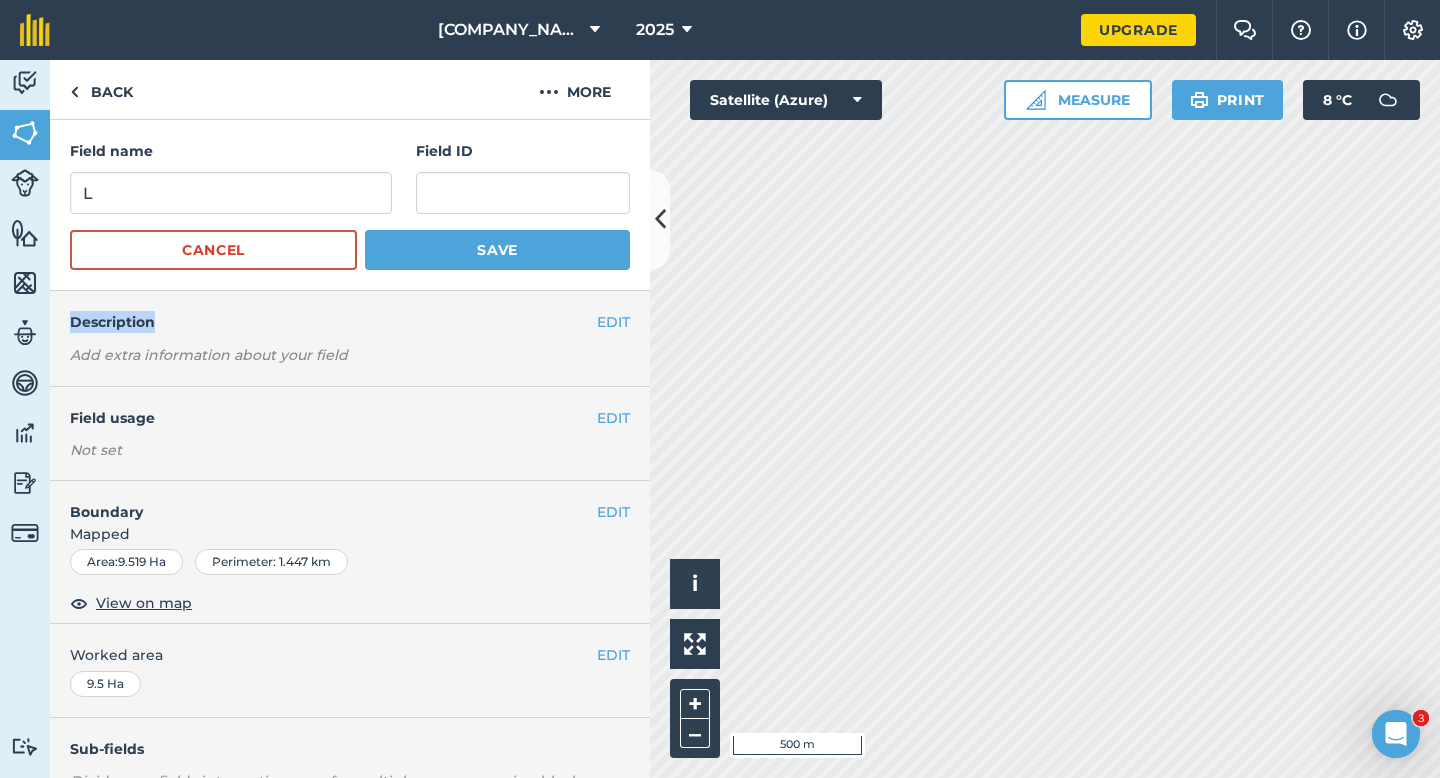 click on "Field name L Field ID Cancel Save" at bounding box center [350, 205] 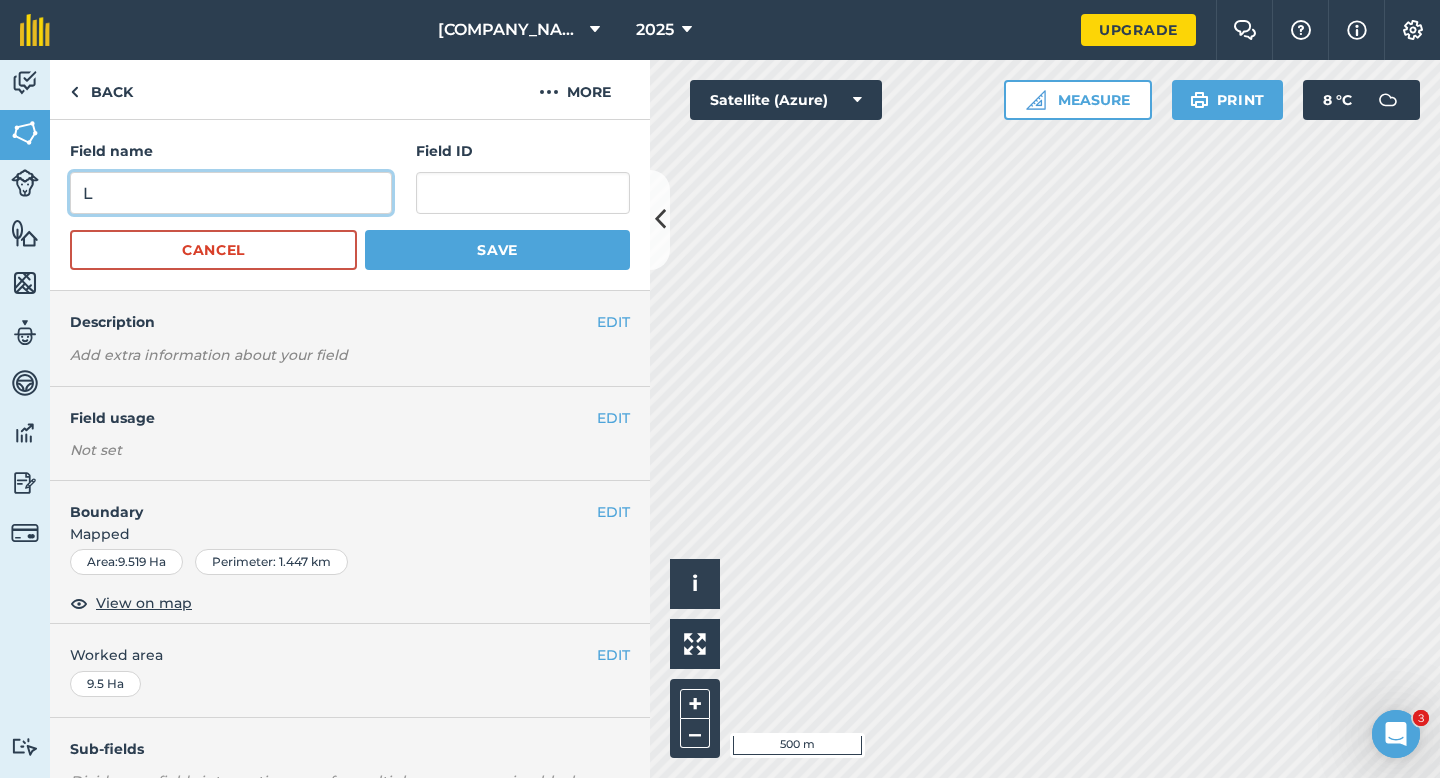 click on "L" at bounding box center [231, 193] 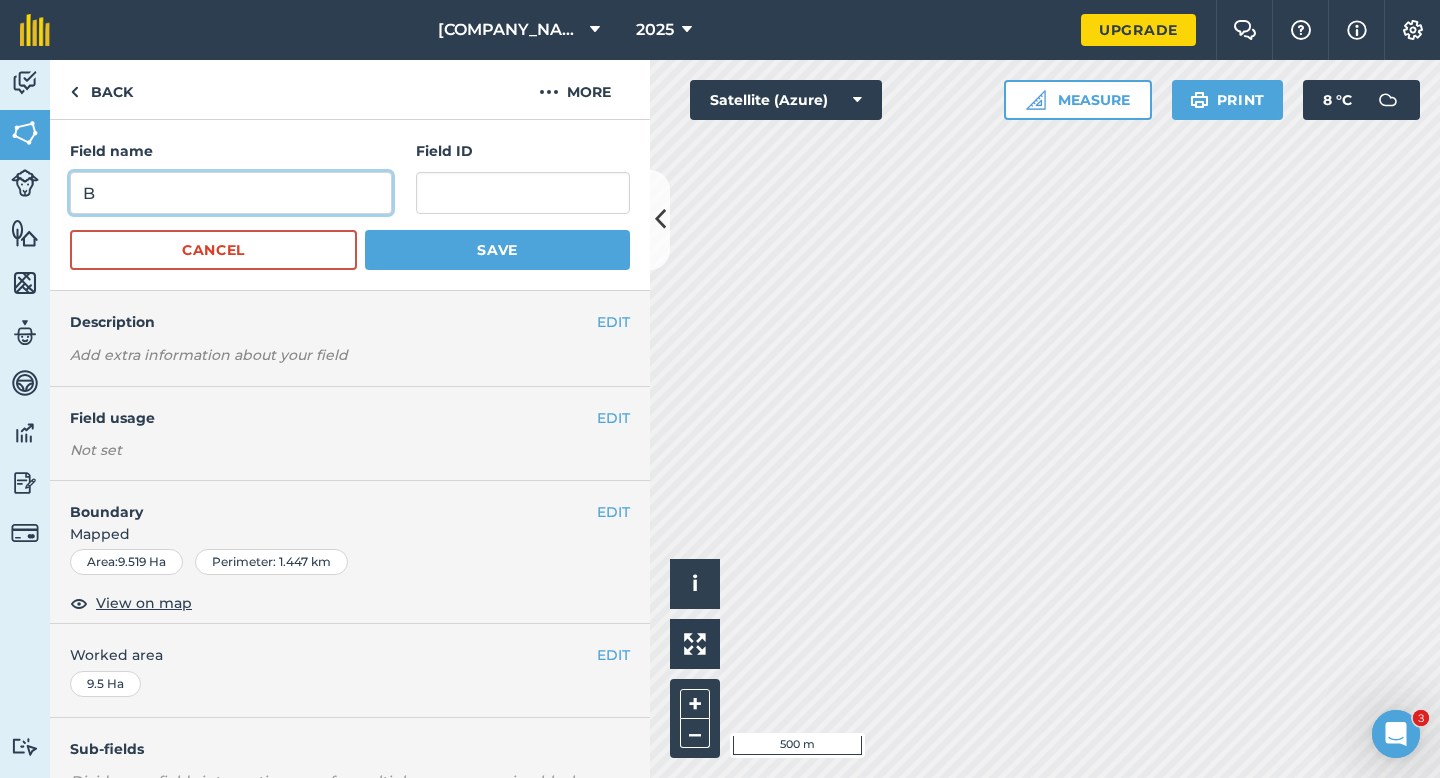 type on "B" 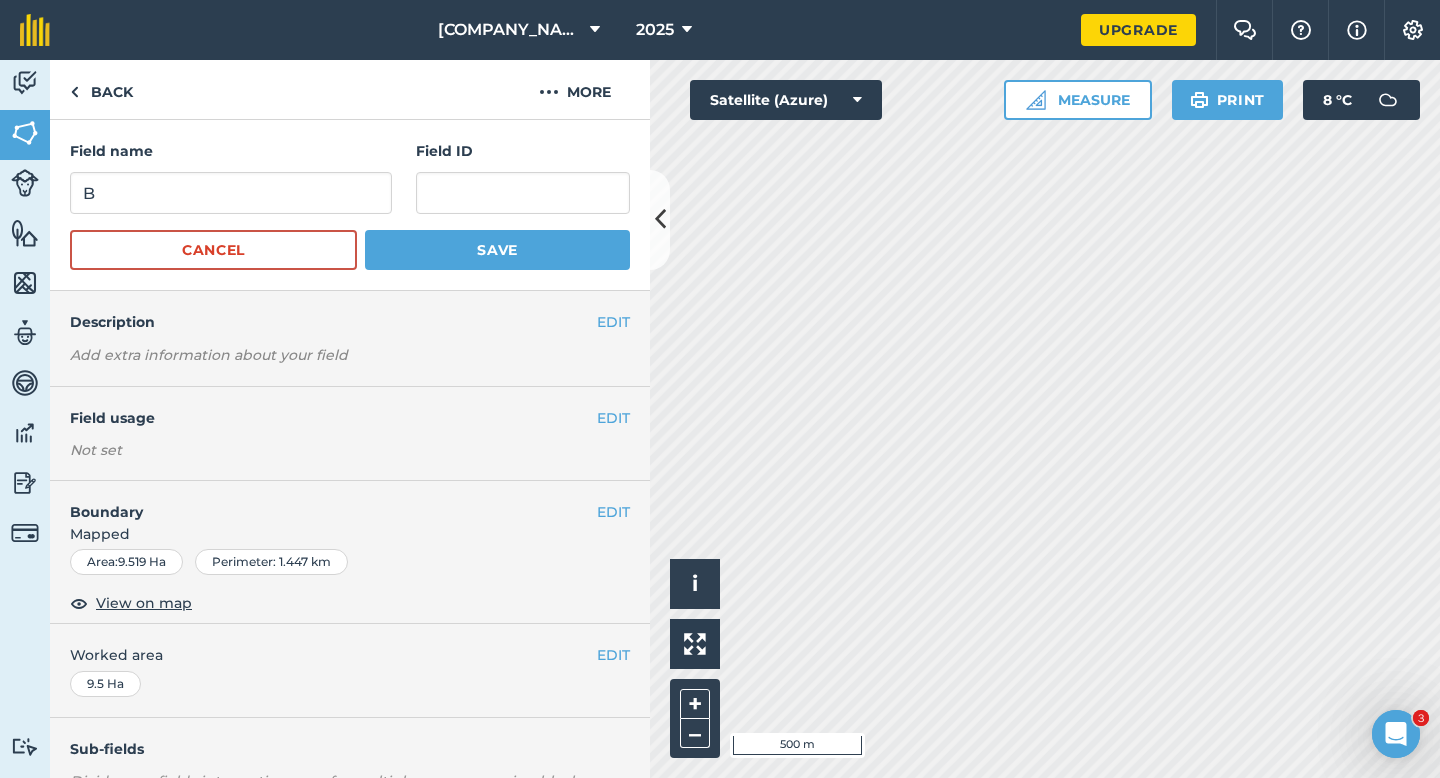 click on "EDIT Description Add extra information about your field" at bounding box center [350, 339] 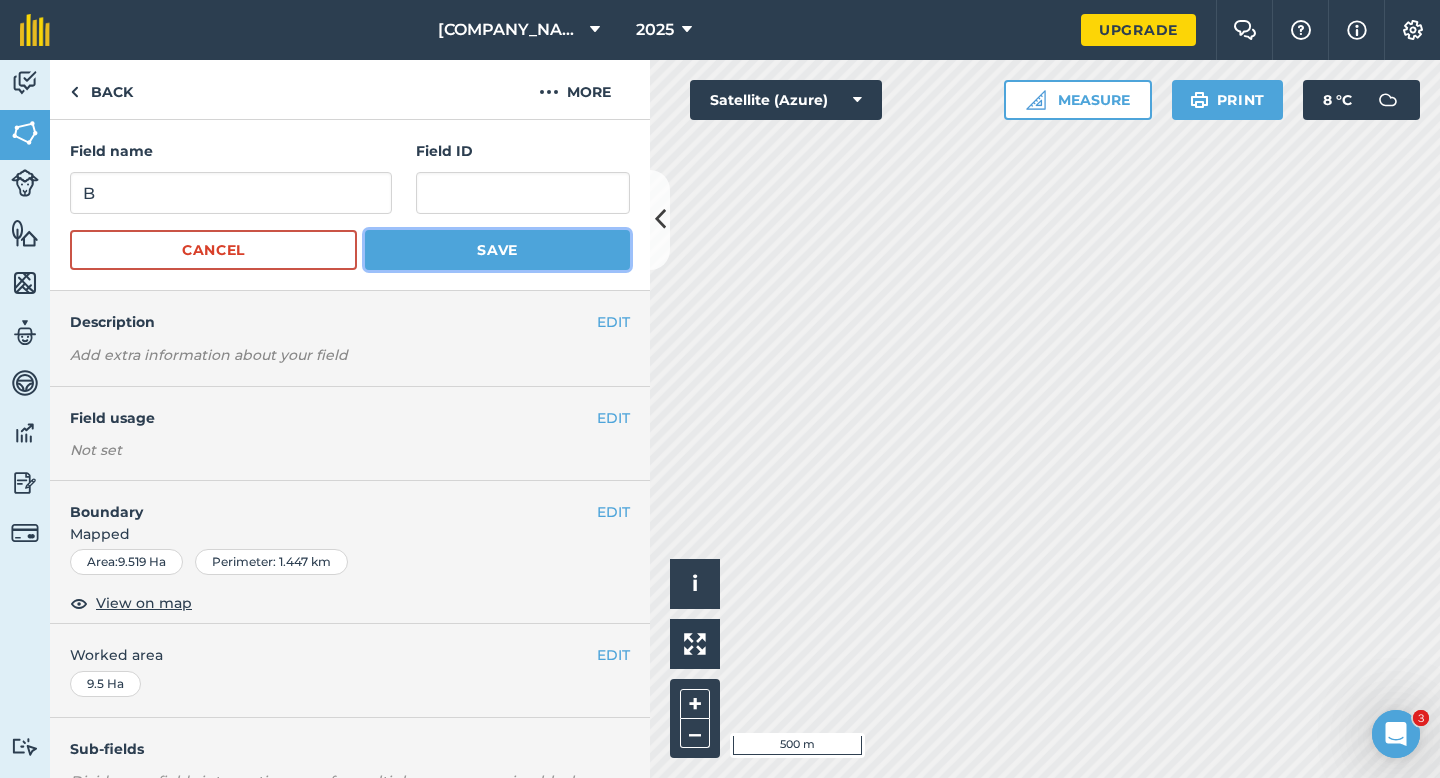click on "Save" at bounding box center (497, 250) 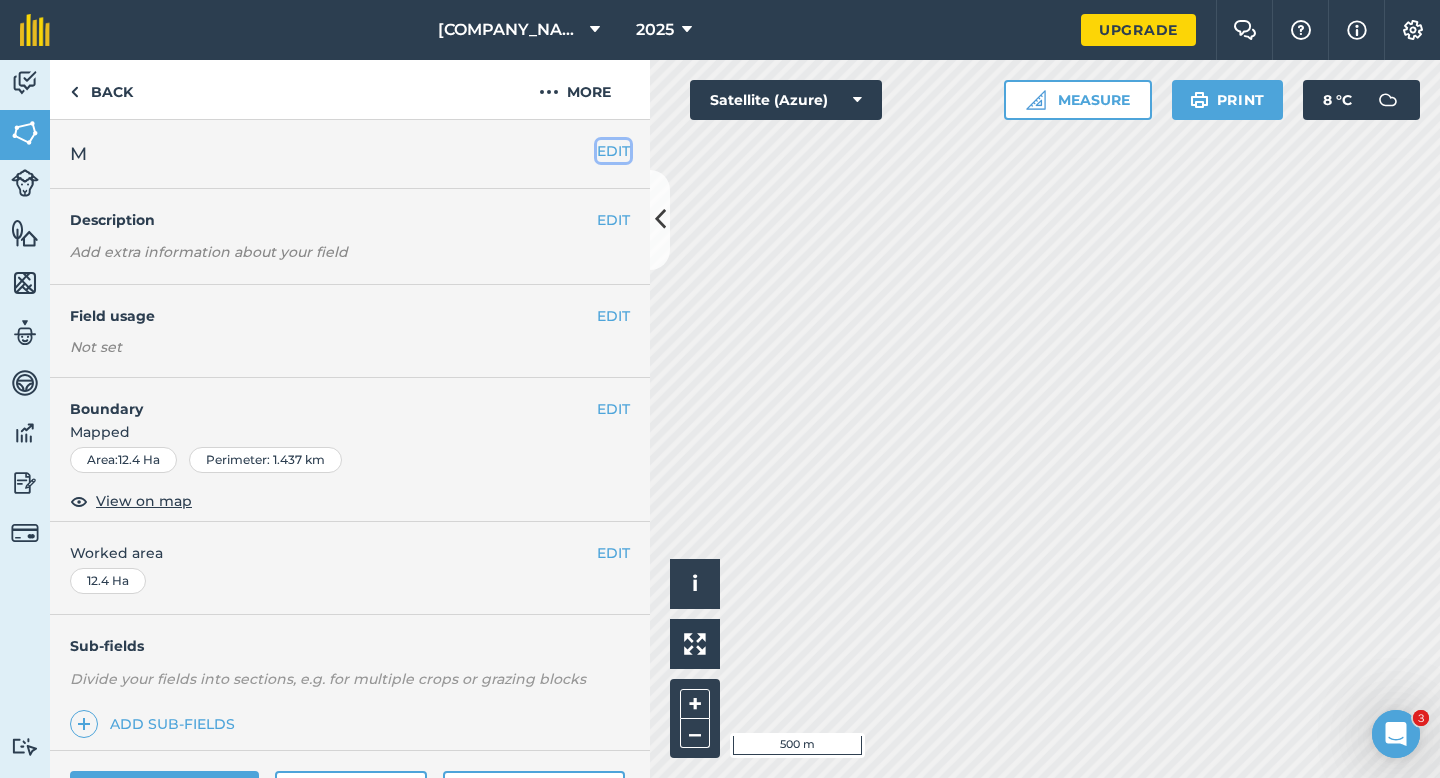 click on "EDIT" at bounding box center (613, 151) 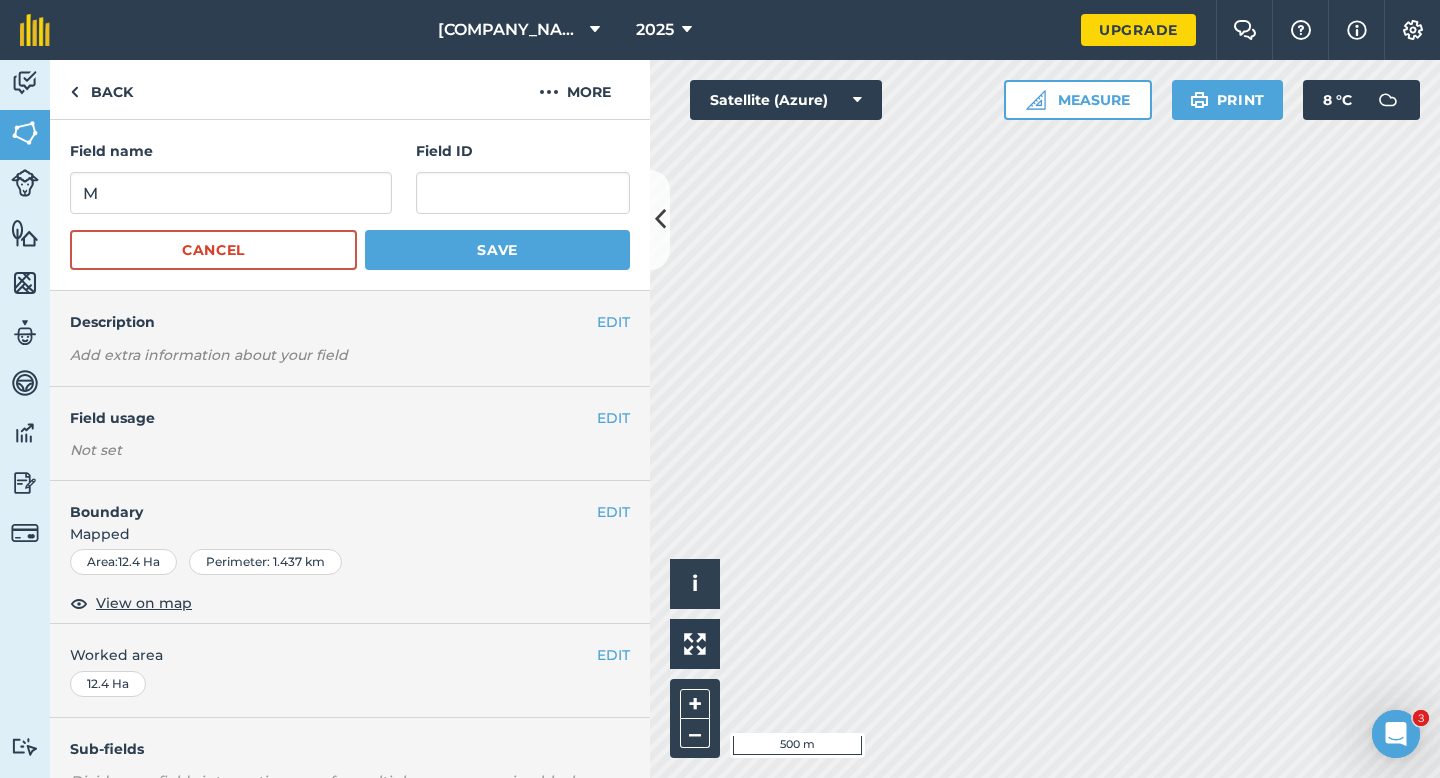 click on "Field name M Field ID Cancel Save" at bounding box center (350, 205) 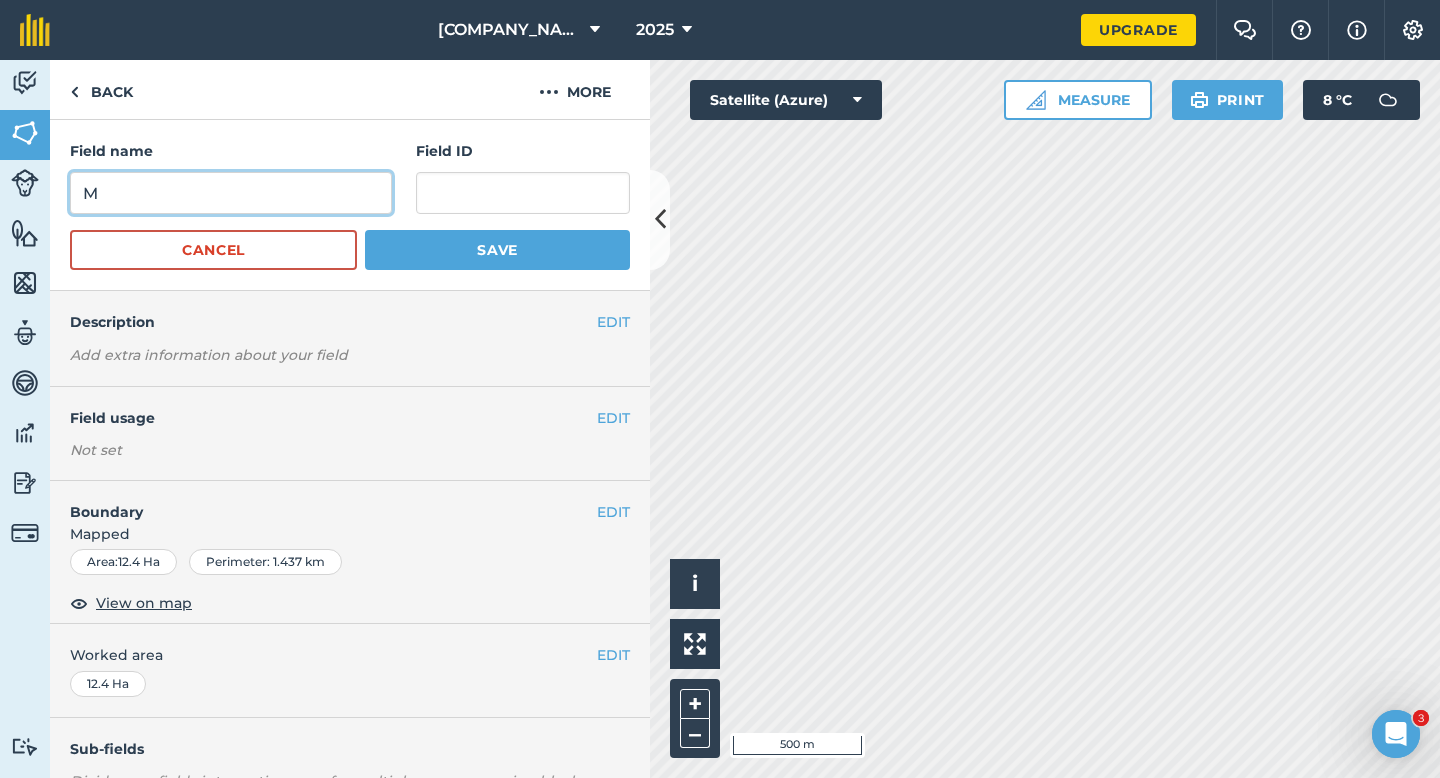 click on "M" at bounding box center (231, 193) 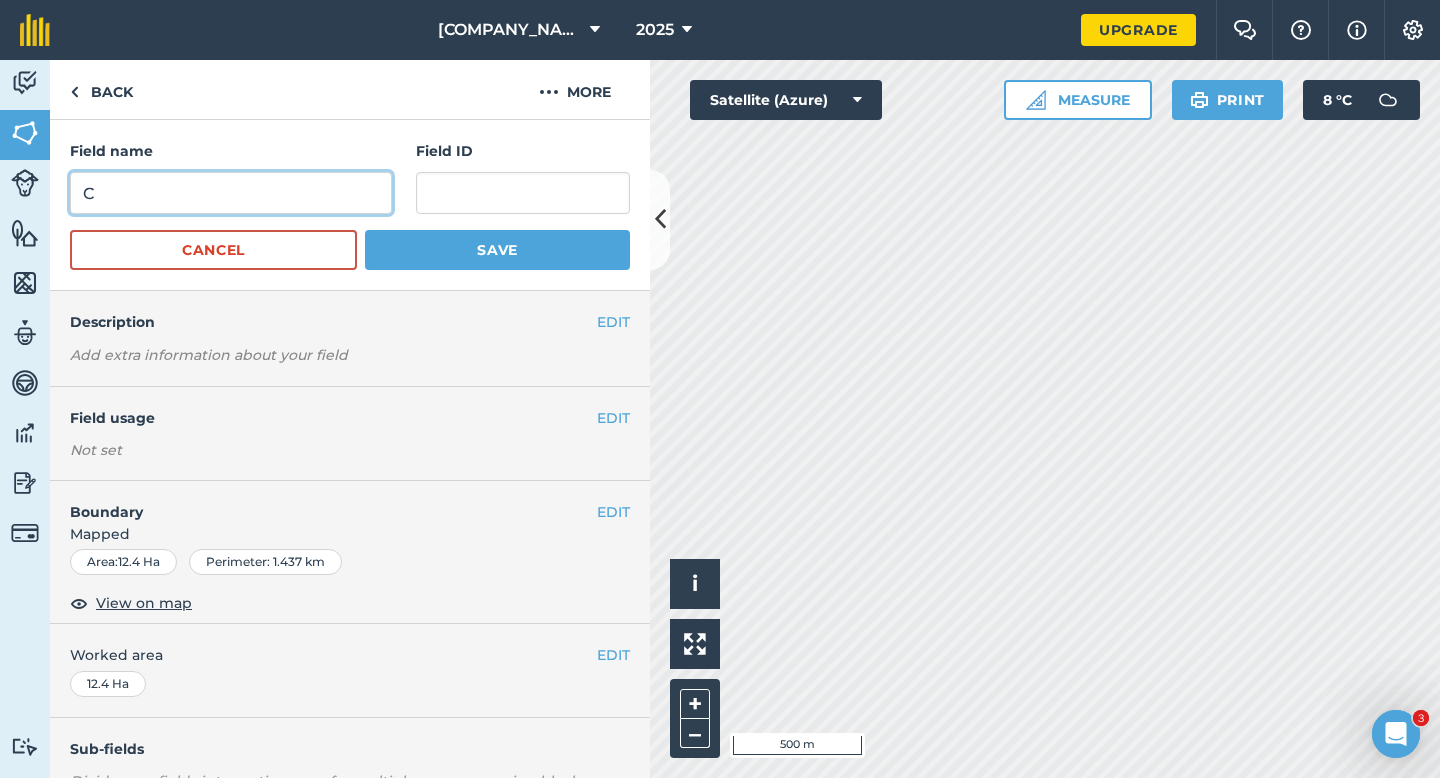 type on "C" 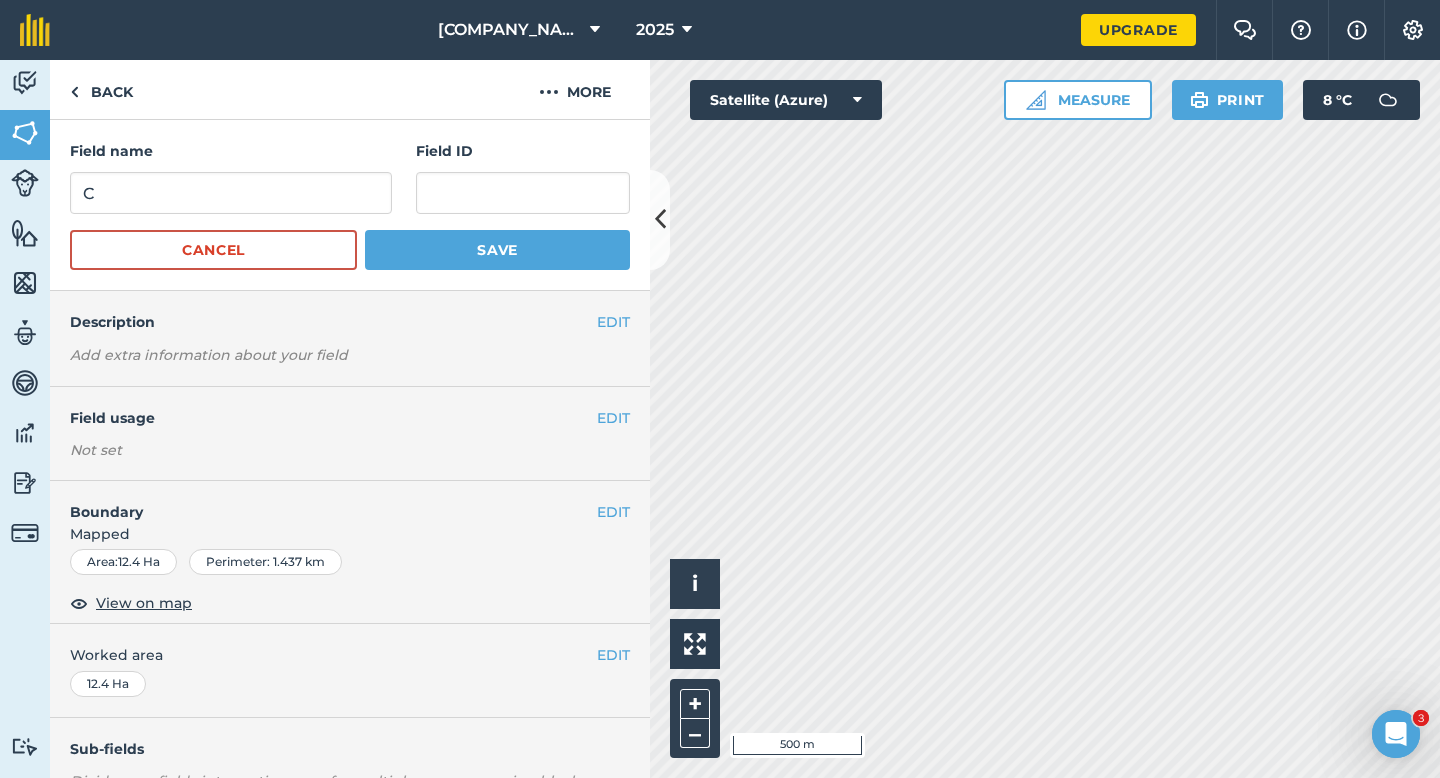 click on "Field name C Field ID Cancel Save" at bounding box center (350, 205) 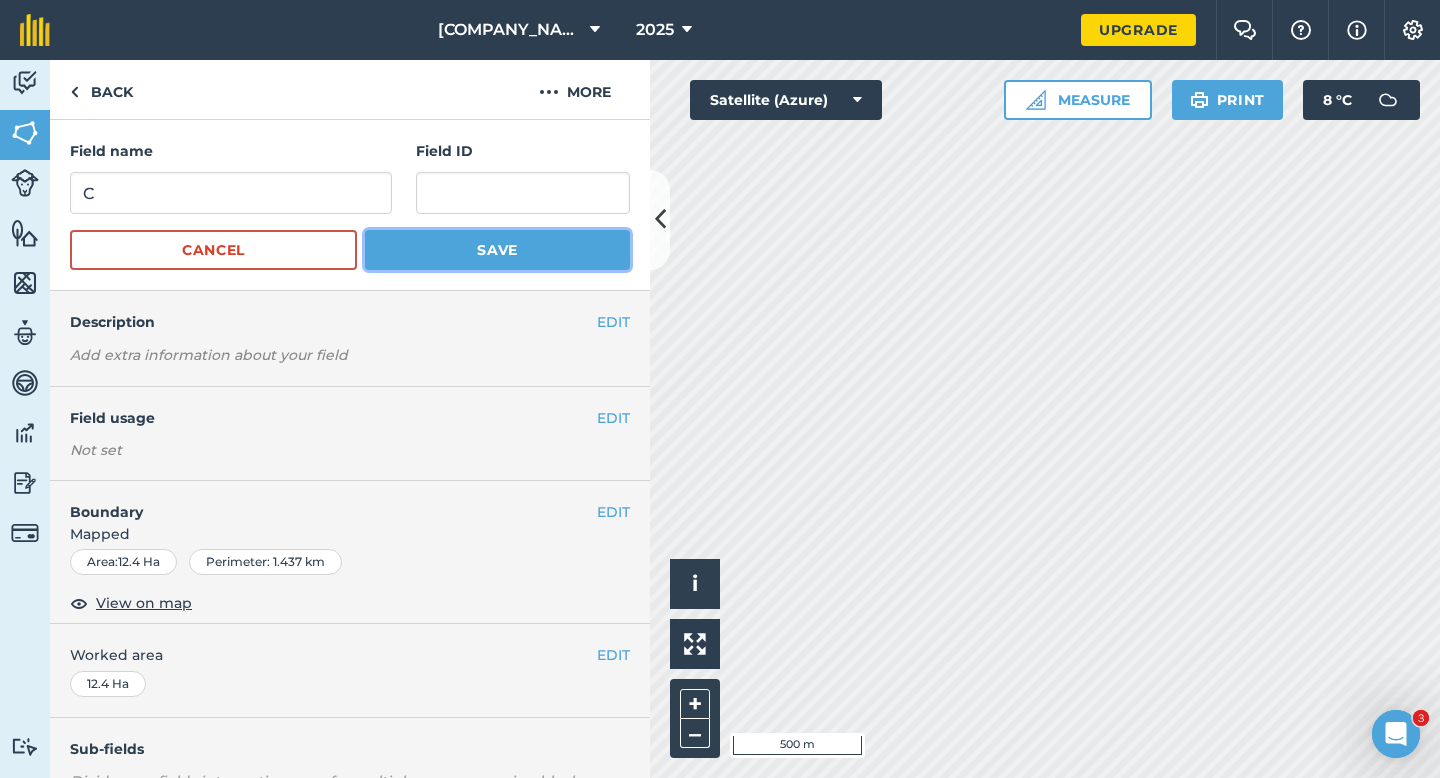 click on "Save" at bounding box center (497, 250) 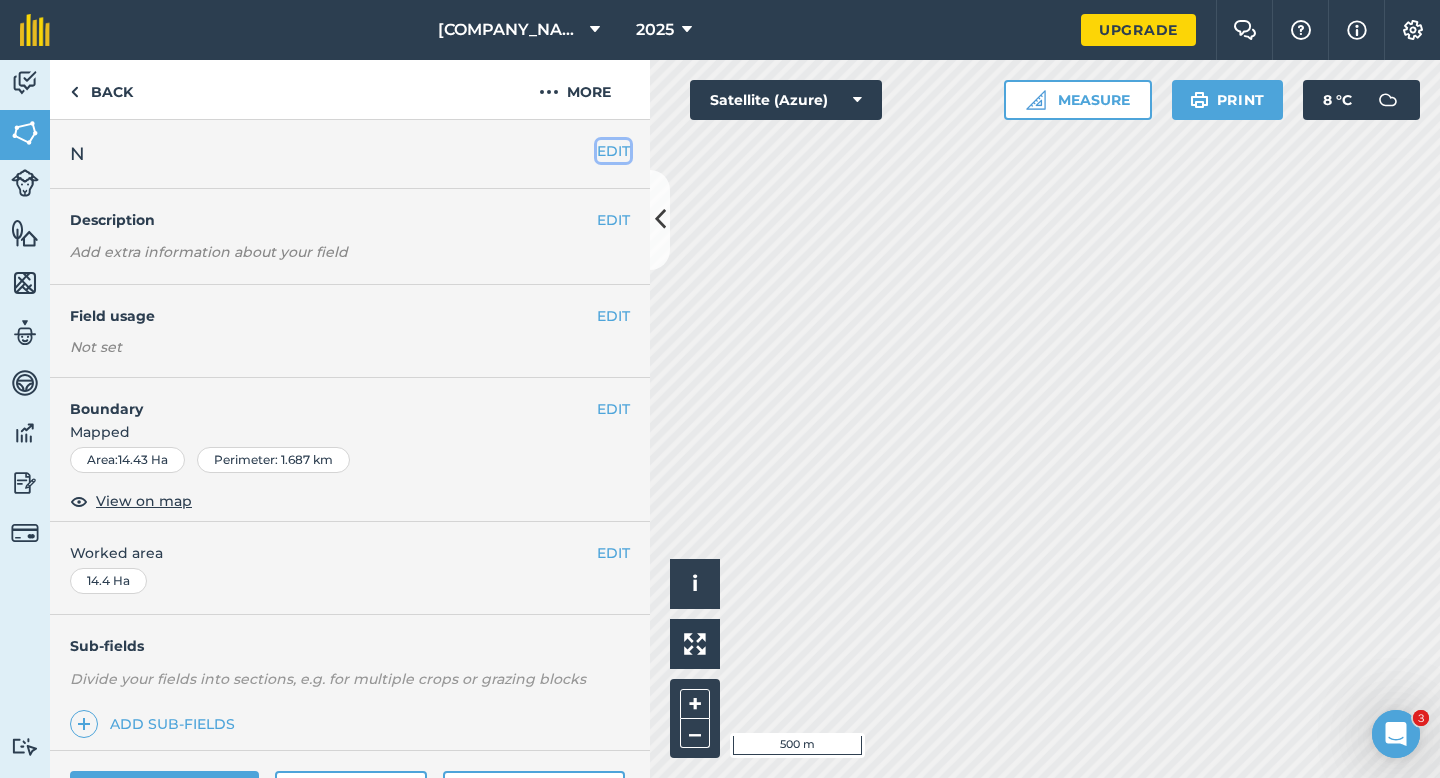 click on "EDIT" at bounding box center (613, 151) 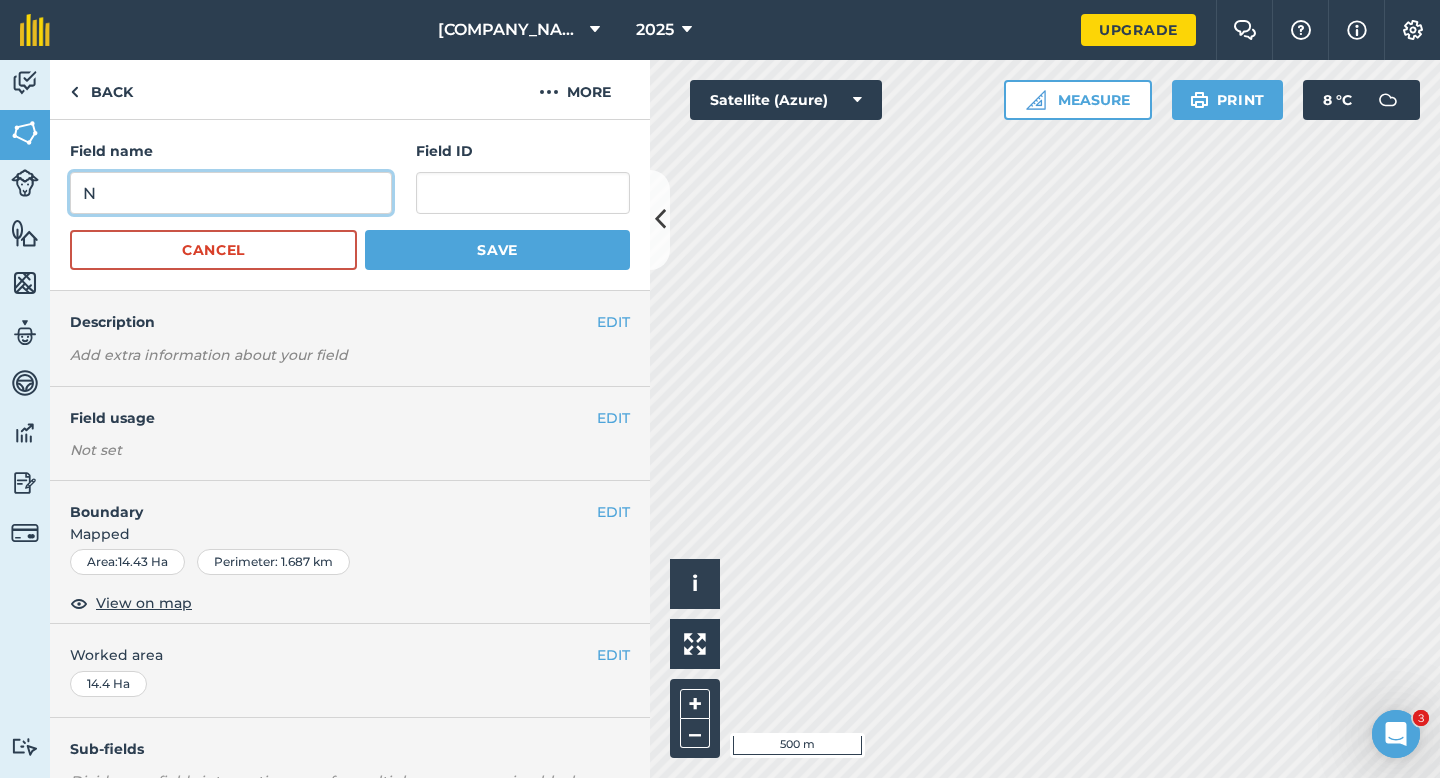 click on "N" at bounding box center [231, 193] 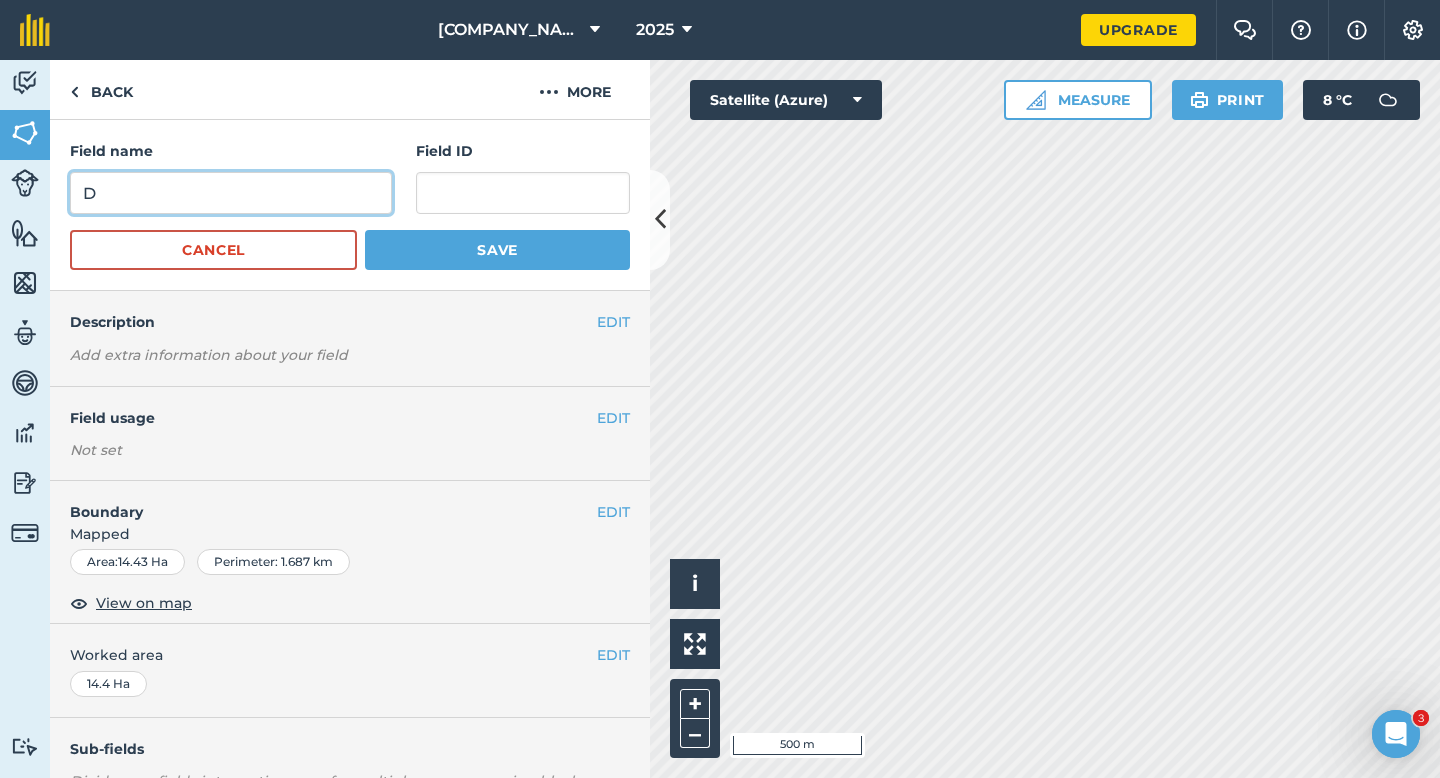 type on "D" 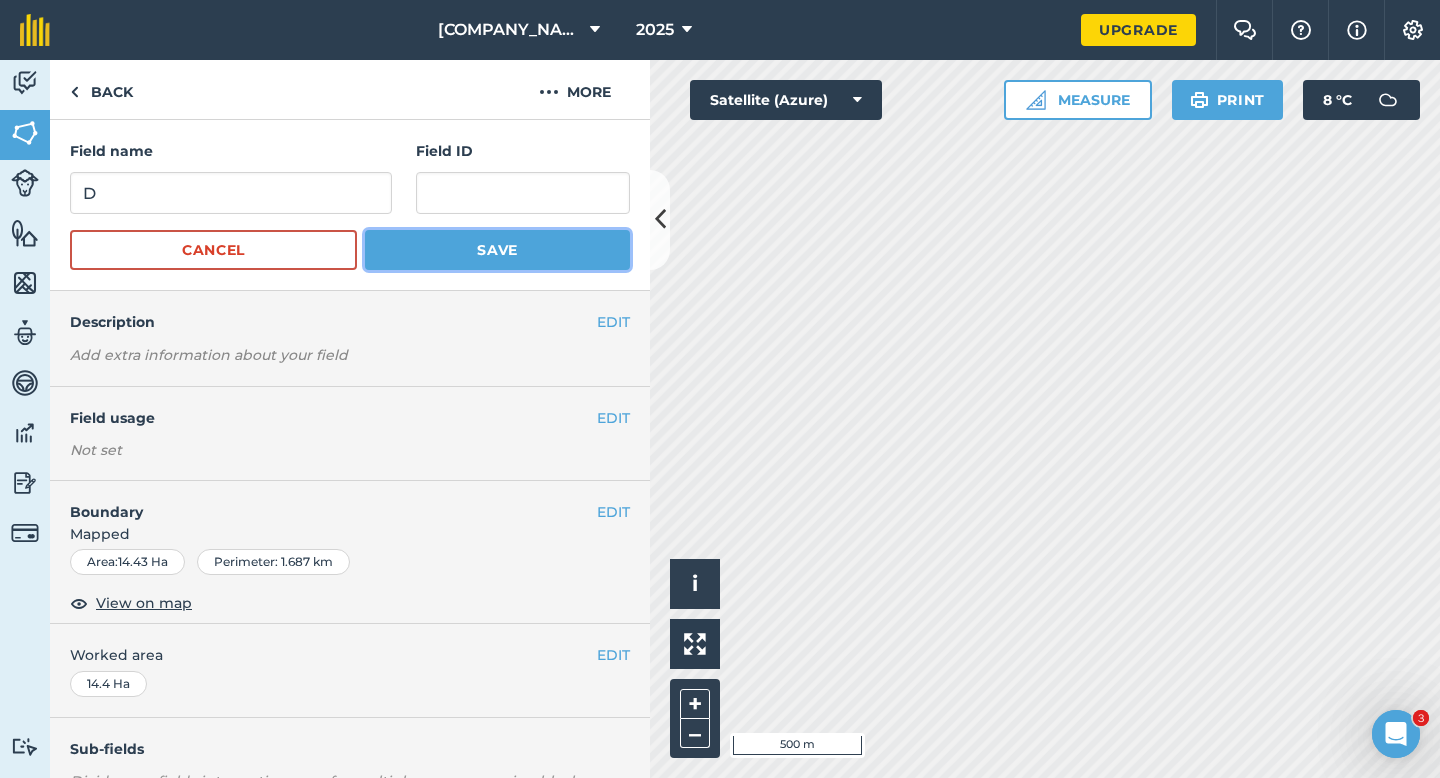 click on "Save" at bounding box center (497, 250) 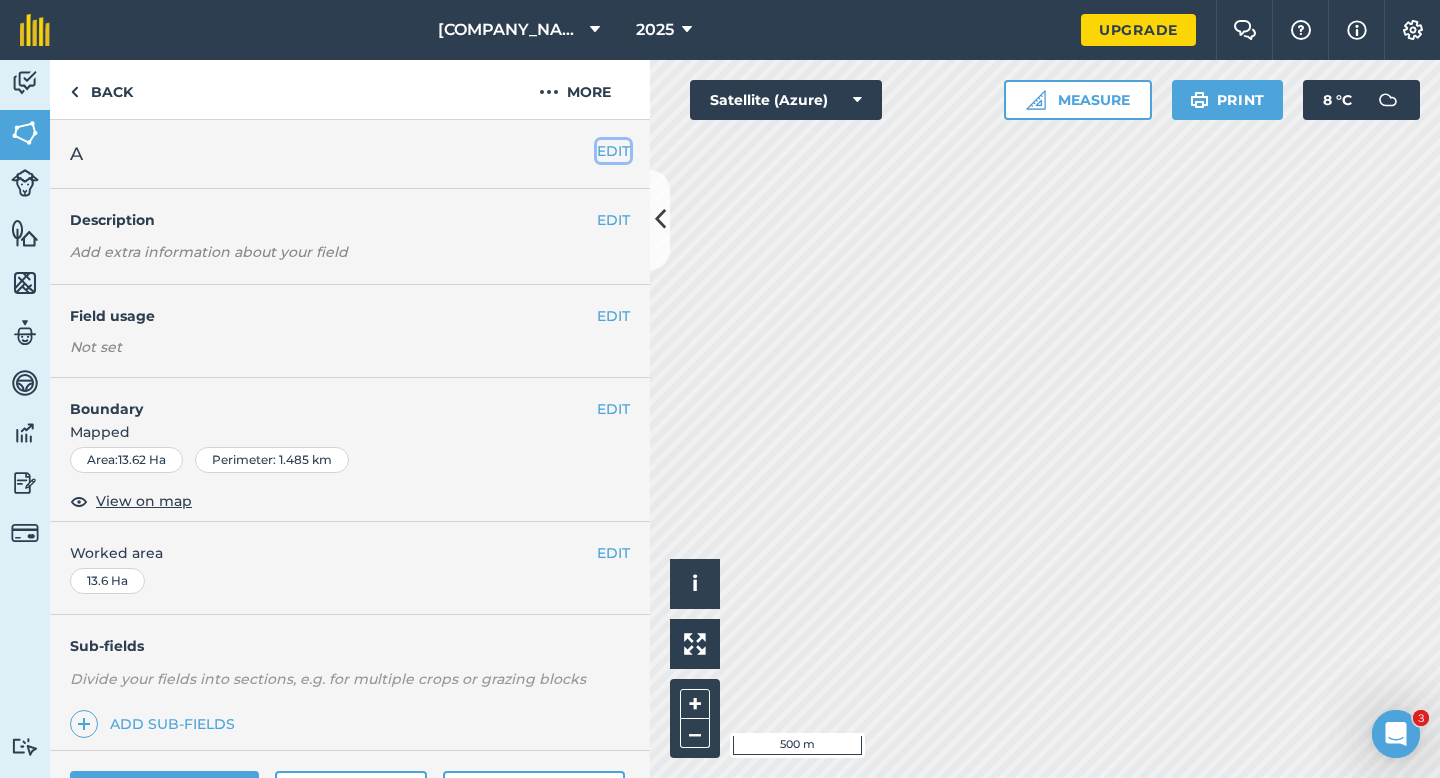 click on "EDIT" at bounding box center [613, 151] 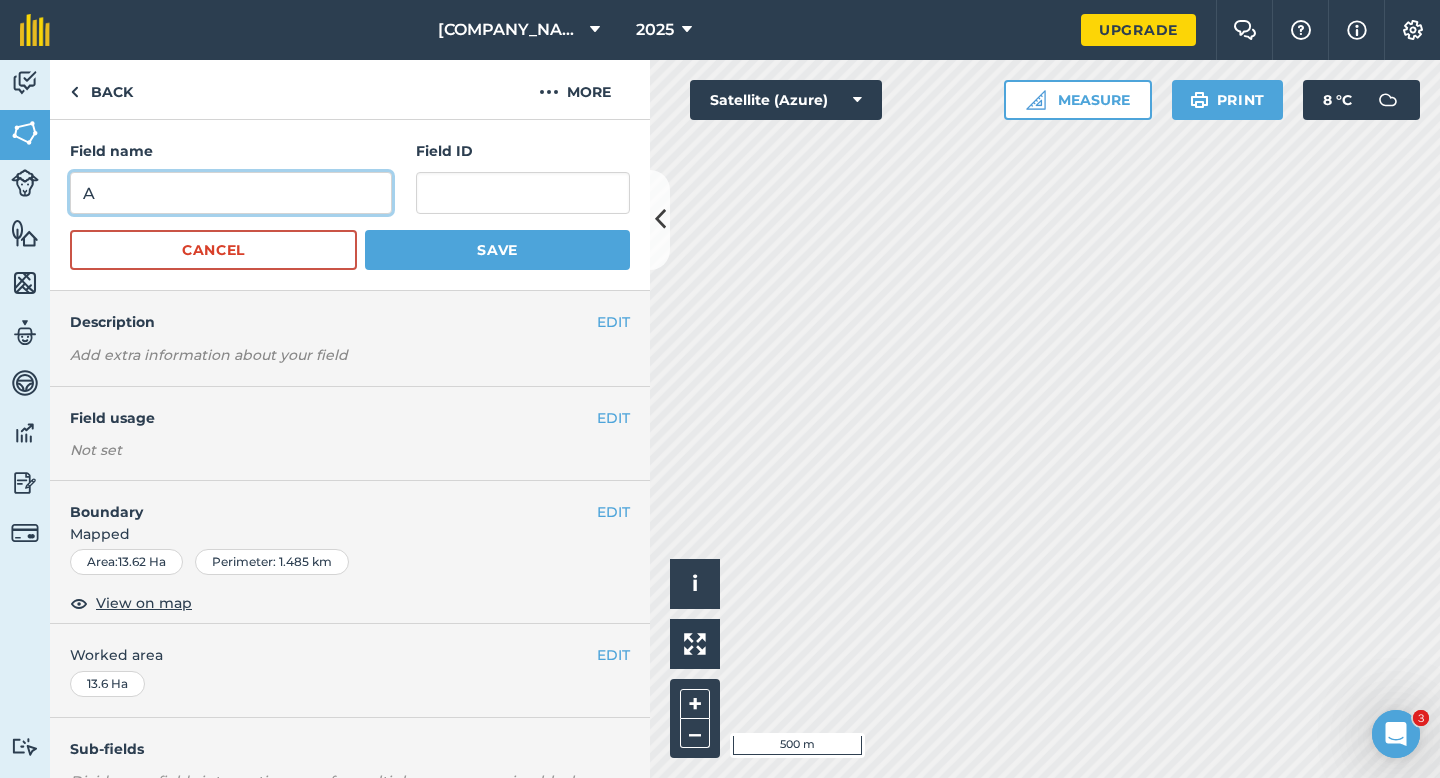 click on "A" at bounding box center (231, 193) 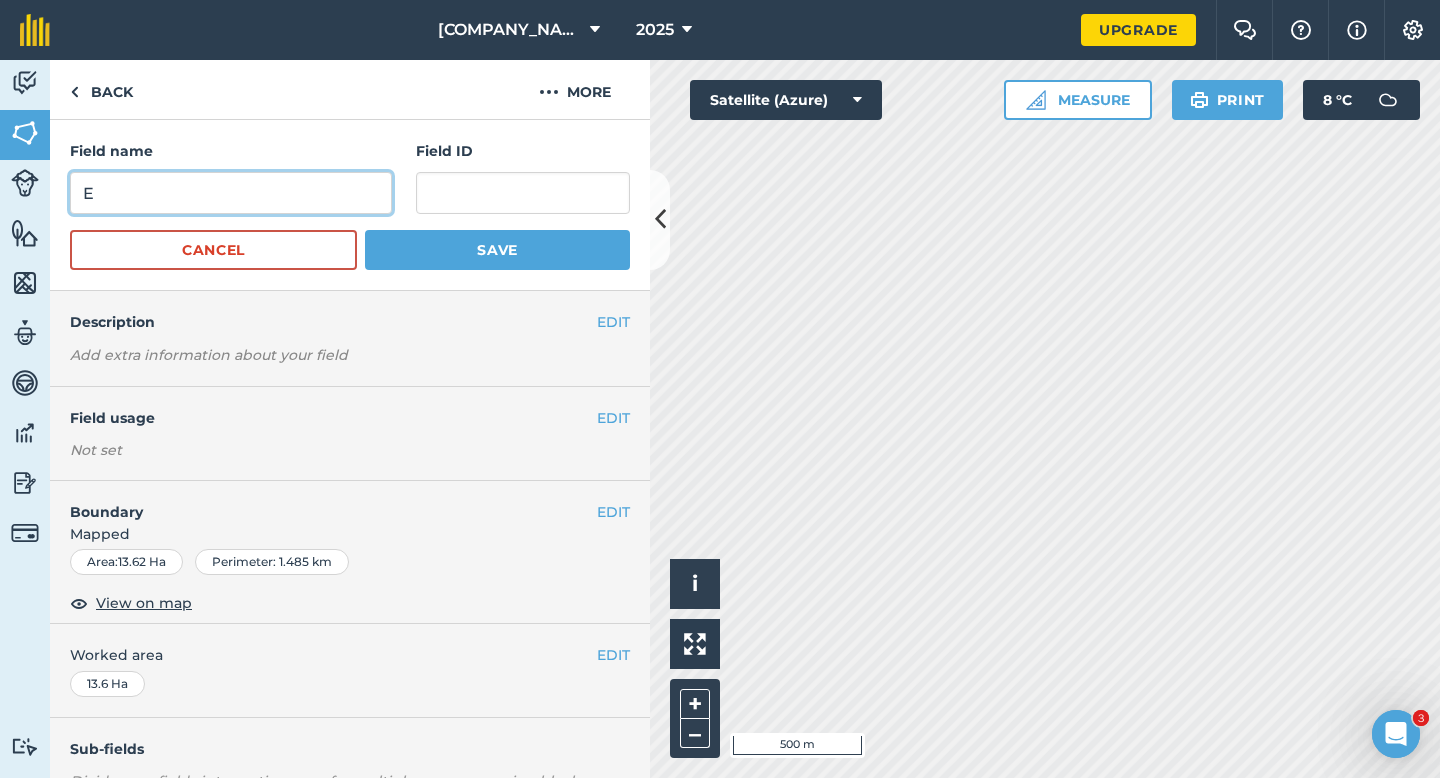 type on "E" 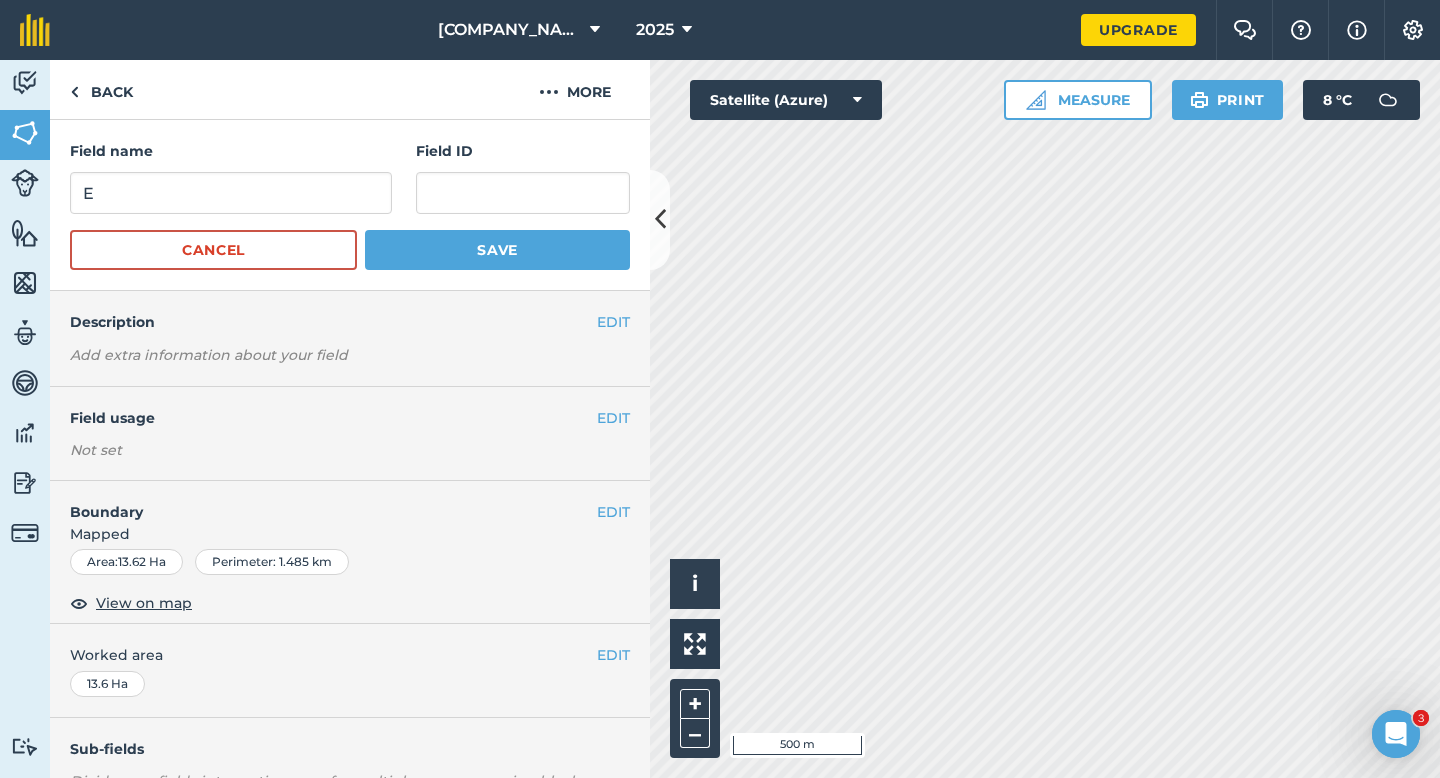 click on "Field name E Field ID Cancel Save" at bounding box center (350, 205) 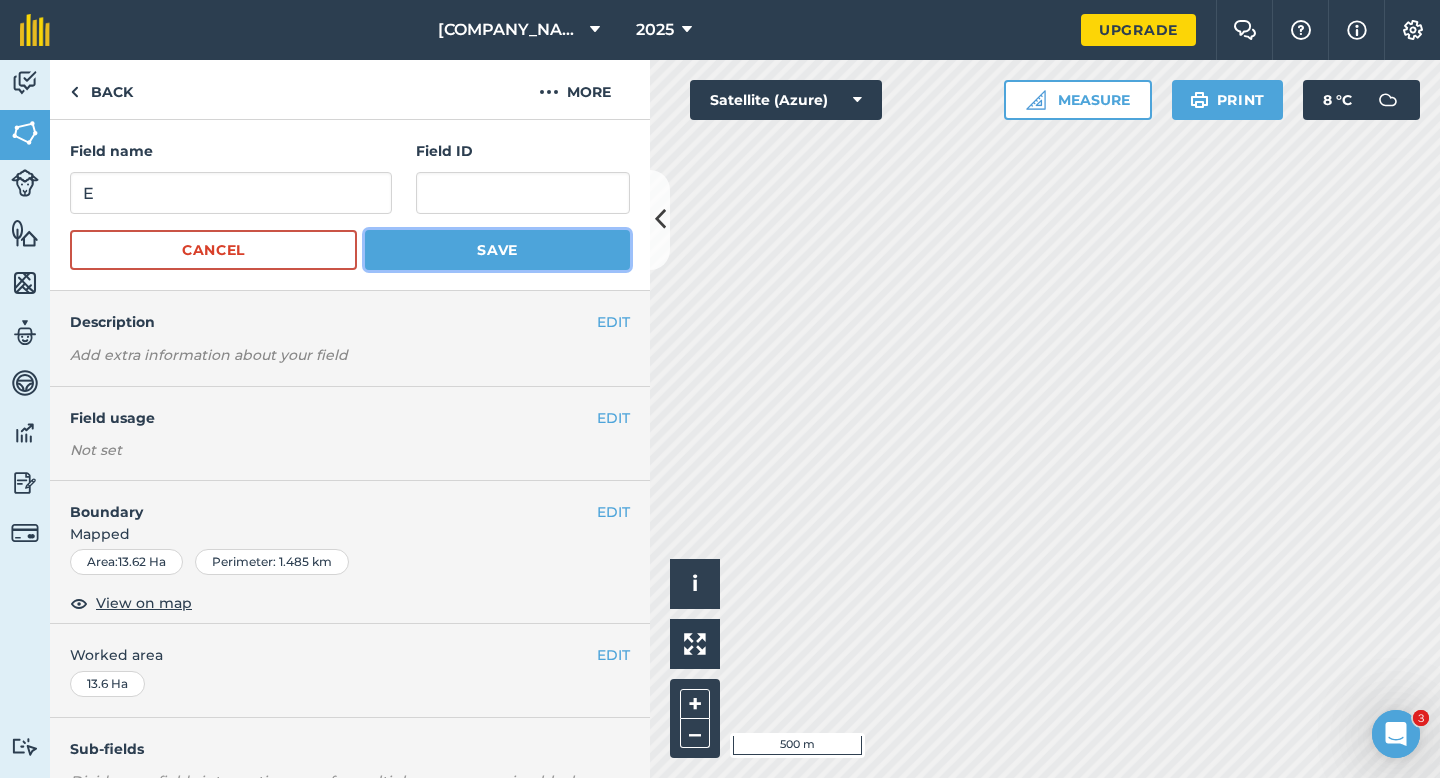click on "Save" at bounding box center (497, 250) 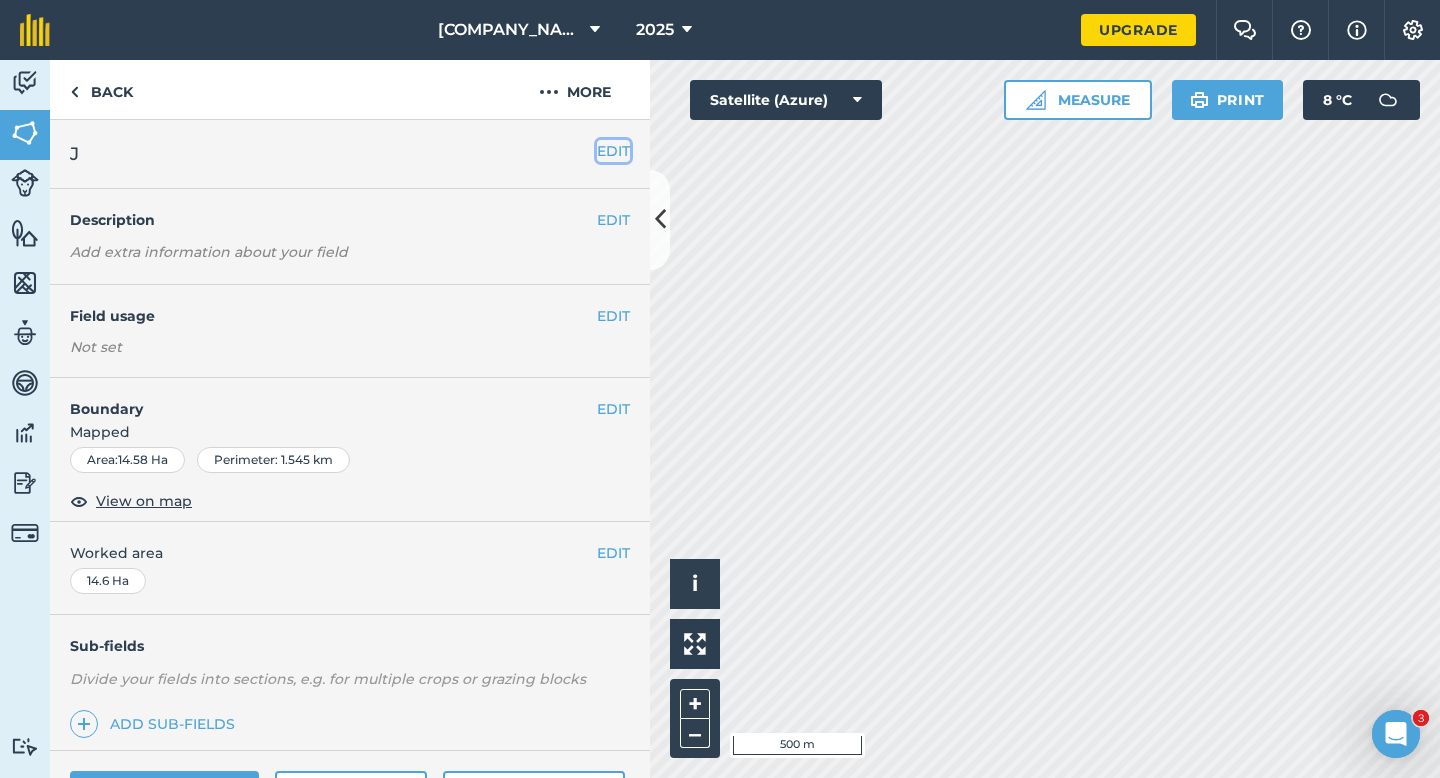 click on "EDIT" at bounding box center [613, 151] 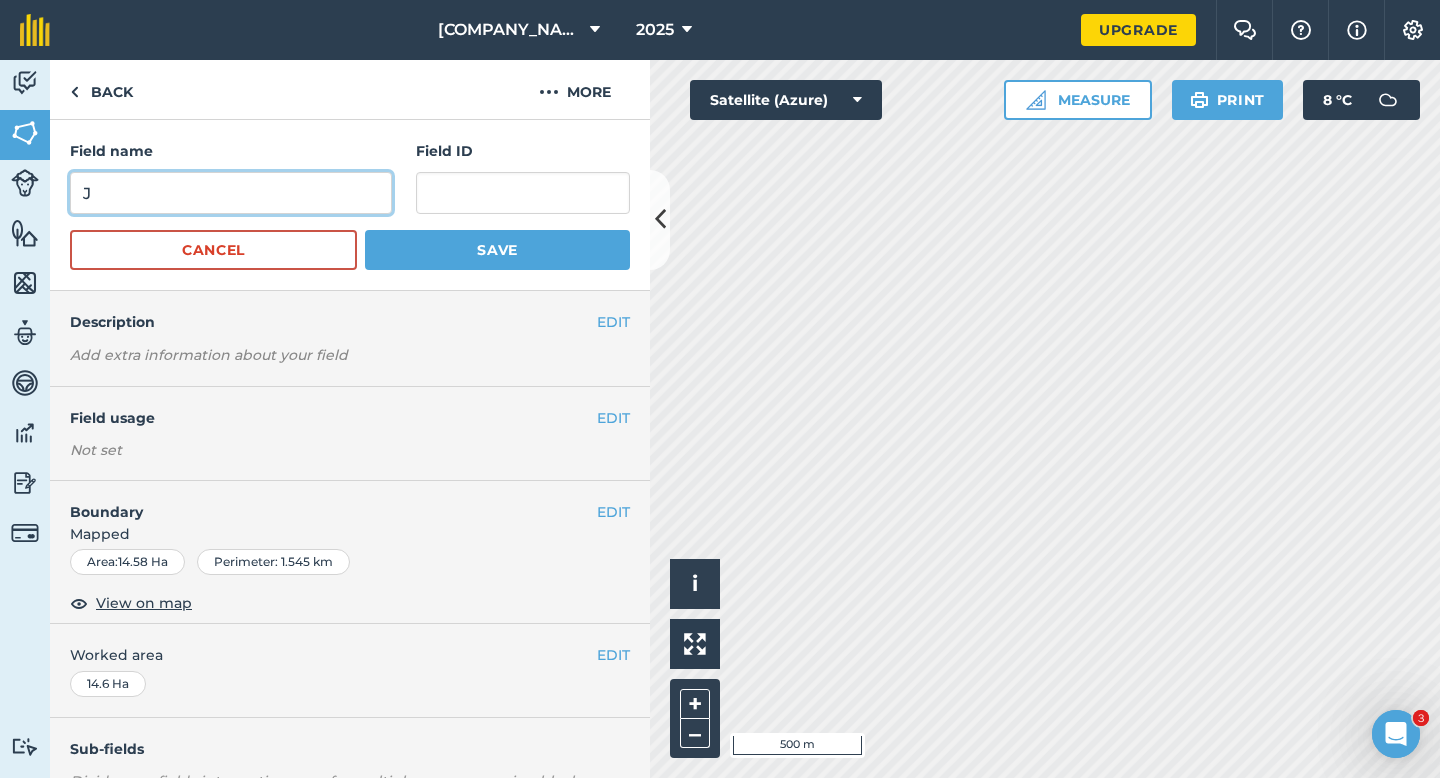 click on "J" at bounding box center [231, 193] 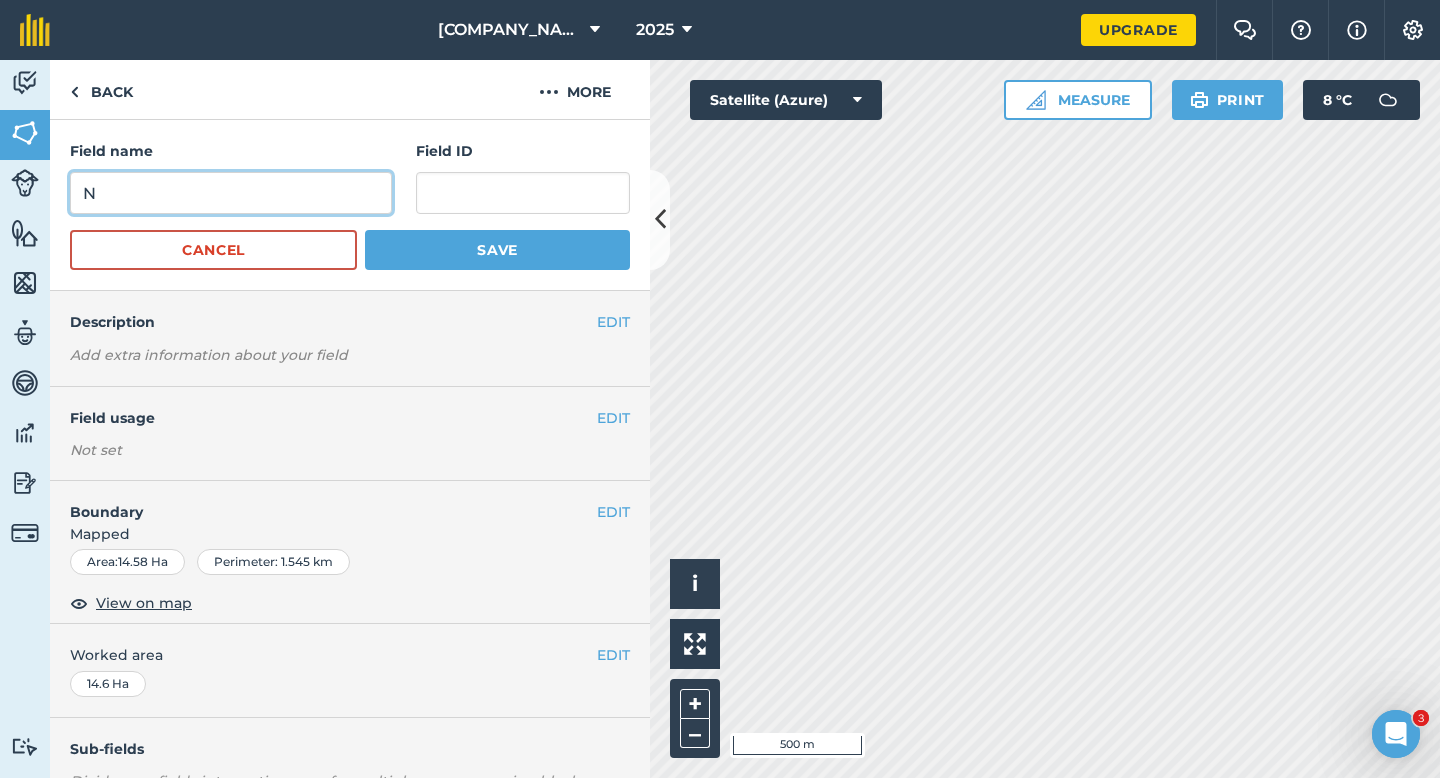 type on "N" 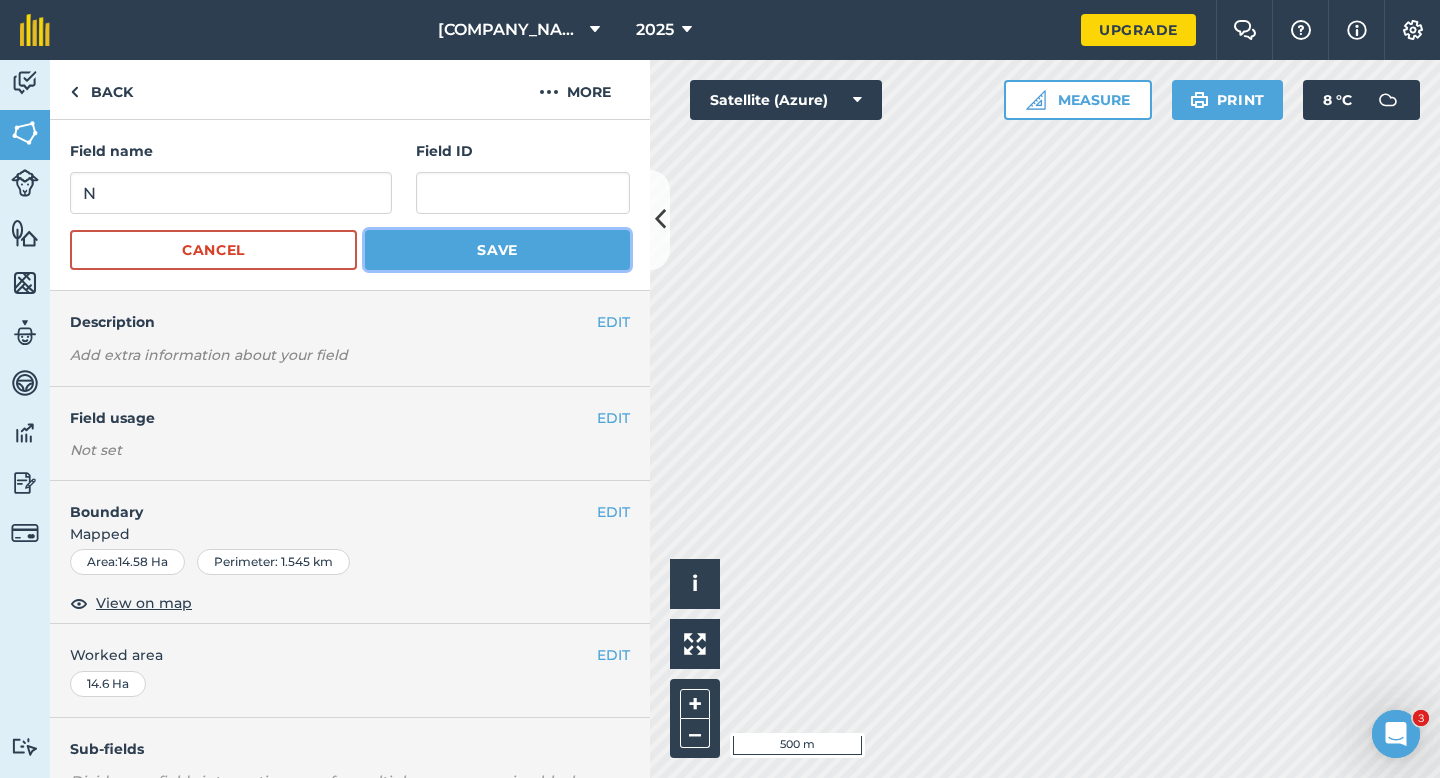click on "Save" at bounding box center (497, 250) 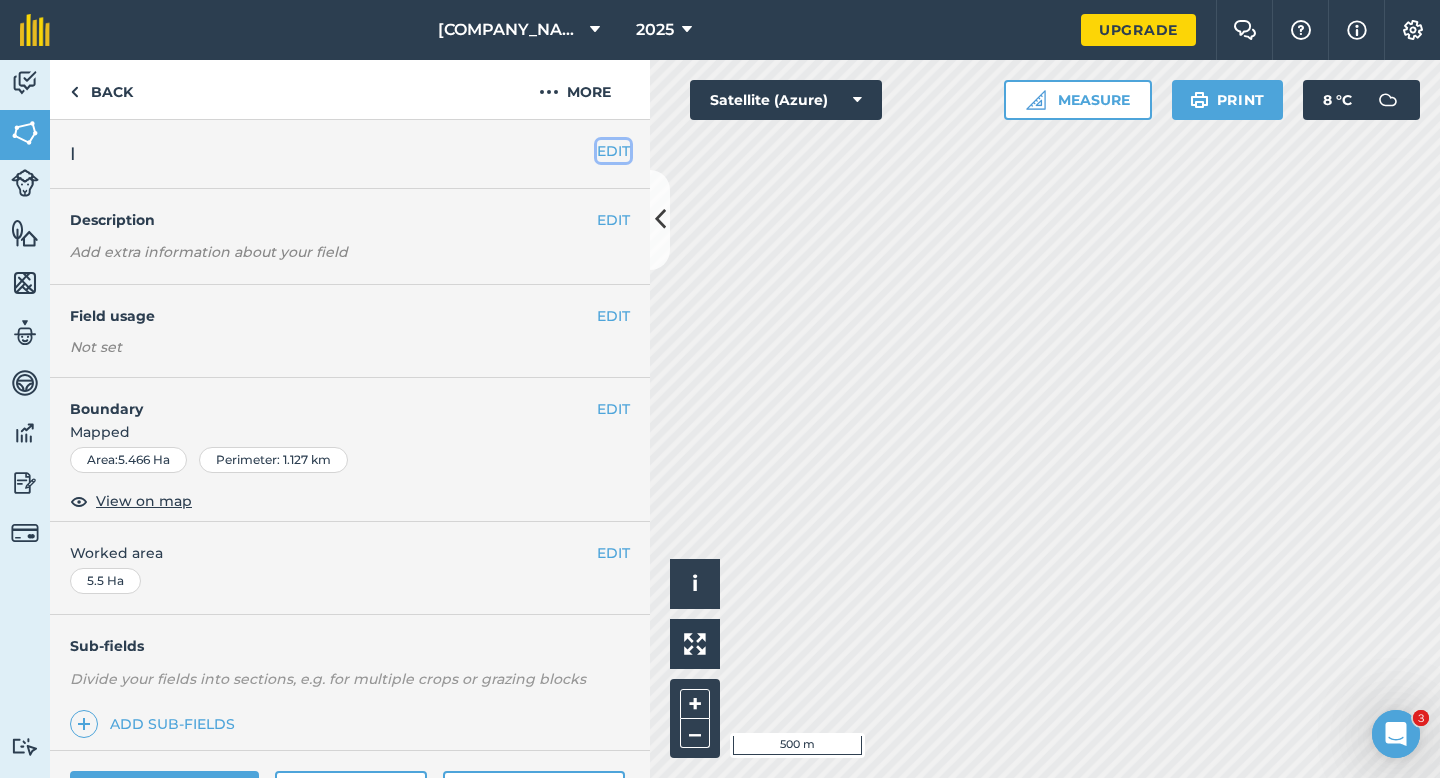 click on "EDIT" at bounding box center (613, 151) 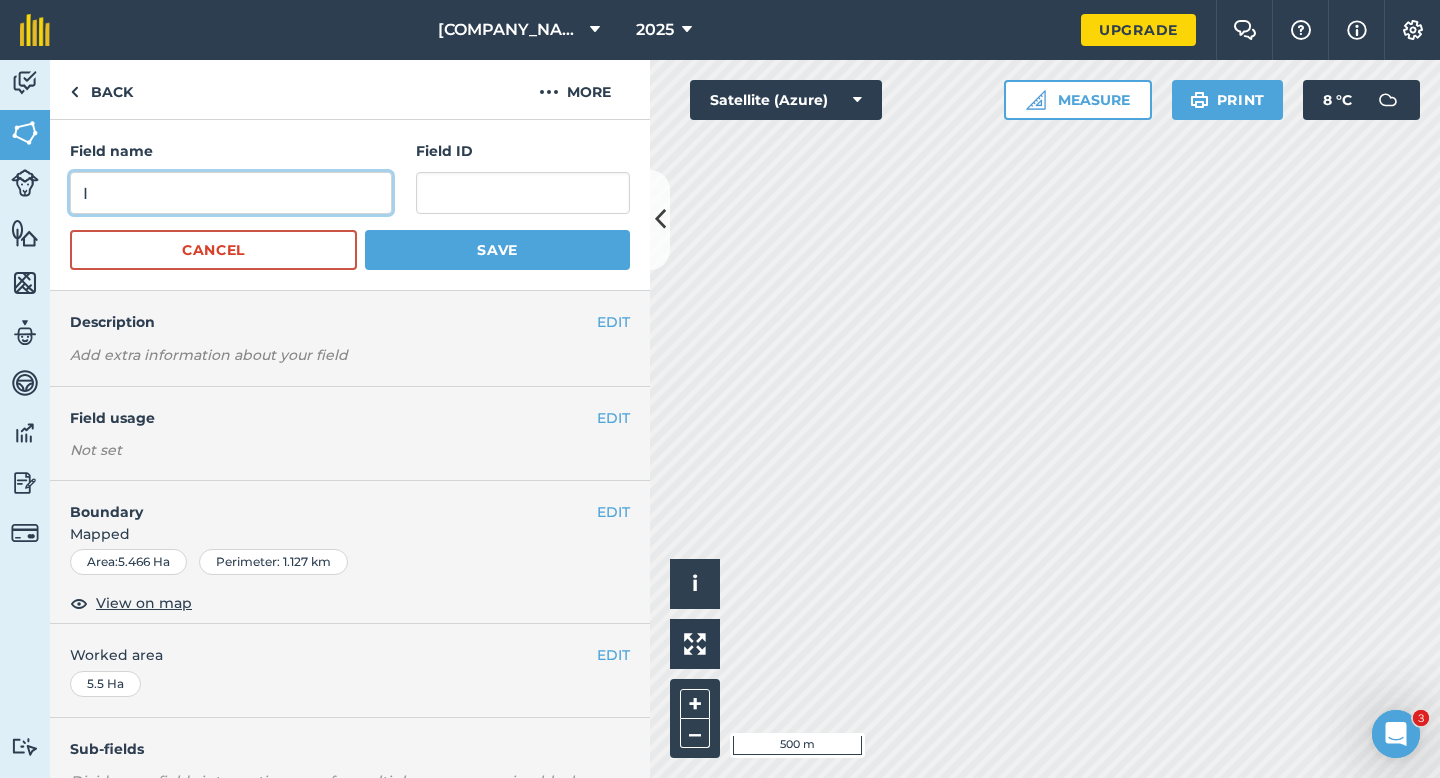 click on "I" at bounding box center (231, 193) 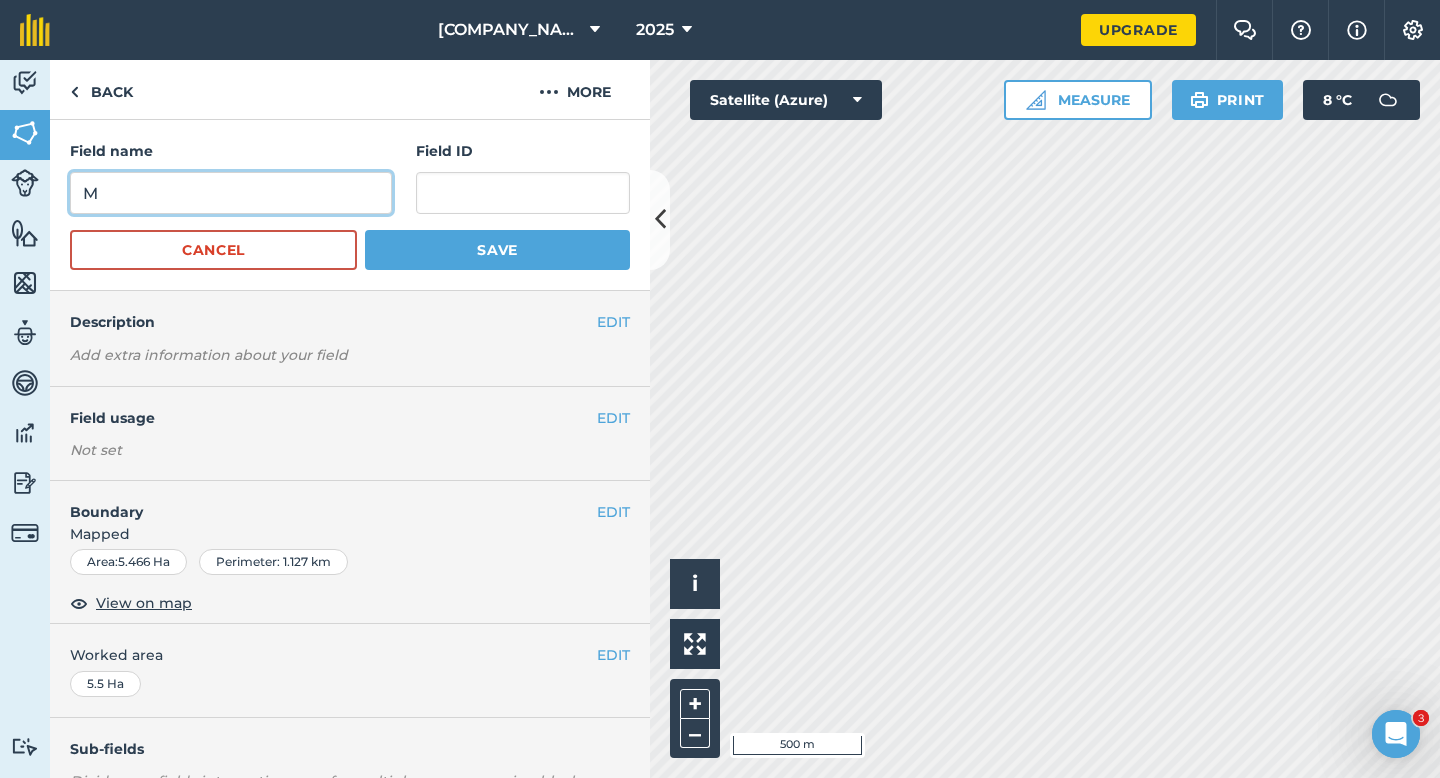 type on "M" 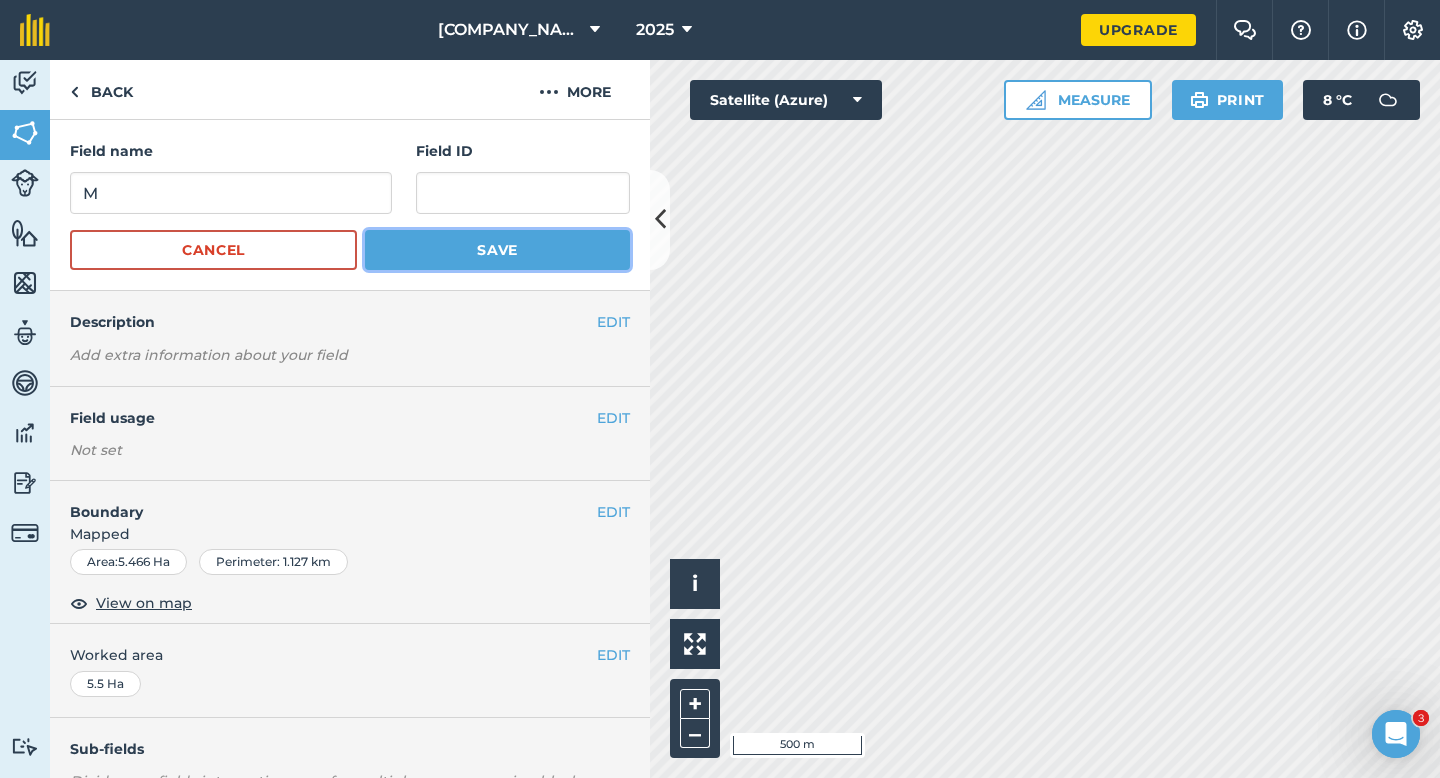 click on "Save" at bounding box center [497, 250] 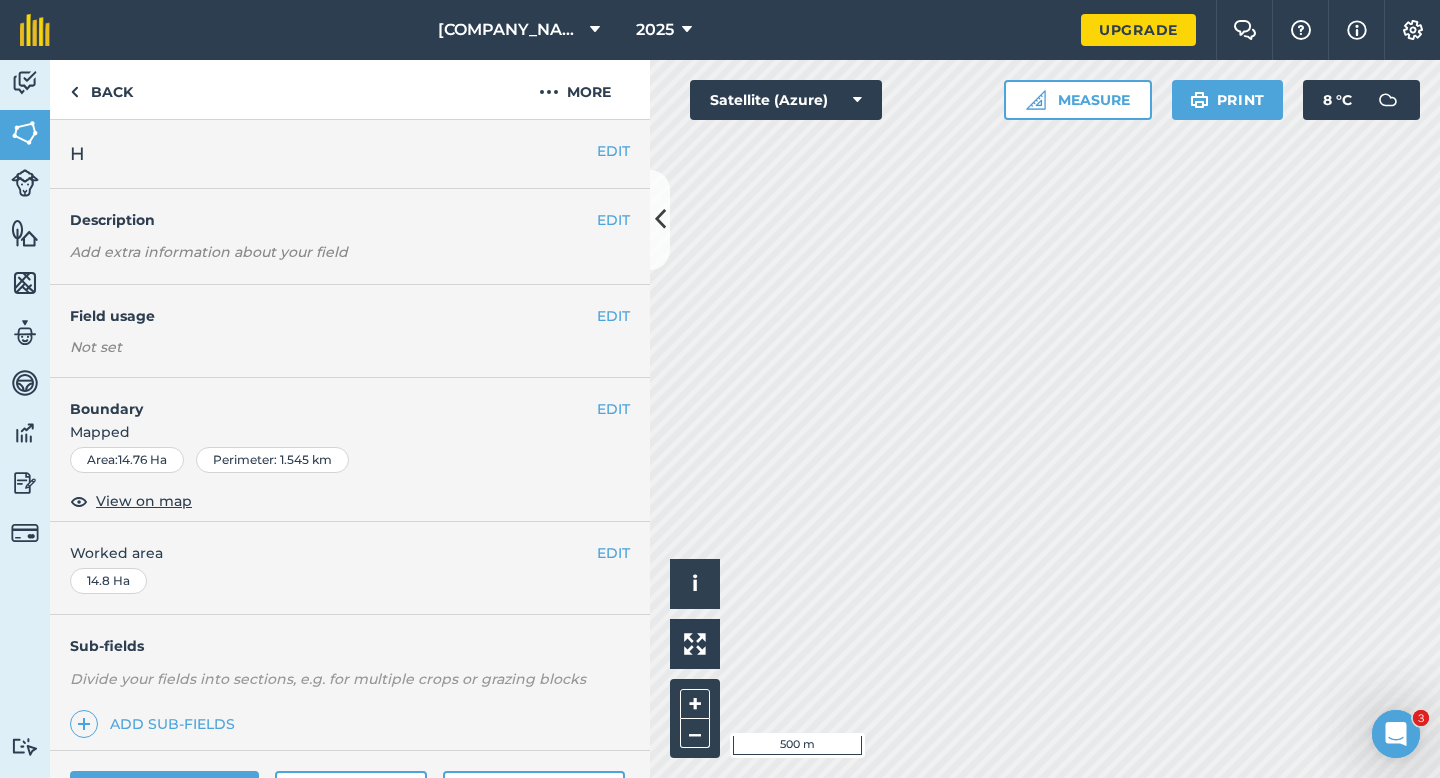 click on "EDIT H" at bounding box center [350, 154] 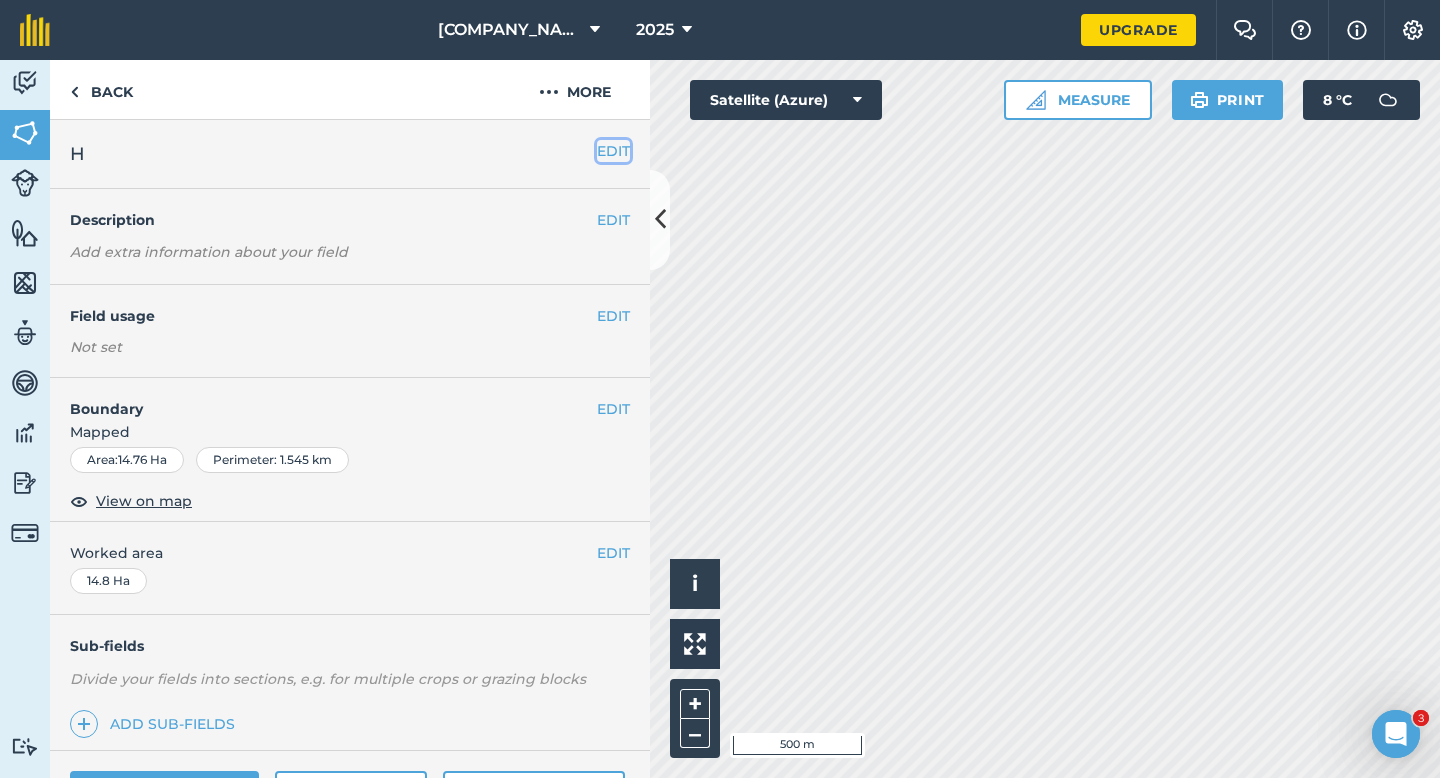 click on "EDIT" at bounding box center [613, 151] 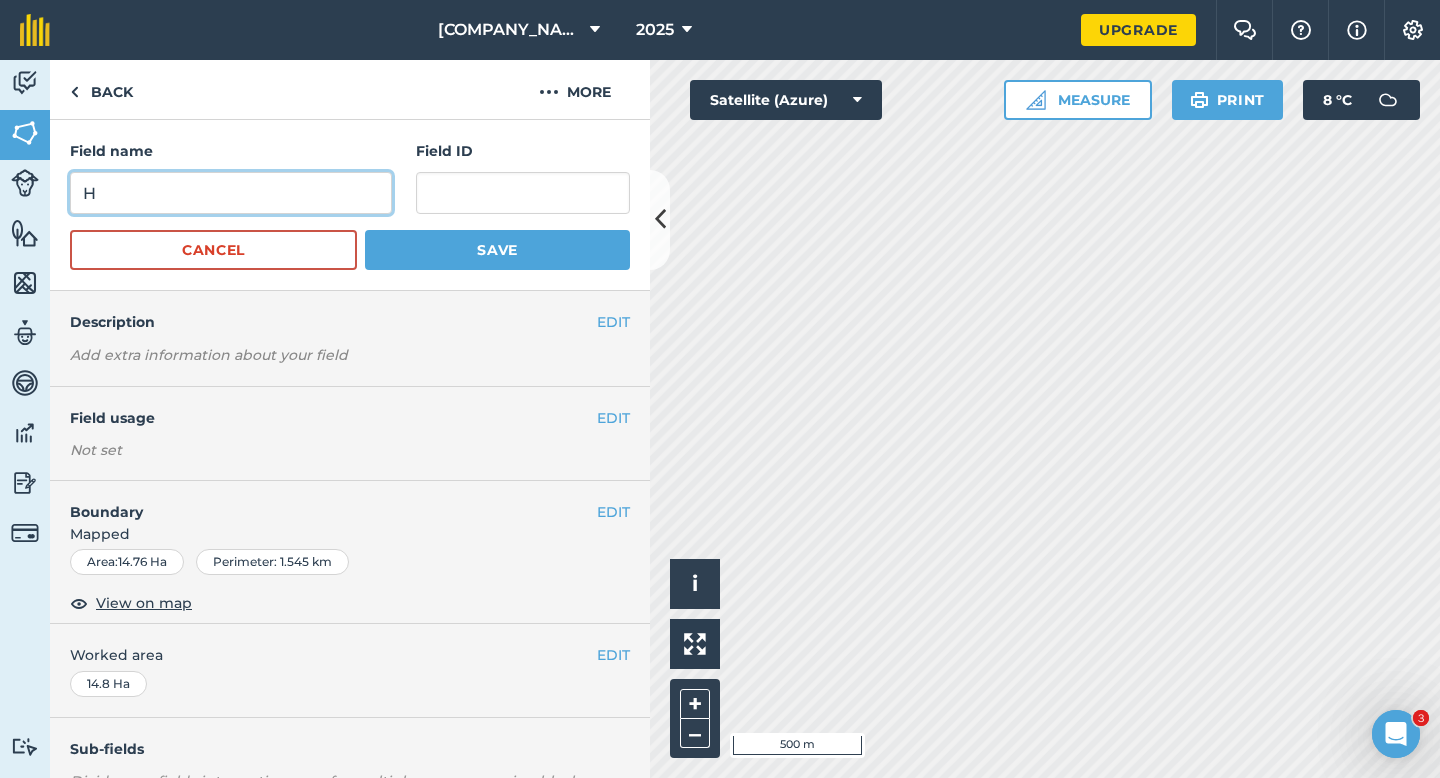 click on "H" at bounding box center [231, 193] 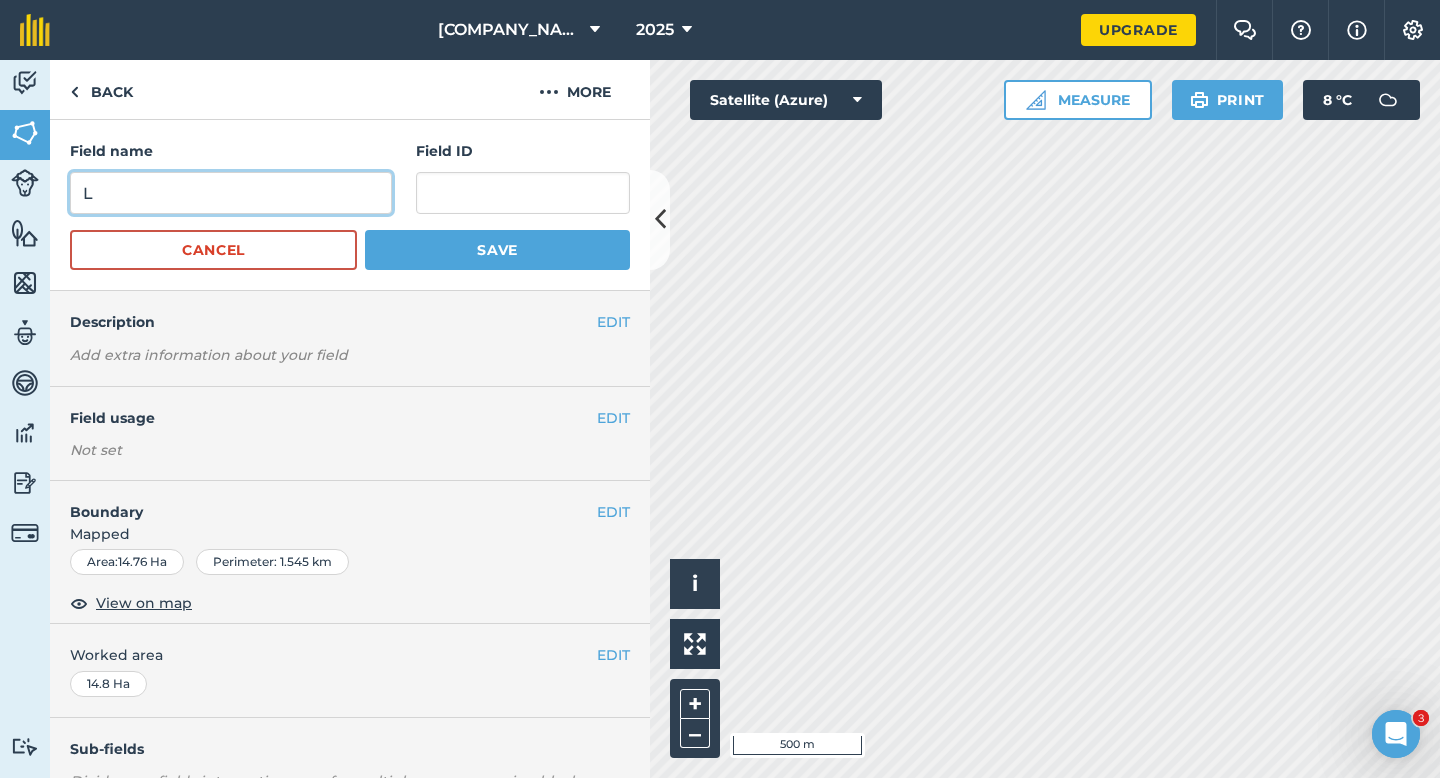 type on "L" 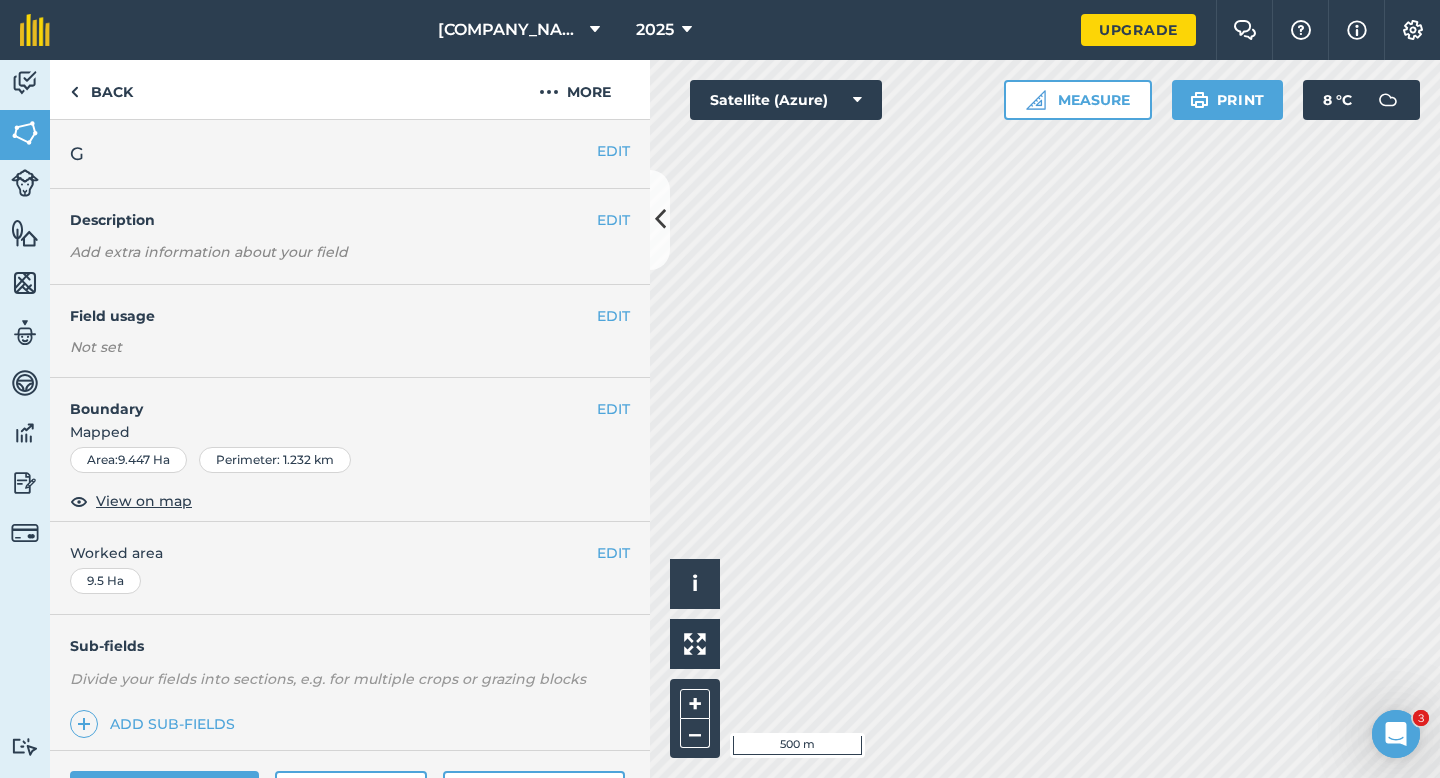 click on "EDIT G" at bounding box center (350, 154) 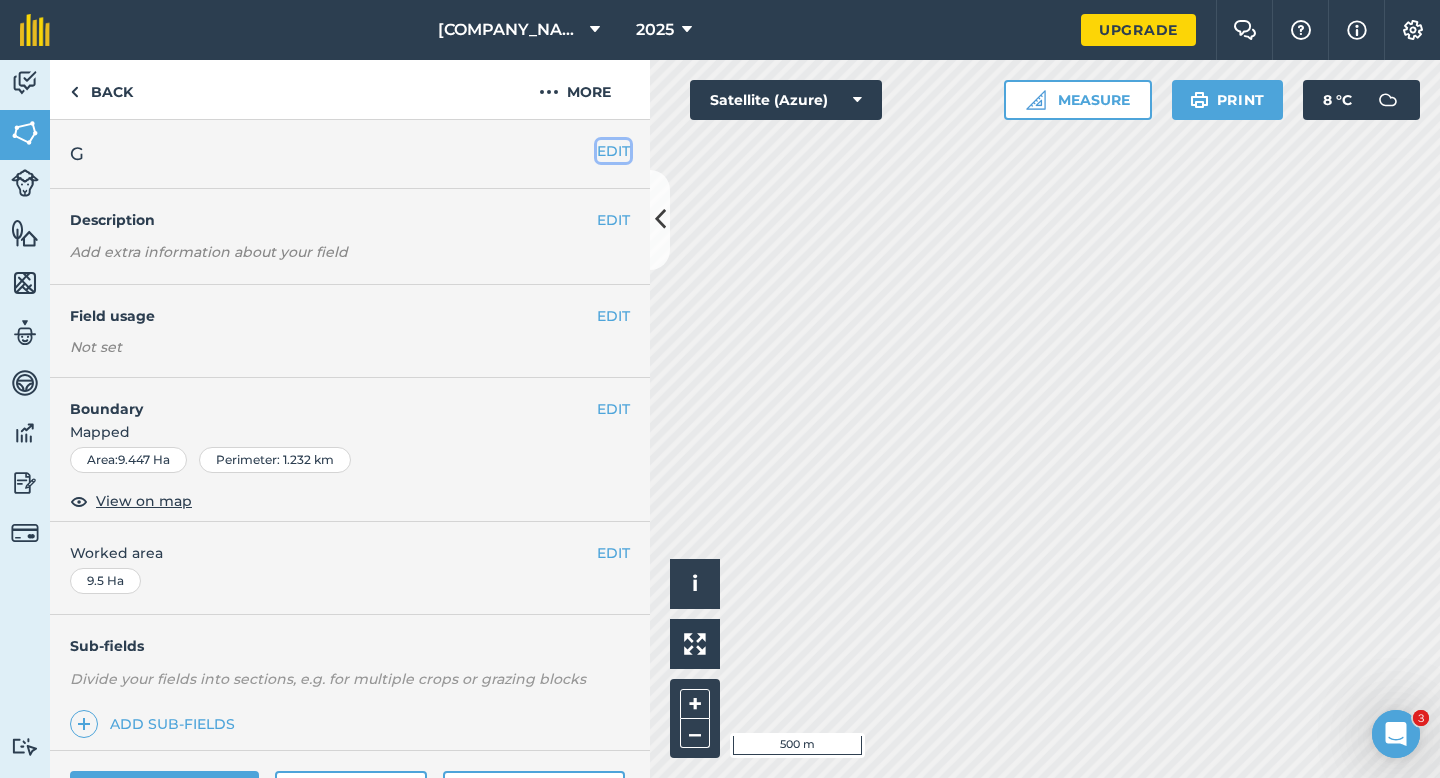 click on "EDIT" at bounding box center (613, 151) 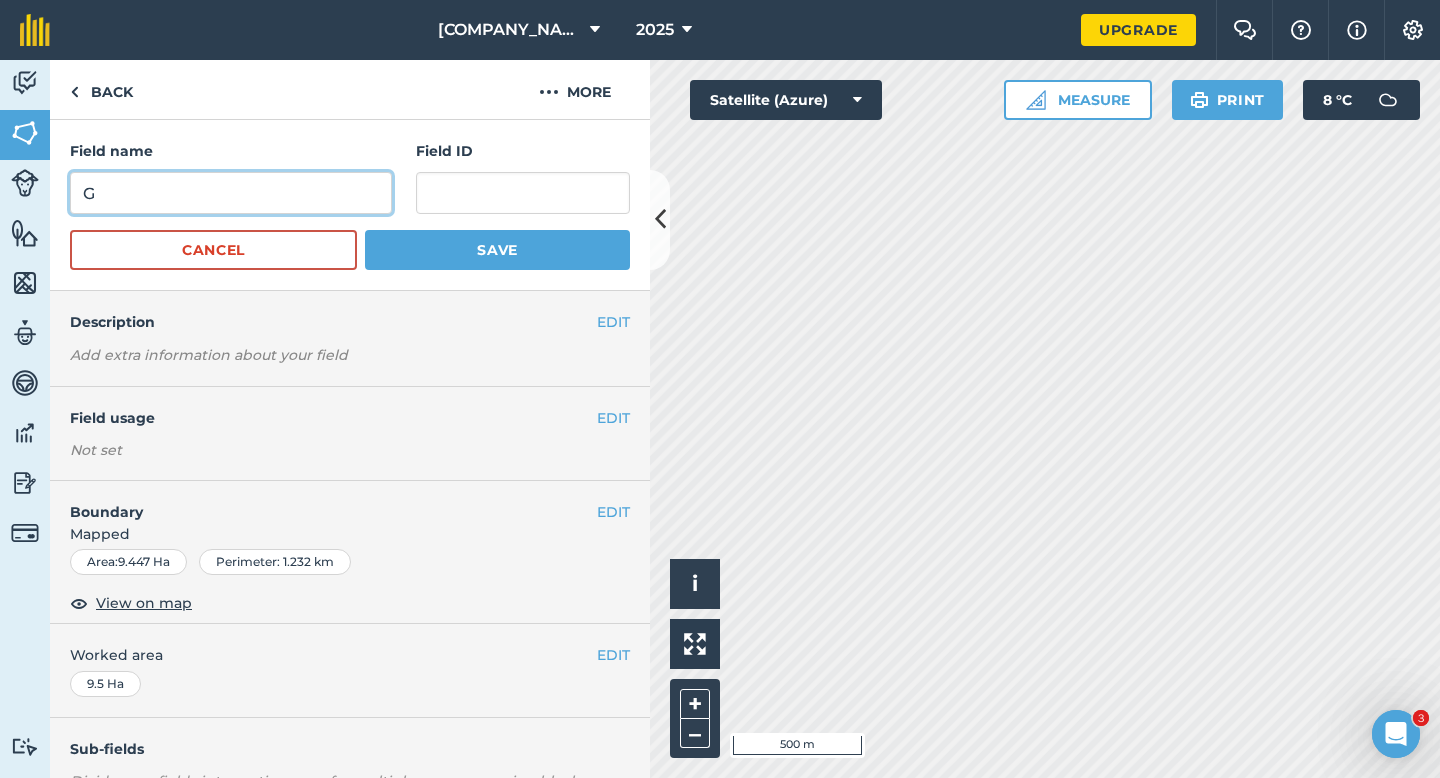 click on "G" at bounding box center [231, 193] 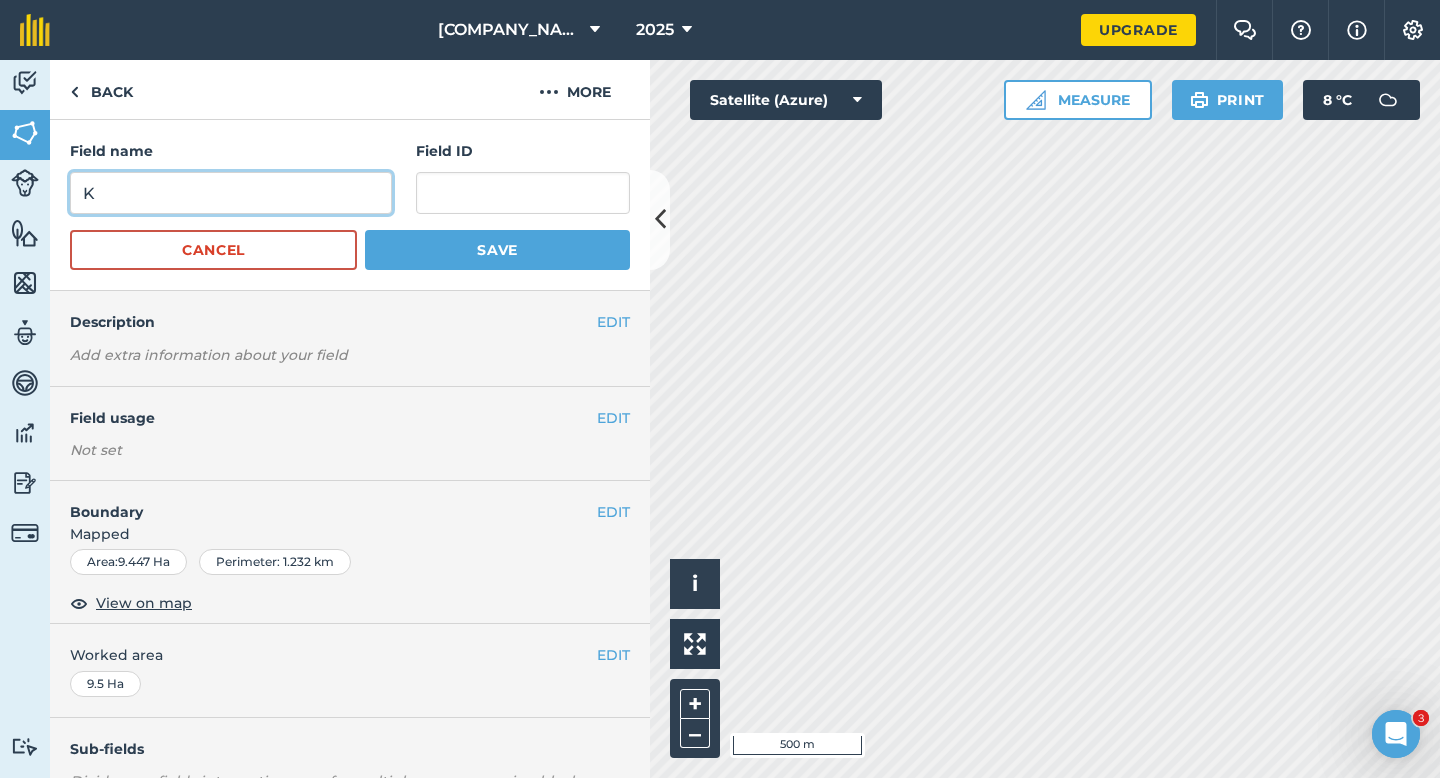 type on "K" 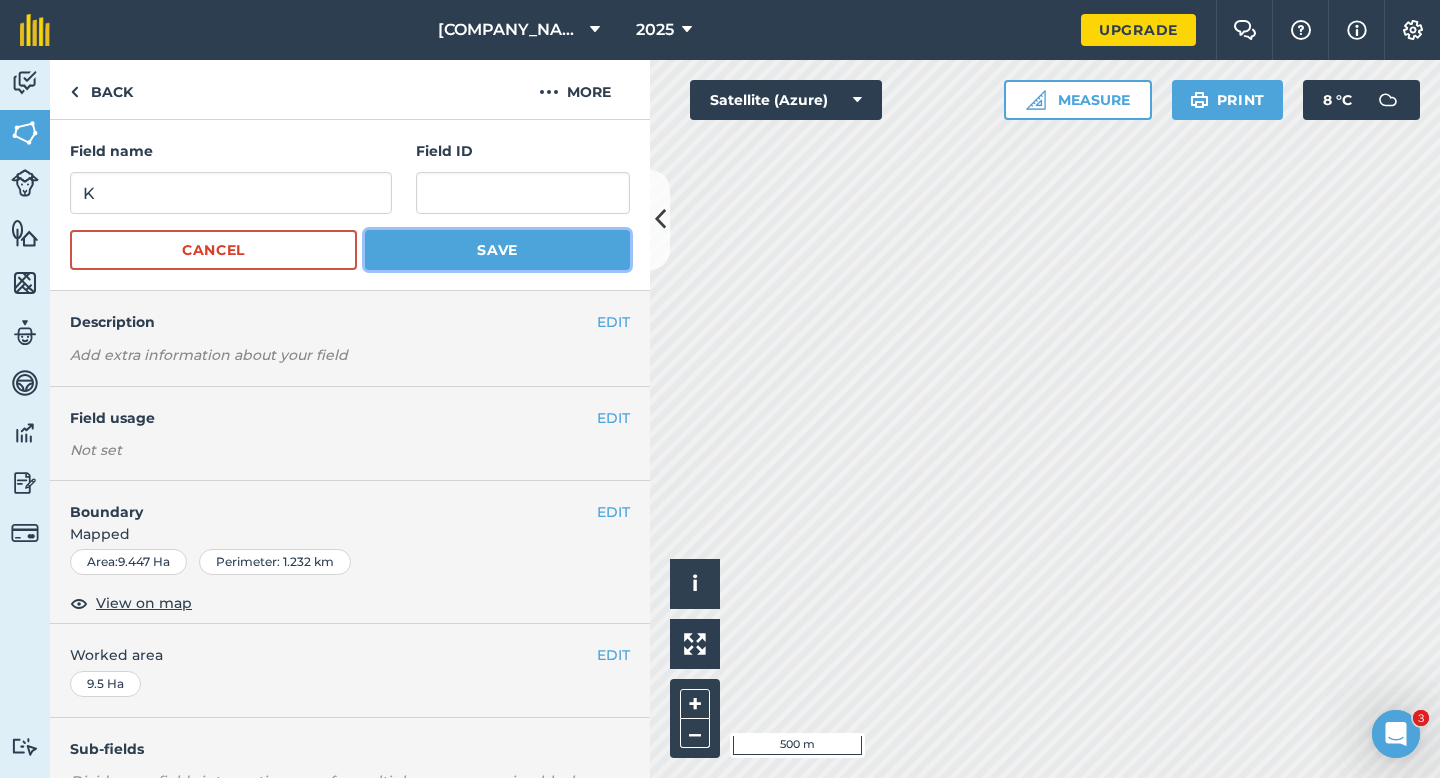 click on "Save" at bounding box center [497, 250] 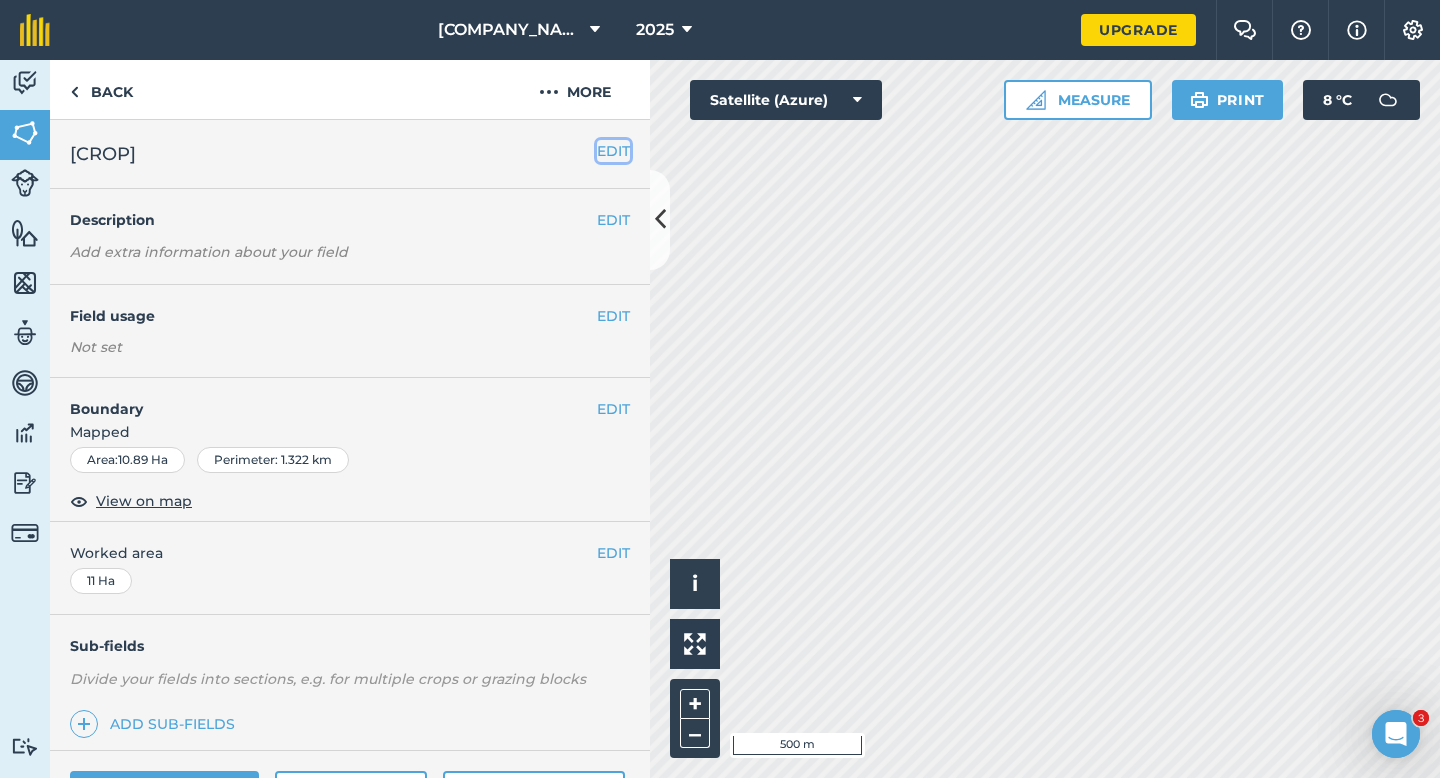 click on "EDIT" at bounding box center (613, 151) 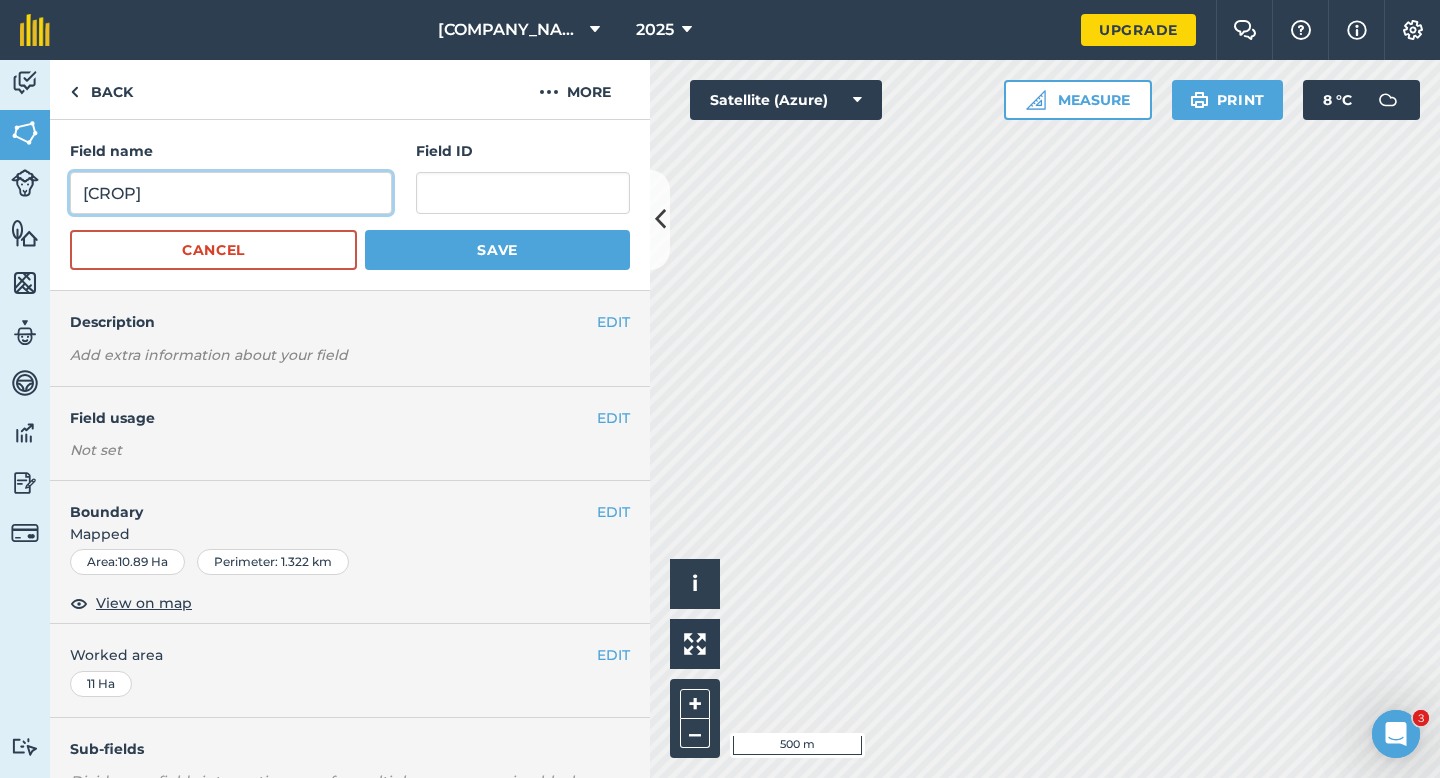 click on "[CROP]" at bounding box center [231, 193] 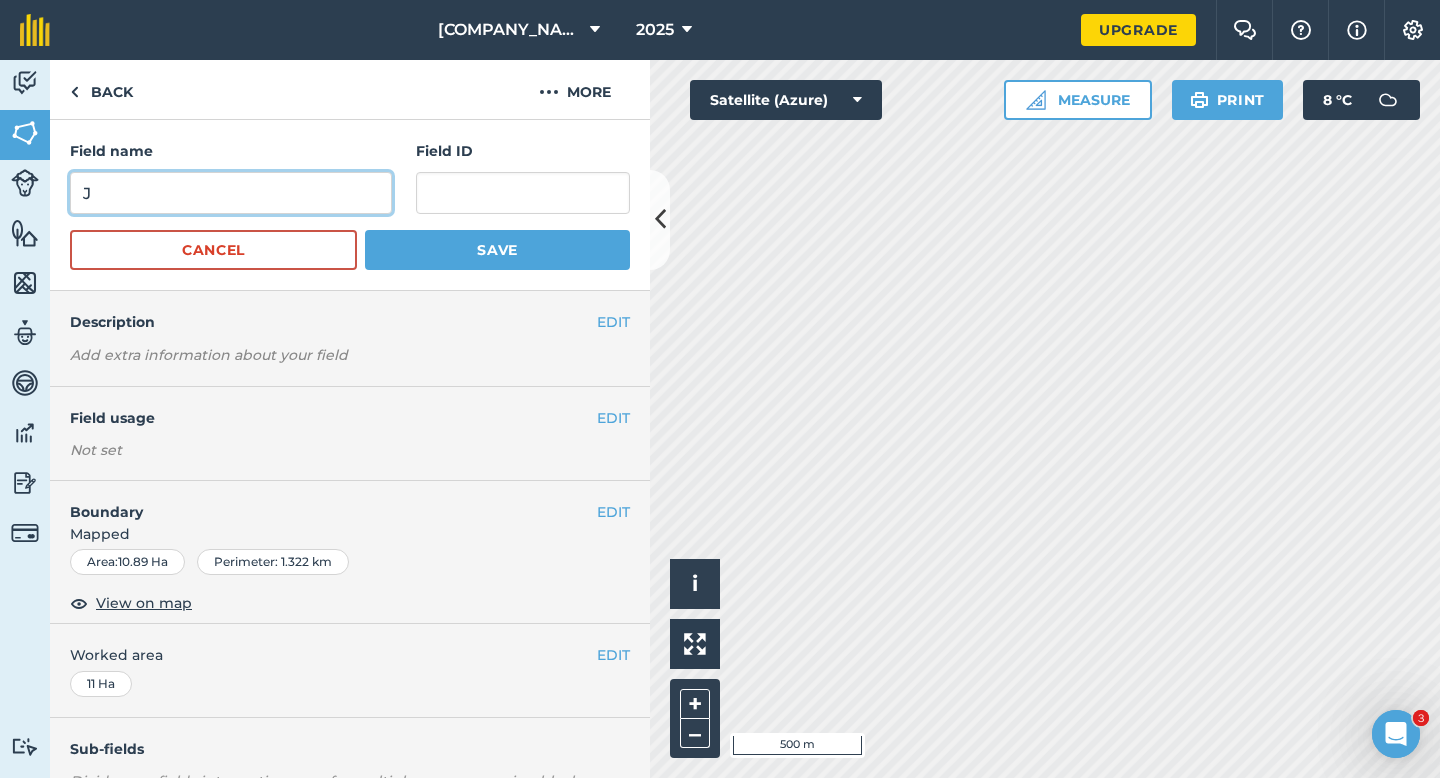 type on "J" 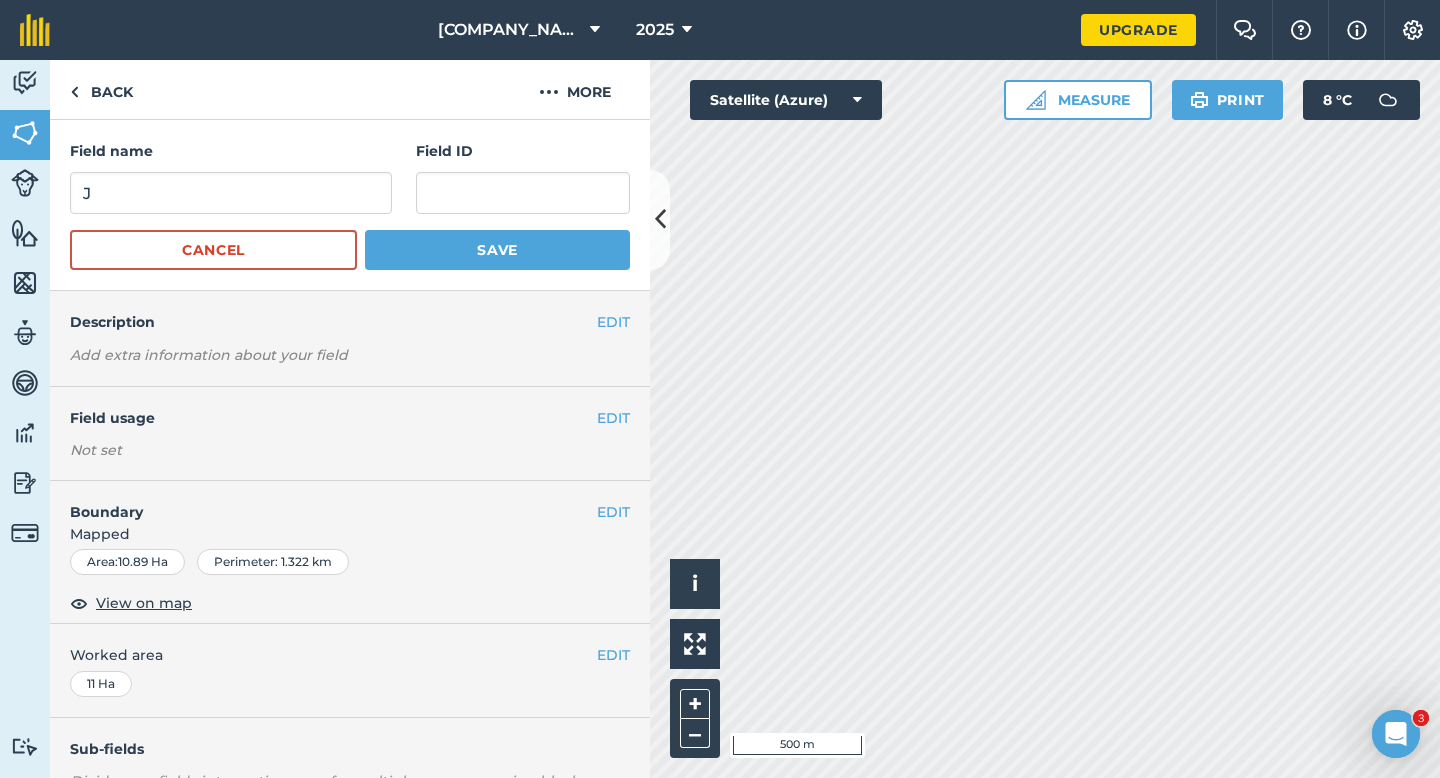 click on "Field name J Field ID Cancel Save" at bounding box center [350, 205] 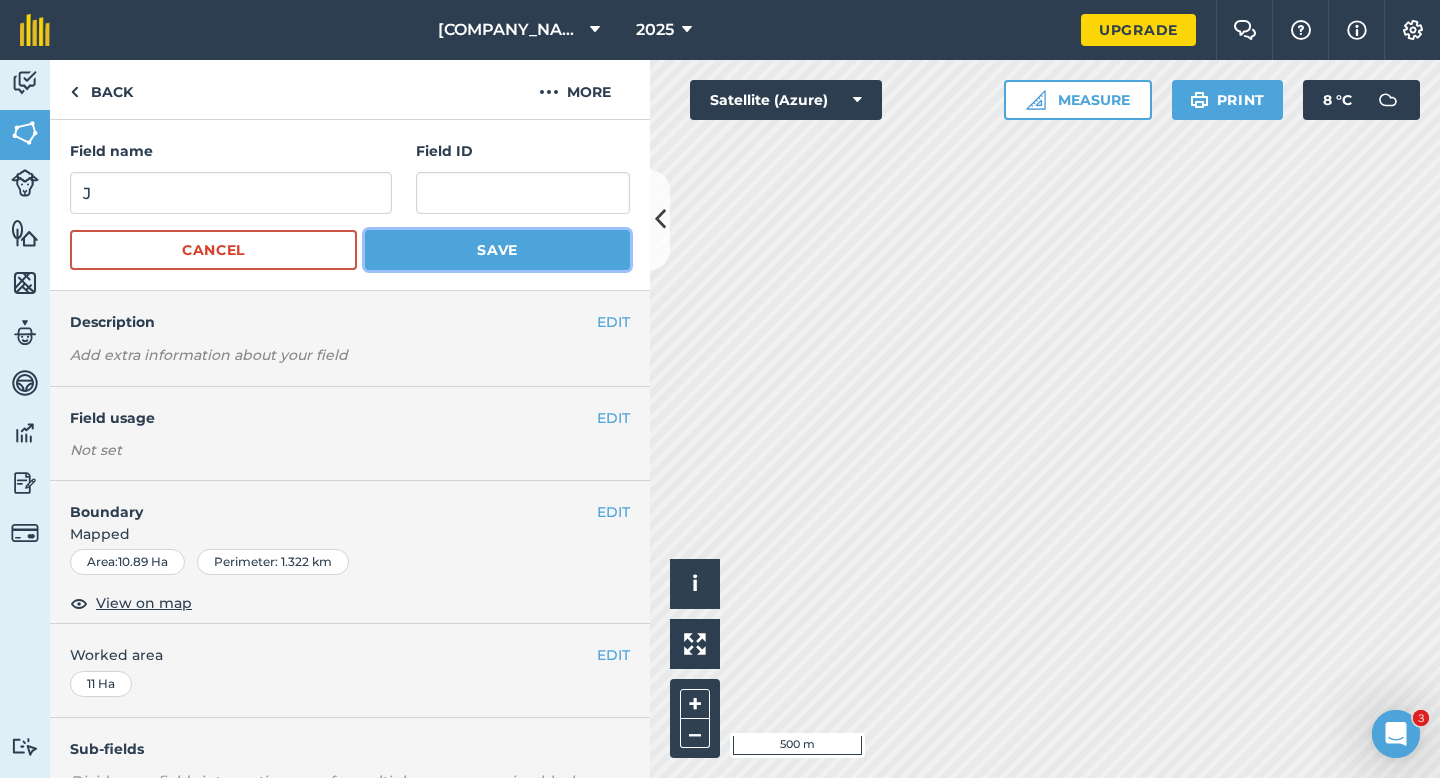 click on "Save" at bounding box center [497, 250] 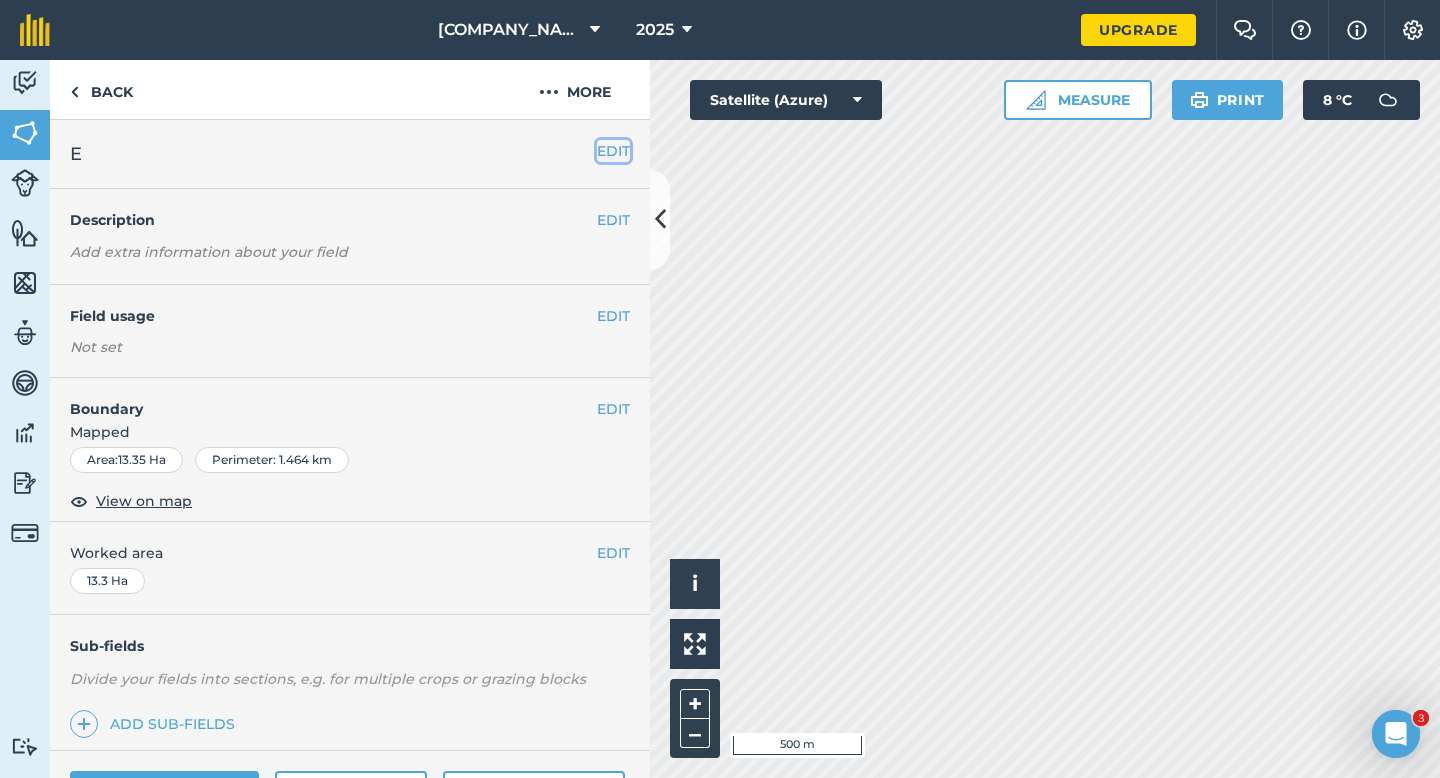 click on "EDIT" at bounding box center [613, 151] 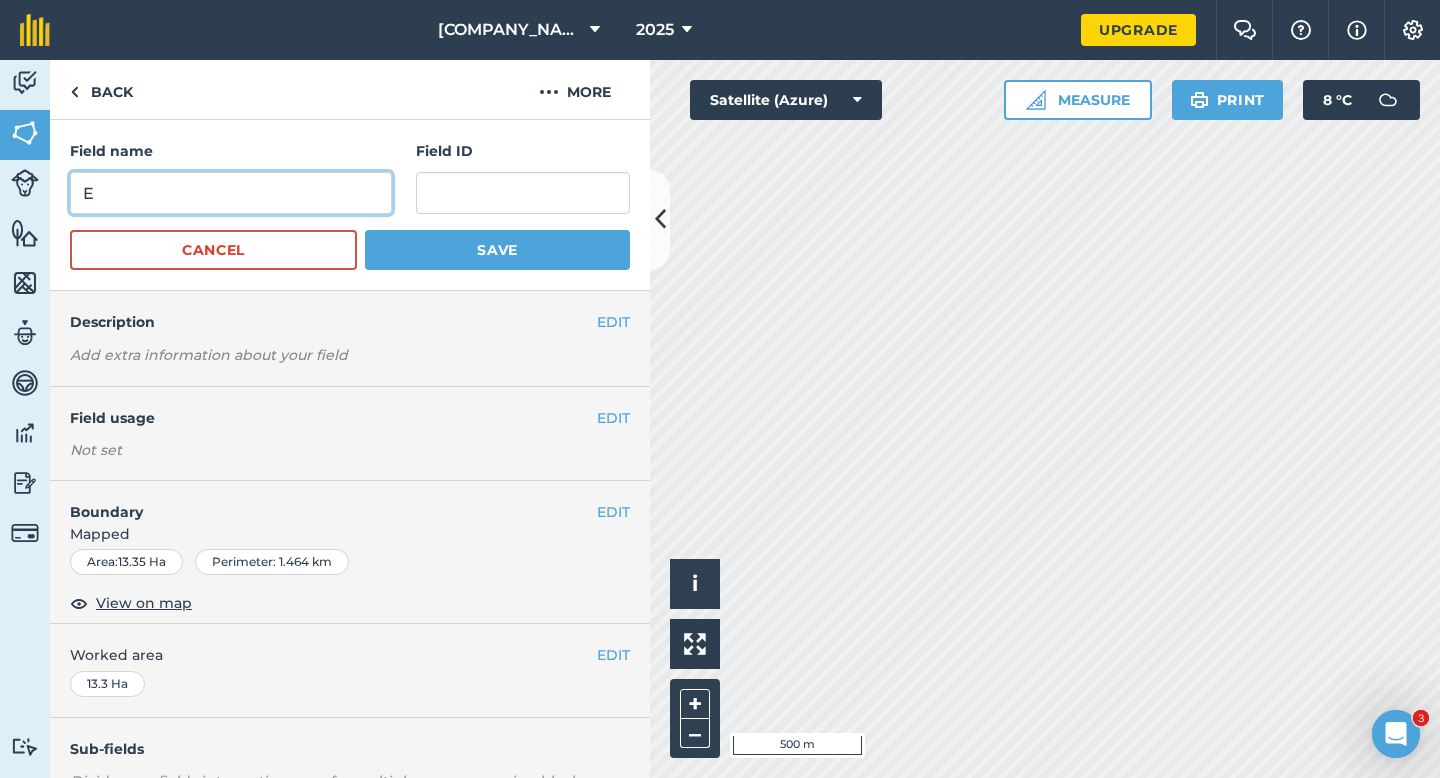 click on "E" at bounding box center [231, 193] 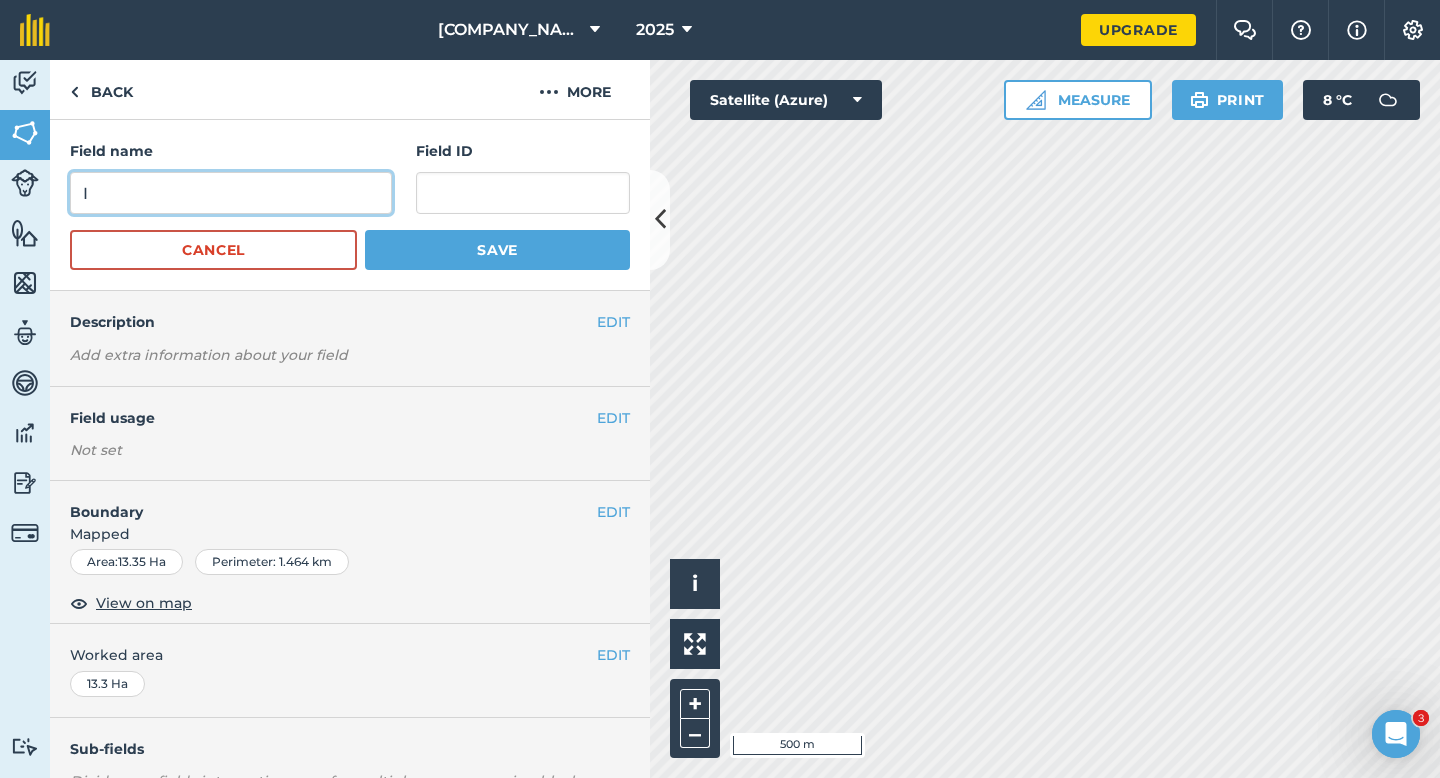 type on "I" 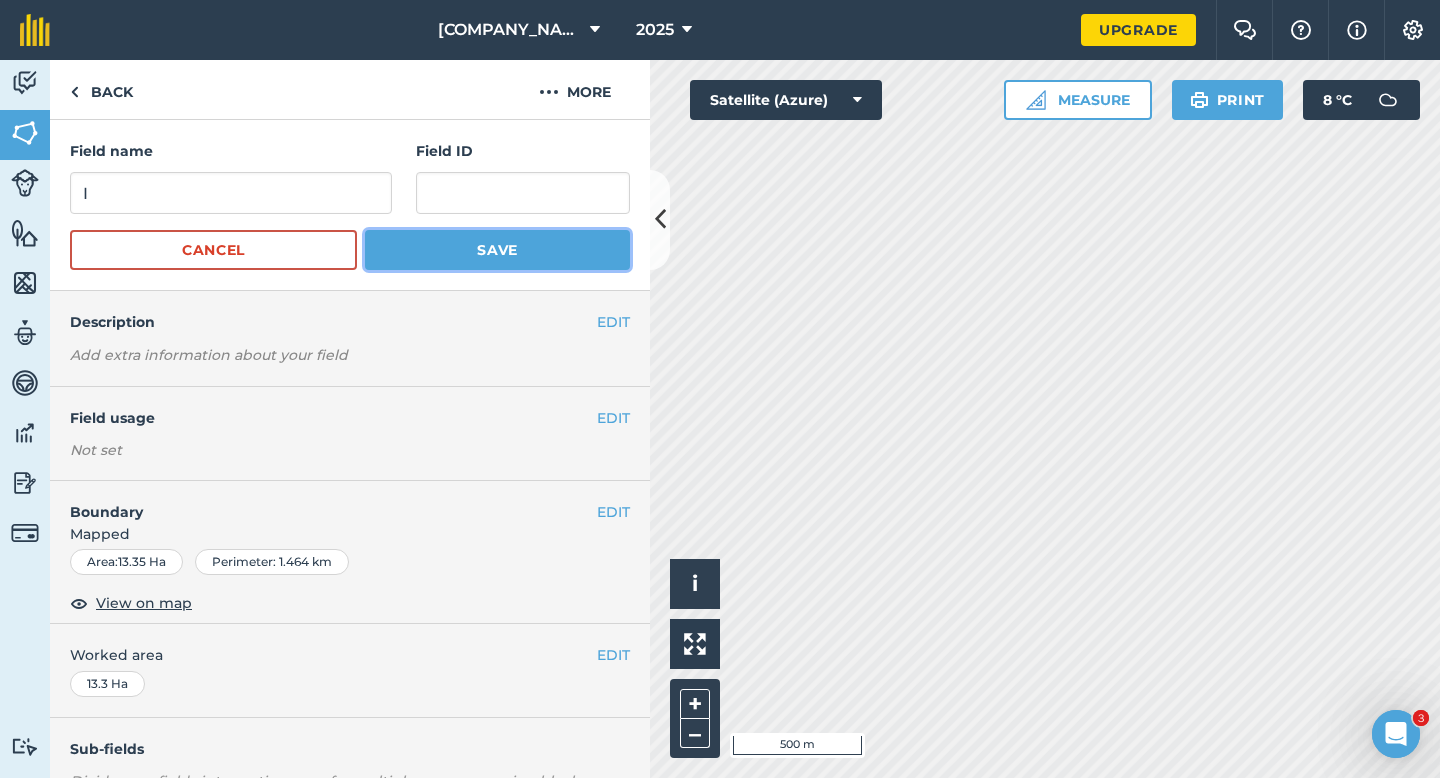 click on "Save" at bounding box center (497, 250) 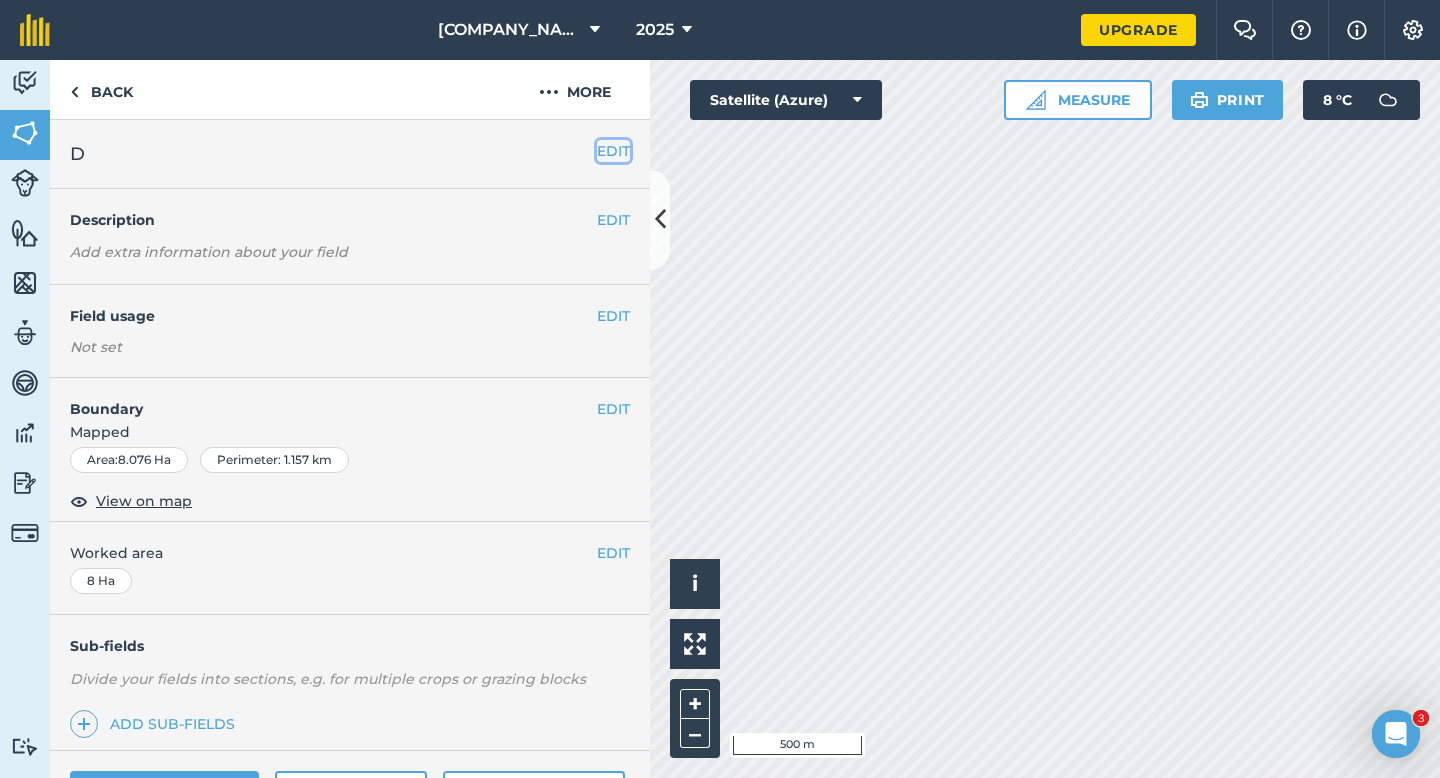 click on "EDIT" at bounding box center (613, 151) 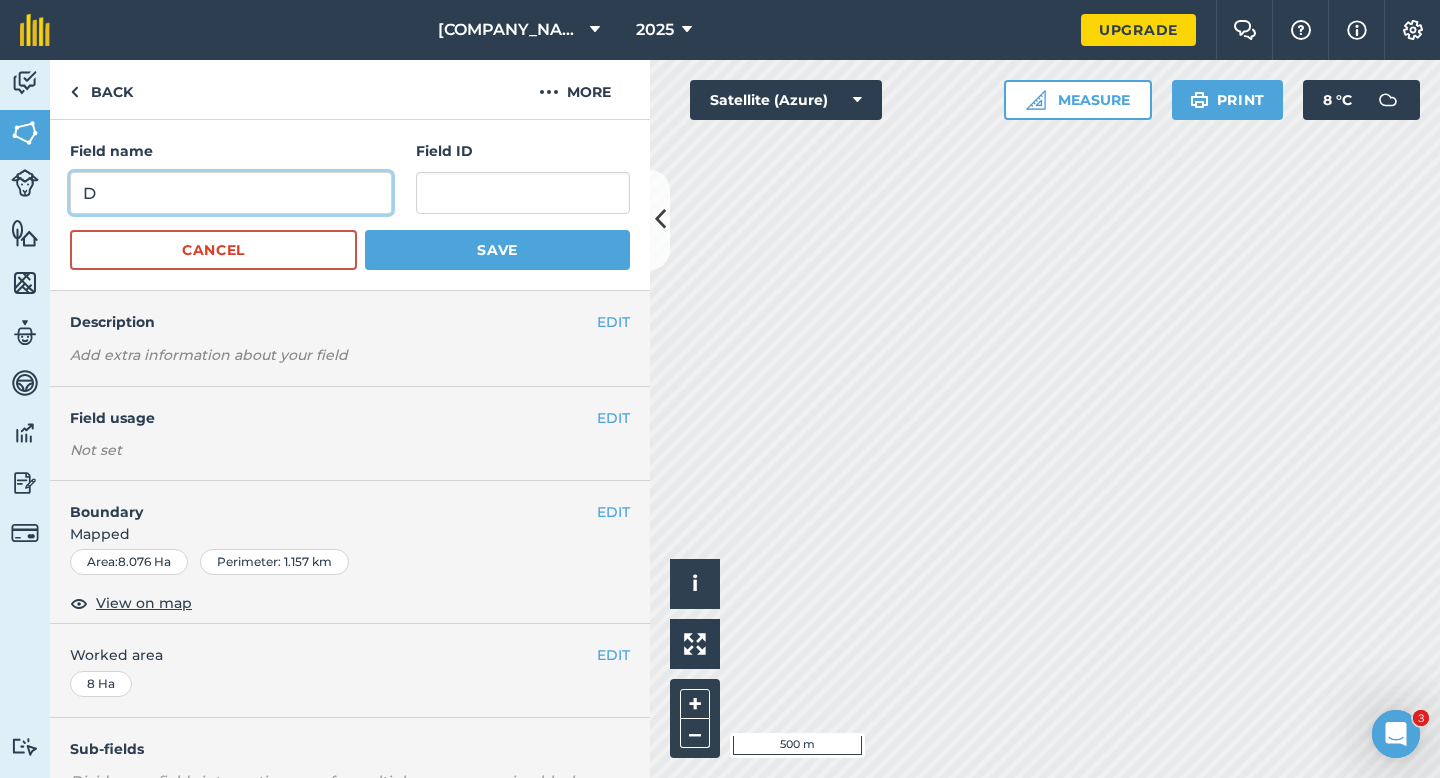 click on "D" at bounding box center [231, 193] 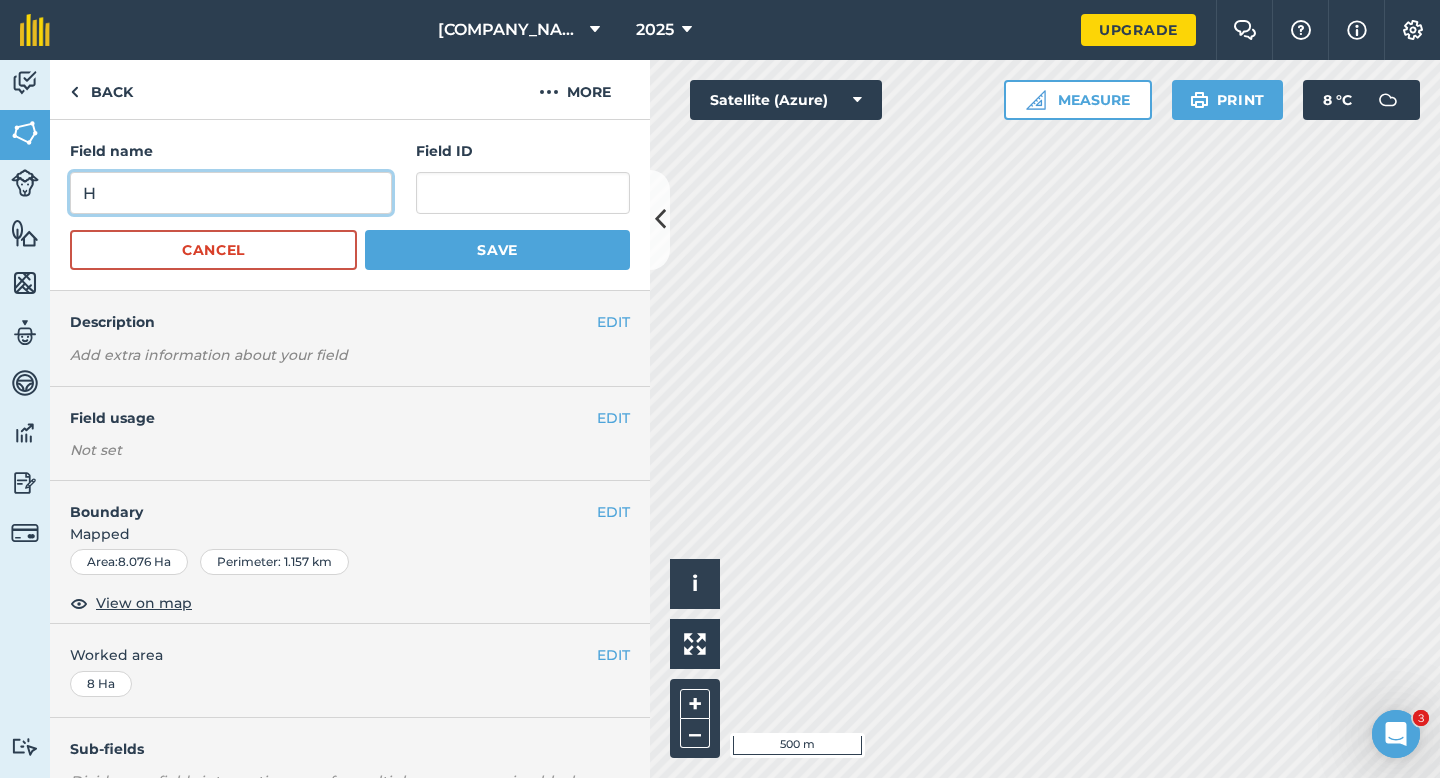 type on "H" 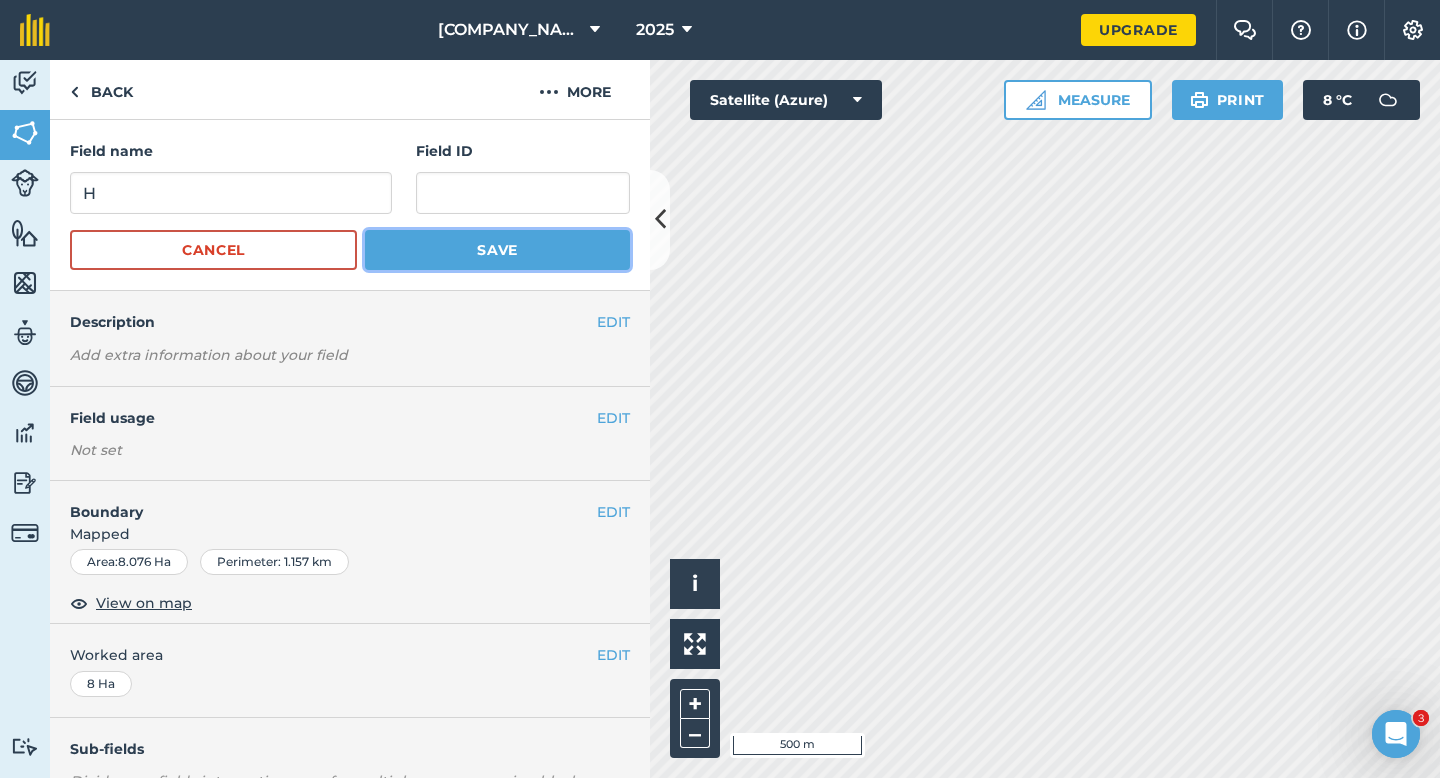 click on "Save" at bounding box center (497, 250) 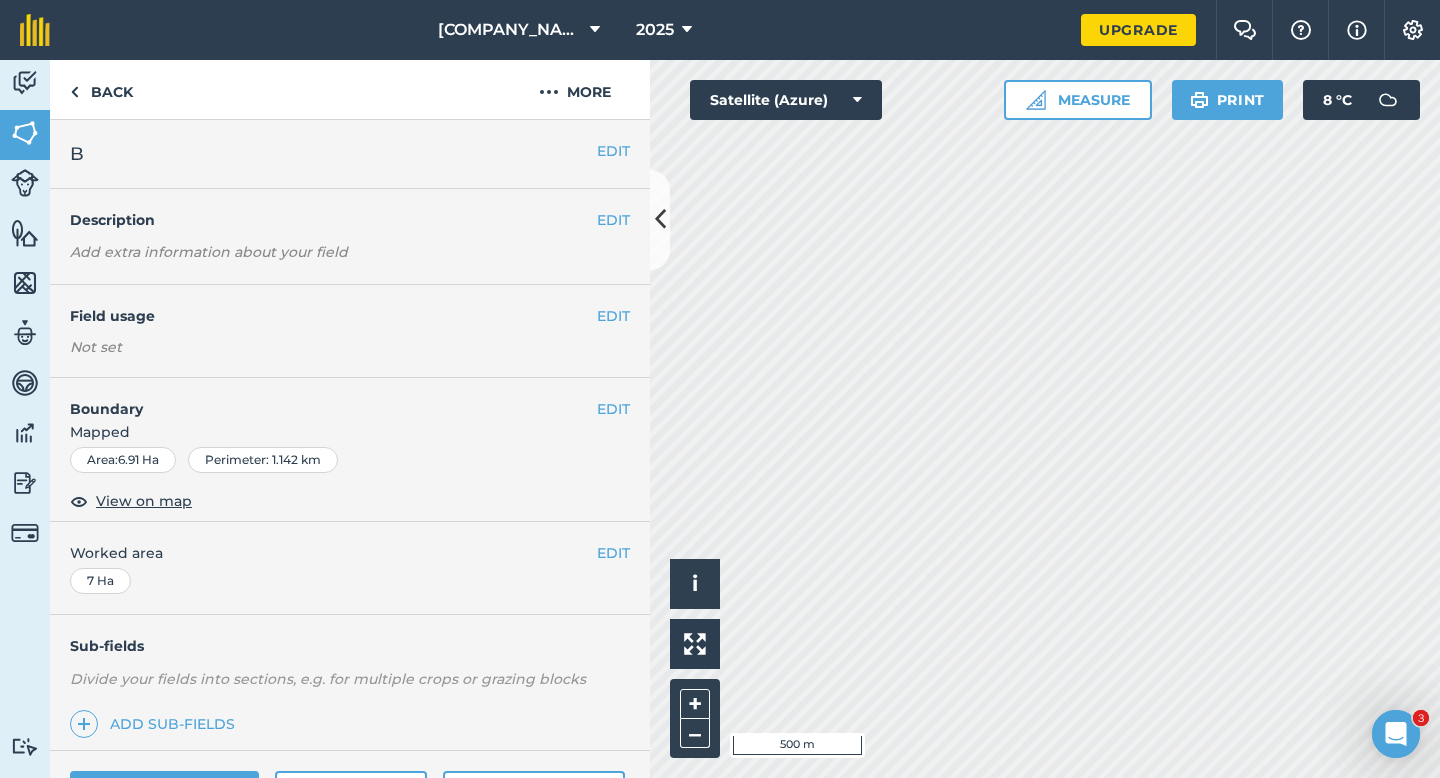 click on "EDIT B" at bounding box center (350, 154) 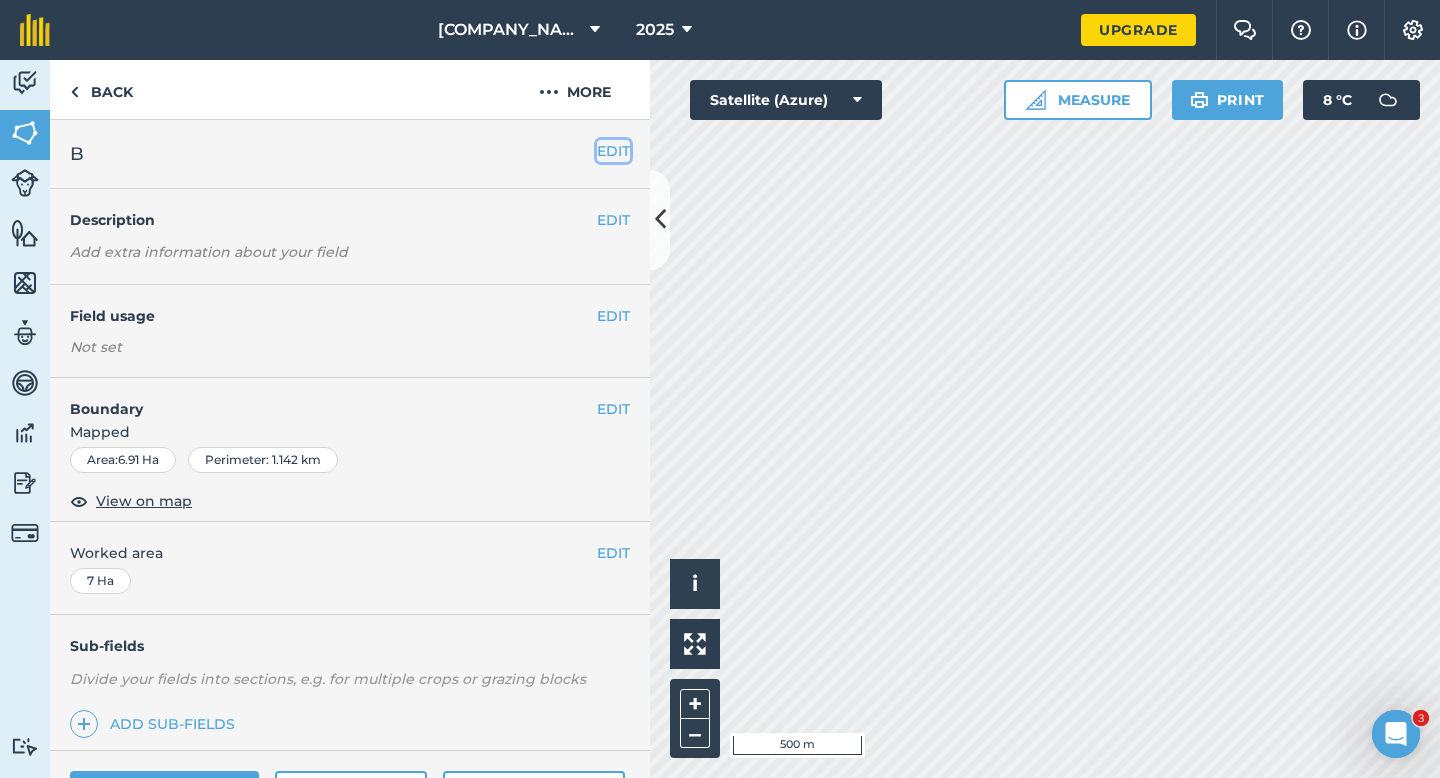 click on "EDIT" at bounding box center [613, 151] 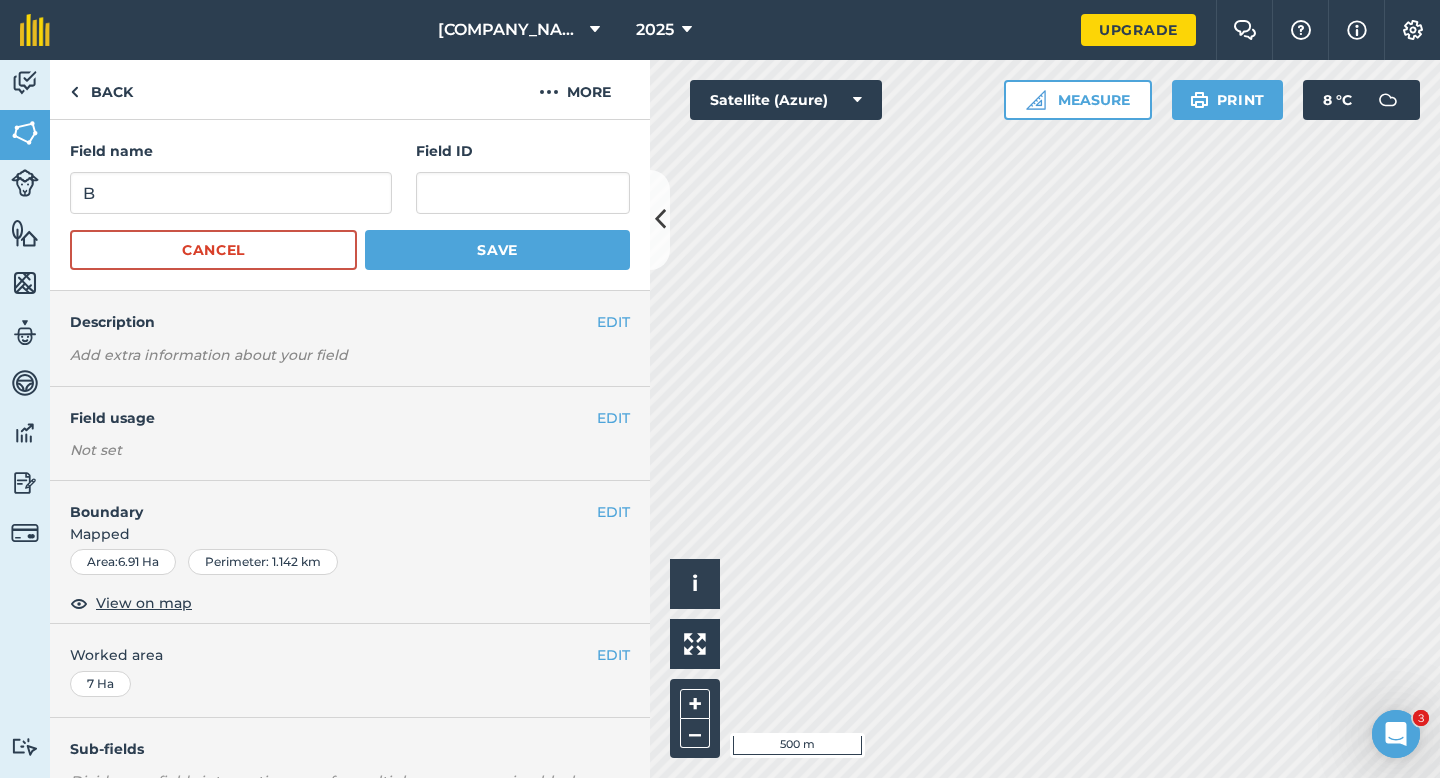 click on "Field name B Field ID" at bounding box center (350, 177) 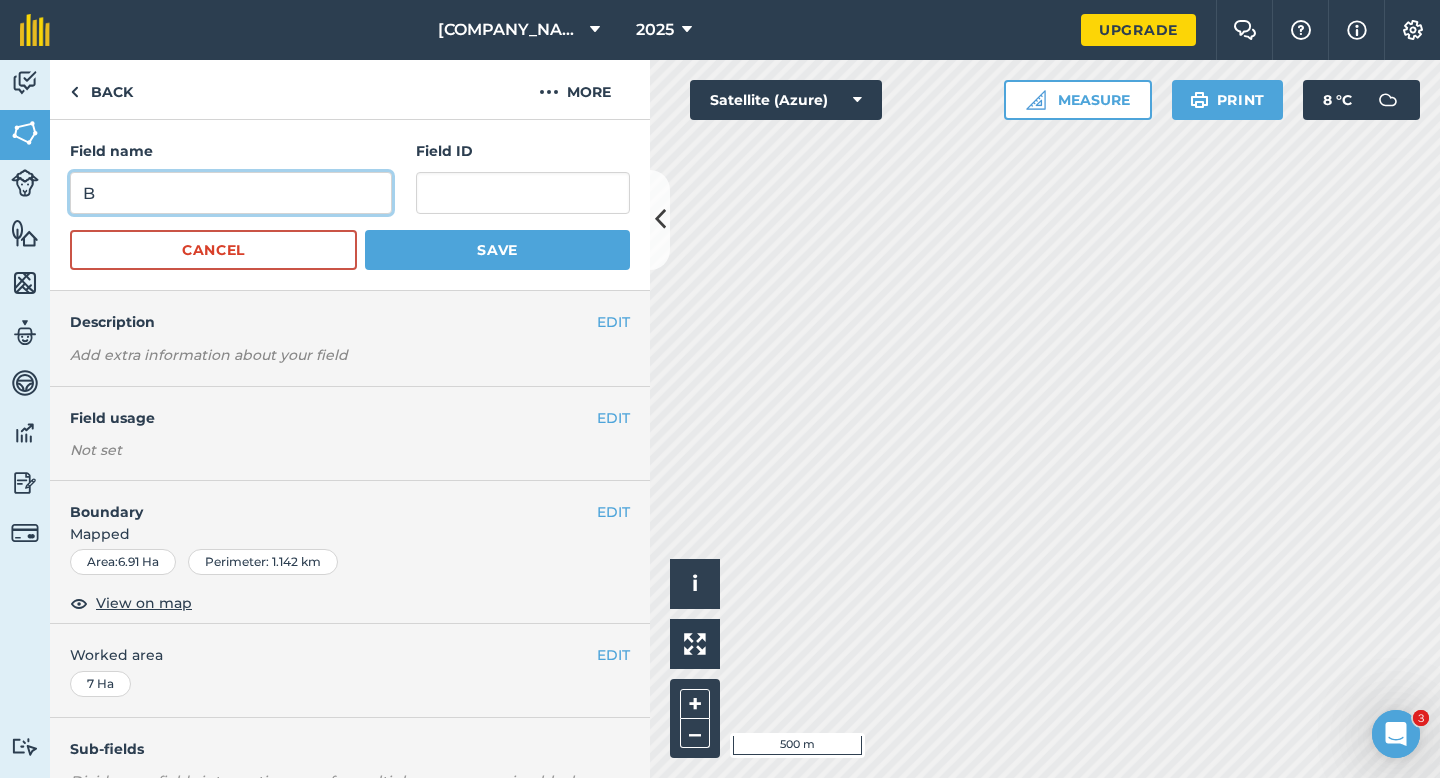 click on "B" at bounding box center (231, 193) 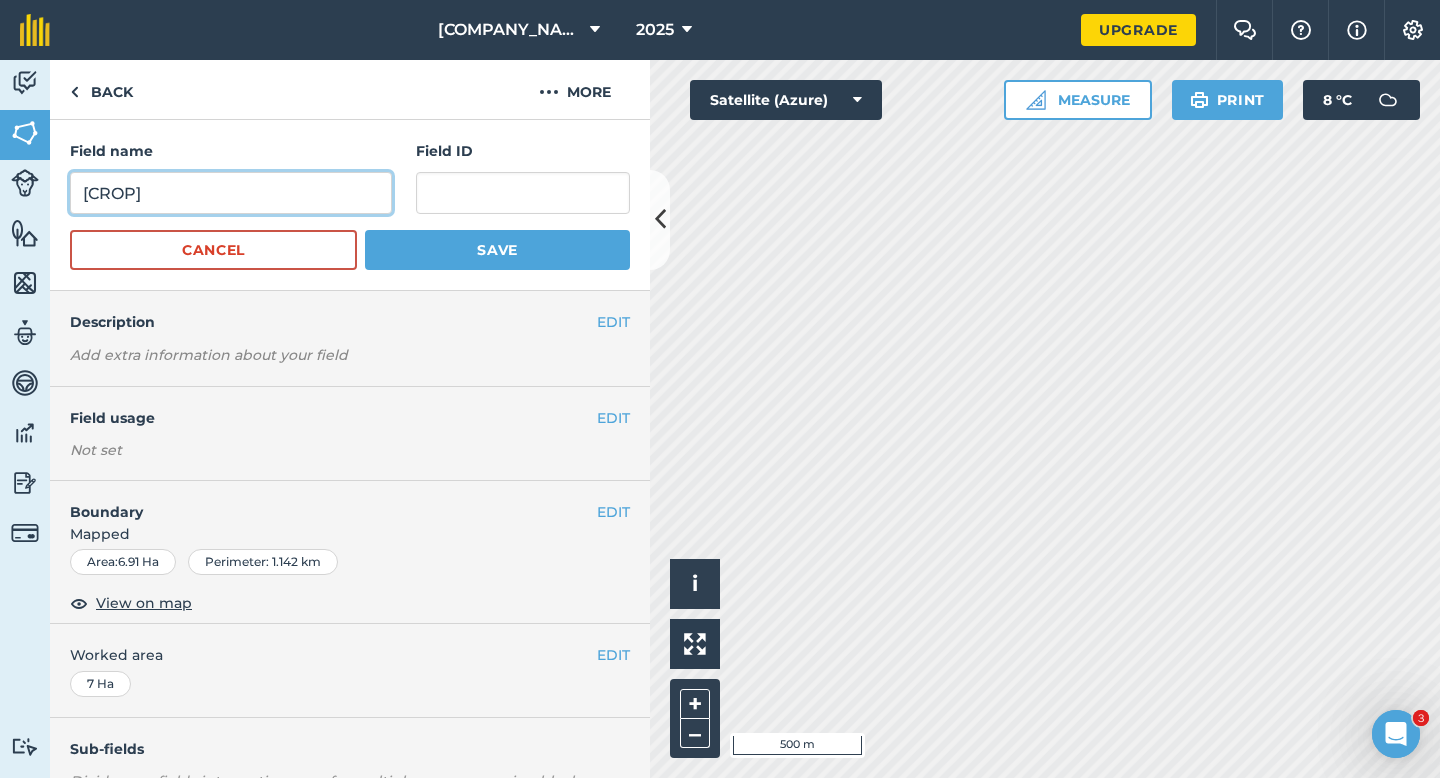 type on "[CROP]" 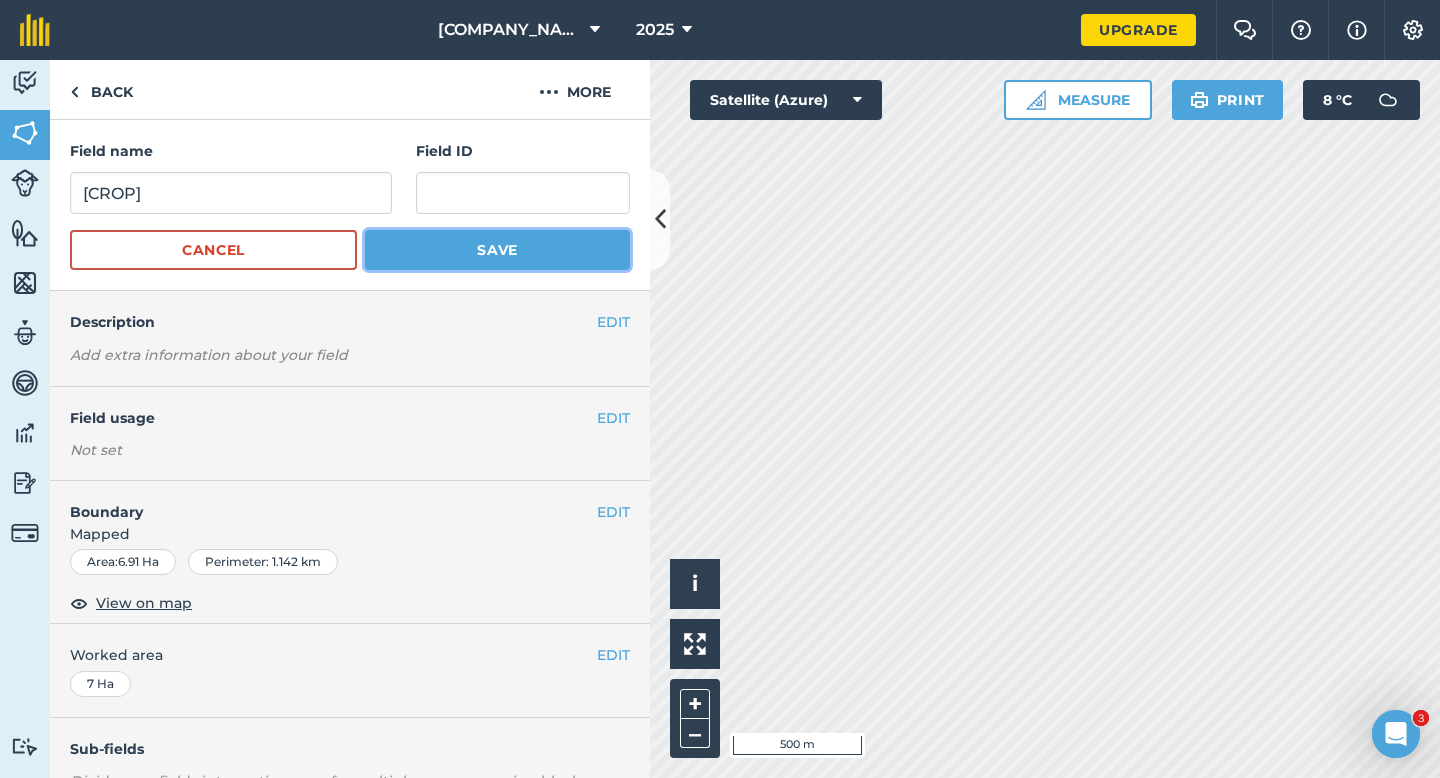 click on "Save" at bounding box center (497, 250) 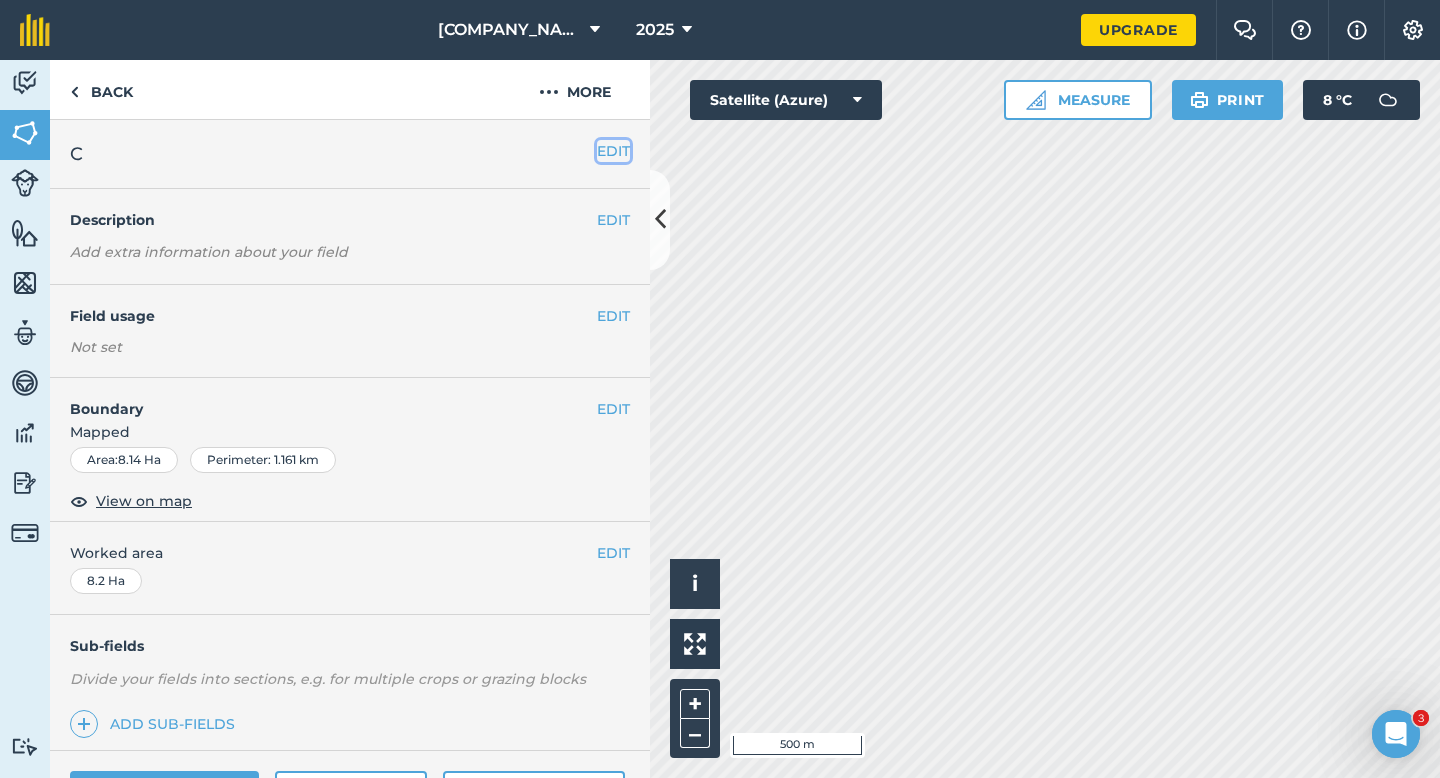 click on "EDIT" at bounding box center [613, 151] 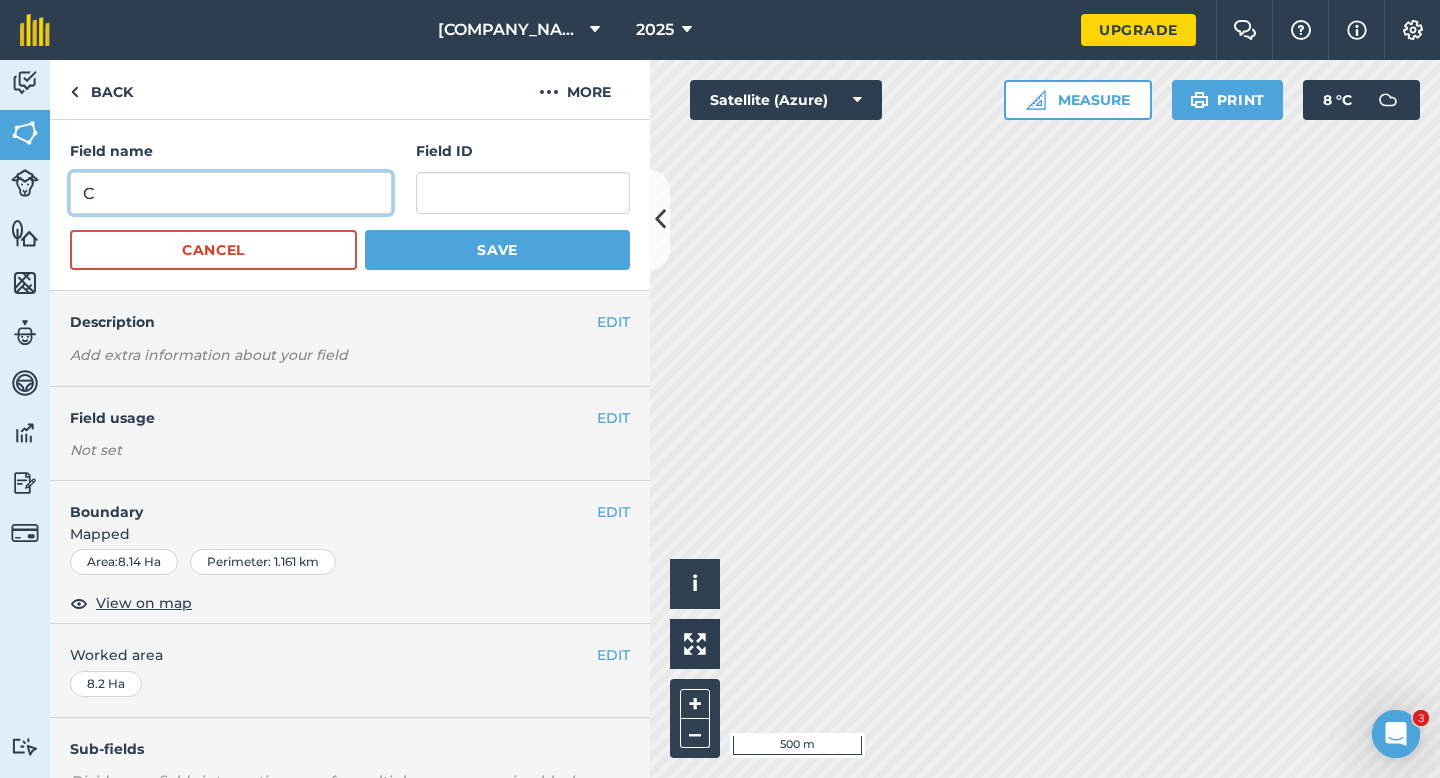 click on "C" at bounding box center (231, 193) 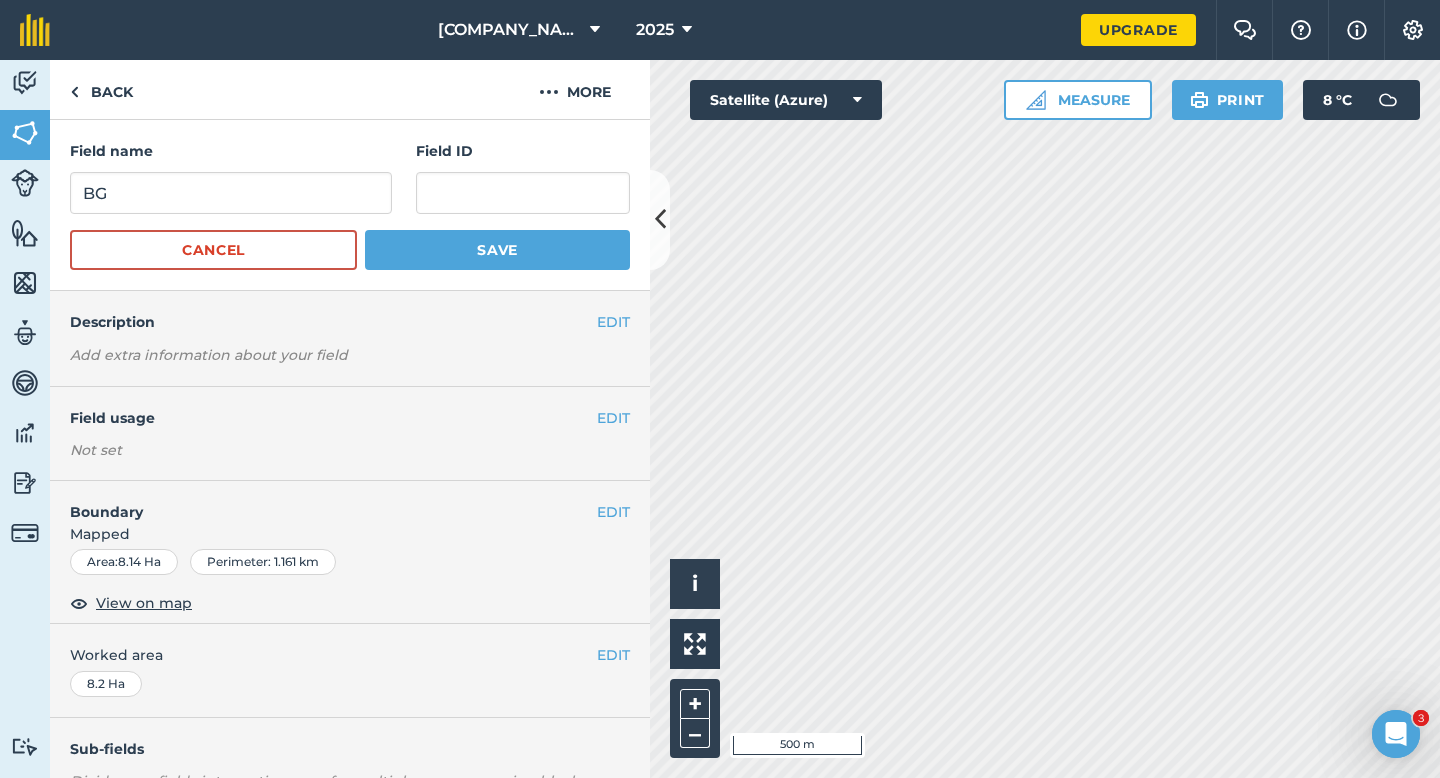 click on "Field name" at bounding box center (231, 151) 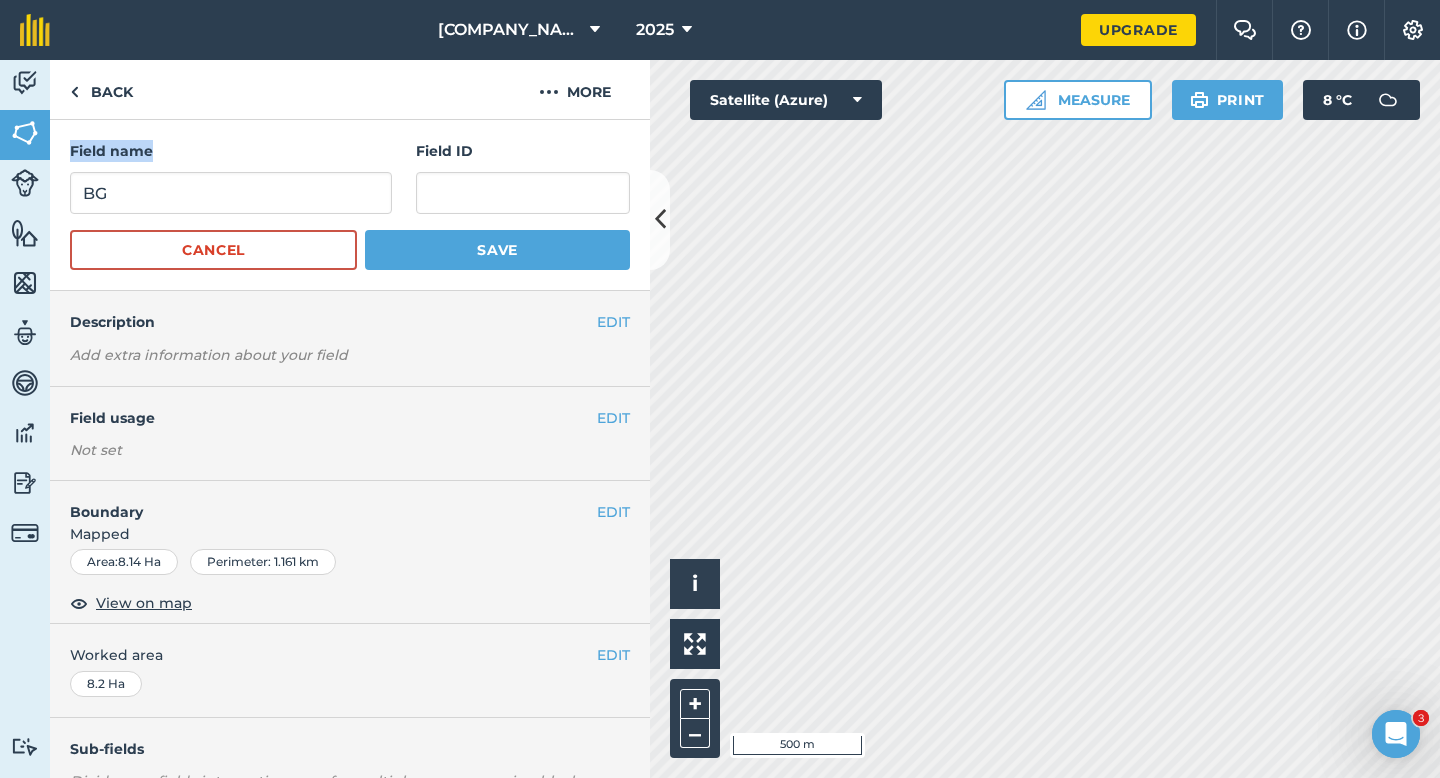 click on "Field name" at bounding box center (231, 151) 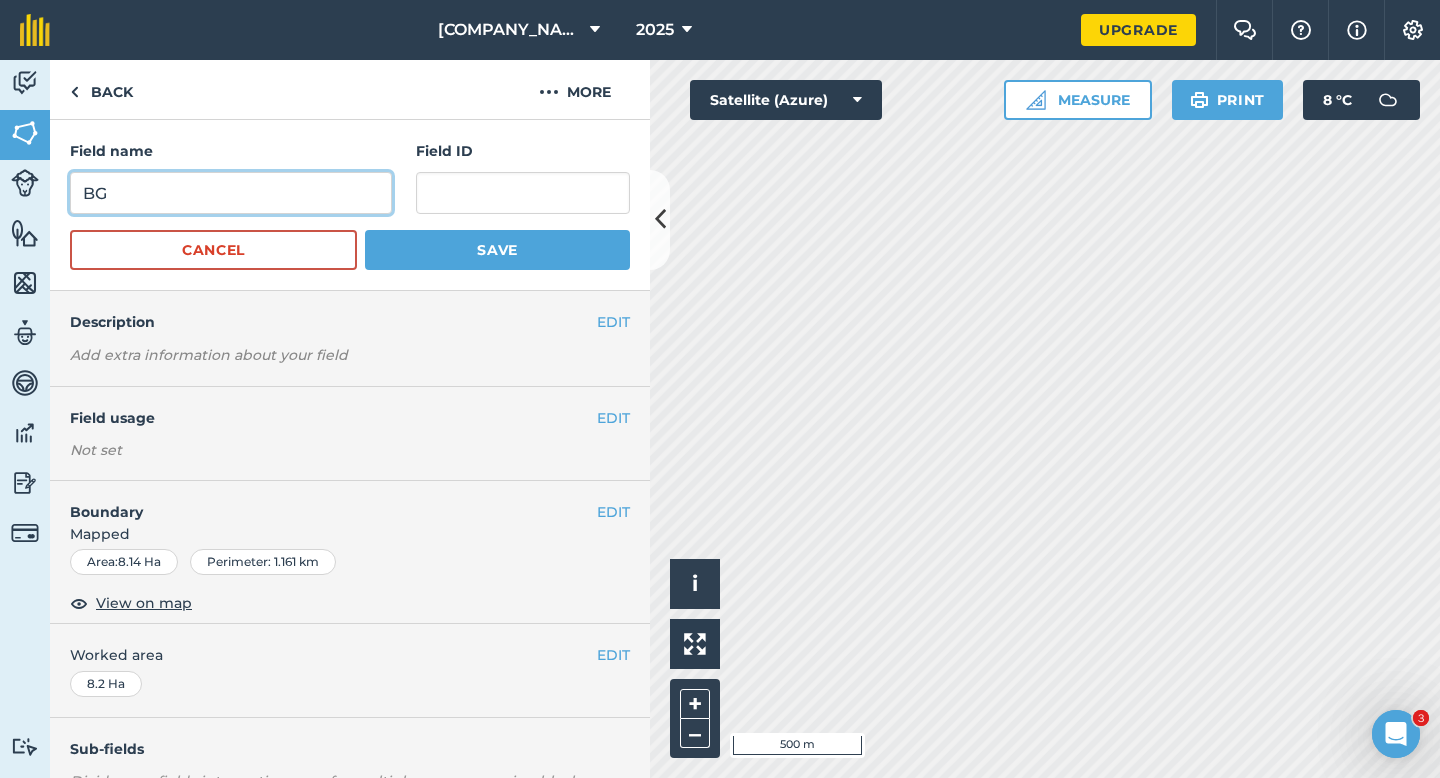 click on "BG" at bounding box center (231, 193) 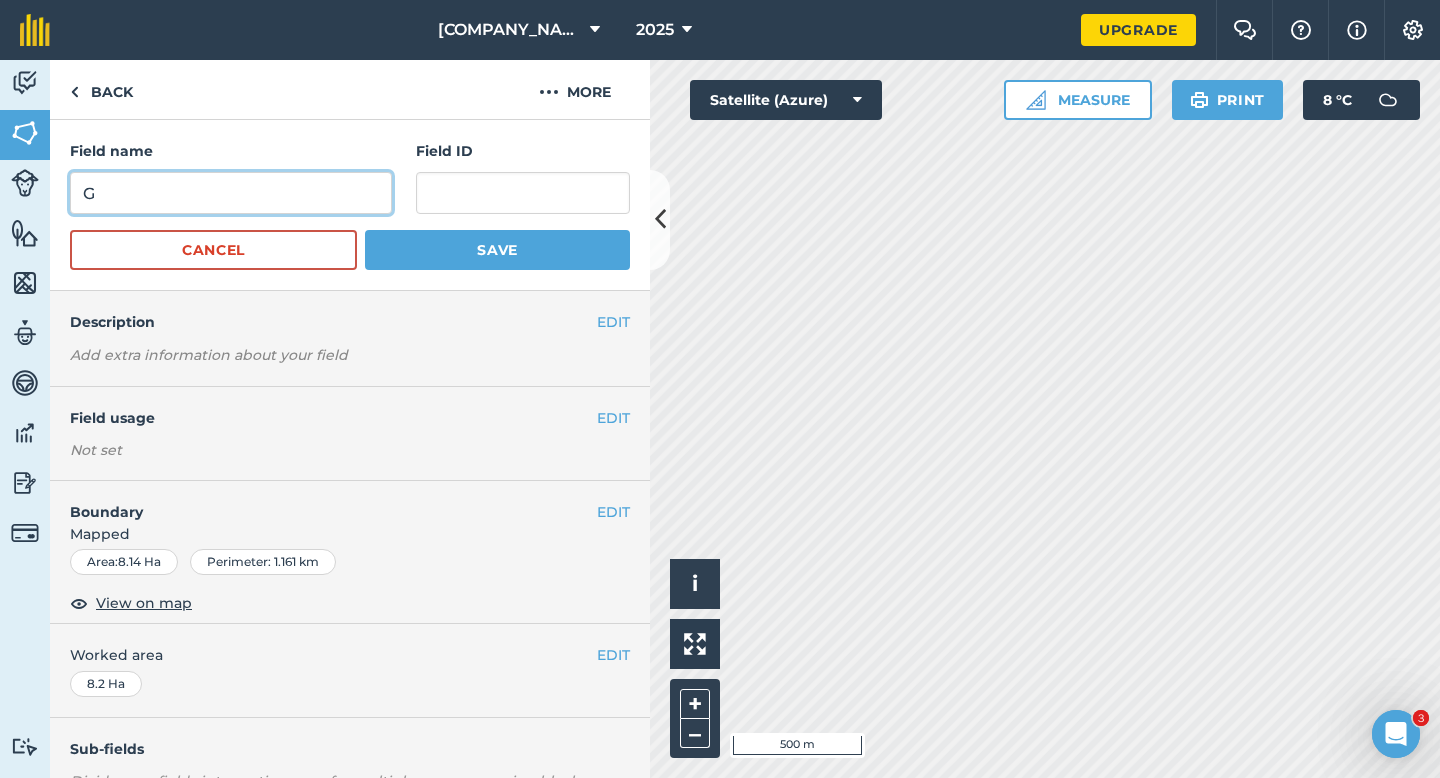 type on "G" 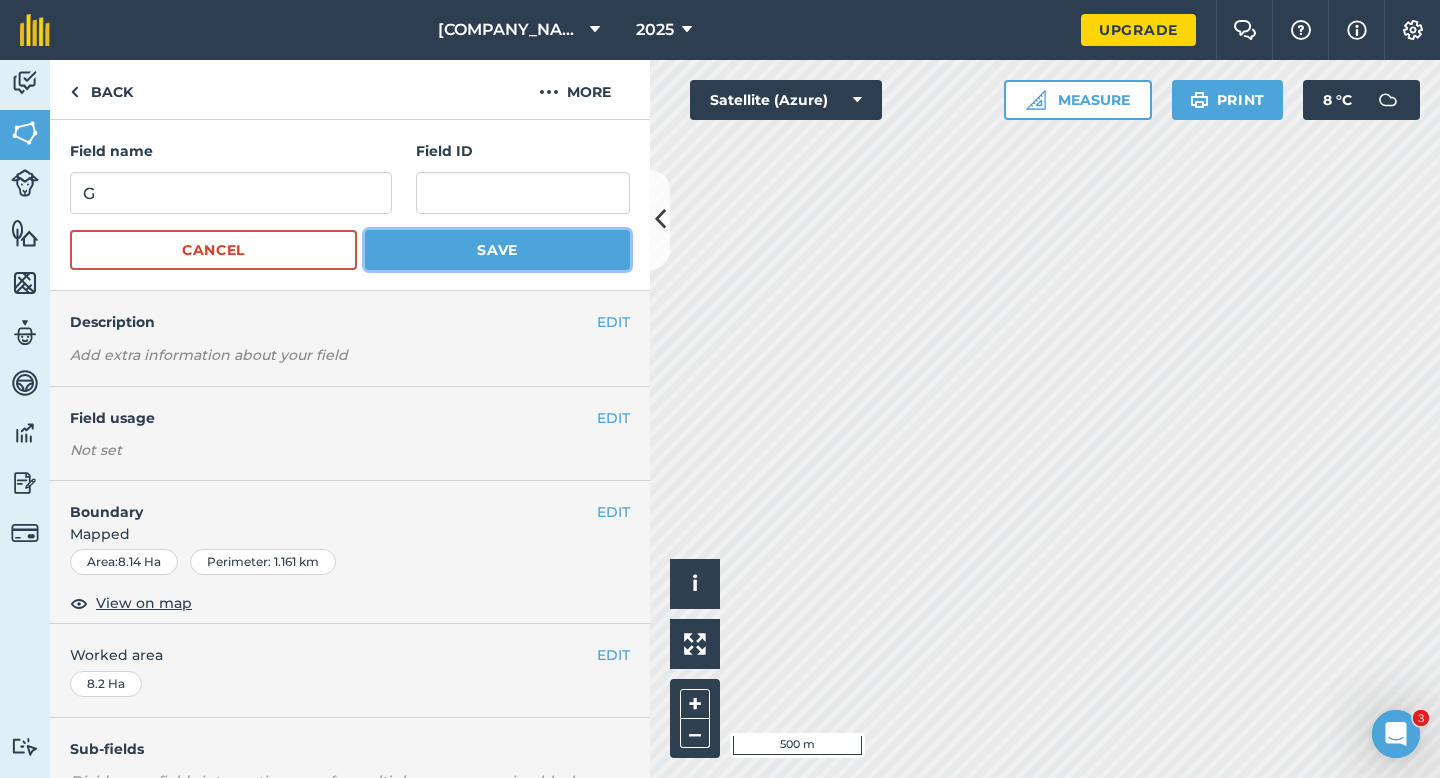 click on "Save" at bounding box center (497, 250) 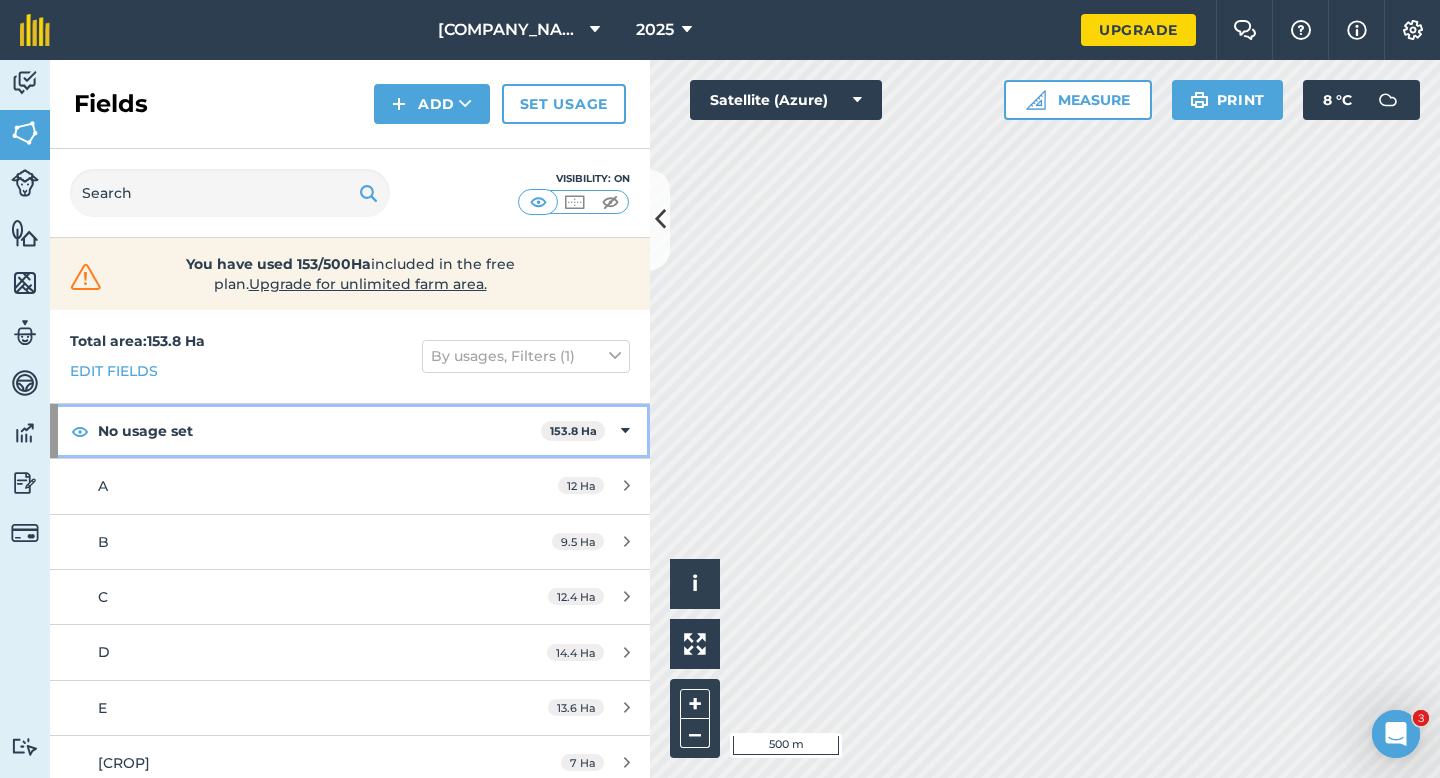 click on "No usage set 153.8   Ha" at bounding box center (350, 431) 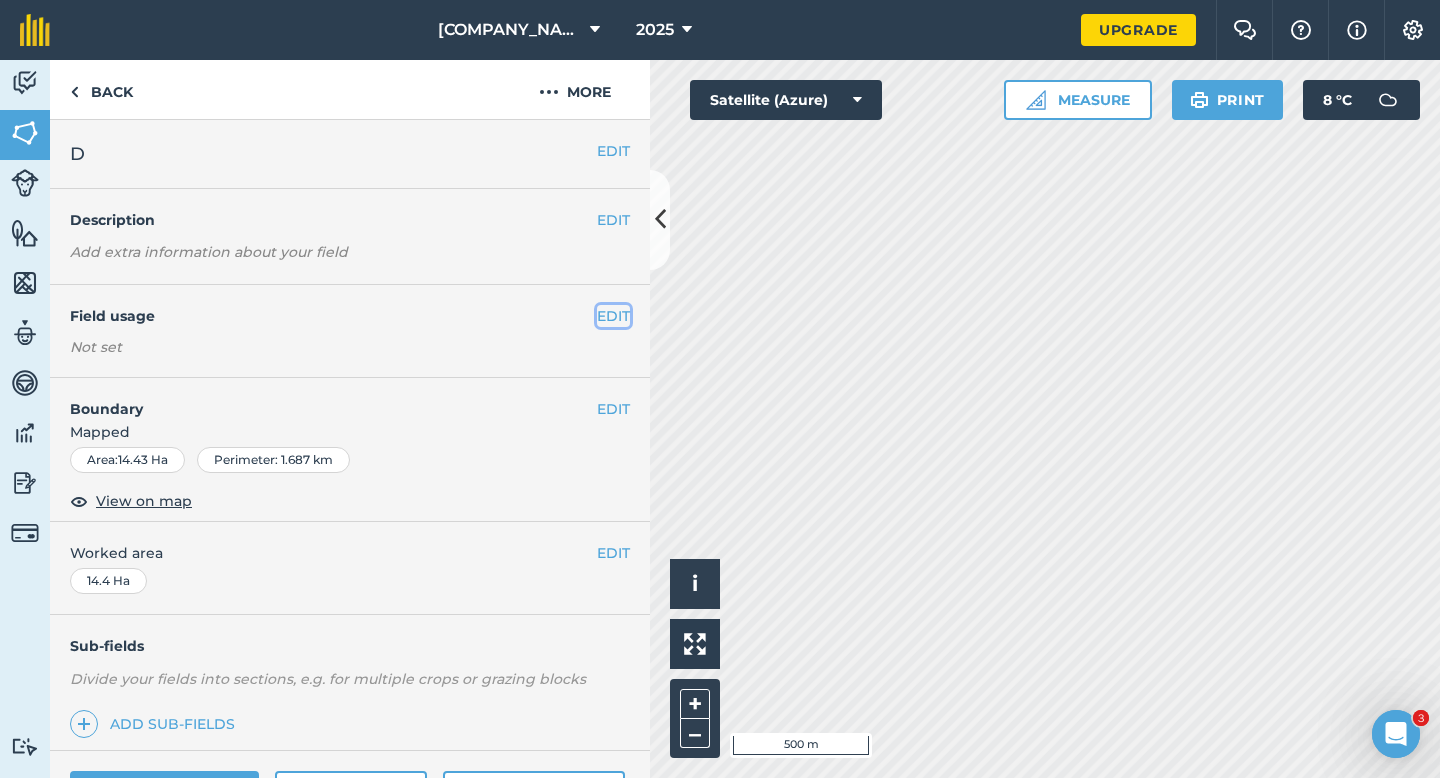 click on "EDIT" at bounding box center (613, 316) 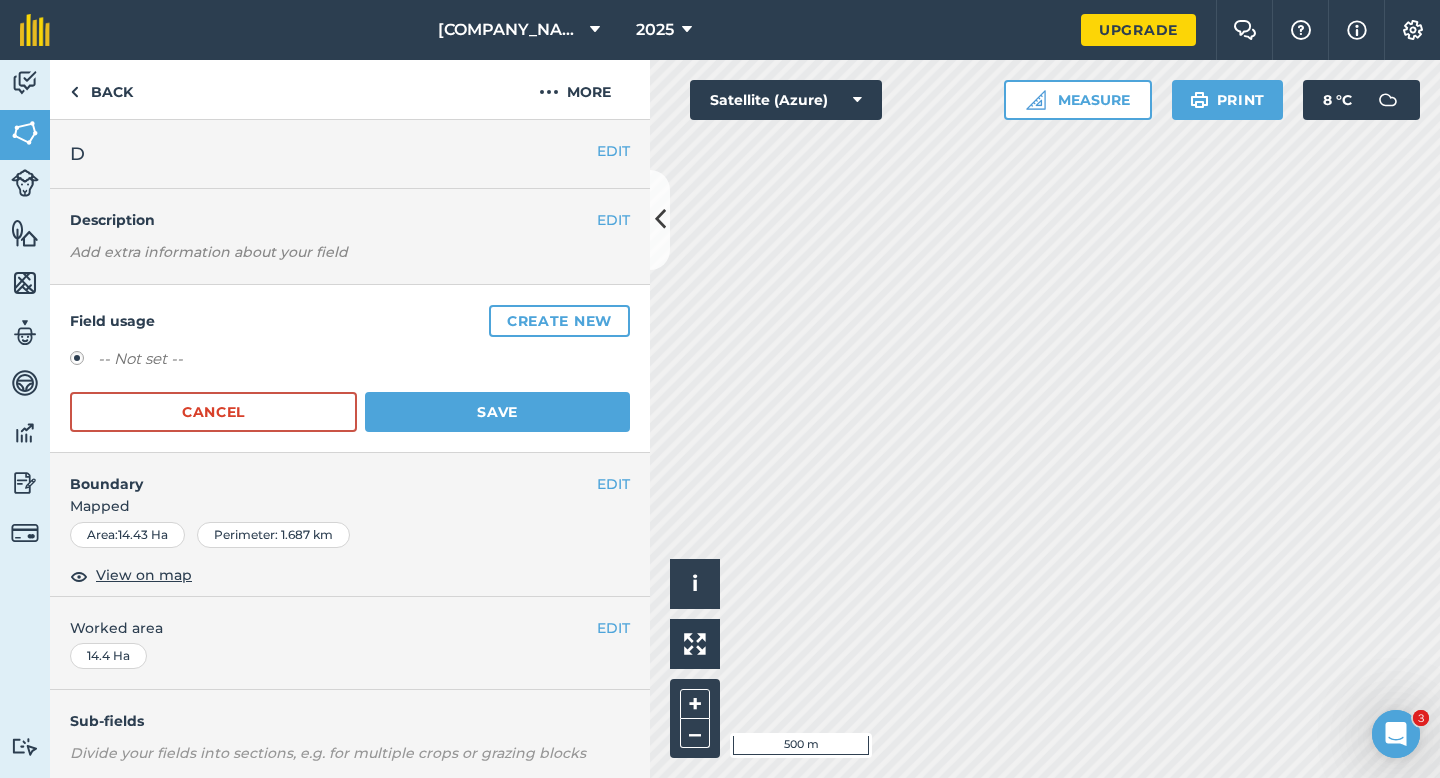 click on "Create new" at bounding box center [559, 321] 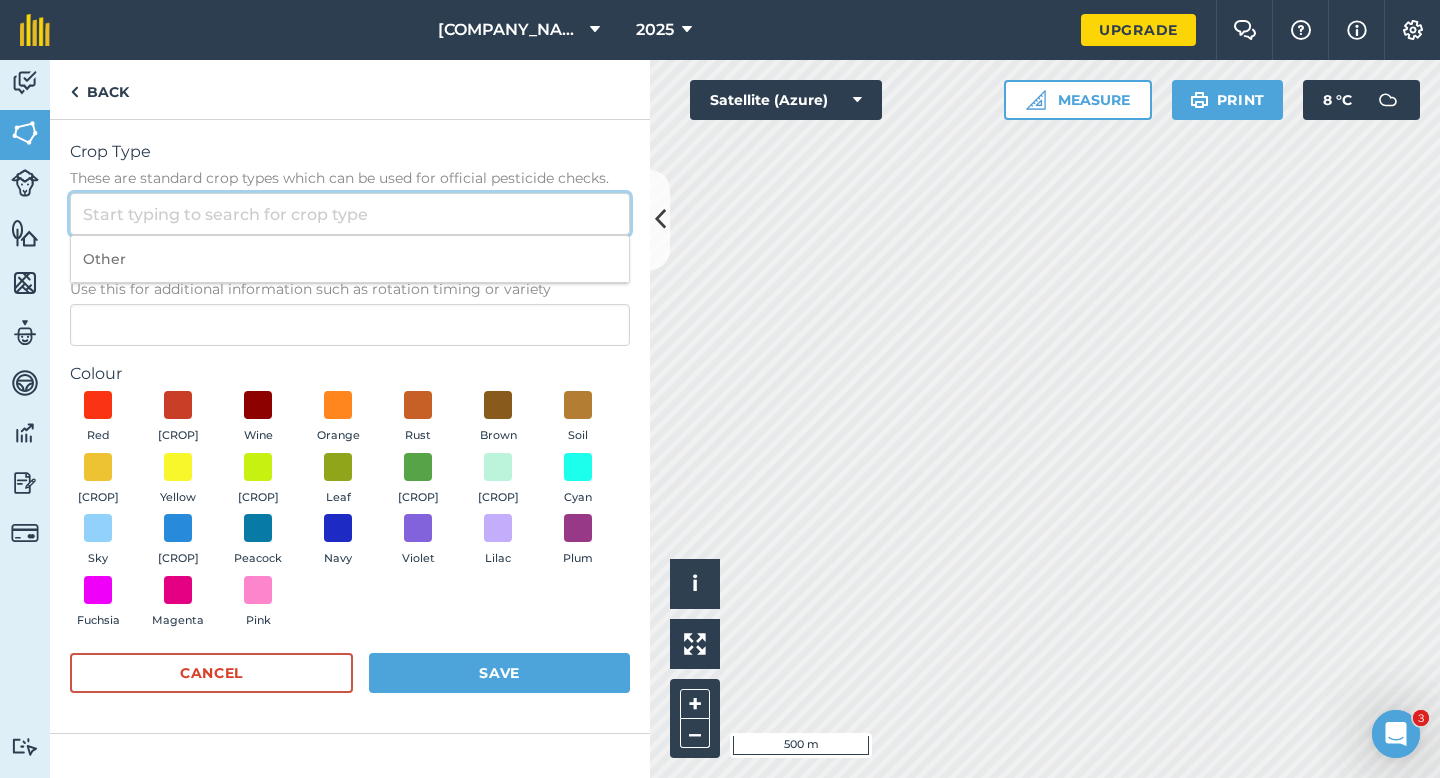 click on "Crop Type These are standard crop types which can be used for official pesticide checks." at bounding box center (350, 214) 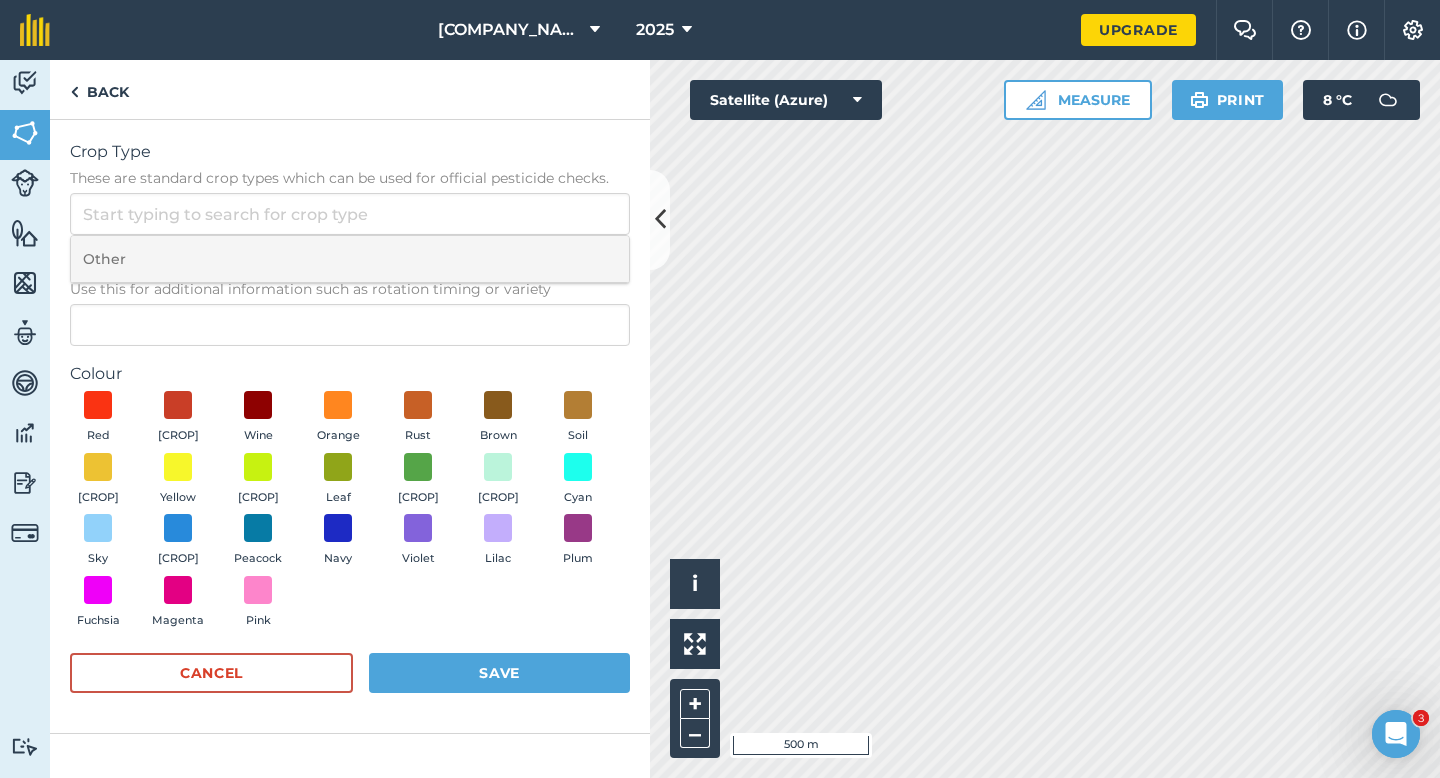 click on "Other" at bounding box center (350, 259) 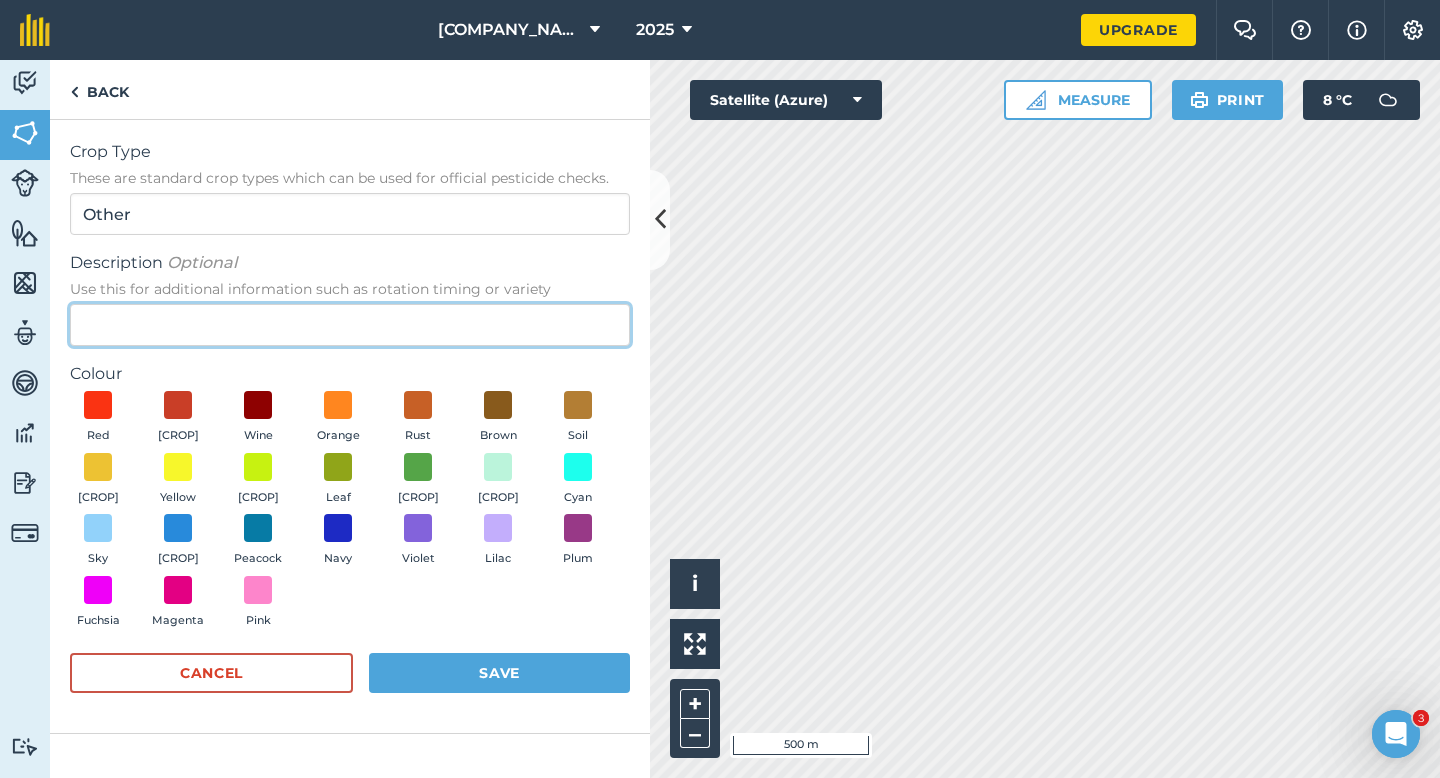 click on "Description   Optional Use this for additional information such as rotation timing or variety" at bounding box center [350, 325] 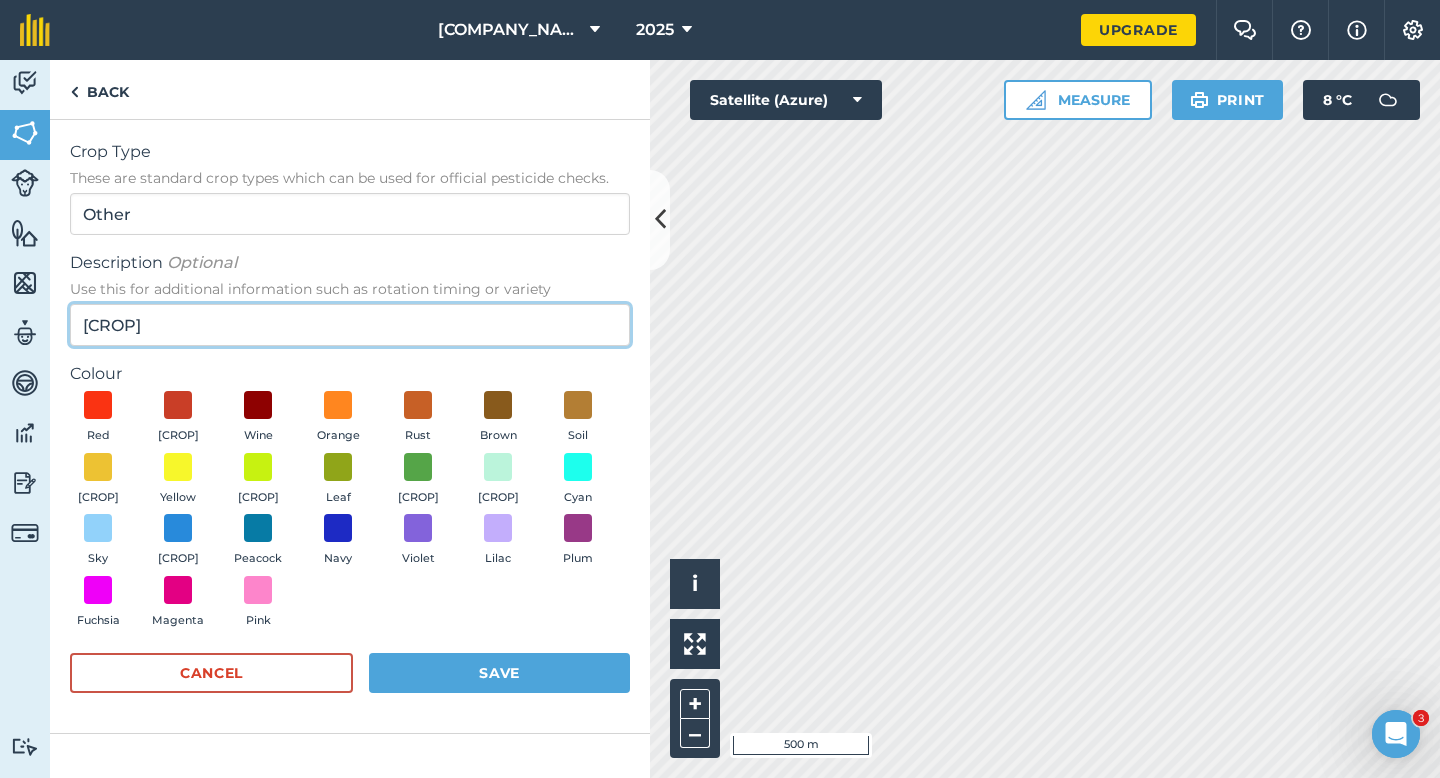 type on "[CROP]" 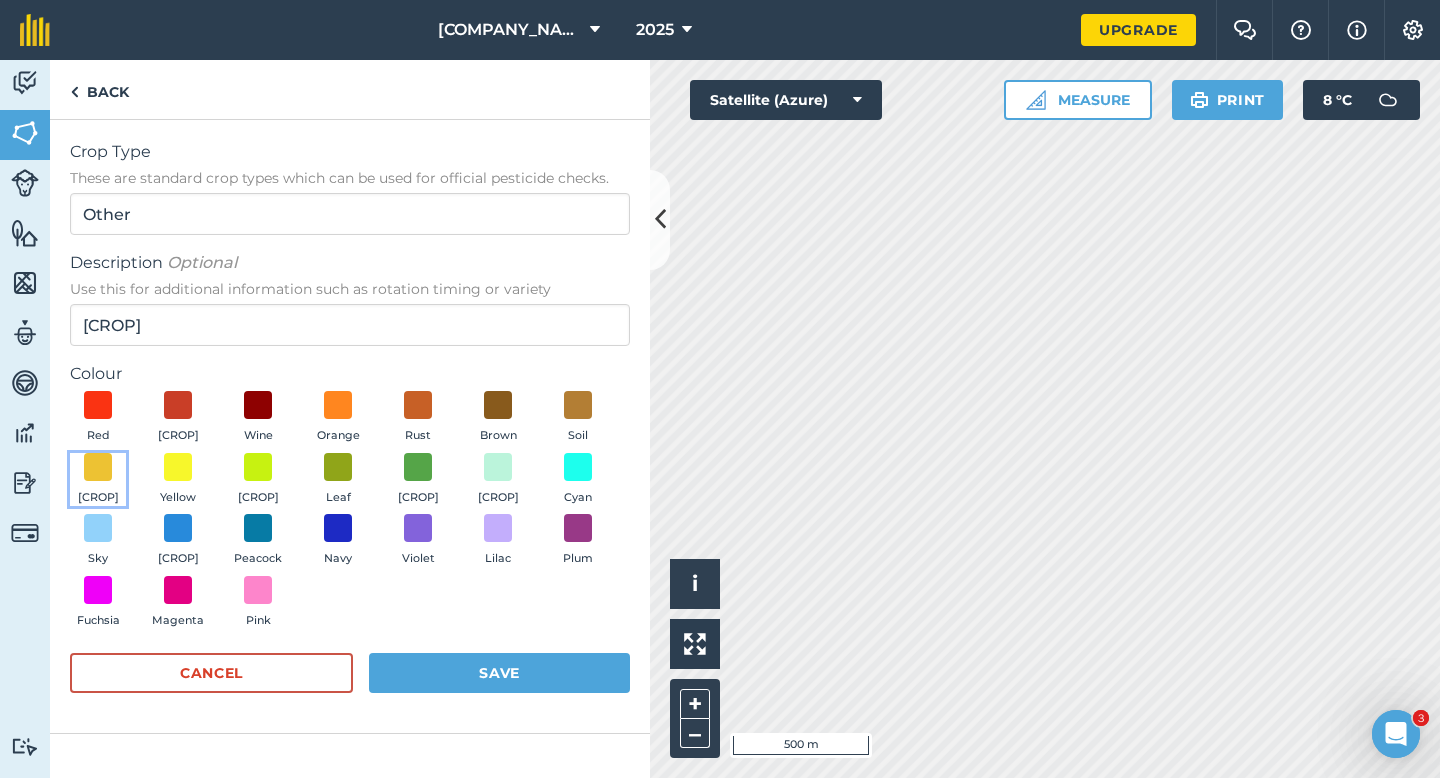 click on "[CROP]" at bounding box center (98, 480) 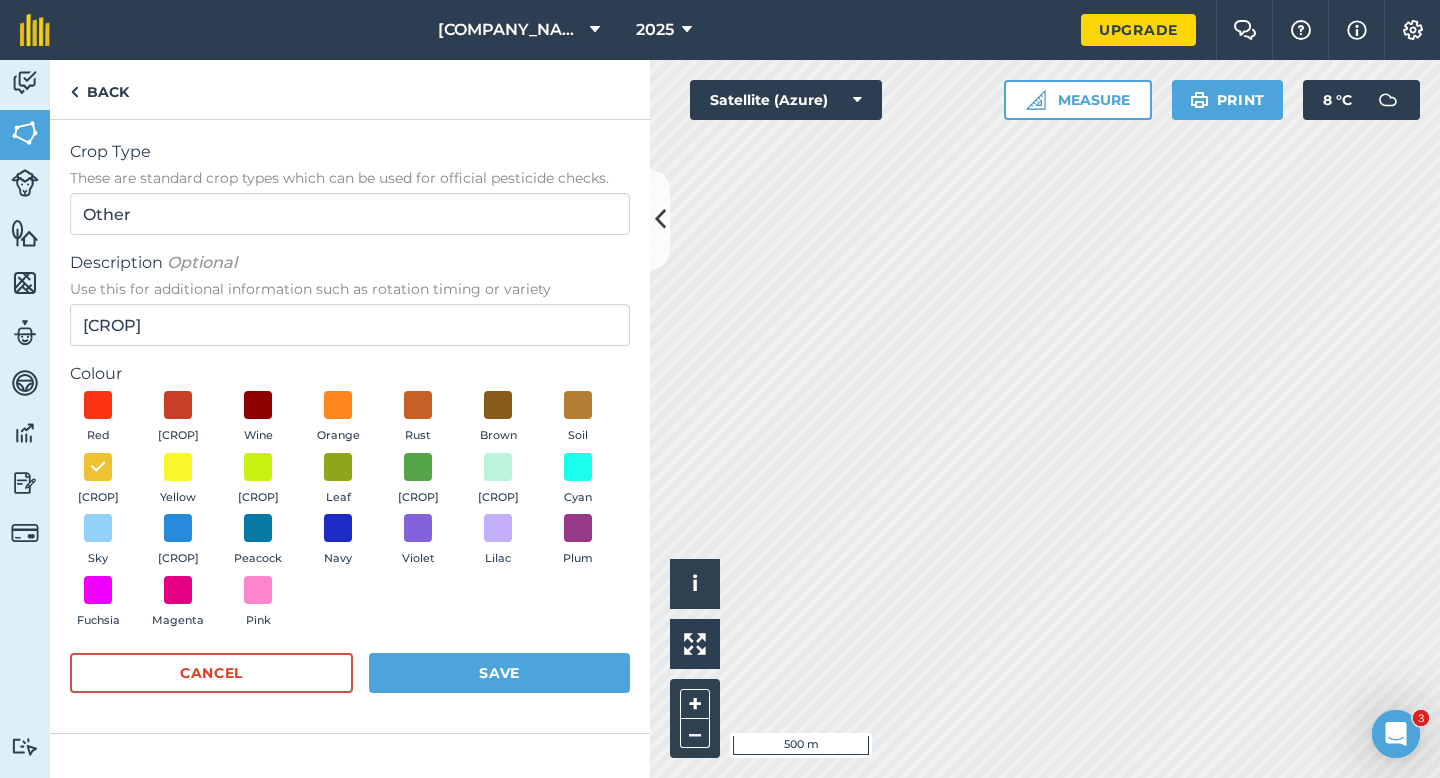 click on "Crop Type These are standard crop types which can be used for official pesticide checks. Other Description   Optional Use this for additional information such as rotation timing or variety Wheat Colour Red Brick Wine Orange Rust Brown Soil Gold Yellow Lime Leaf Grass Mint Cyan Sky Sea Peacock Navy Violet Lilac Plum Fuchsia Magenta Pink Cancel Save" at bounding box center (350, 426) 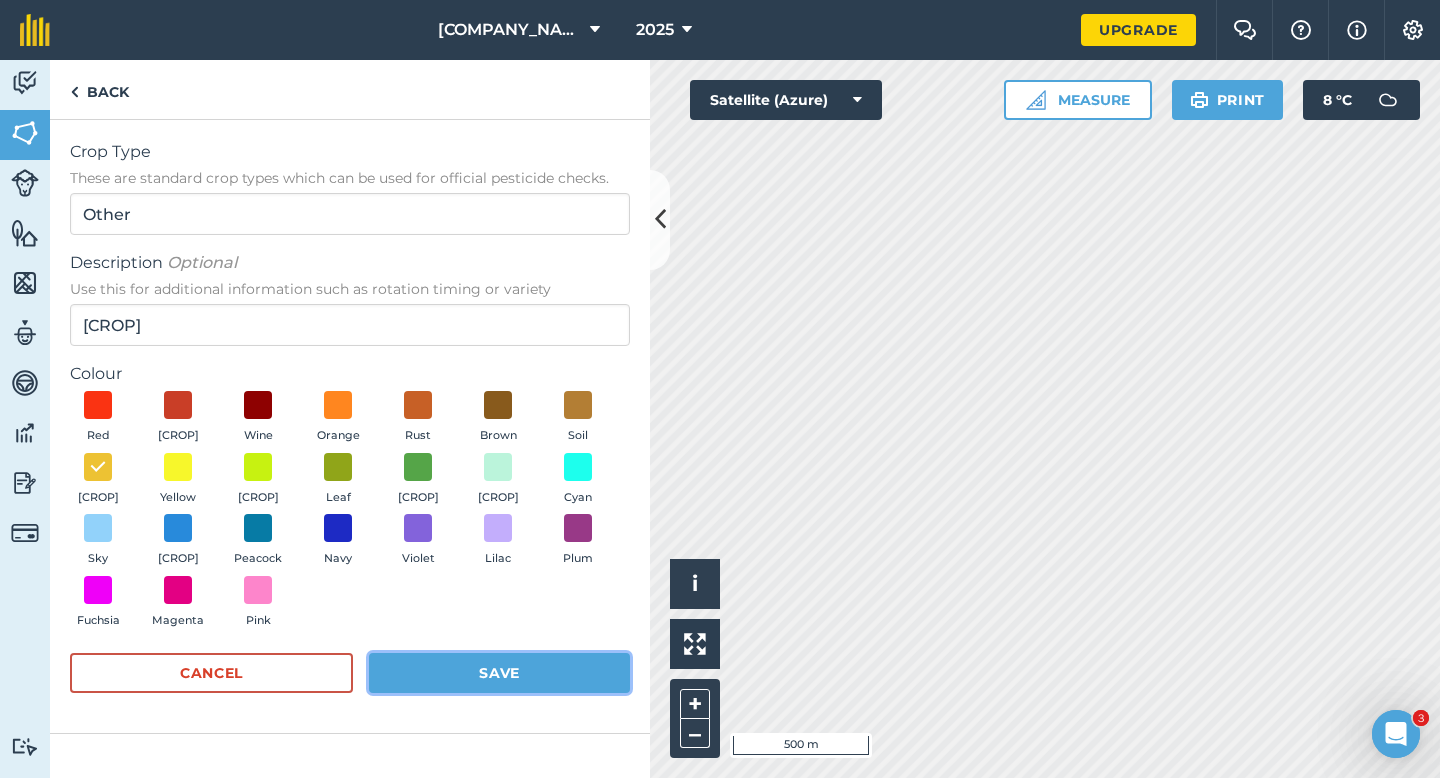 click on "Save" at bounding box center [499, 673] 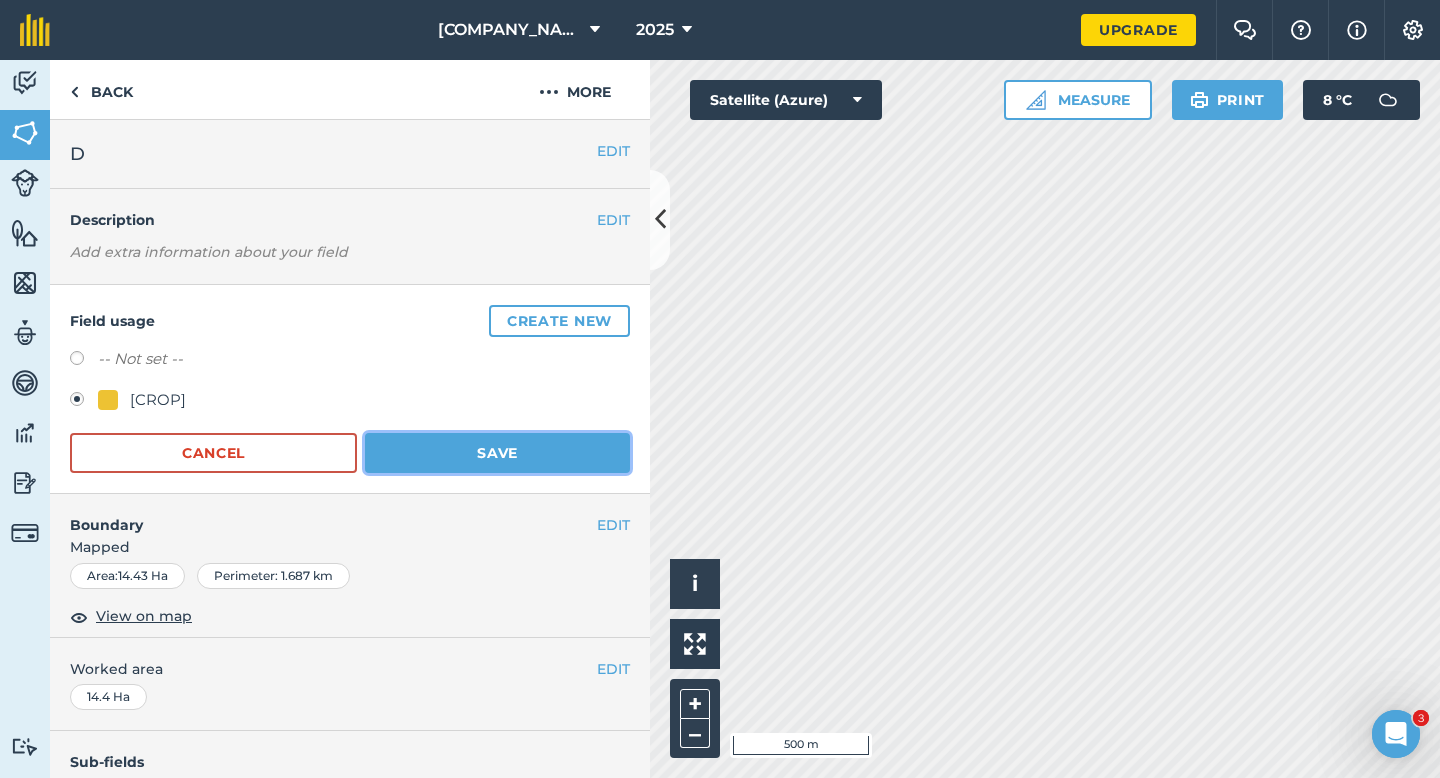 click on "Save" at bounding box center (497, 453) 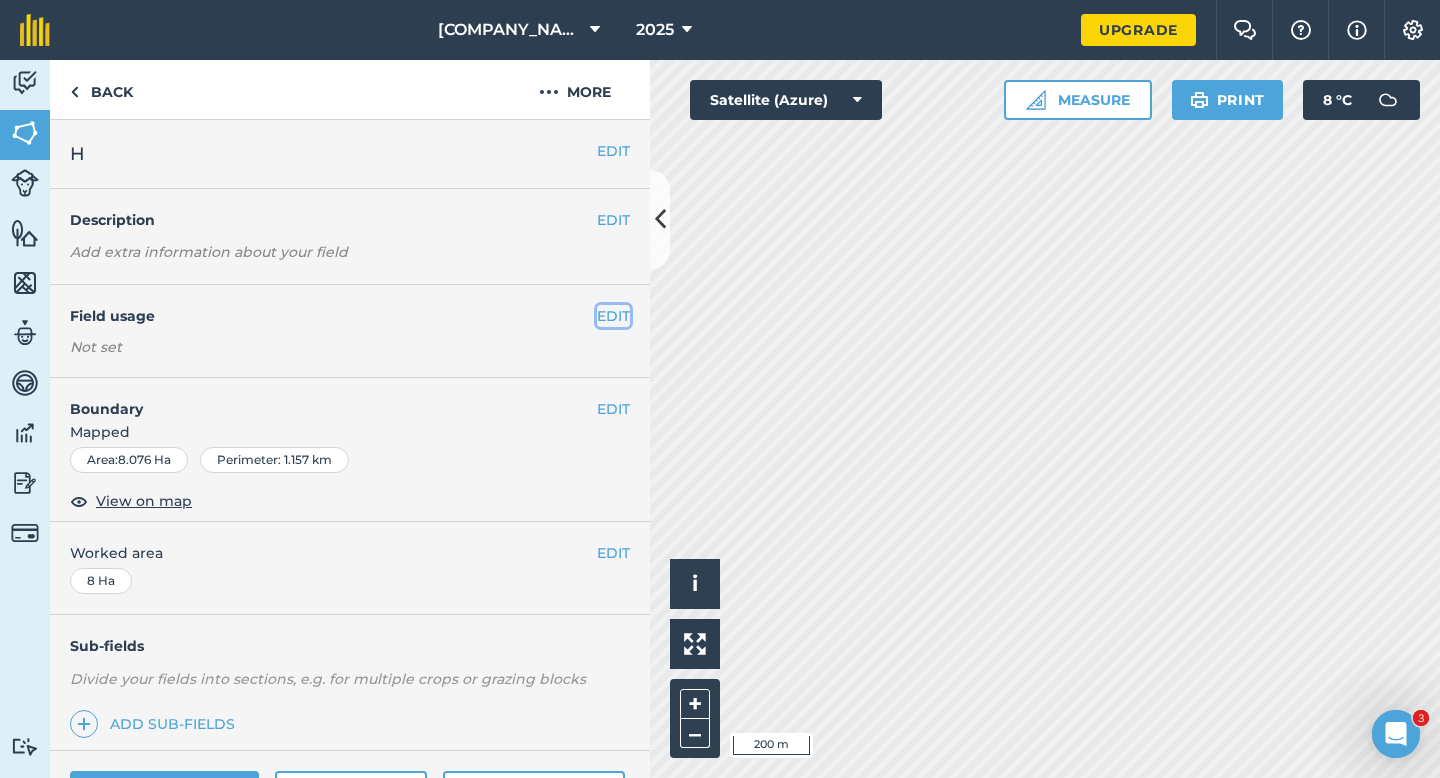 click on "EDIT" at bounding box center (613, 316) 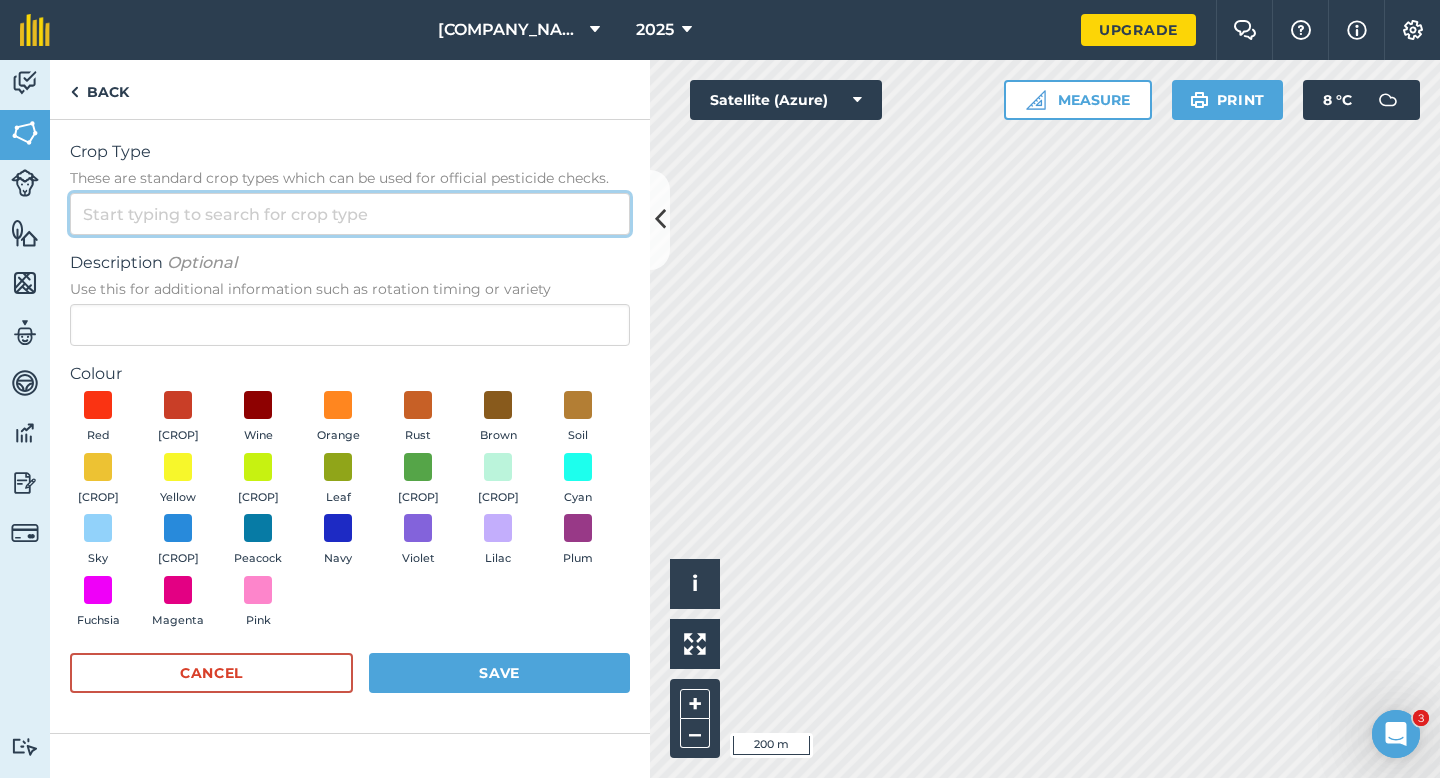 click on "Crop Type These are standard crop types which can be used for official pesticide checks." at bounding box center [350, 214] 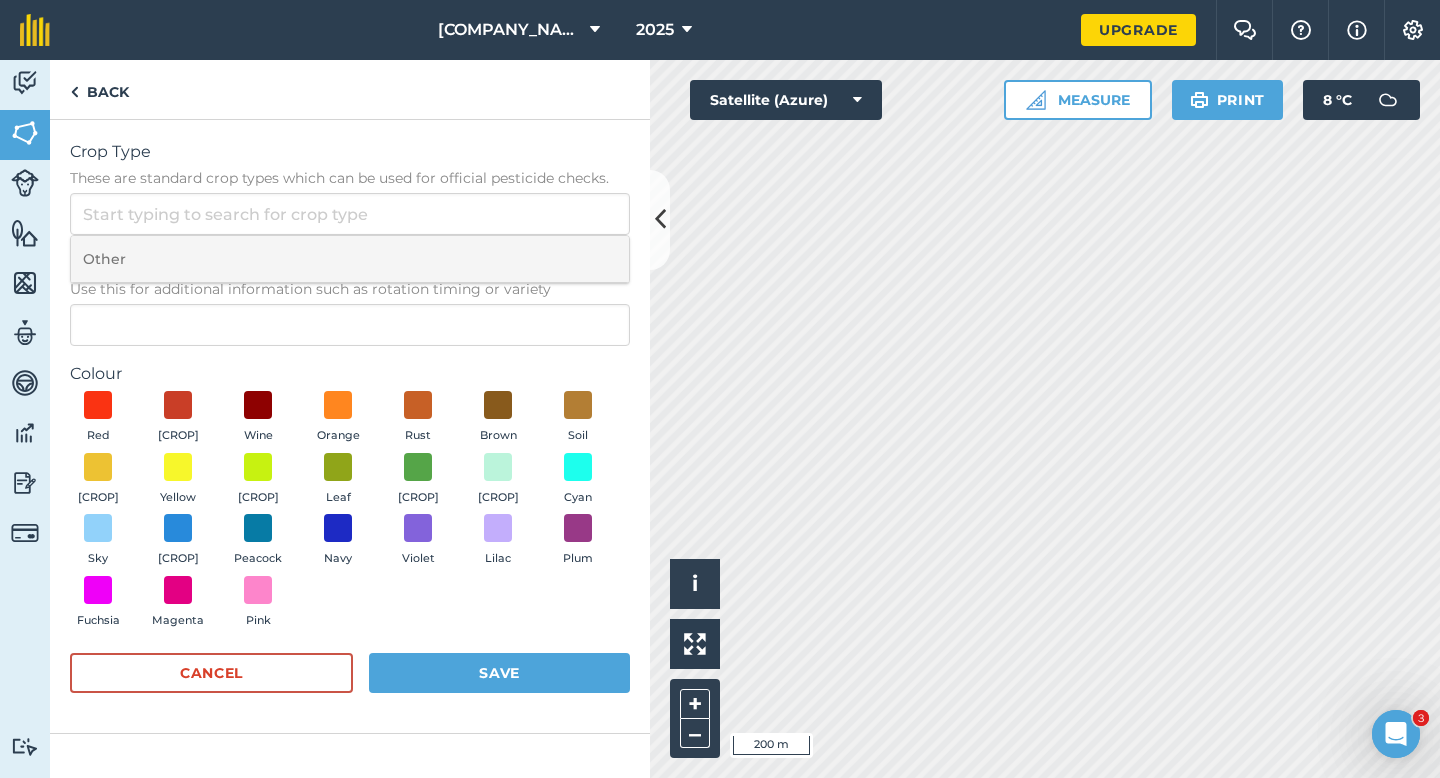 click on "Other" at bounding box center (350, 259) 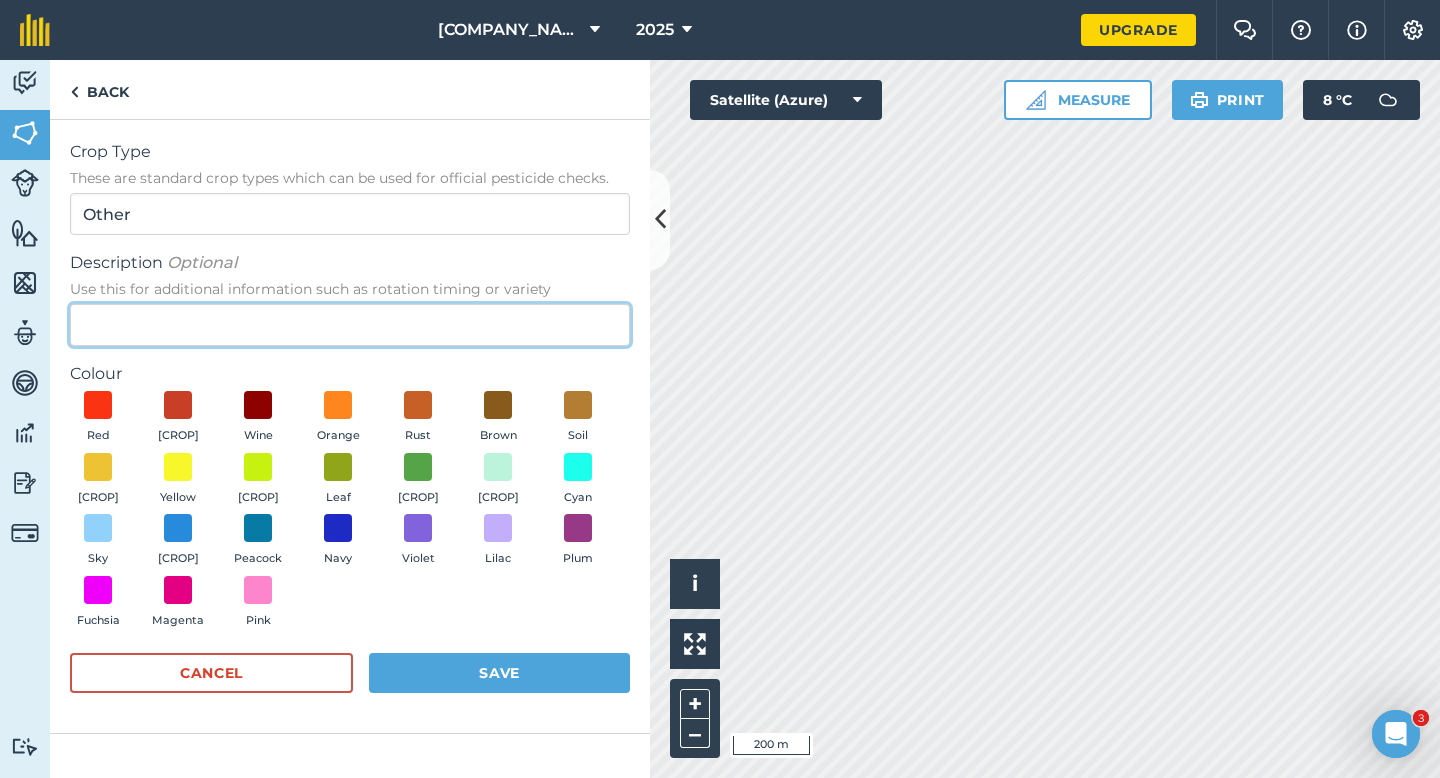 click on "Description   Optional Use this for additional information such as rotation timing or variety" at bounding box center (350, 325) 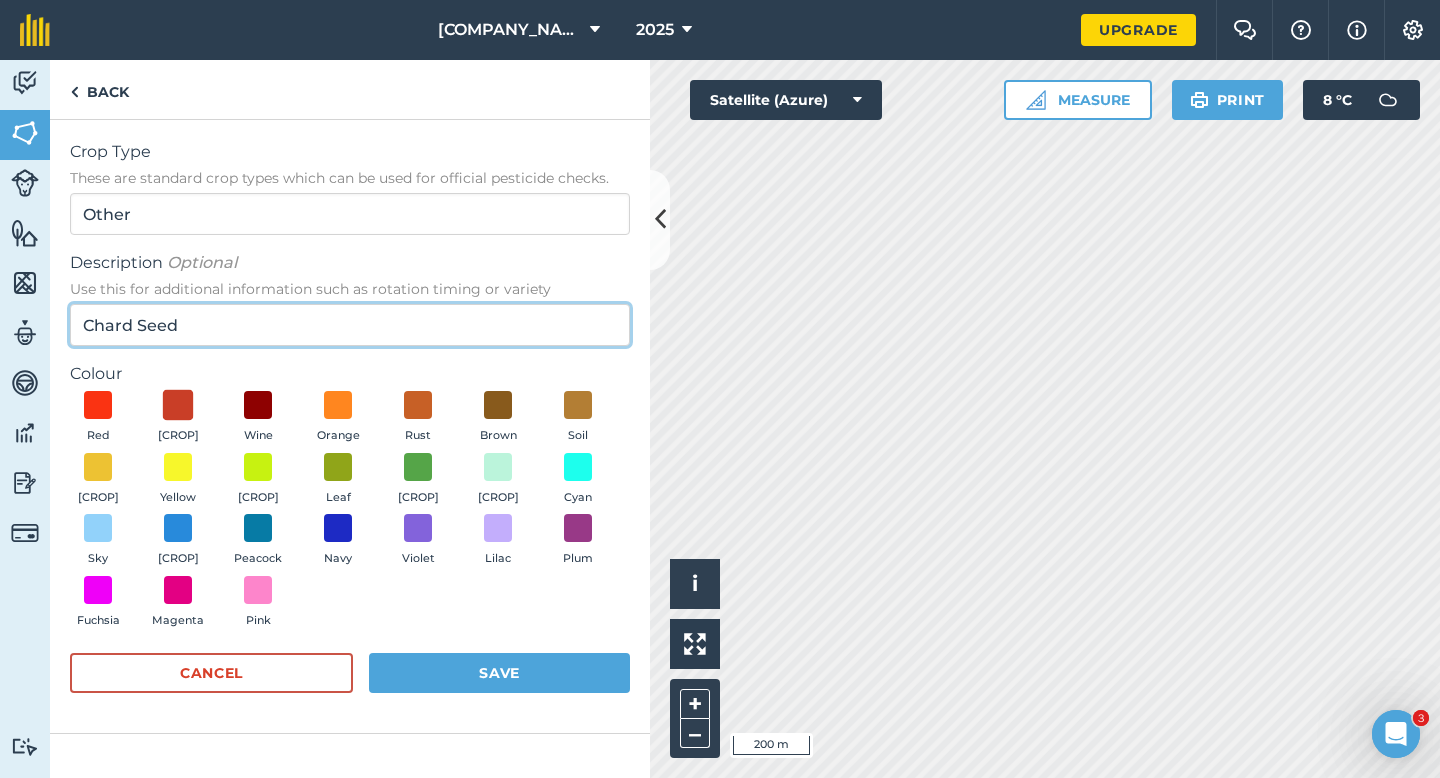 type on "Chard Seed" 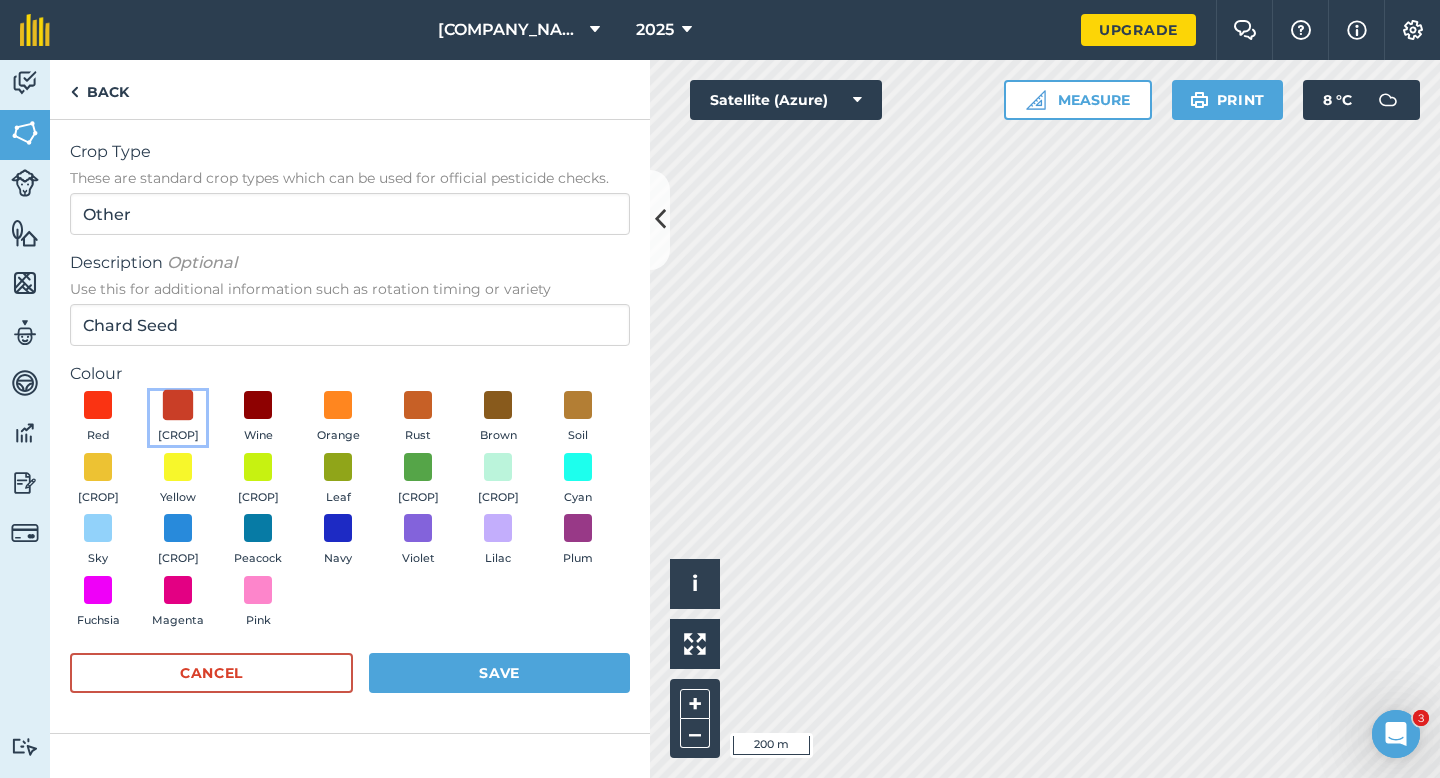 click at bounding box center [178, 405] 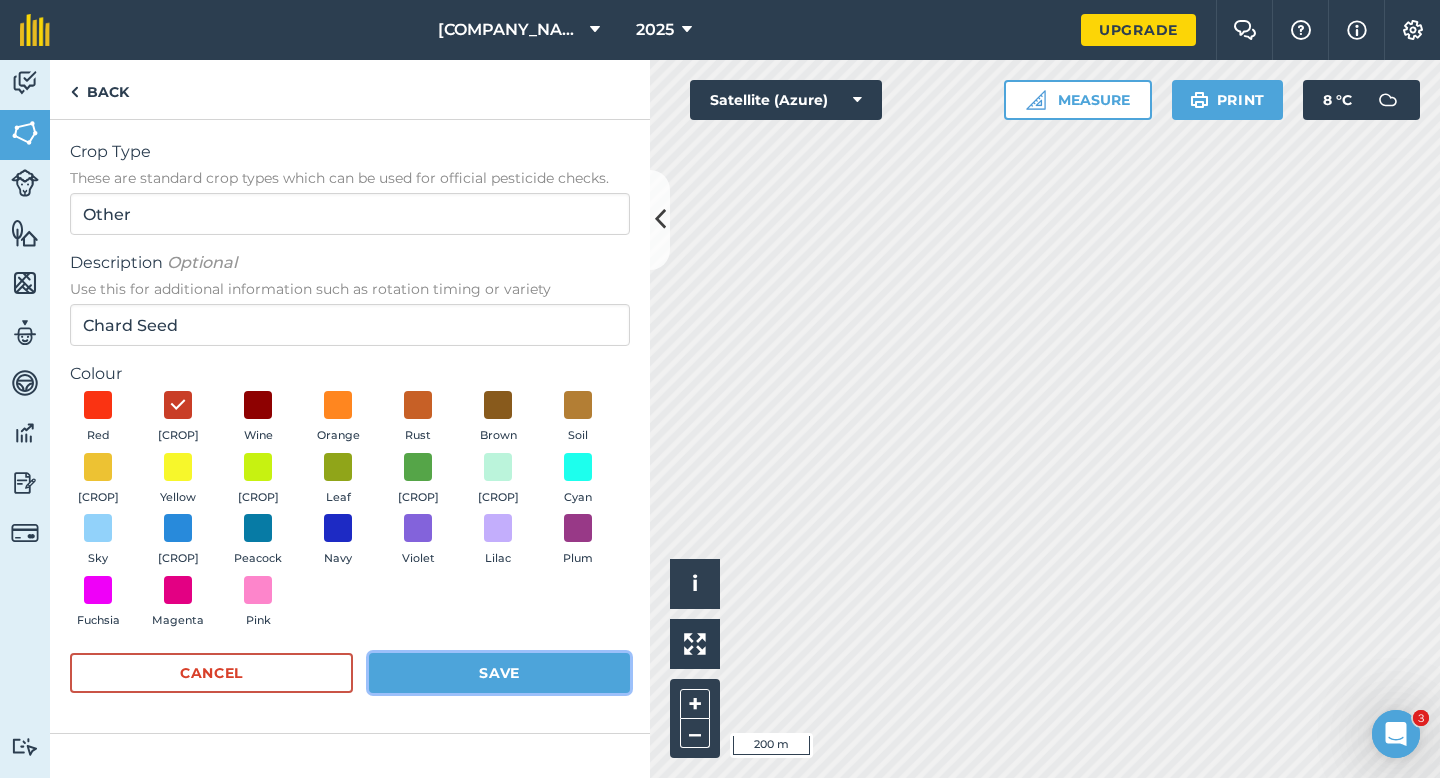 click on "Save" at bounding box center [499, 673] 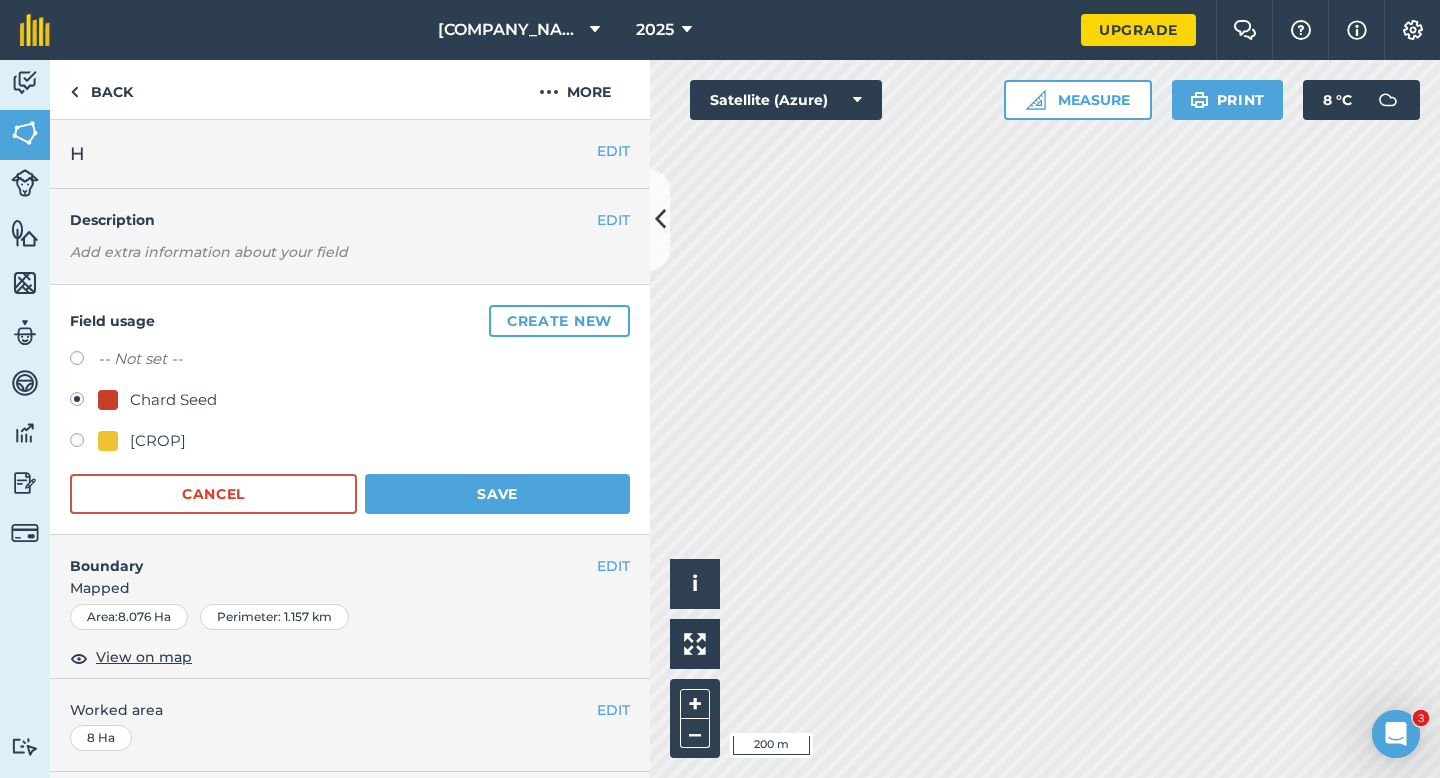 click on "Field usage   Create new -- Not set -- Chard Seed Wheat Cancel Save" at bounding box center (350, 410) 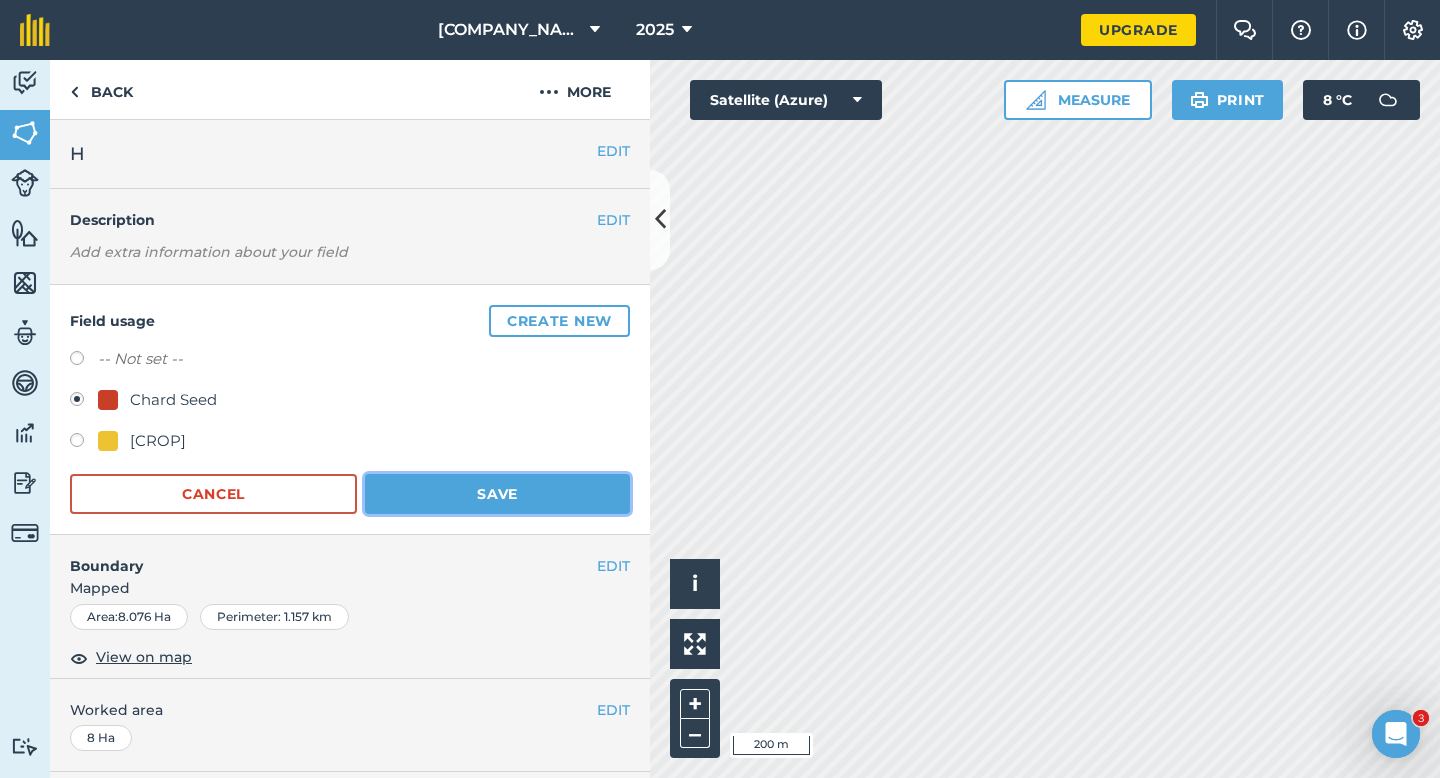 click on "Save" at bounding box center [497, 494] 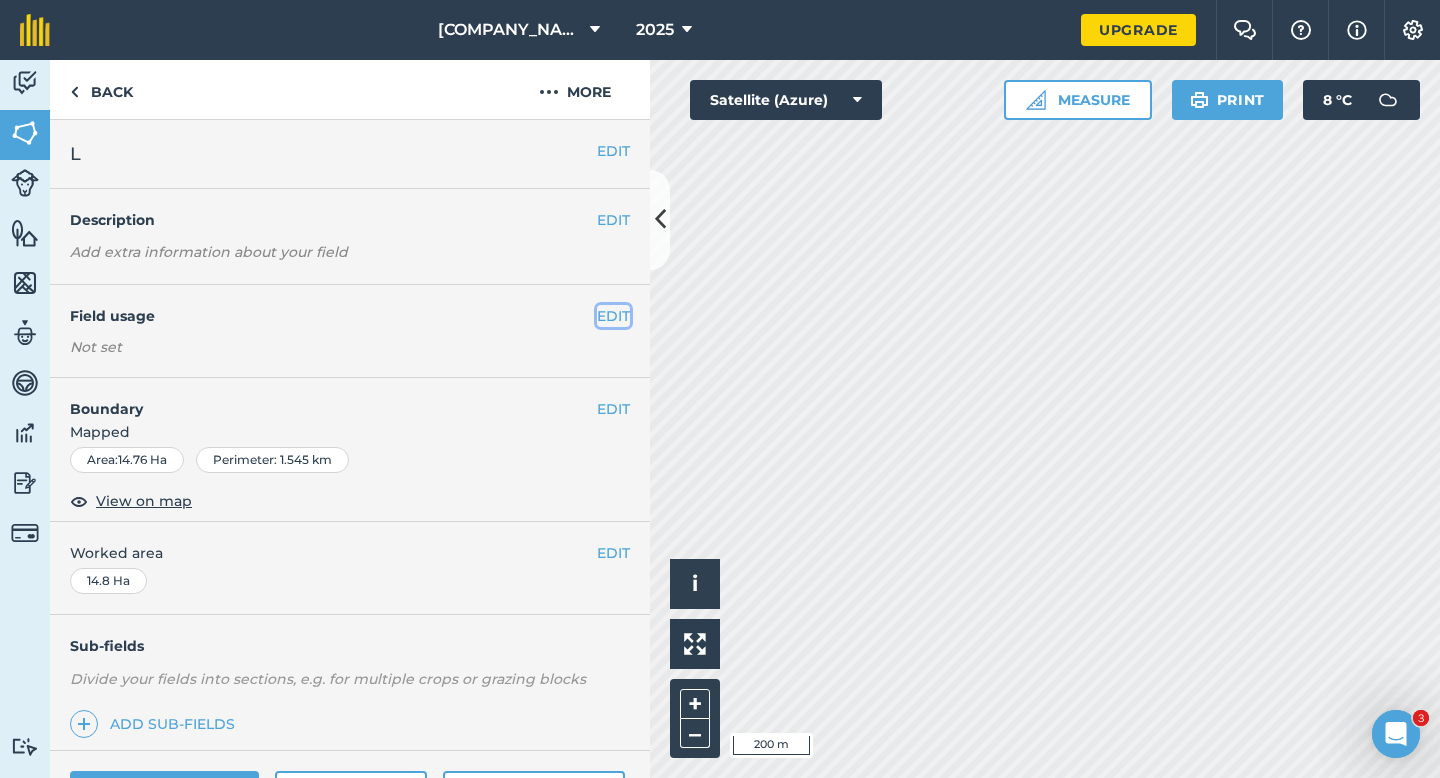 click on "EDIT" at bounding box center (613, 316) 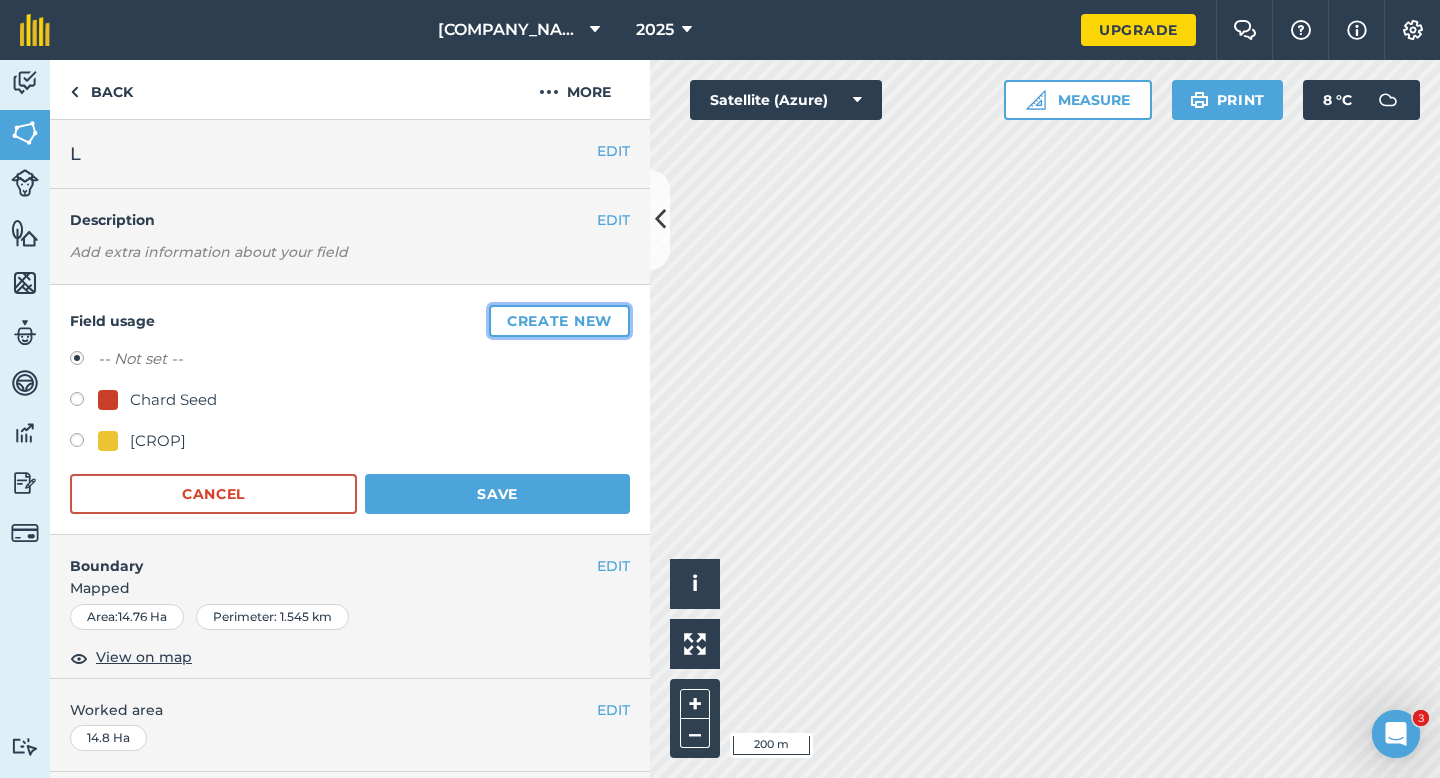 click on "Create new" at bounding box center [559, 321] 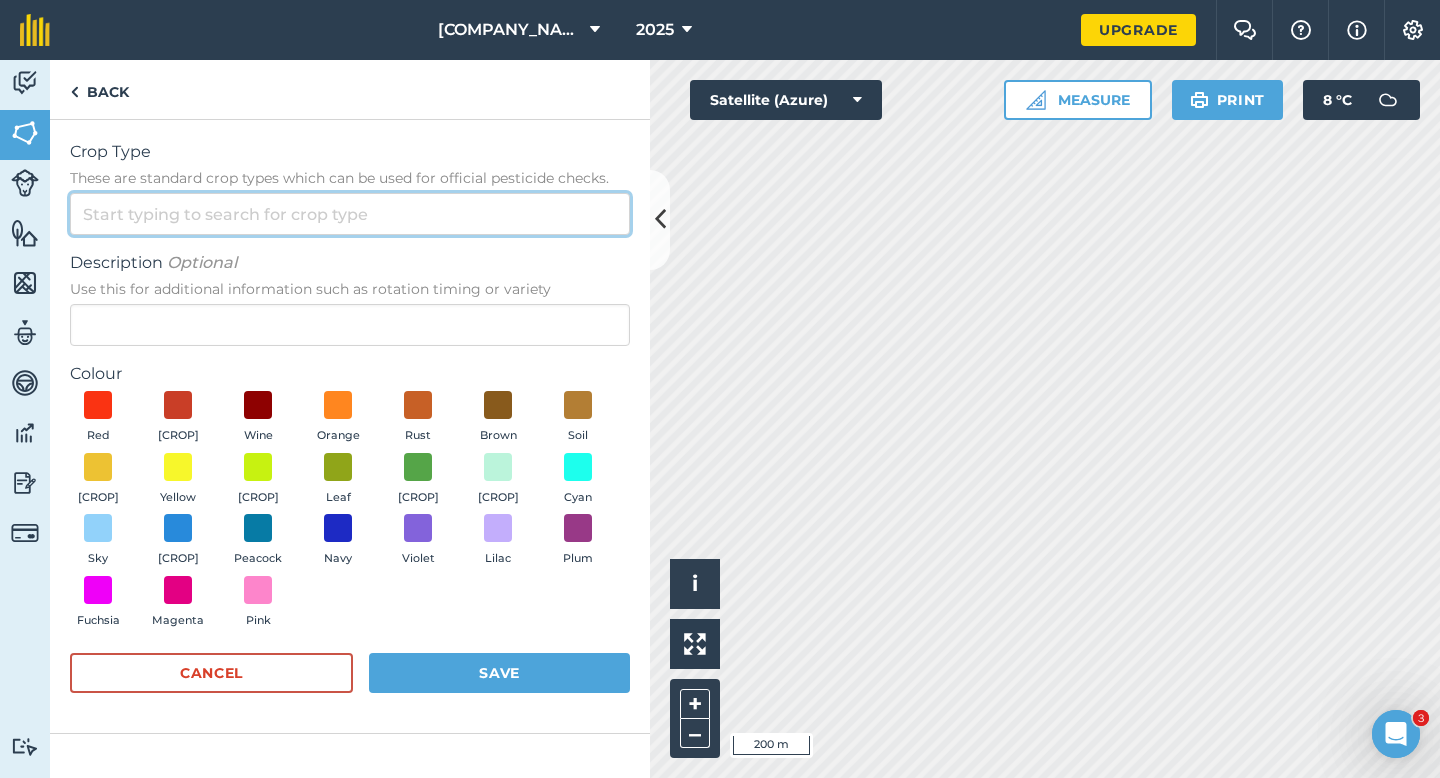 click on "Crop Type These are standard crop types which can be used for official pesticide checks." at bounding box center [350, 214] 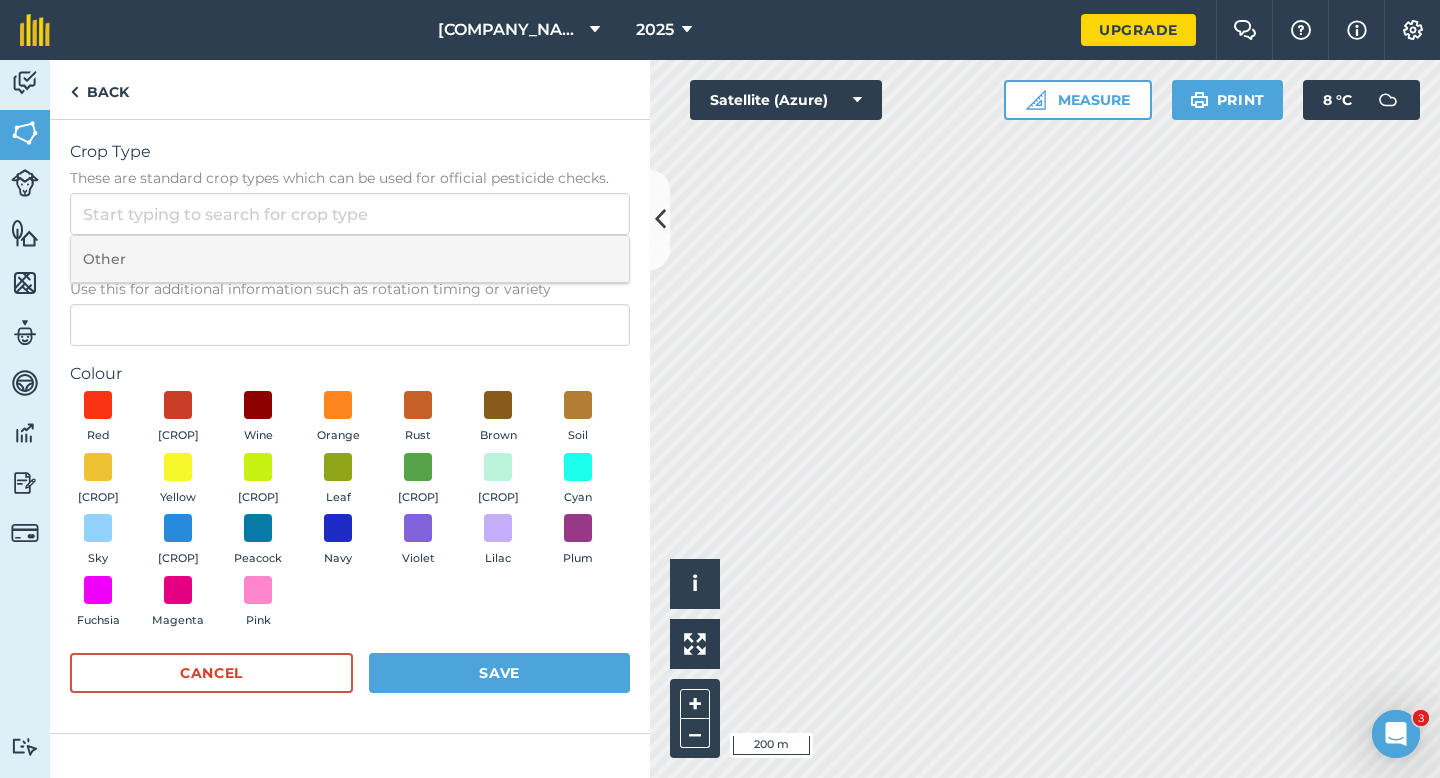 click on "Other" at bounding box center (350, 259) 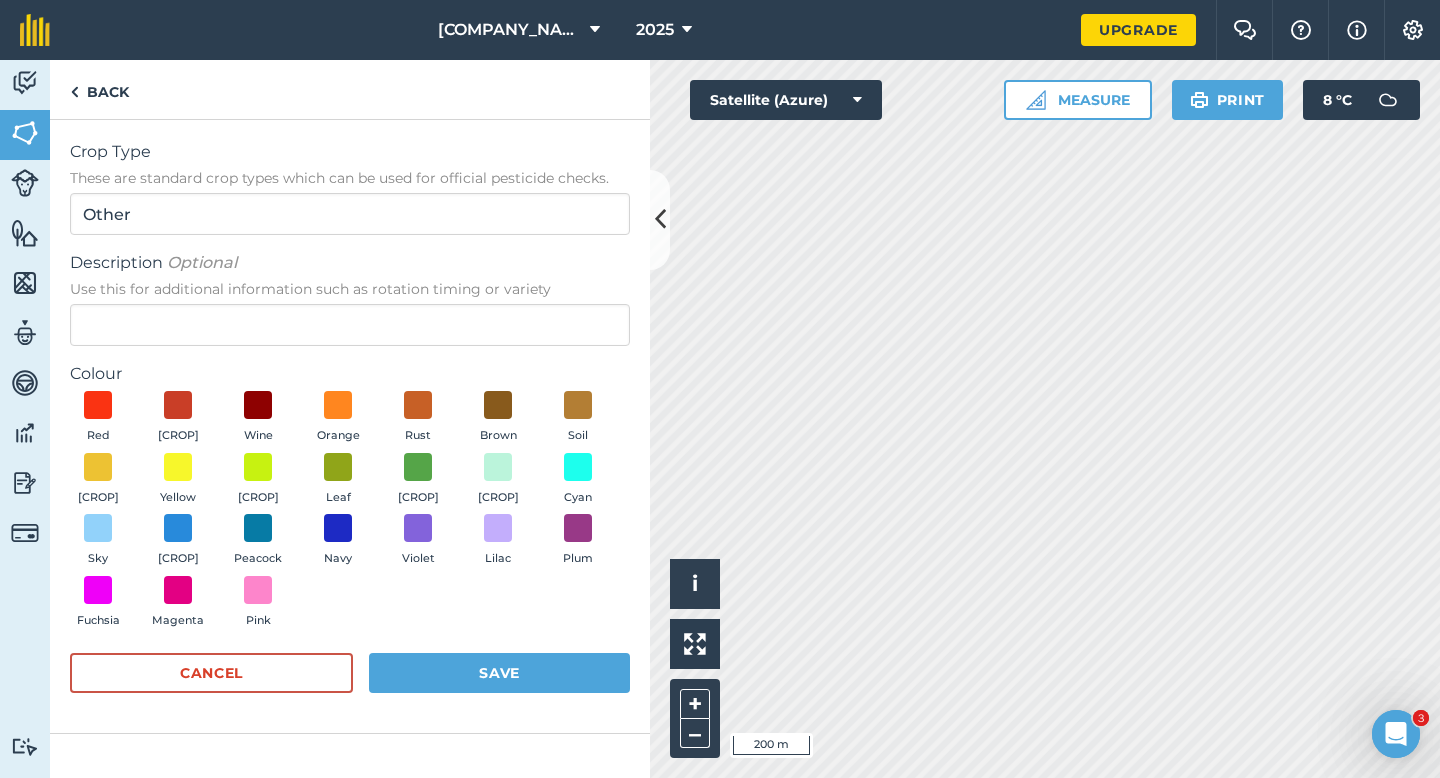 click on "Use this for additional information such as rotation timing or variety" at bounding box center [350, 289] 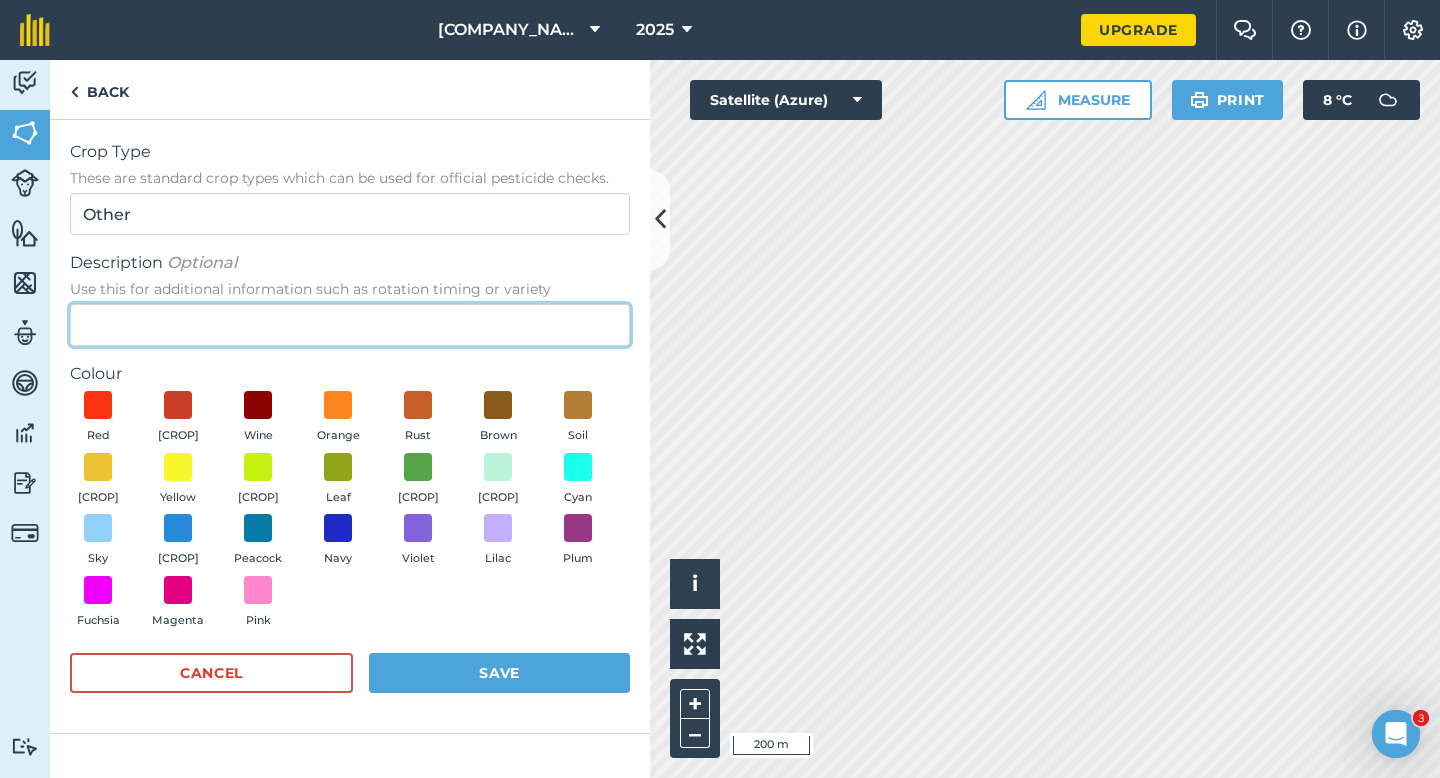 click on "Description   Optional Use this for additional information such as rotation timing or variety" at bounding box center [350, 325] 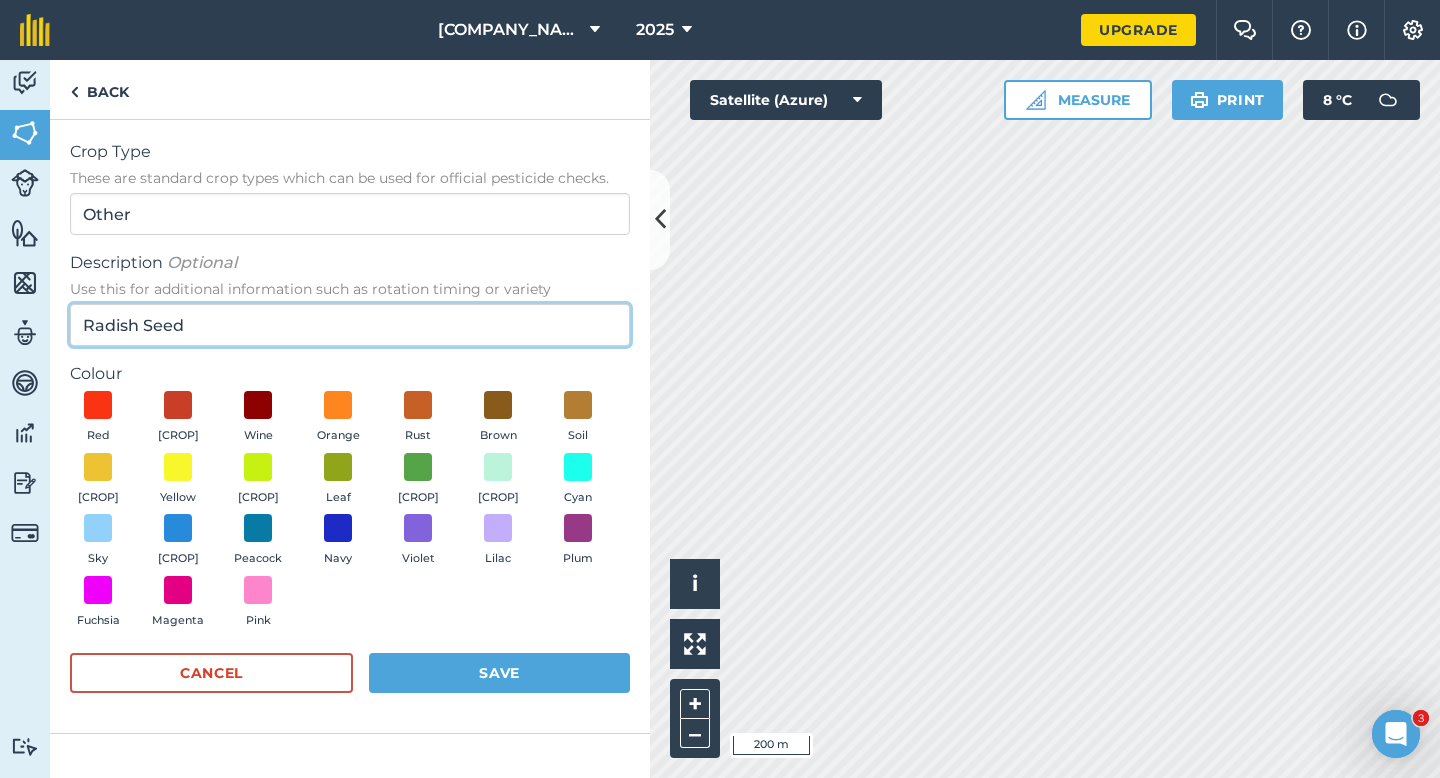 type on "Radish Seed" 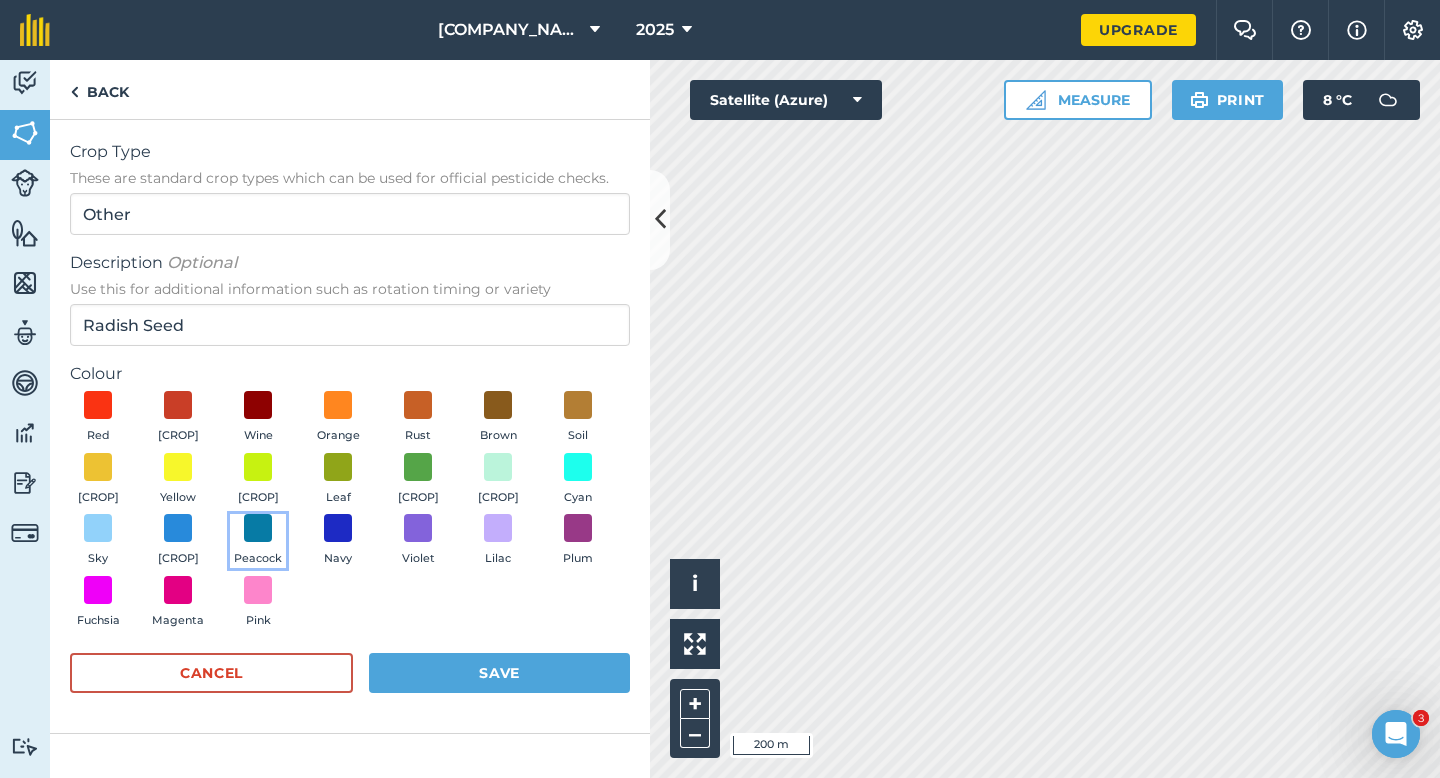 click on "Peacock" at bounding box center [258, 541] 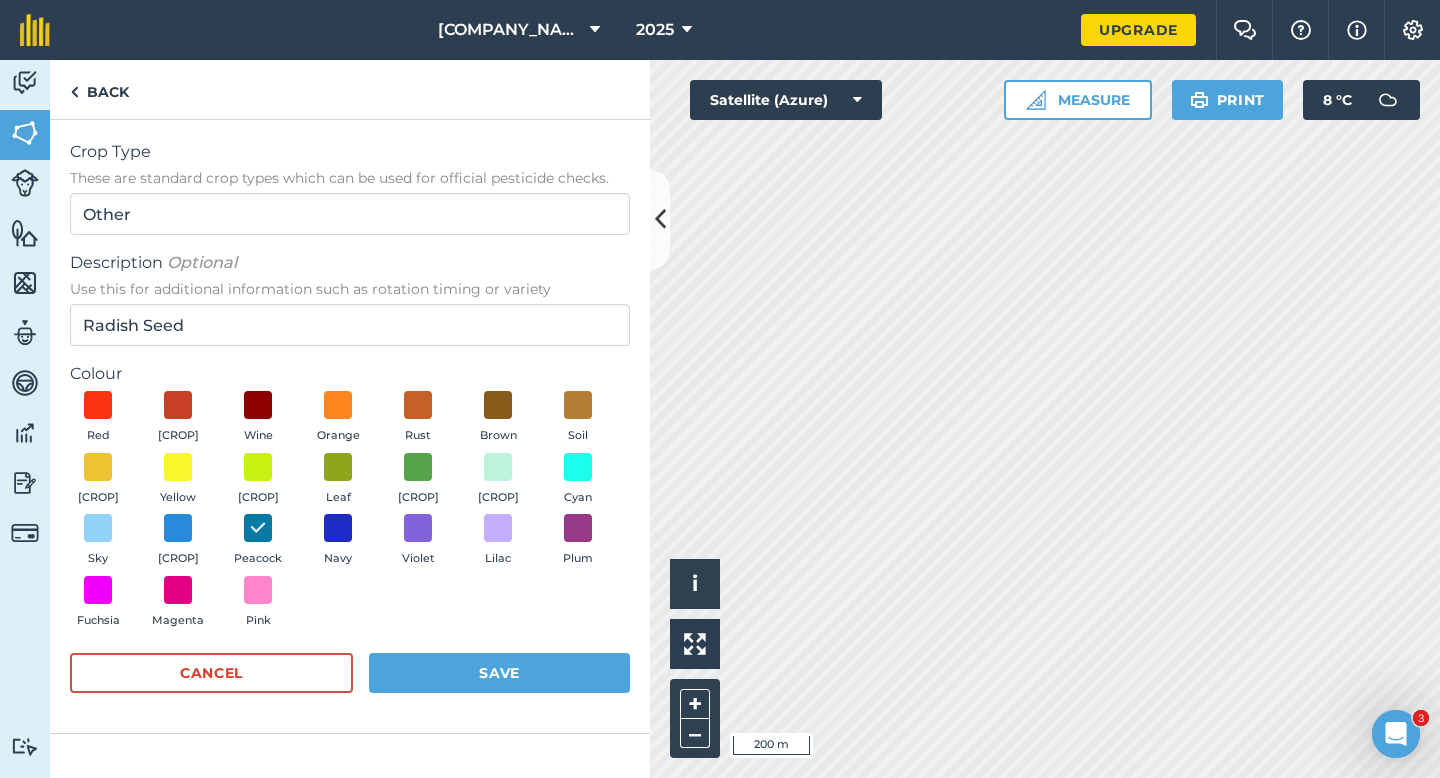 click on "Crop Type These are standard crop types which can be used for official pesticide checks. Other Description   Optional Use this for additional information such as rotation timing or variety Radish Seed Colour Red Brick Wine Orange Rust Brown Soil Gold Yellow Lime Leaf Grass Mint Cyan Sky Sea Peacock Navy Violet Lilac Plum Fuchsia Magenta Pink Cancel Save" at bounding box center [350, 426] 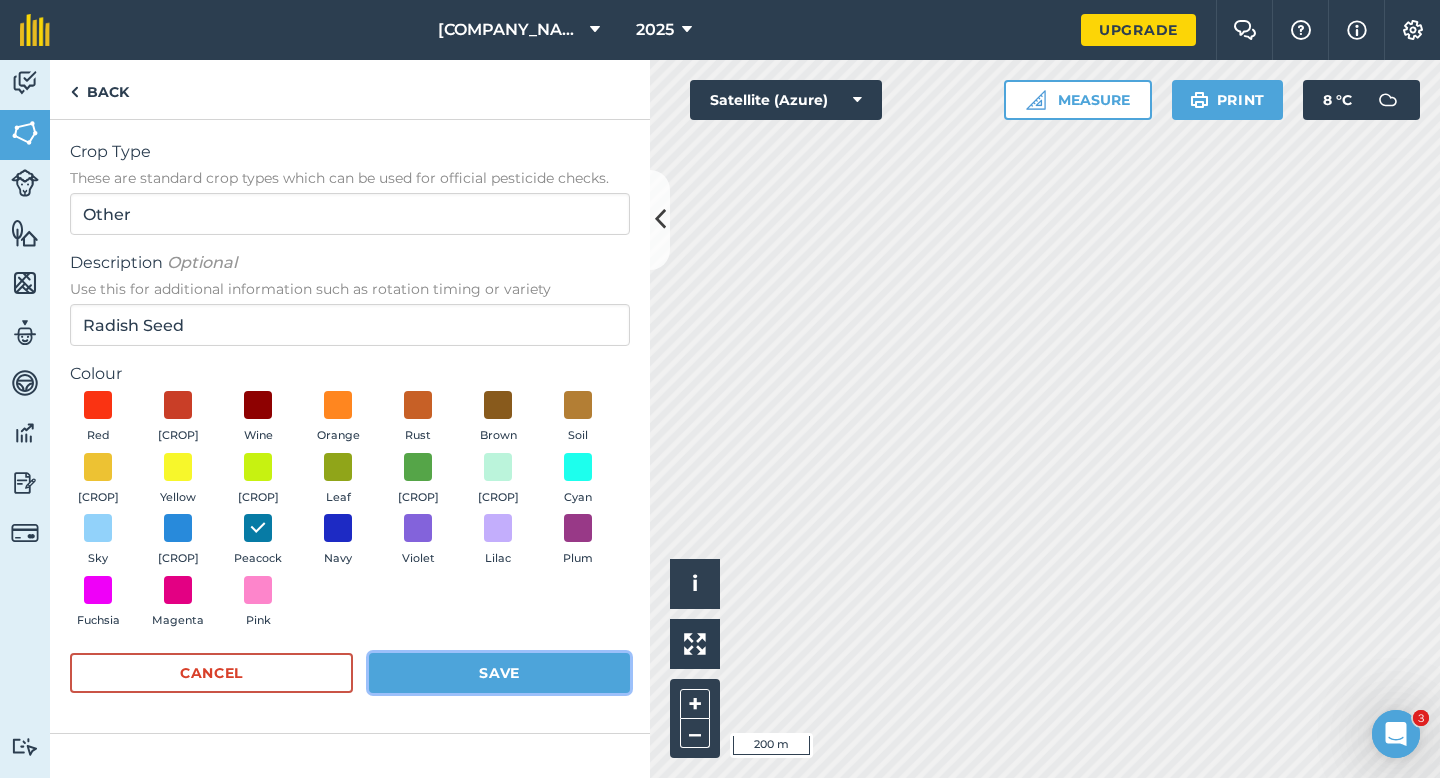 click on "Save" at bounding box center (499, 673) 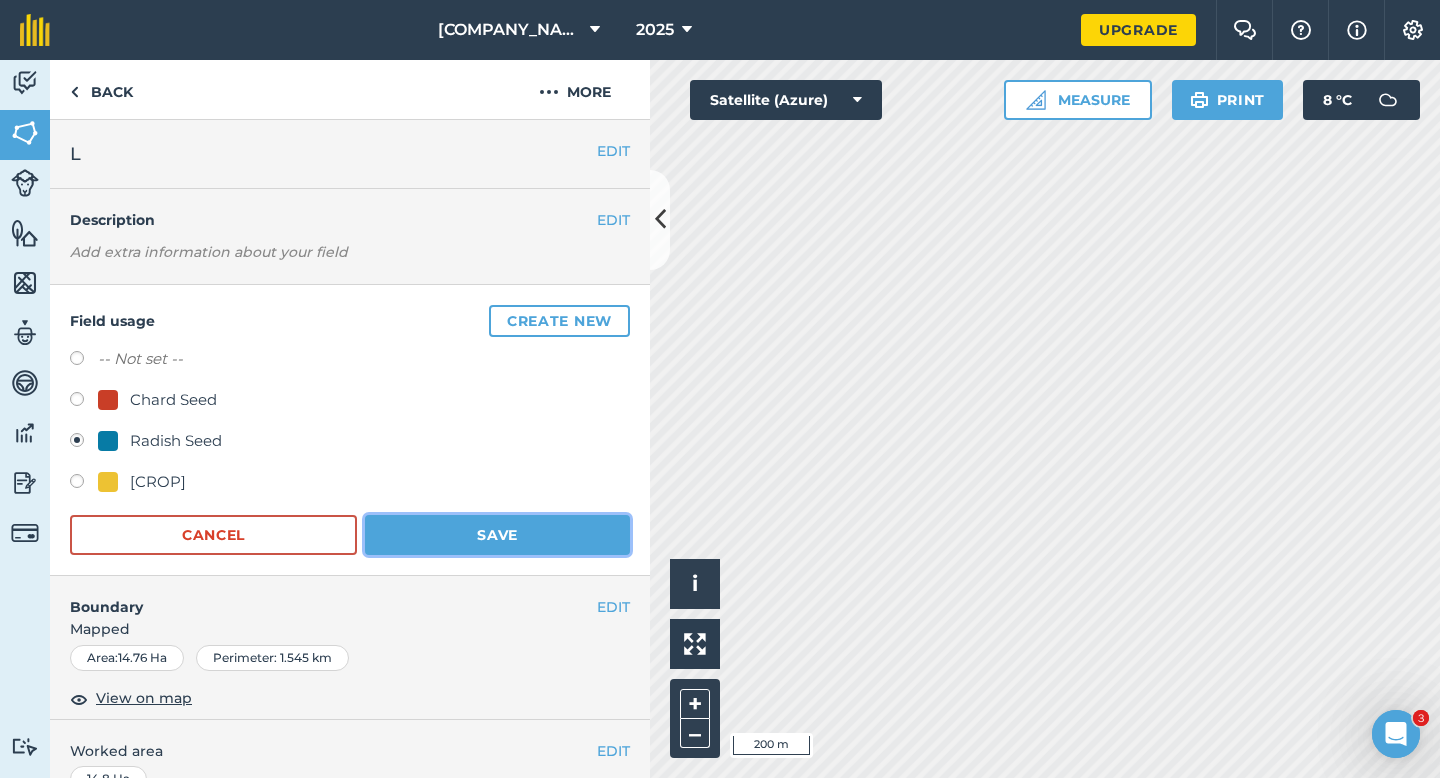 click on "Save" at bounding box center (497, 535) 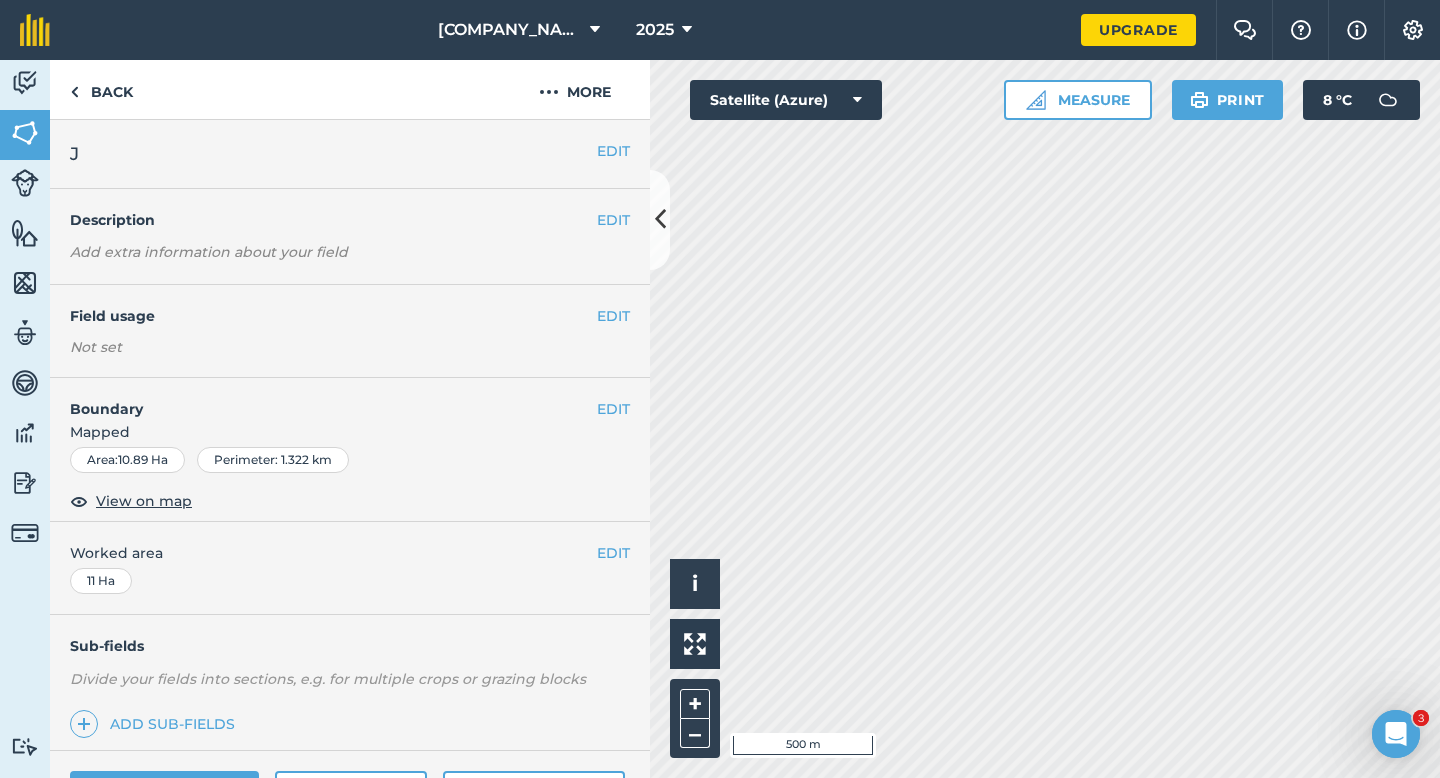 click on "EDIT Field usage Not set" at bounding box center (350, 331) 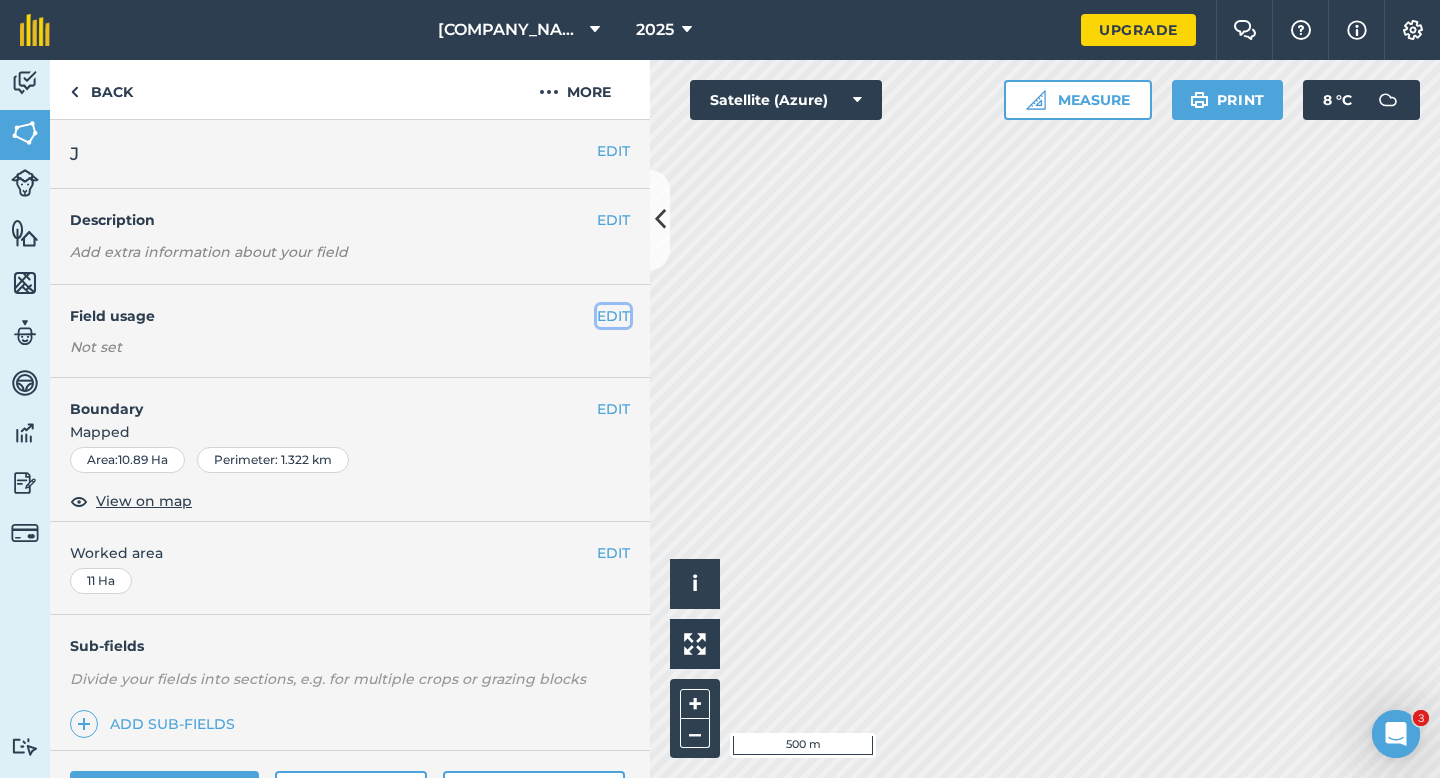 click on "EDIT" at bounding box center (613, 316) 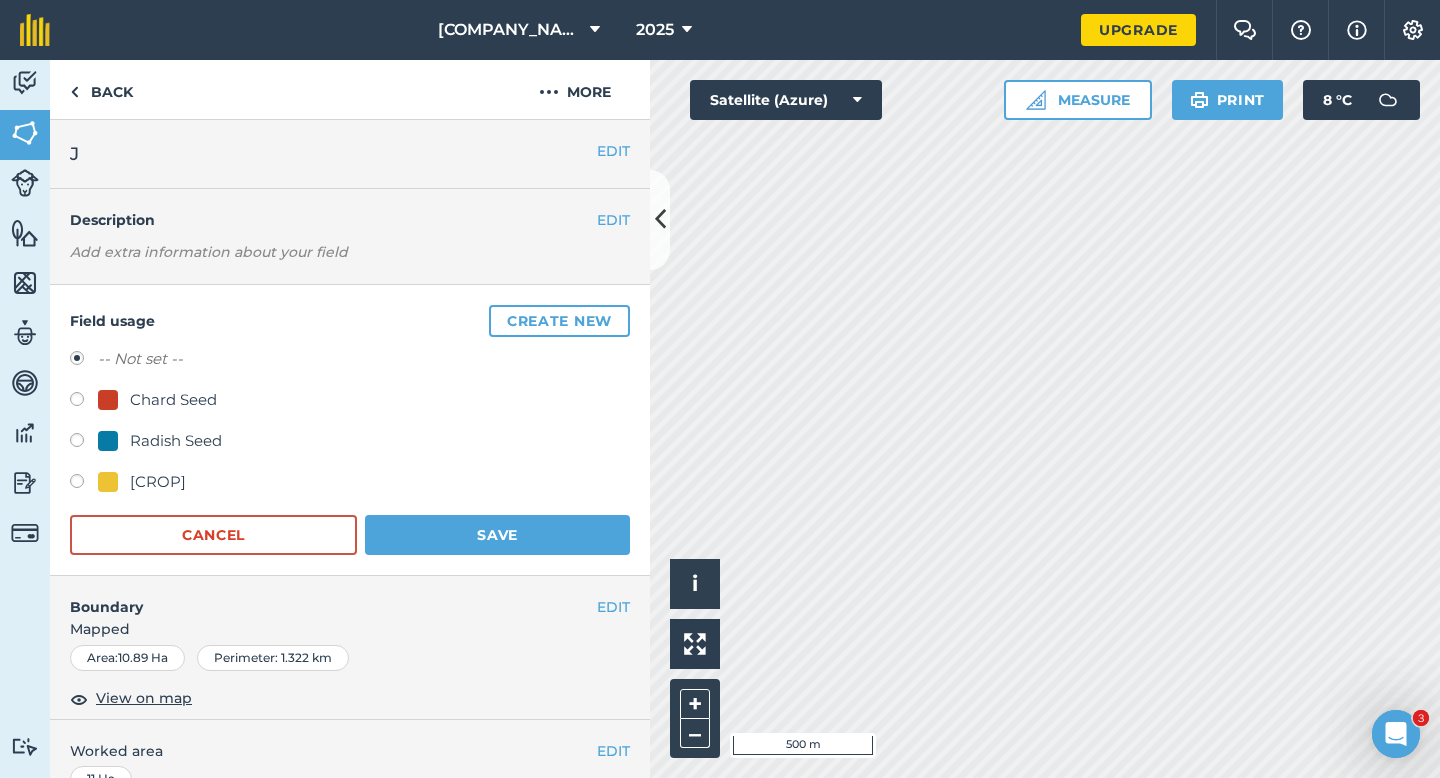 click on "[CROP]" at bounding box center [158, 482] 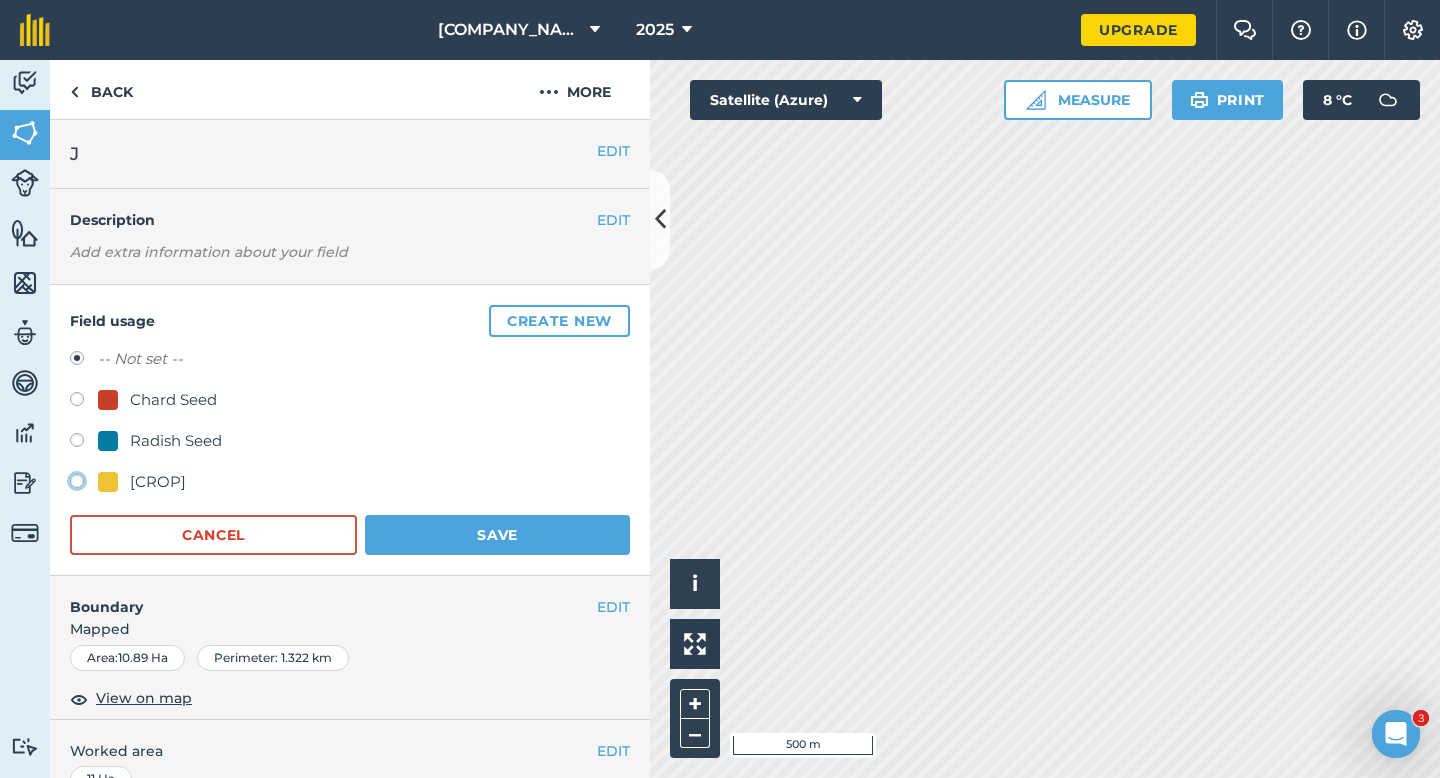 click on "[CROP]" at bounding box center (-9923, 480) 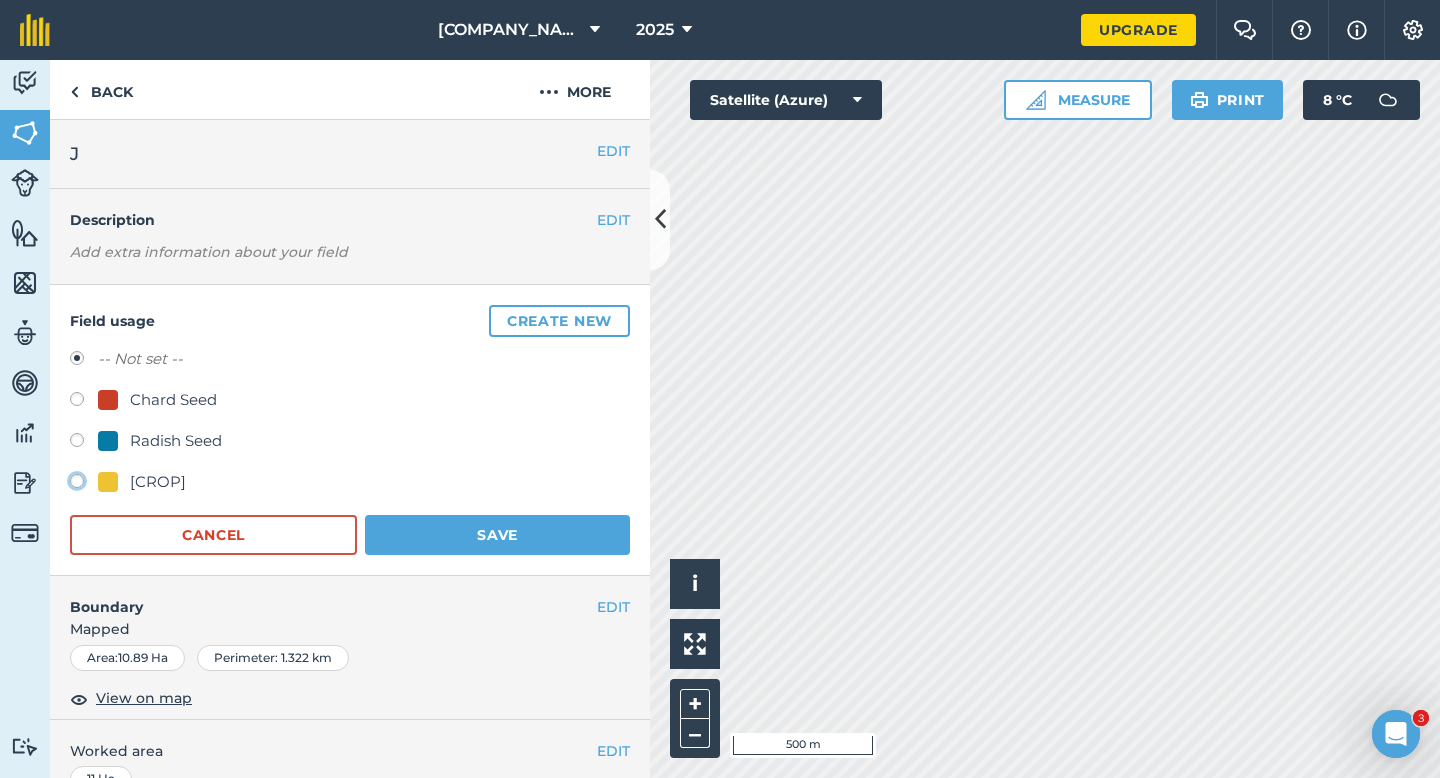 radio on "true" 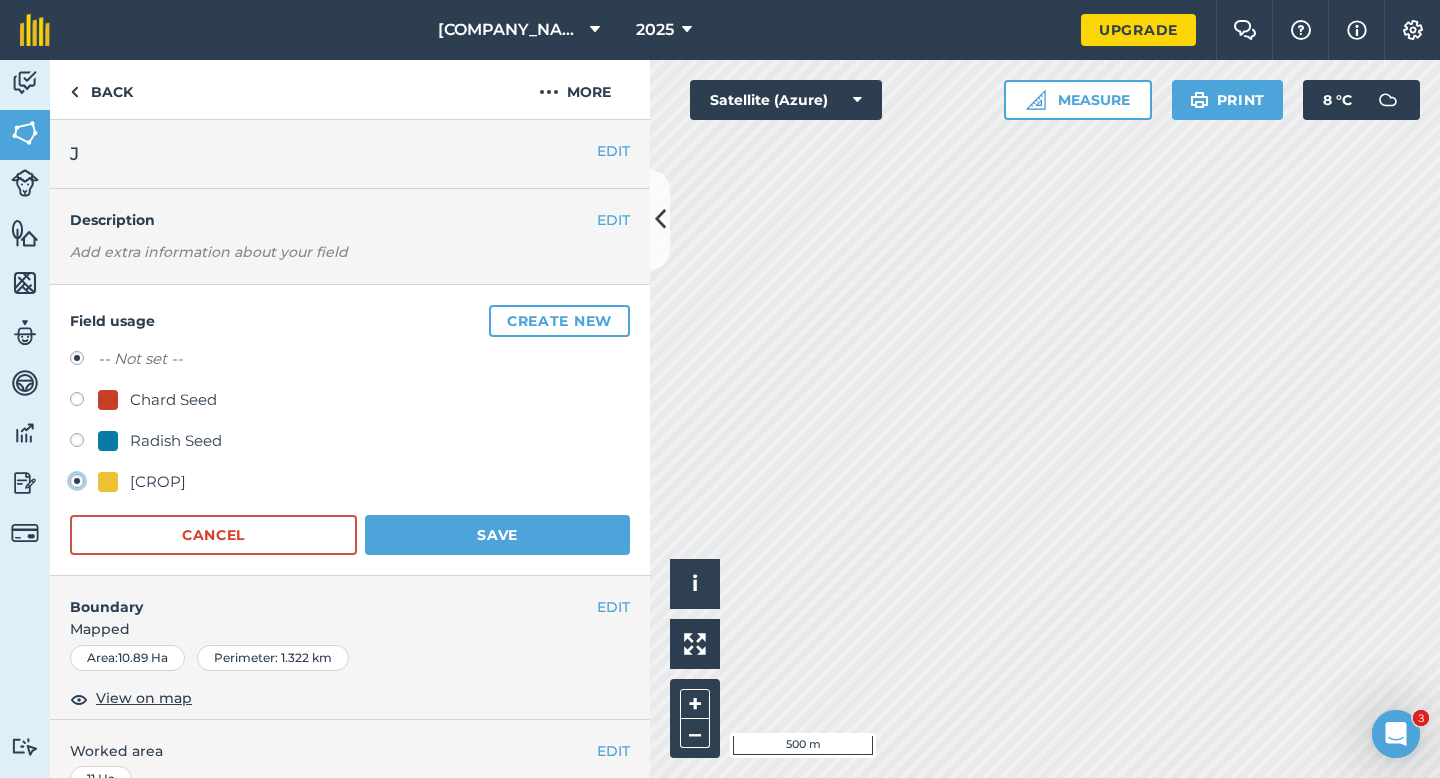 radio on "false" 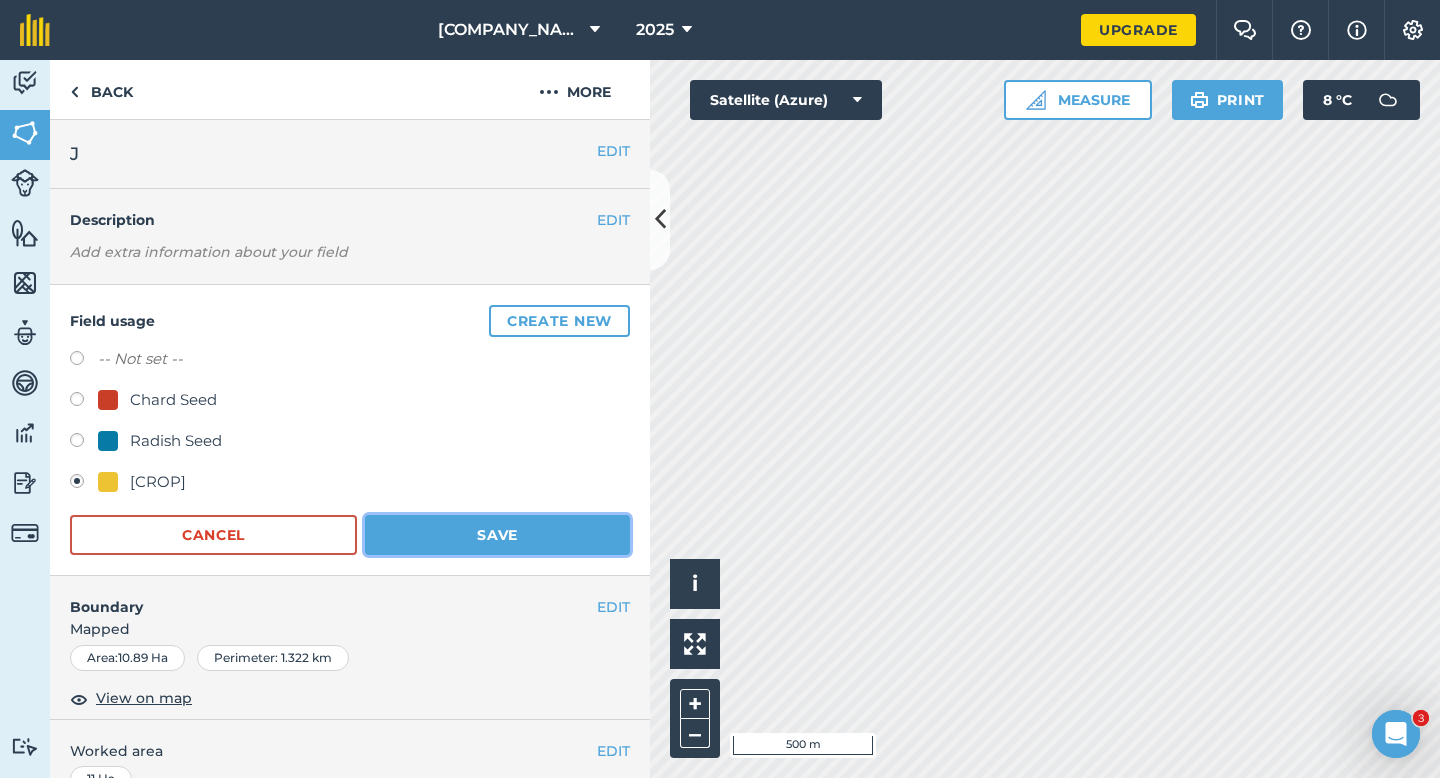 click on "Save" at bounding box center (497, 535) 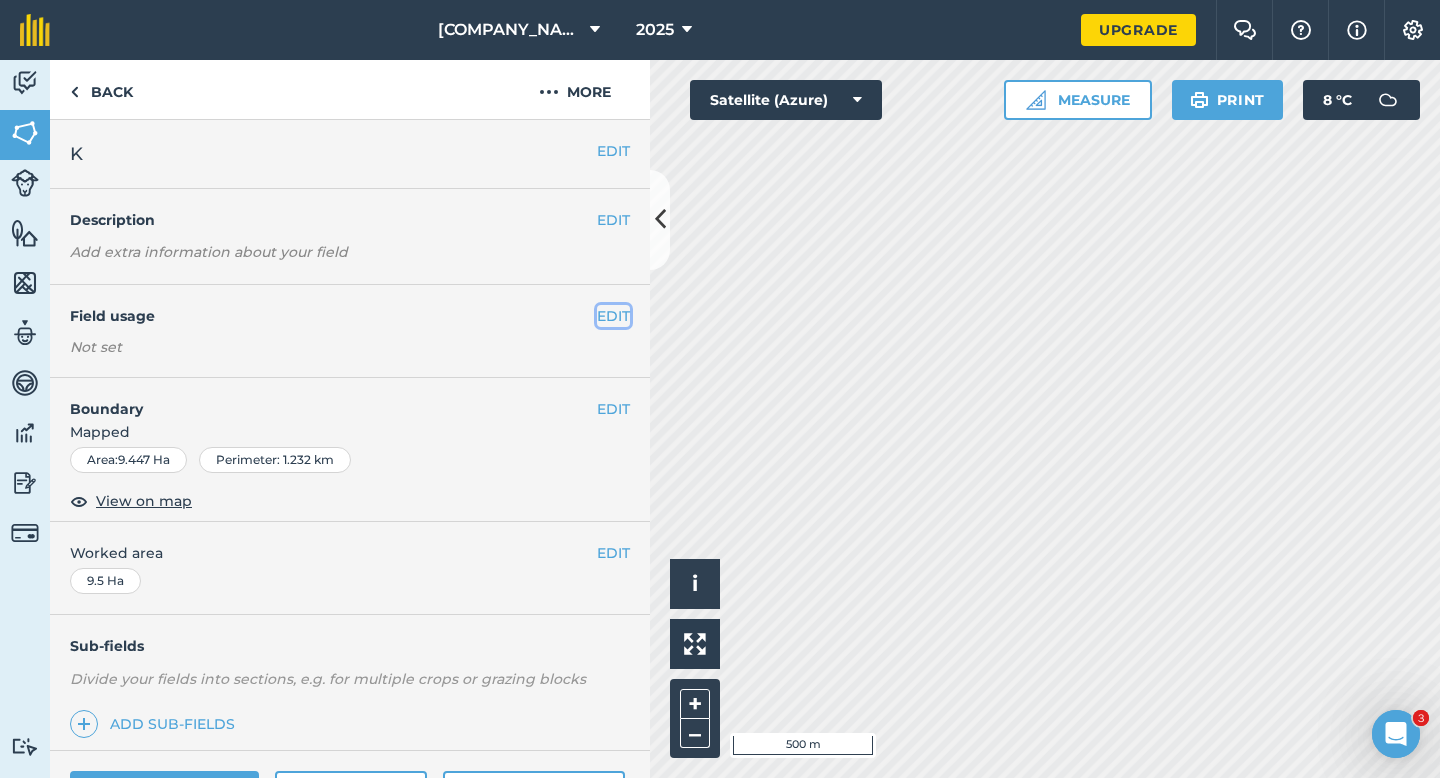 click on "EDIT" at bounding box center [613, 316] 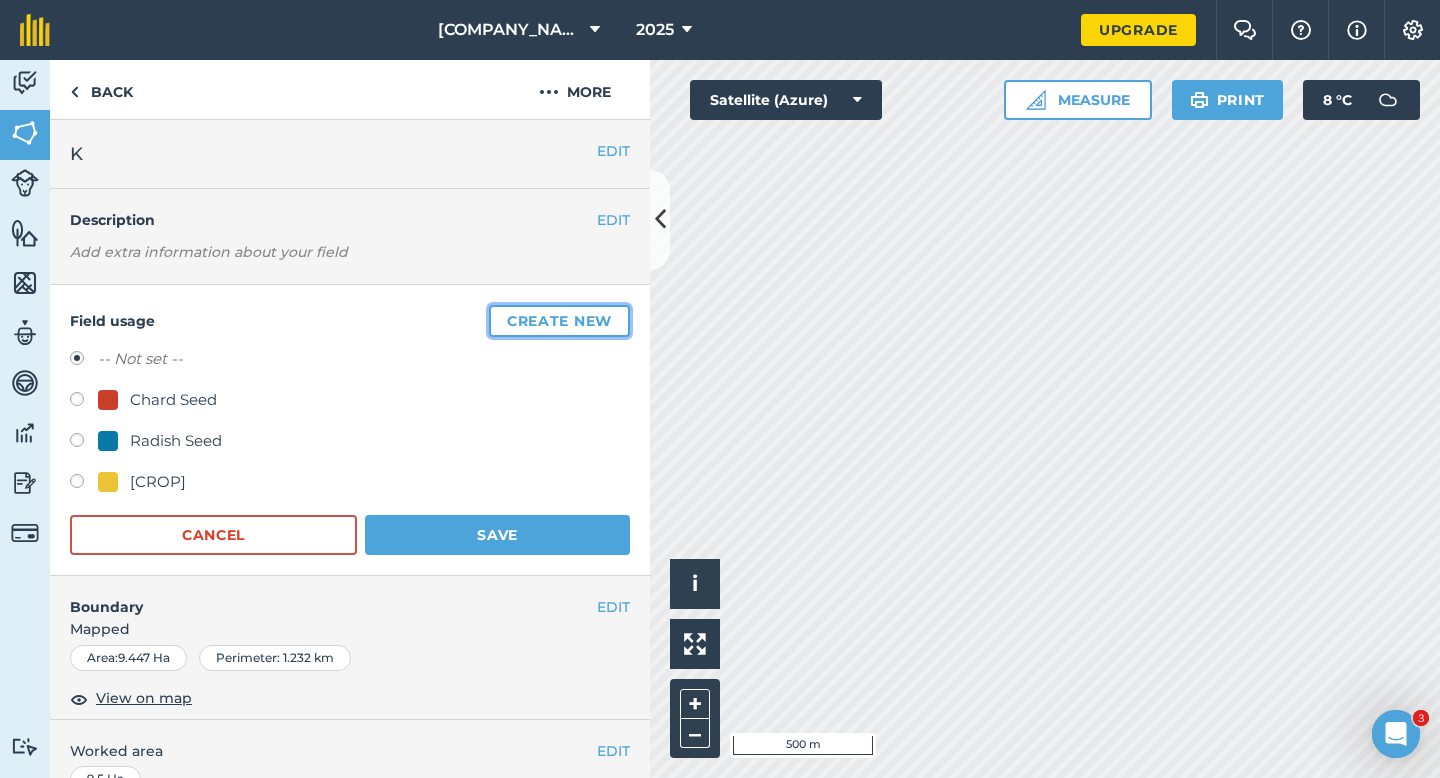 click on "Create new" at bounding box center [559, 321] 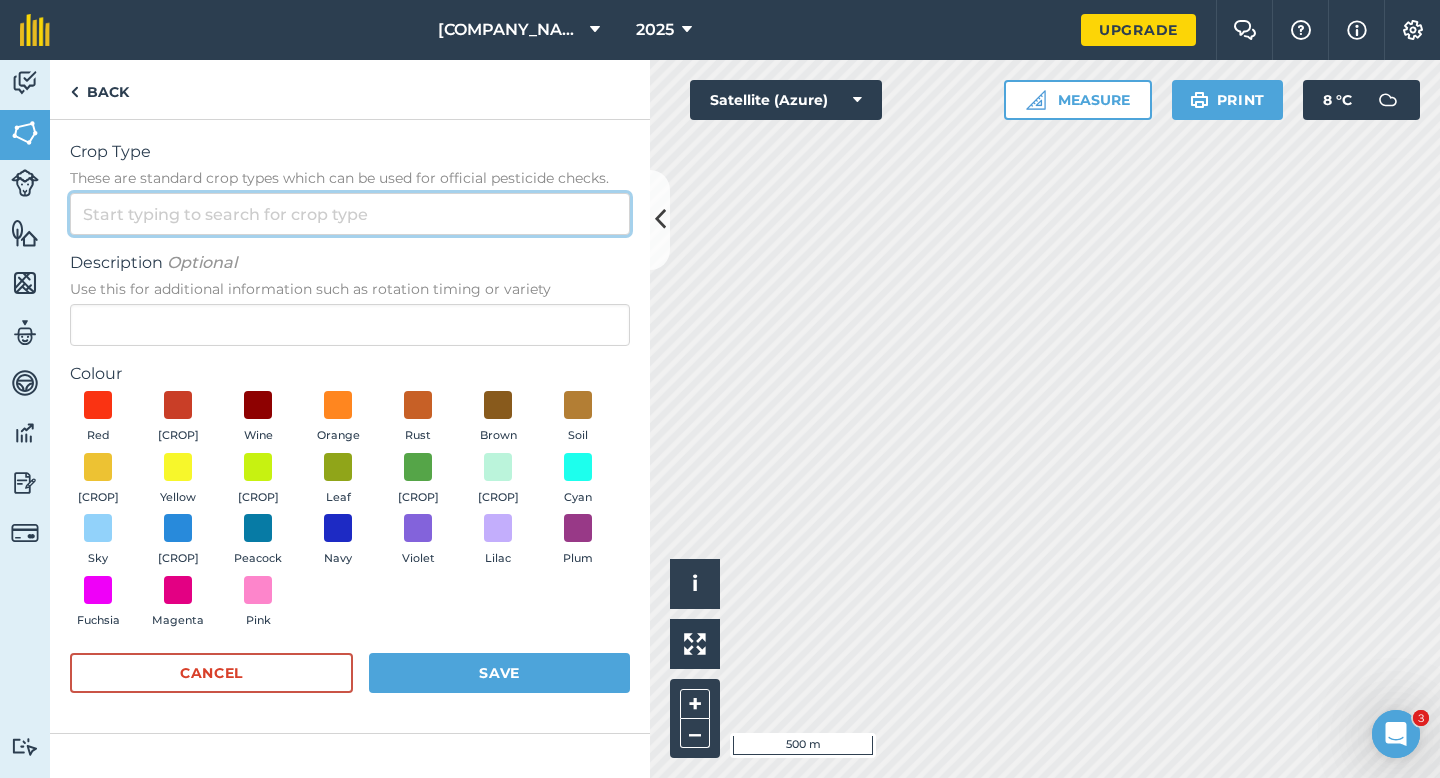 click on "Crop Type These are standard crop types which can be used for official pesticide checks." at bounding box center [350, 214] 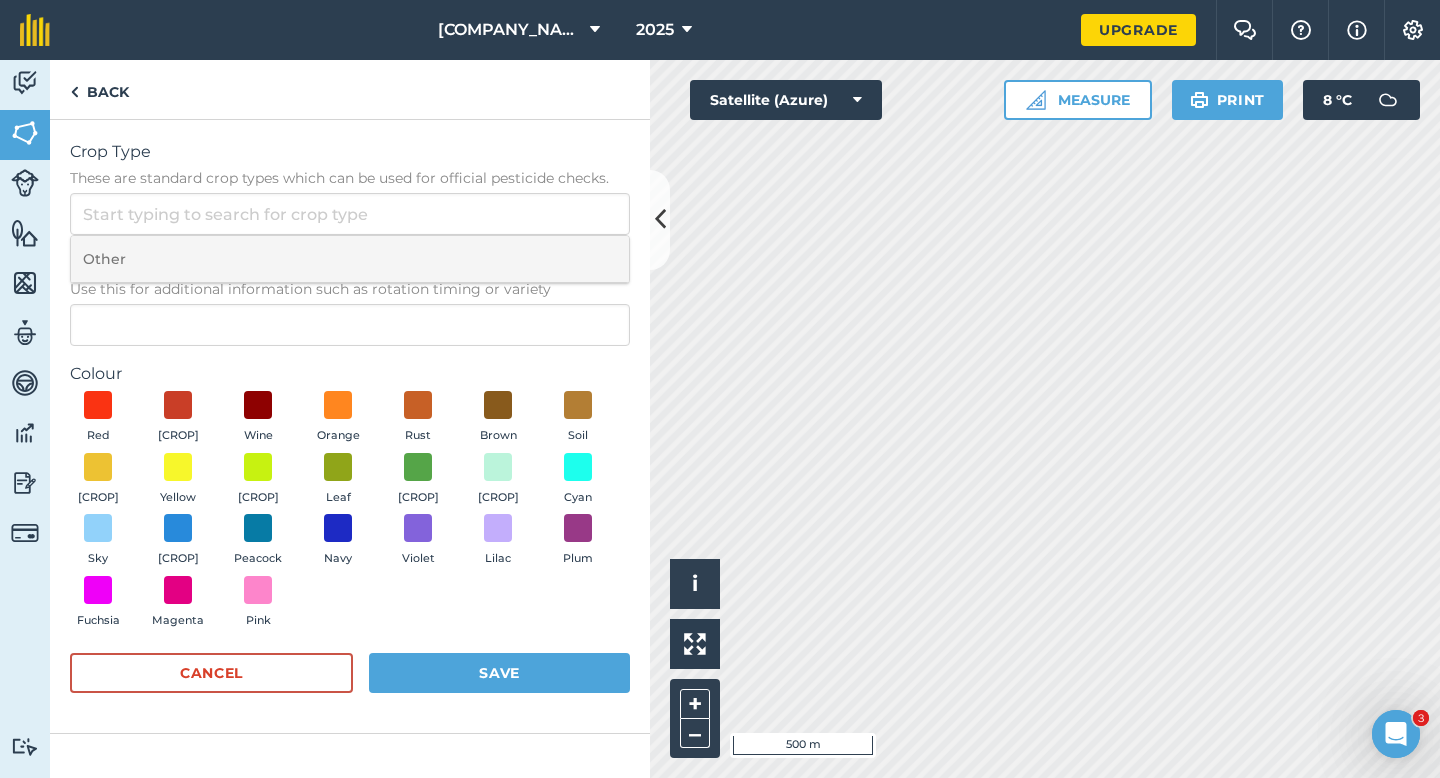 click on "Other" at bounding box center (350, 259) 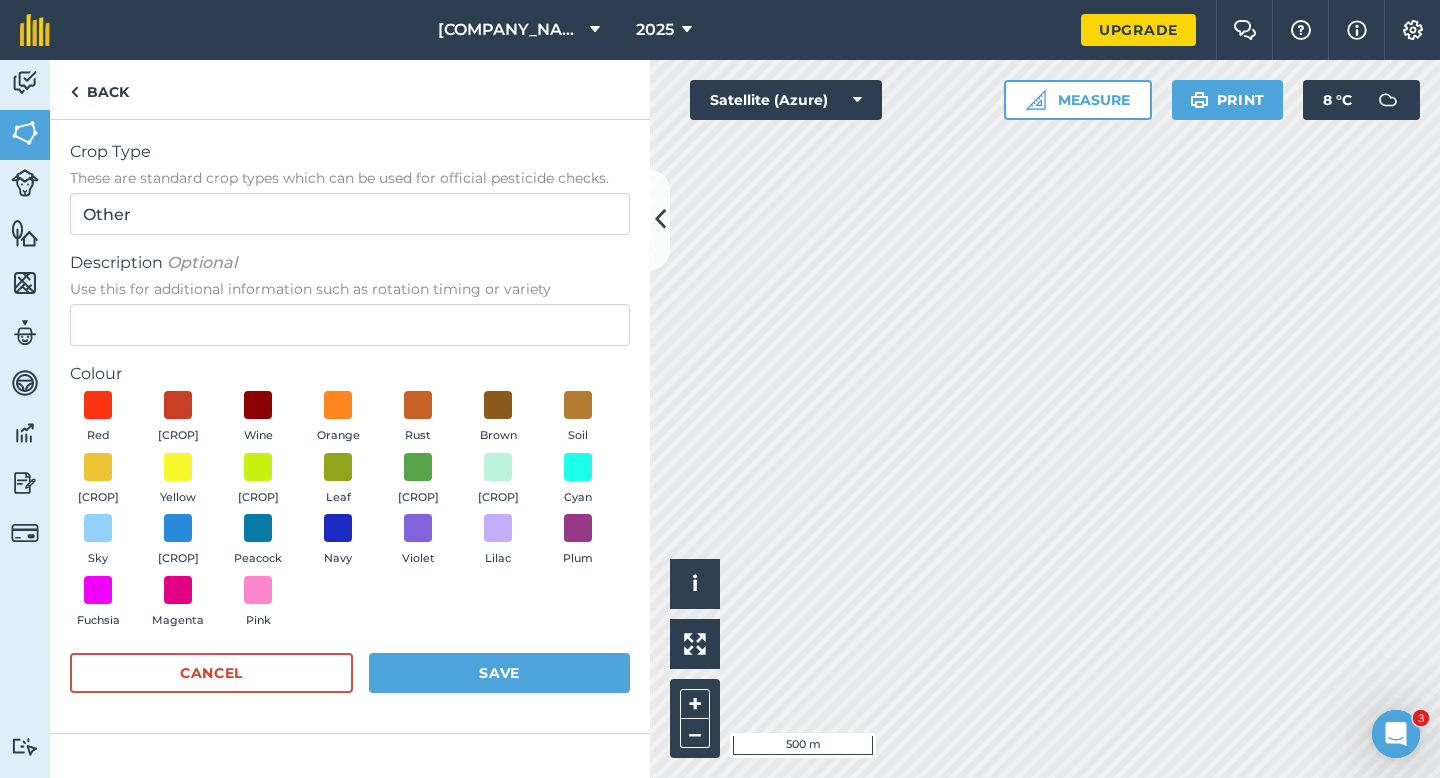 click on "Use this for additional information such as rotation timing or variety" at bounding box center (350, 289) 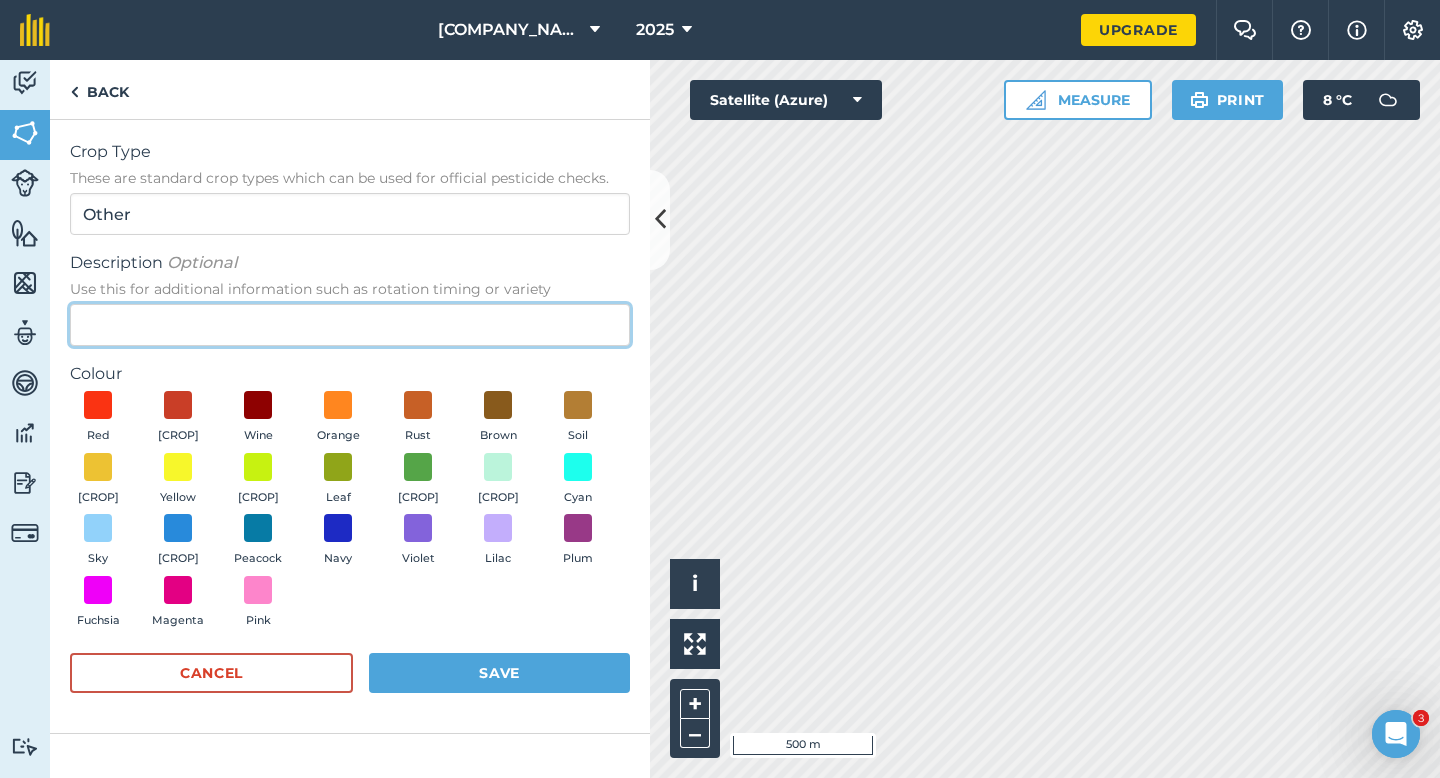 click on "Description   Optional Use this for additional information such as rotation timing or variety" at bounding box center [350, 325] 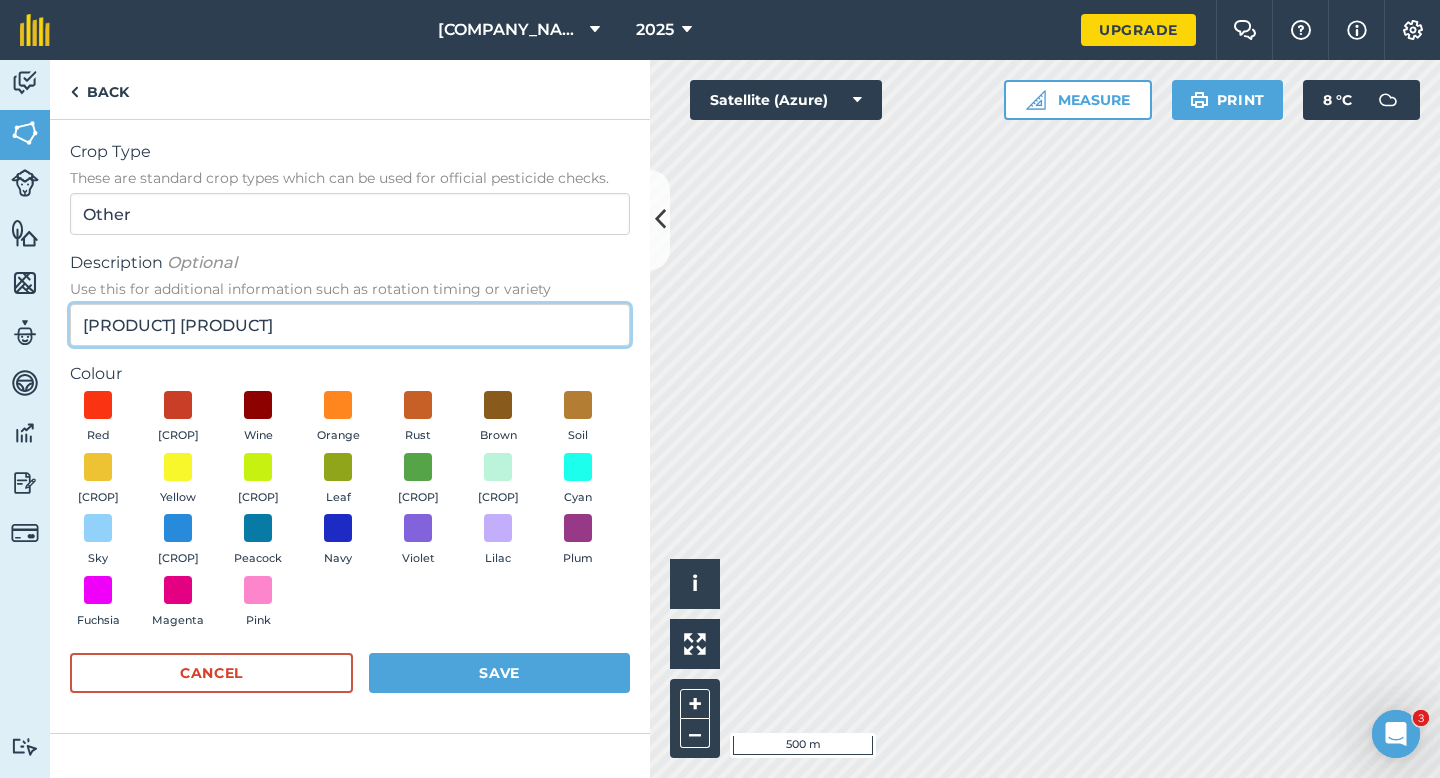 type on "[PRODUCT] [PRODUCT]" 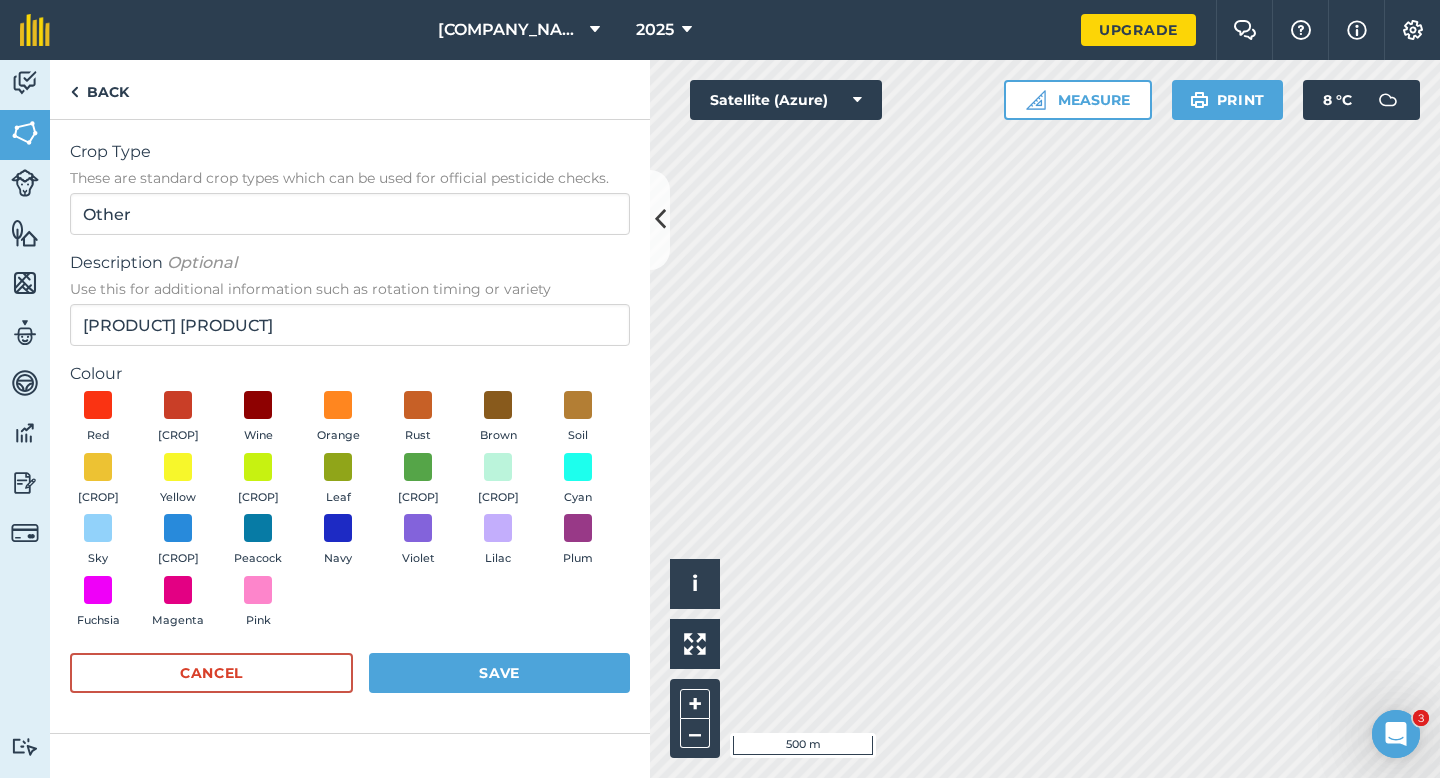 click on "Red Brick Wine Orange Rust Brown Soil Gold Yellow Lime Leaf Grass Mint Cyan Sky Sea Peacock Navy Violet Lilac Plum Fuchsia Magenta Pink" at bounding box center [350, 514] 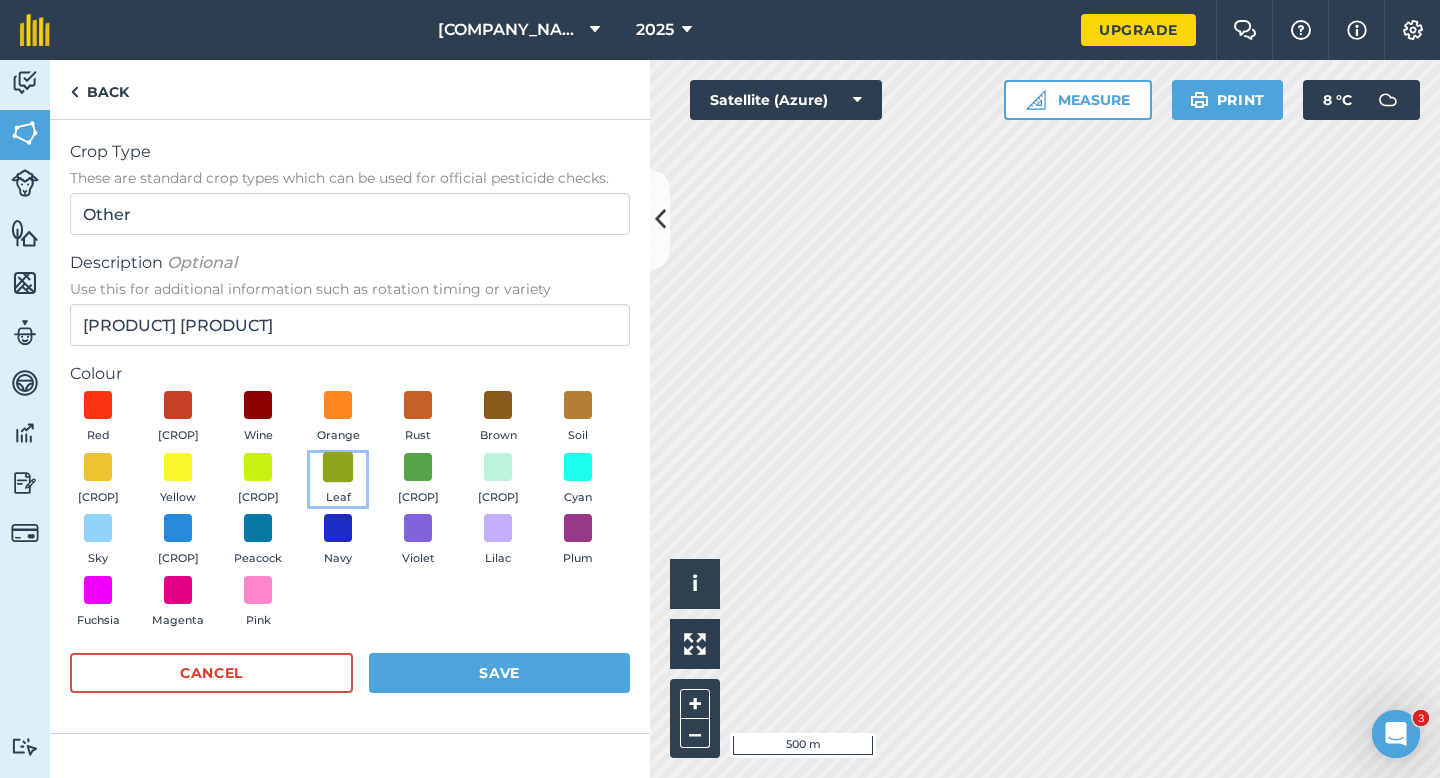 click at bounding box center [338, 466] 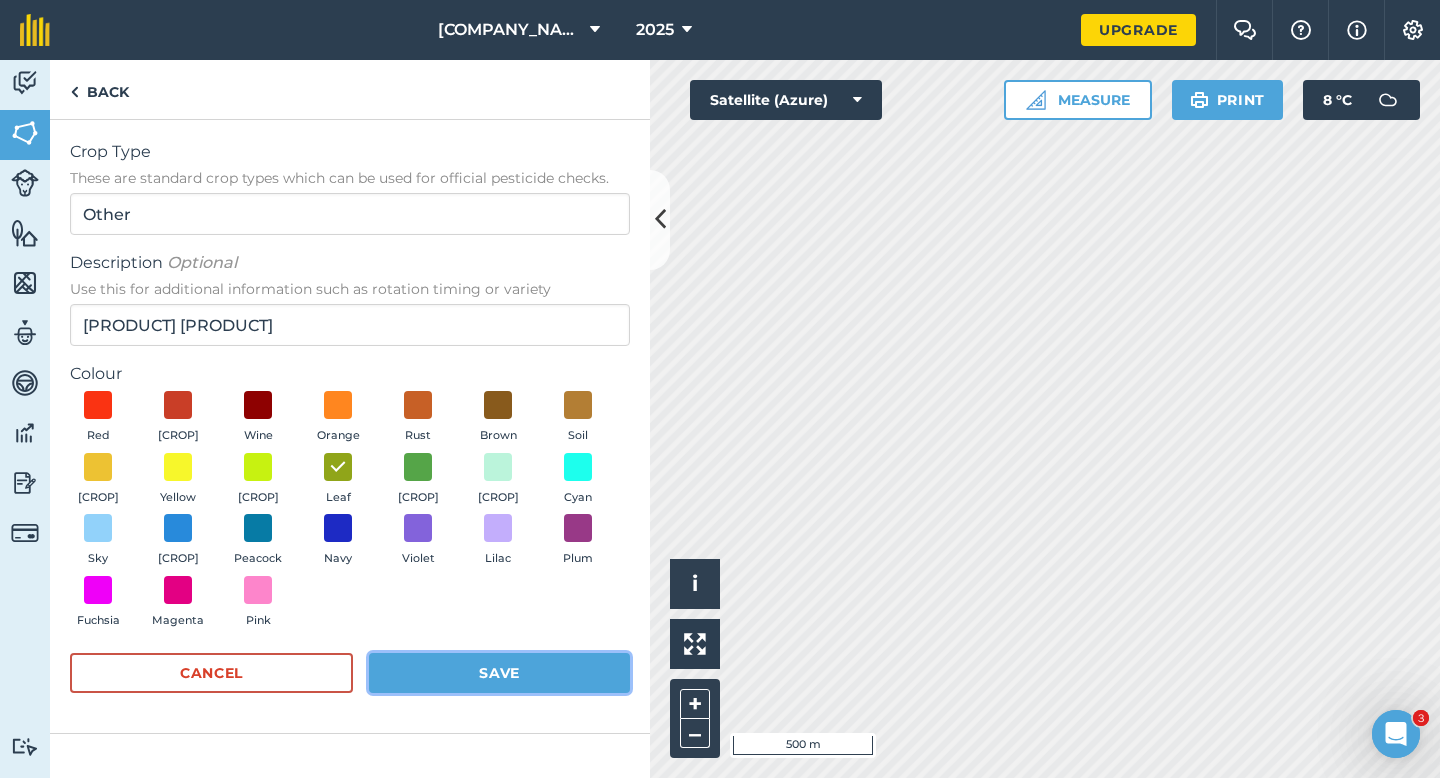 click on "Save" at bounding box center [499, 673] 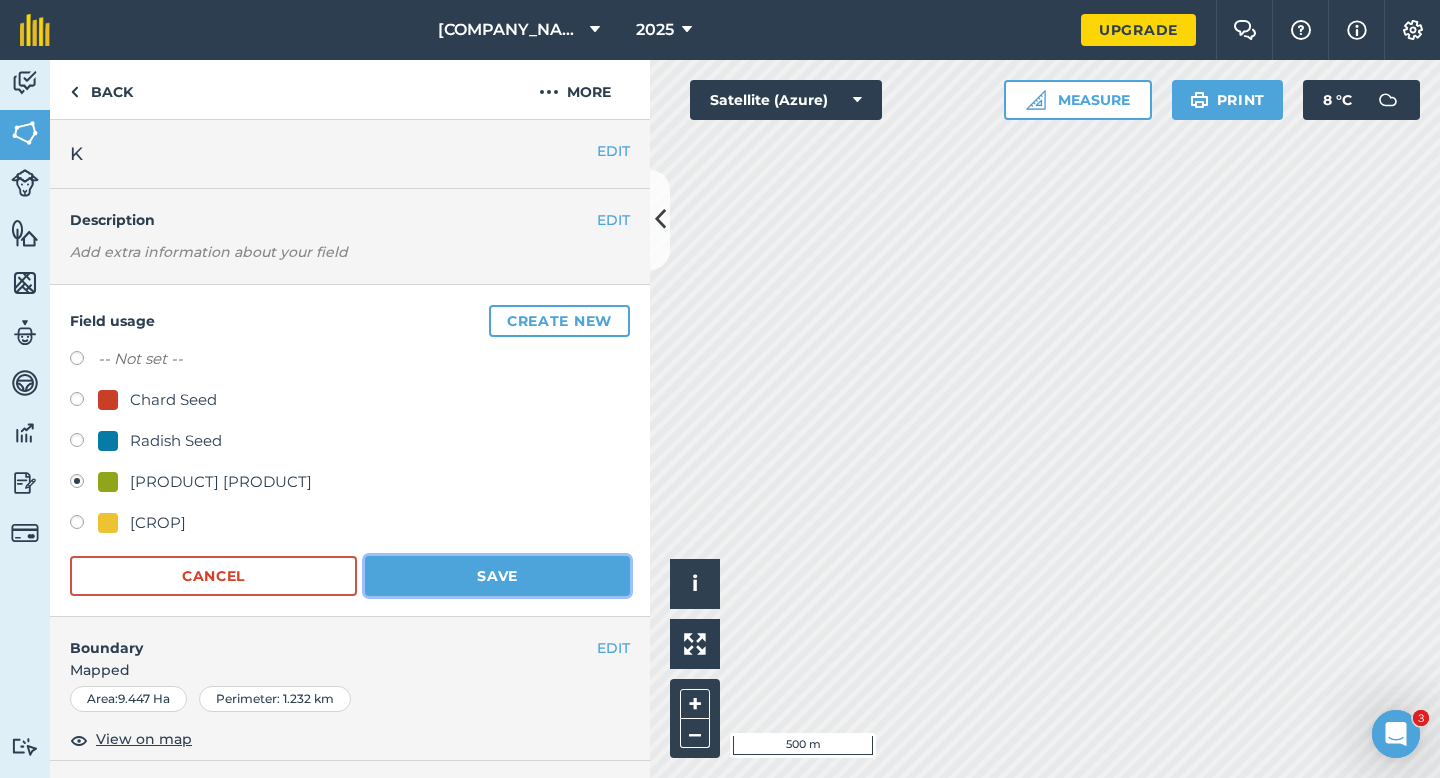 click on "Save" at bounding box center (497, 576) 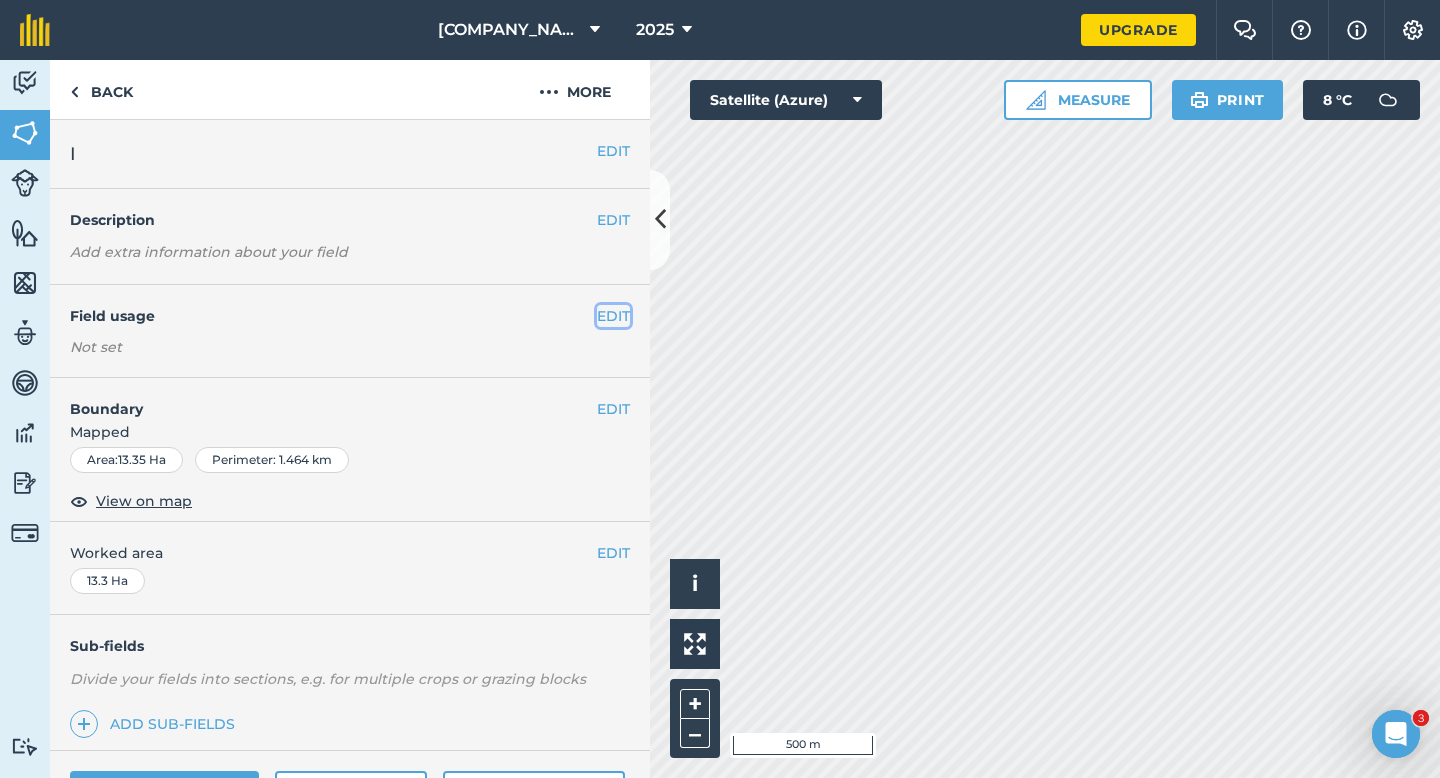 click on "EDIT" at bounding box center [613, 316] 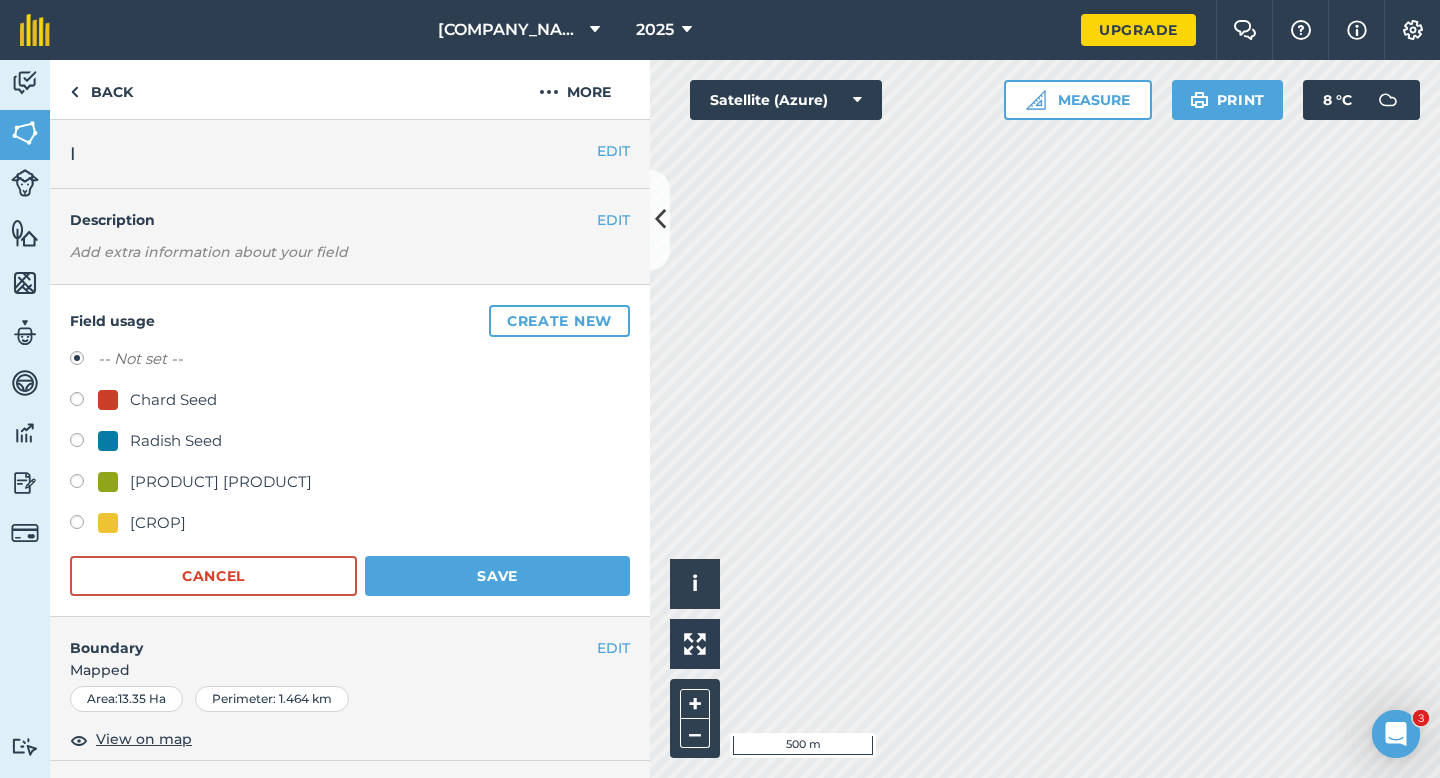 click on "Create new" at bounding box center [559, 321] 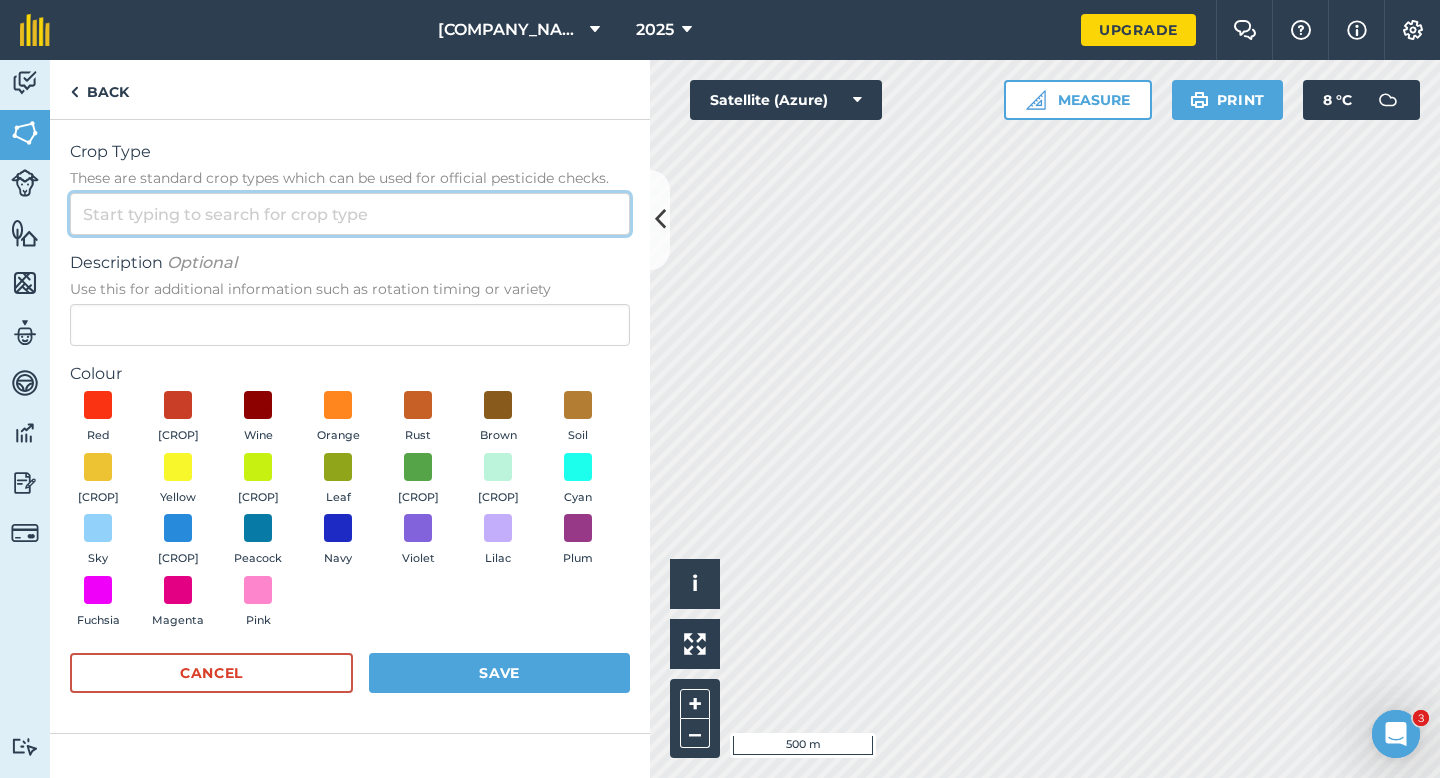click on "Crop Type These are standard crop types which can be used for official pesticide checks." at bounding box center [350, 214] 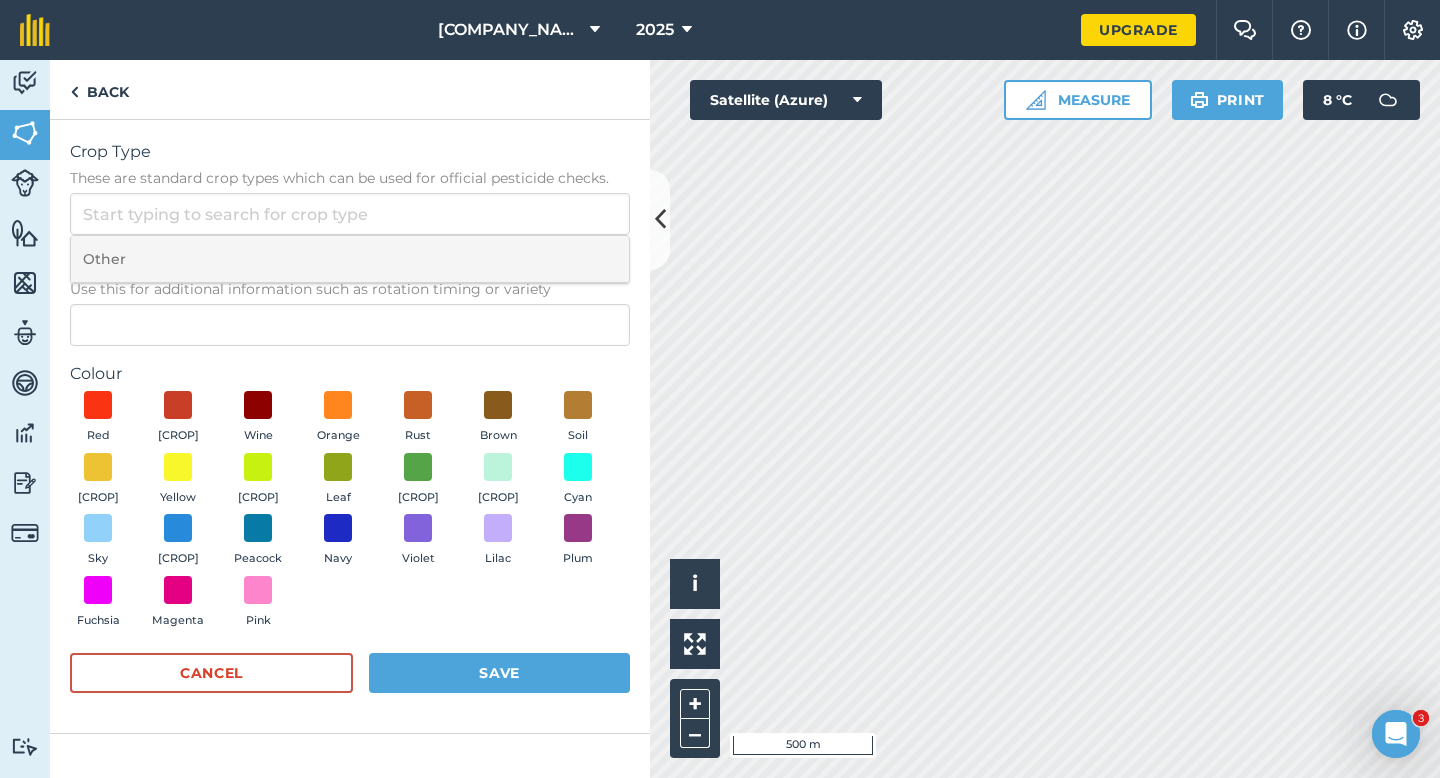 click on "Other" at bounding box center (350, 259) 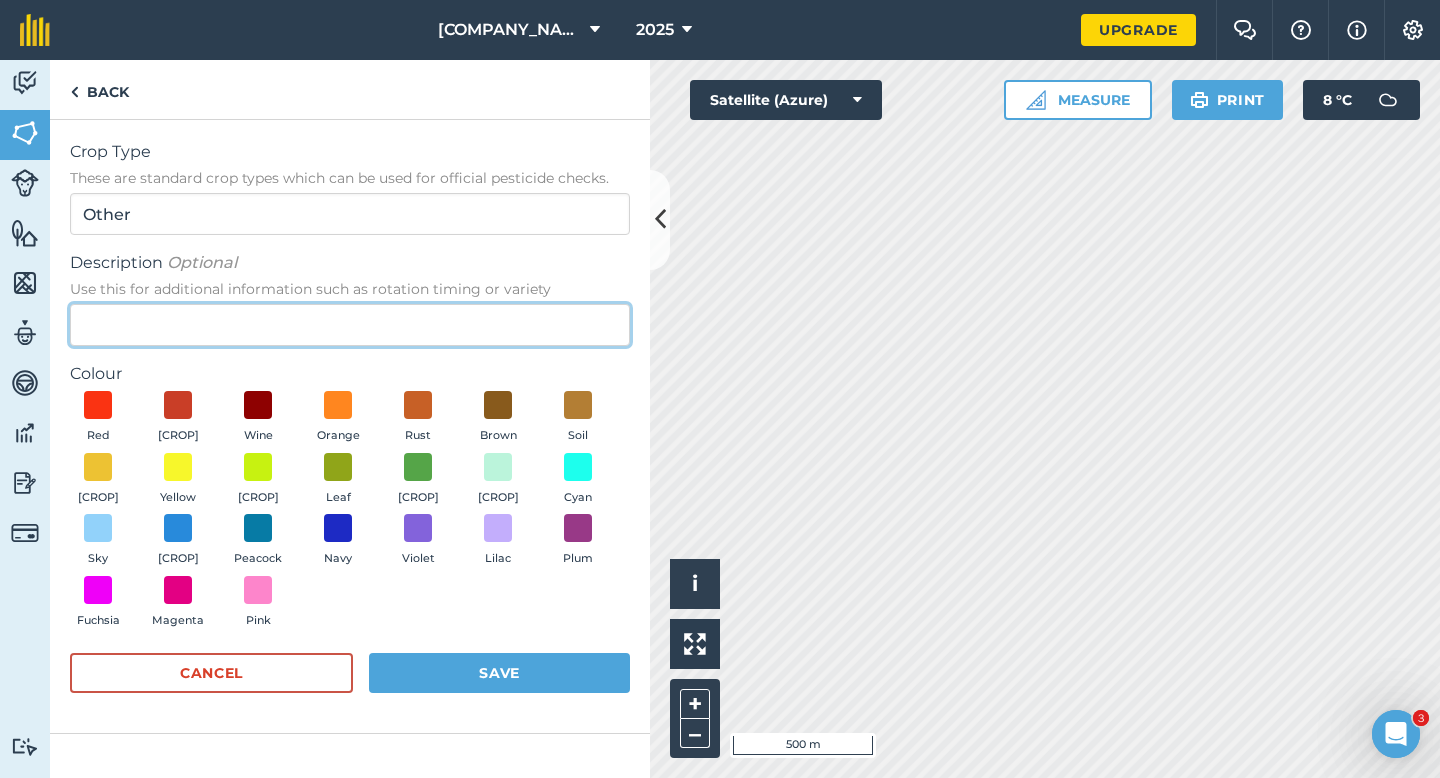 click on "Description   Optional Use this for additional information such as rotation timing or variety" at bounding box center [350, 325] 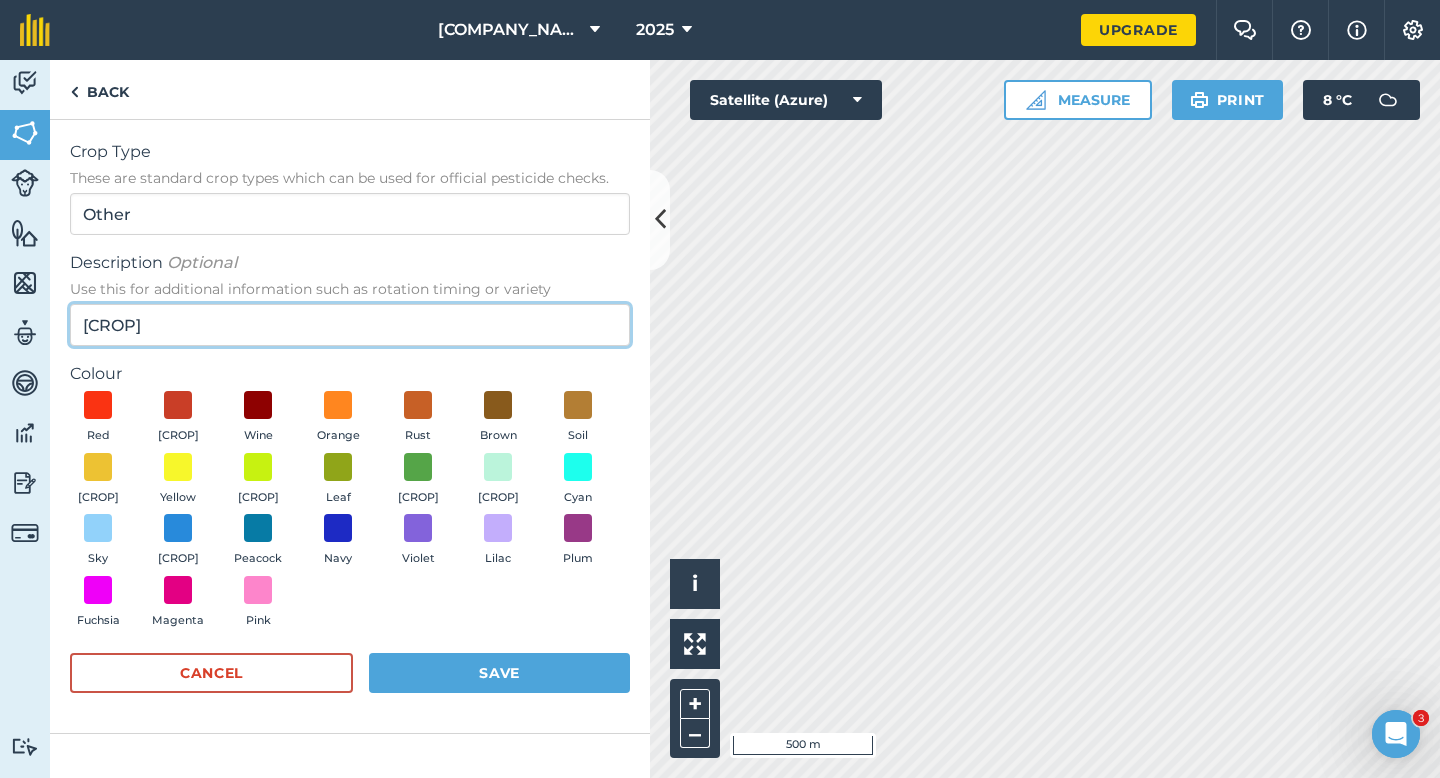 type on "[CROP]" 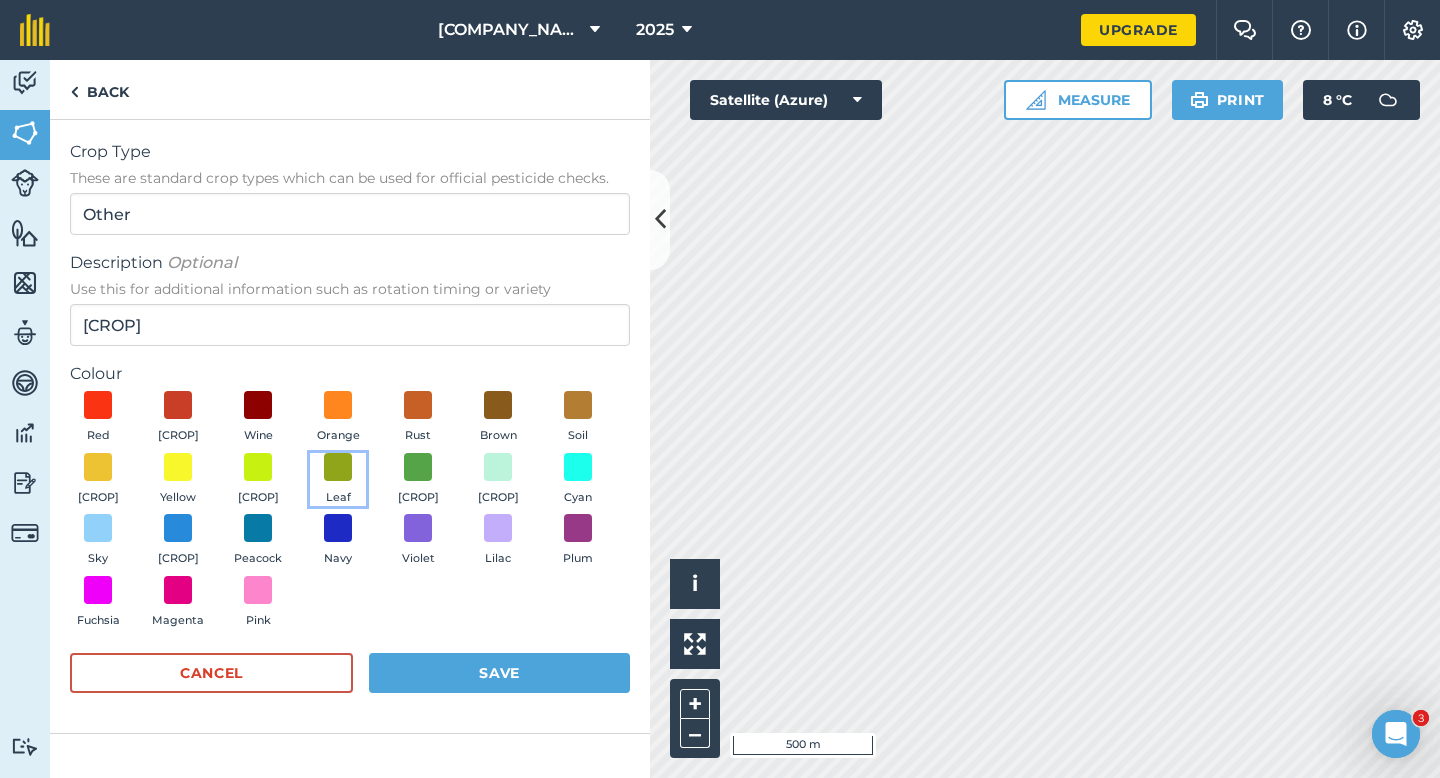 click on "Leaf" at bounding box center [338, 480] 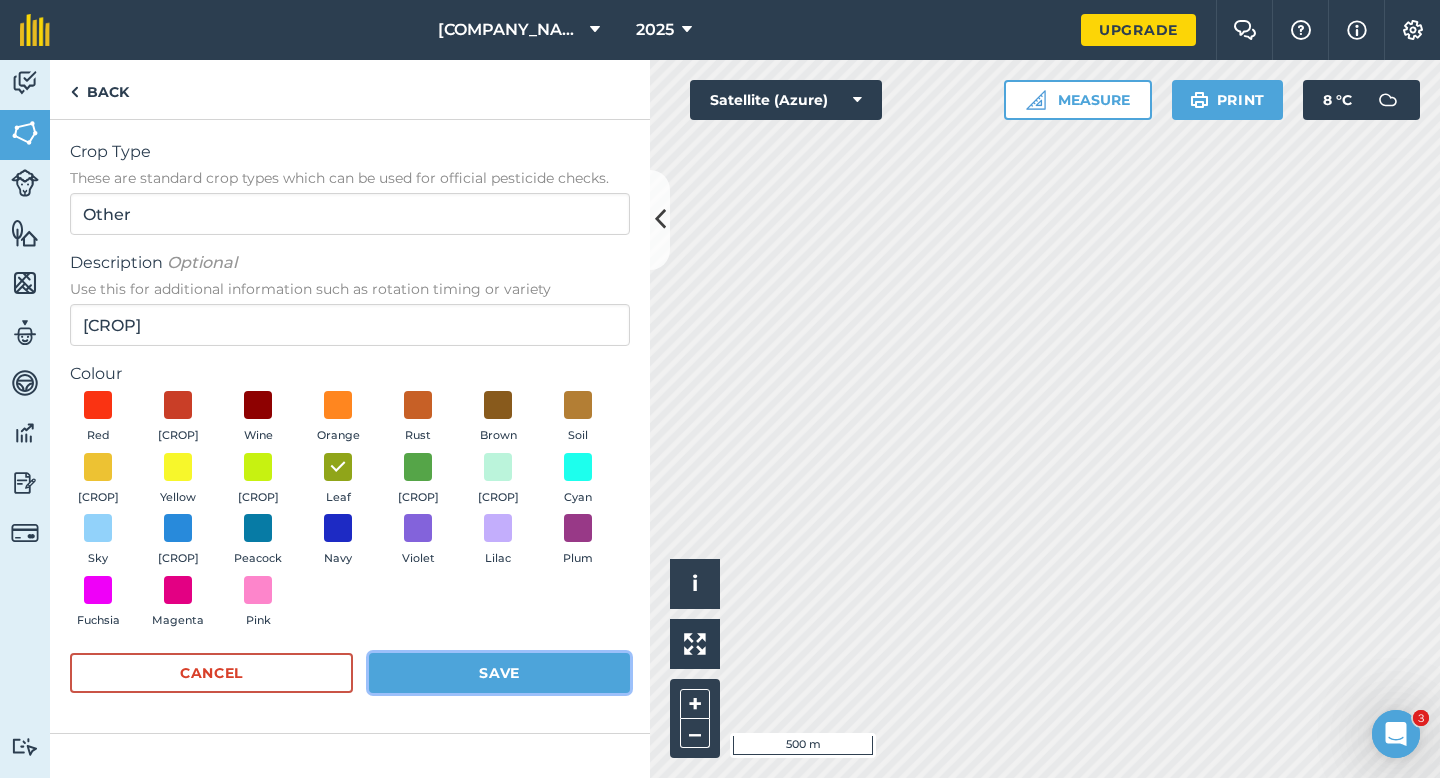 click on "Save" at bounding box center [499, 673] 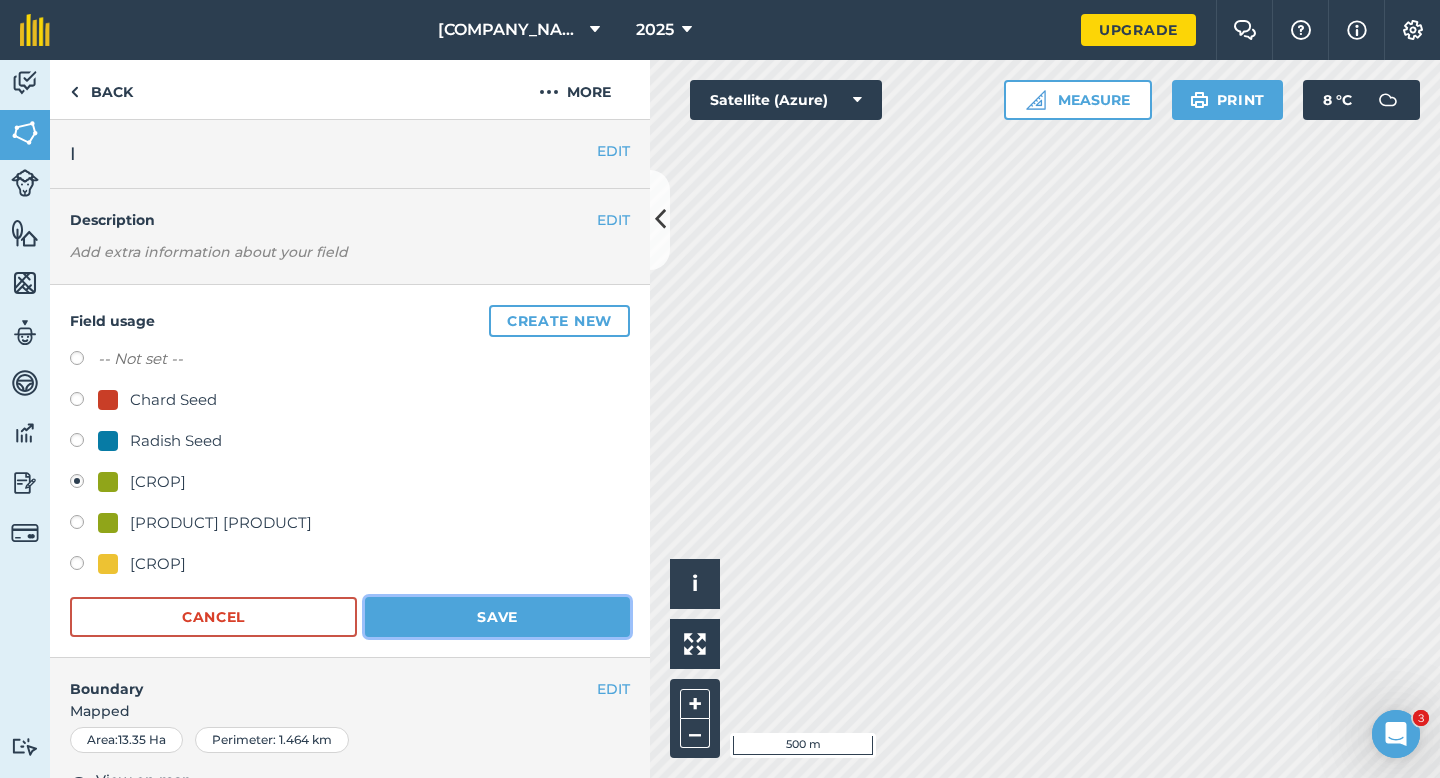 click on "Save" at bounding box center (497, 617) 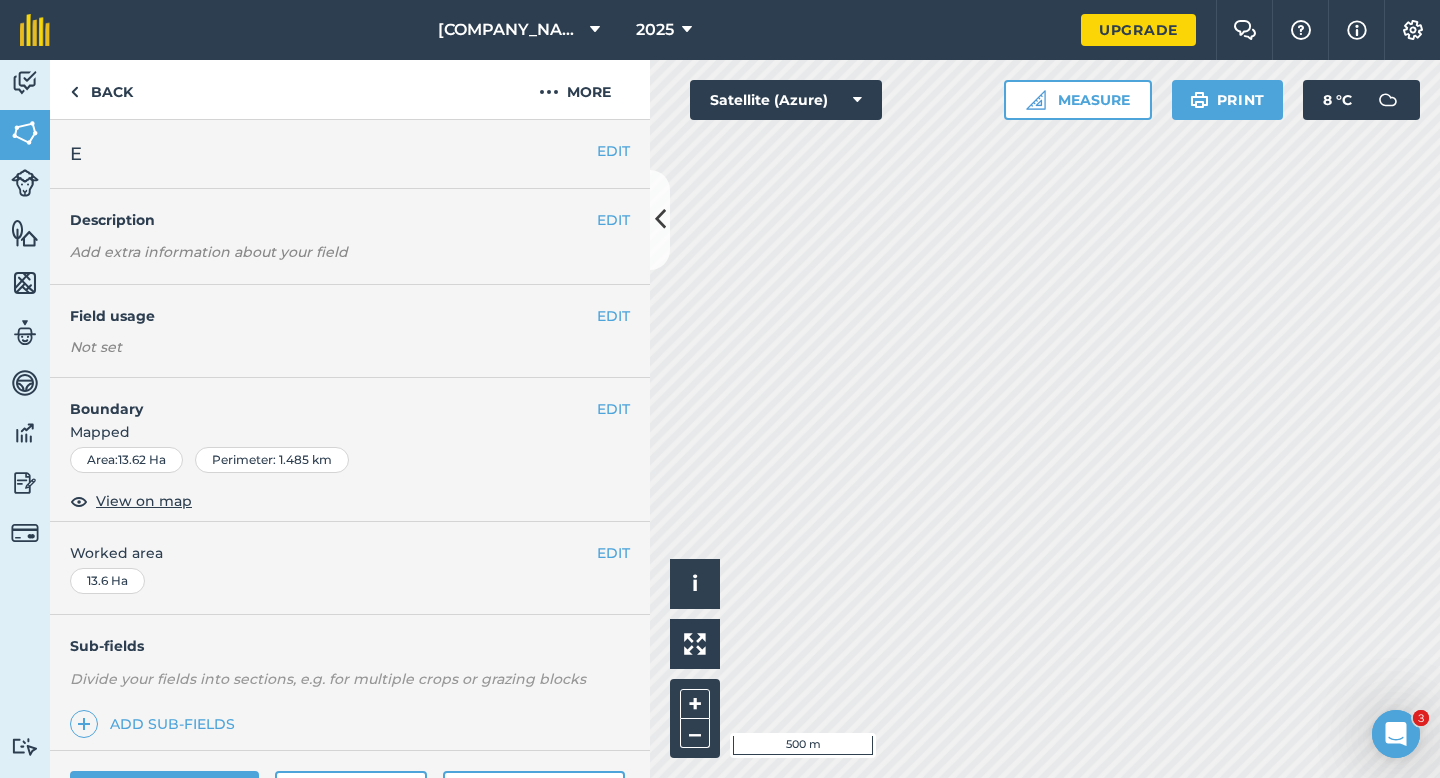 click on "EDIT Field usage Not set" at bounding box center [350, 331] 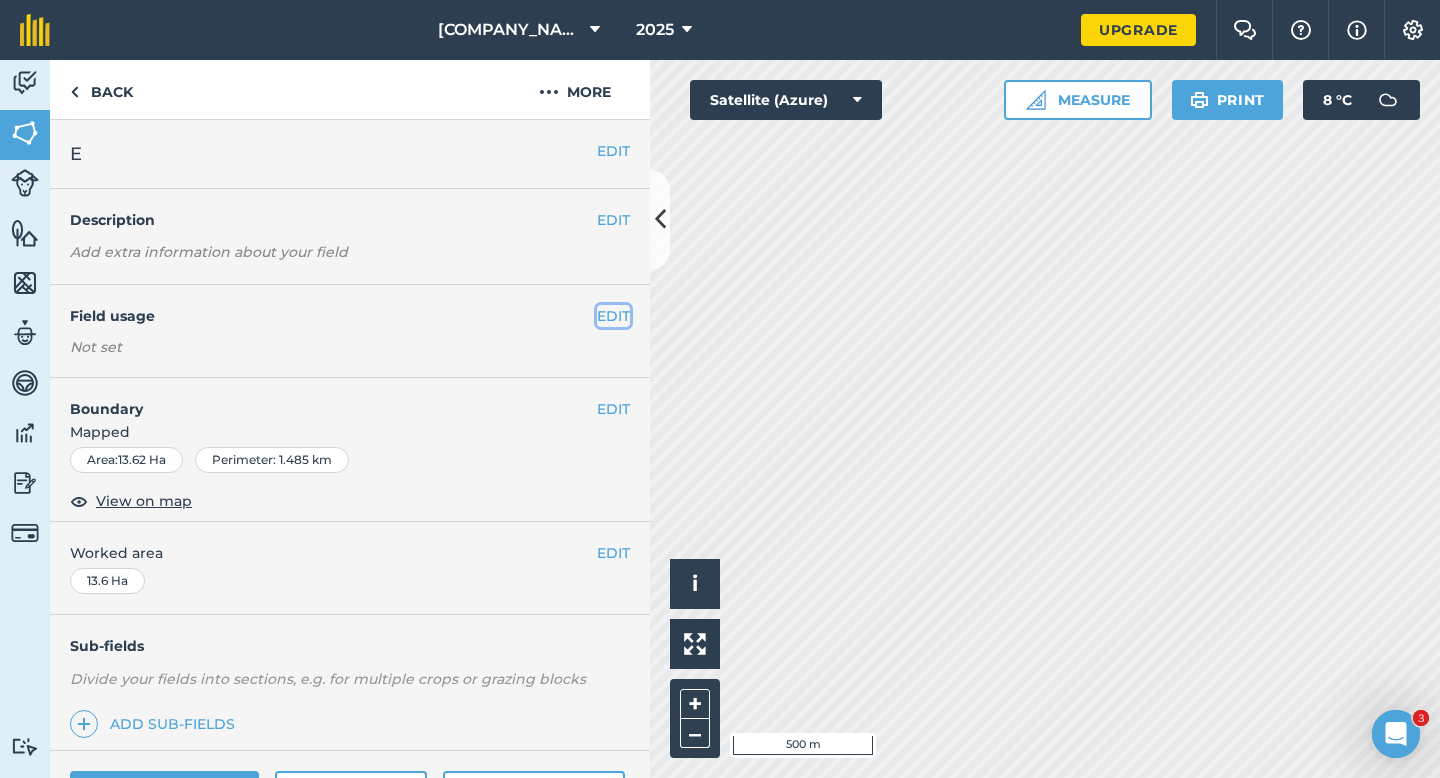 click on "EDIT" at bounding box center [613, 316] 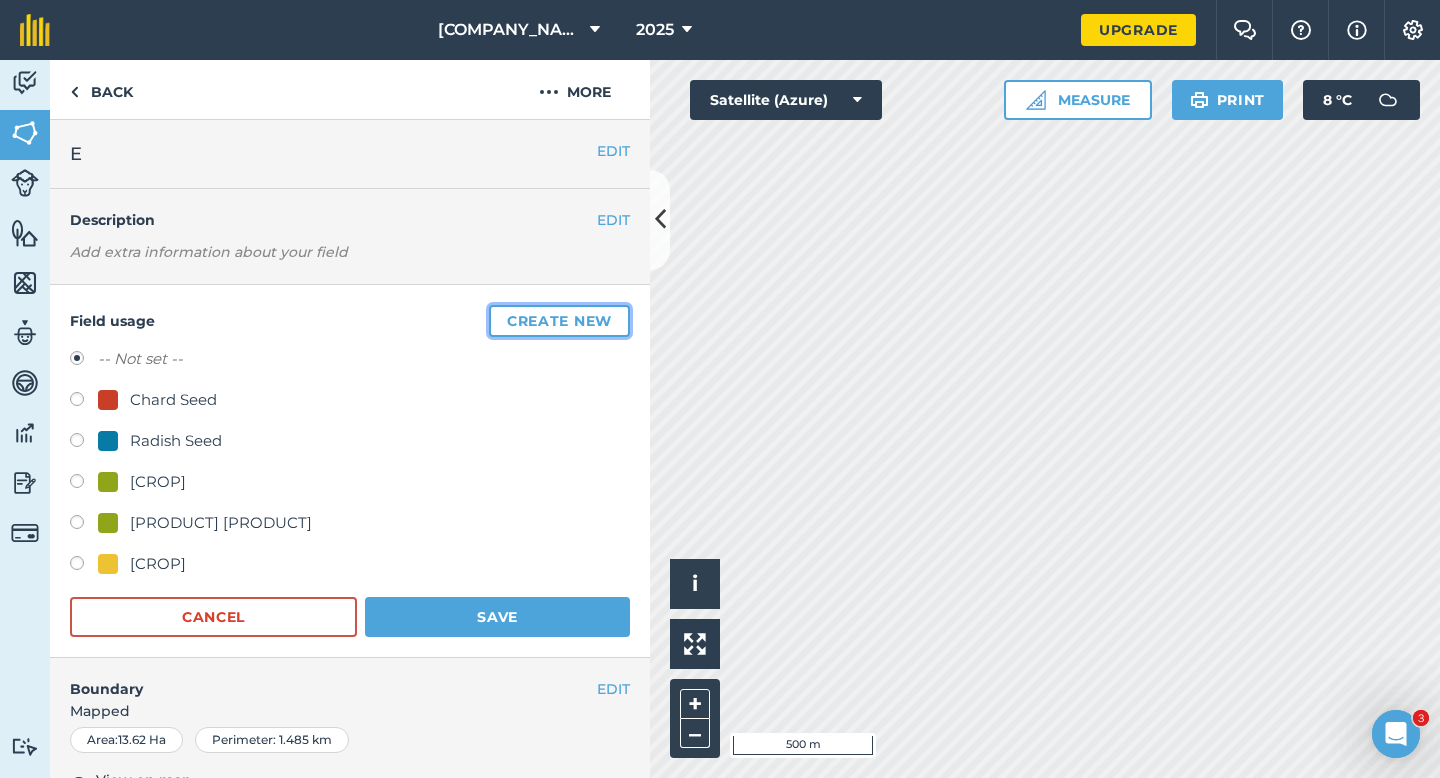 click on "Create new" at bounding box center (559, 321) 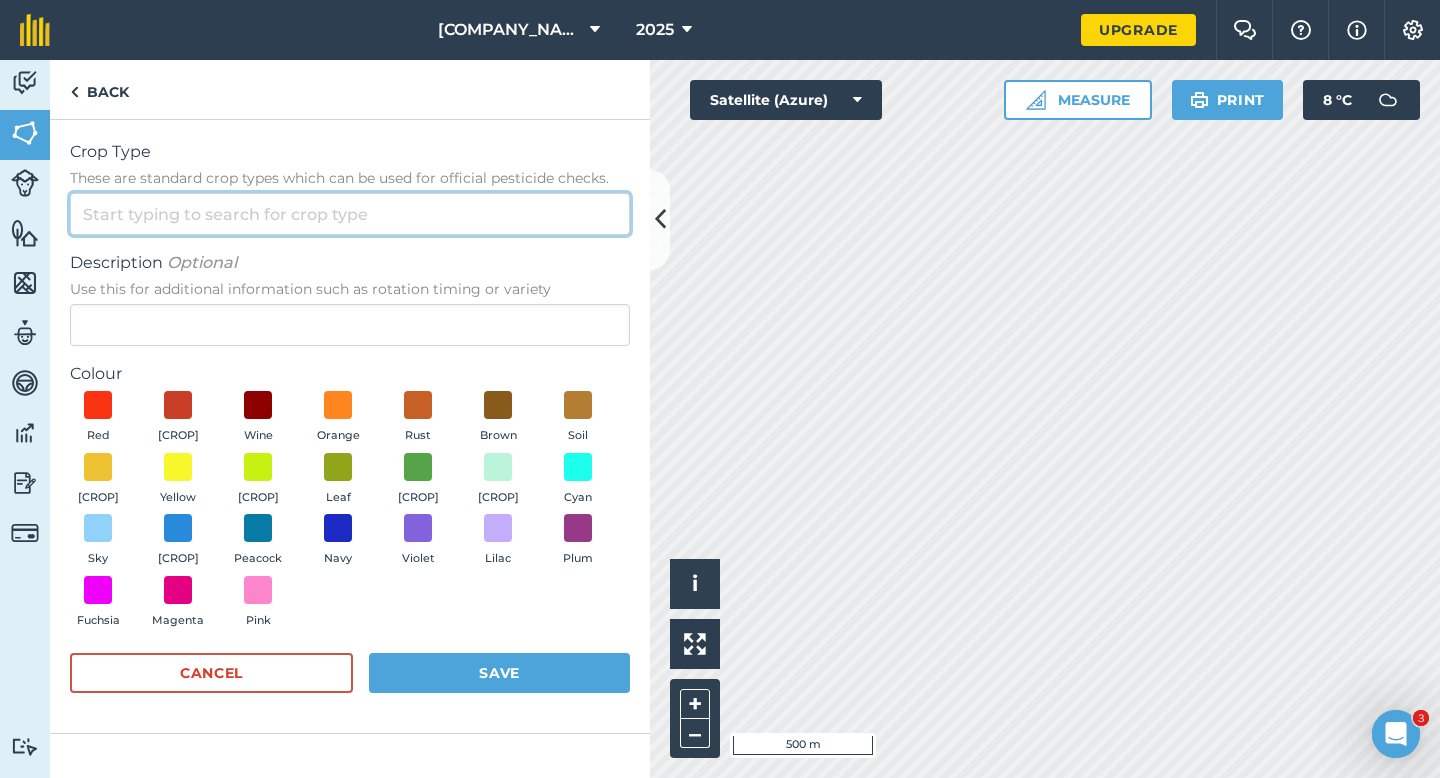 click on "Crop Type These are standard crop types which can be used for official pesticide checks." at bounding box center [350, 214] 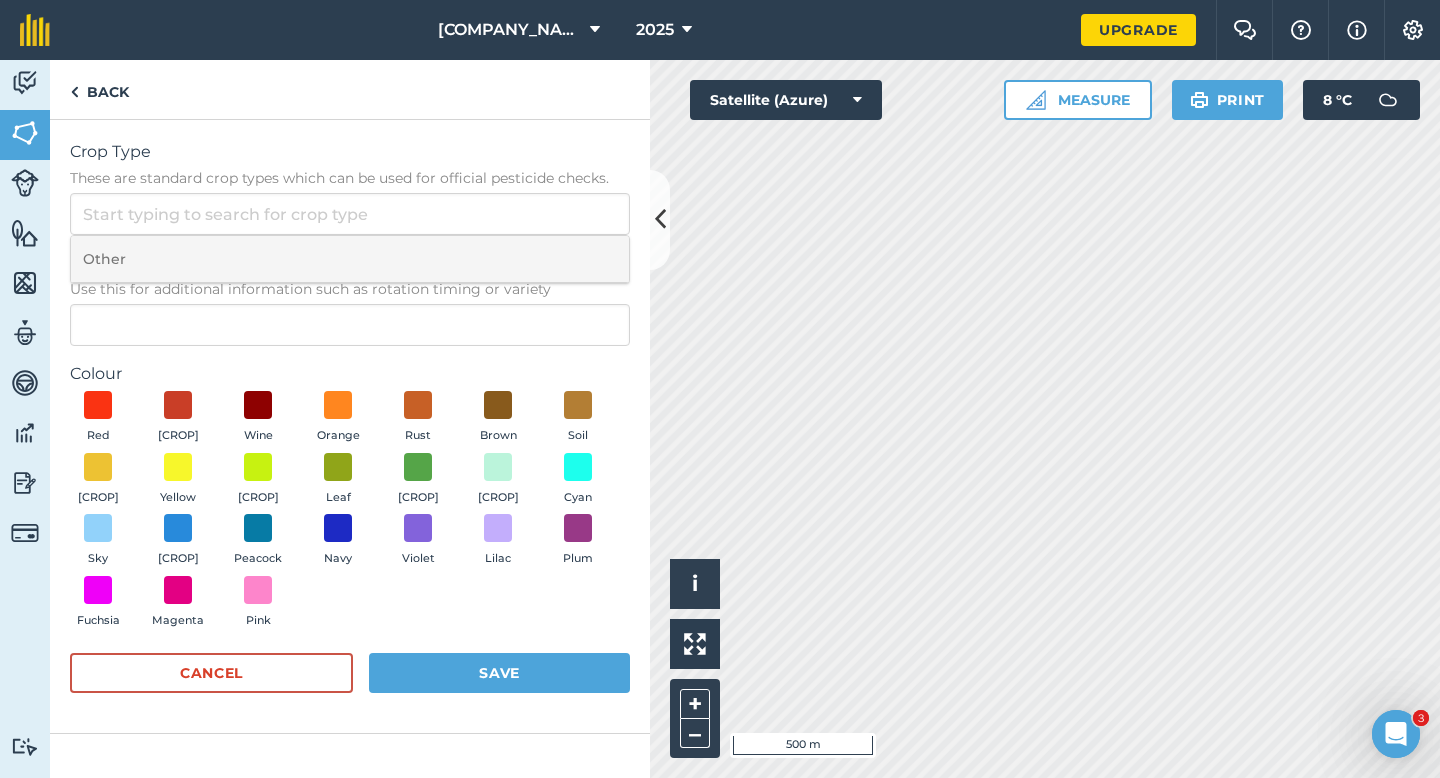 click on "Other" at bounding box center [350, 259] 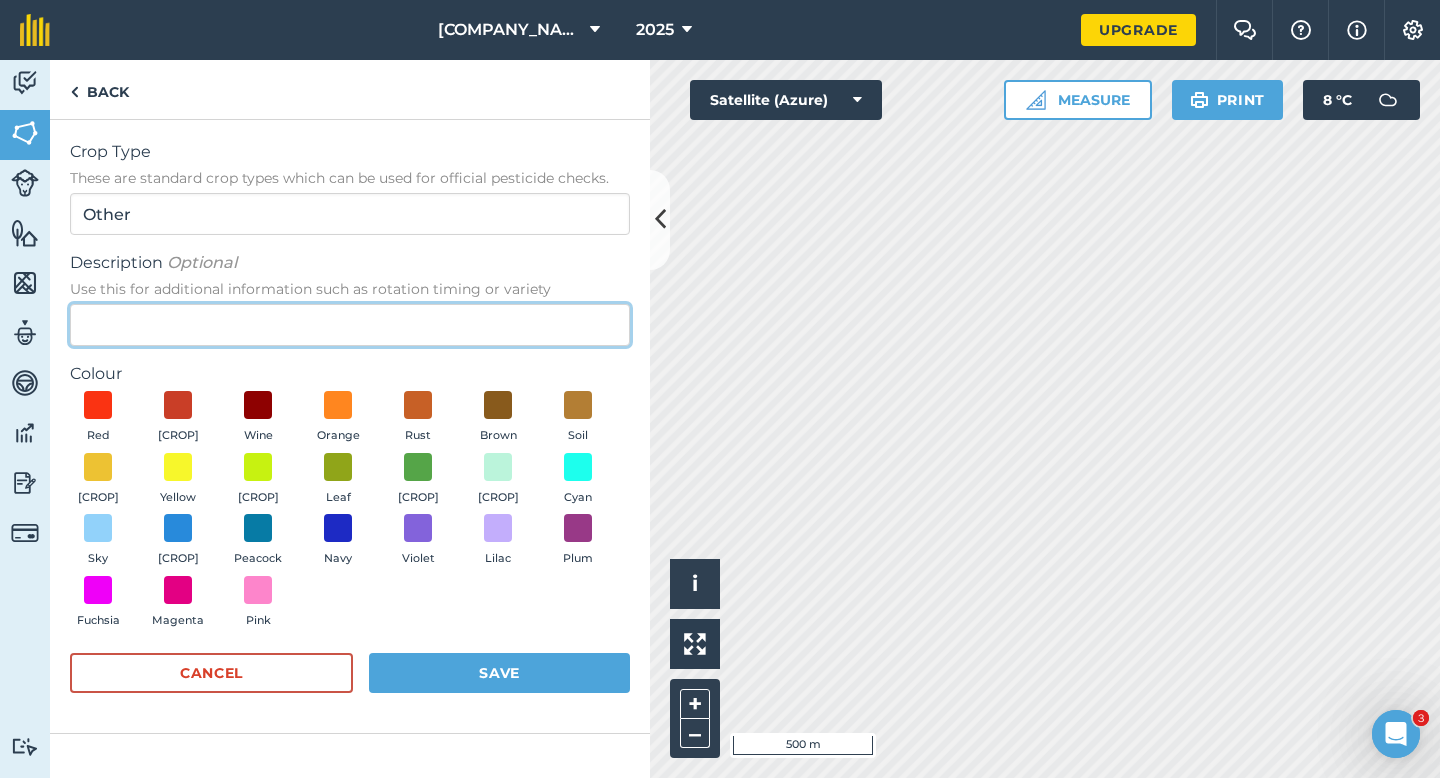 click on "Description   Optional Use this for additional information such as rotation timing or variety" at bounding box center [350, 325] 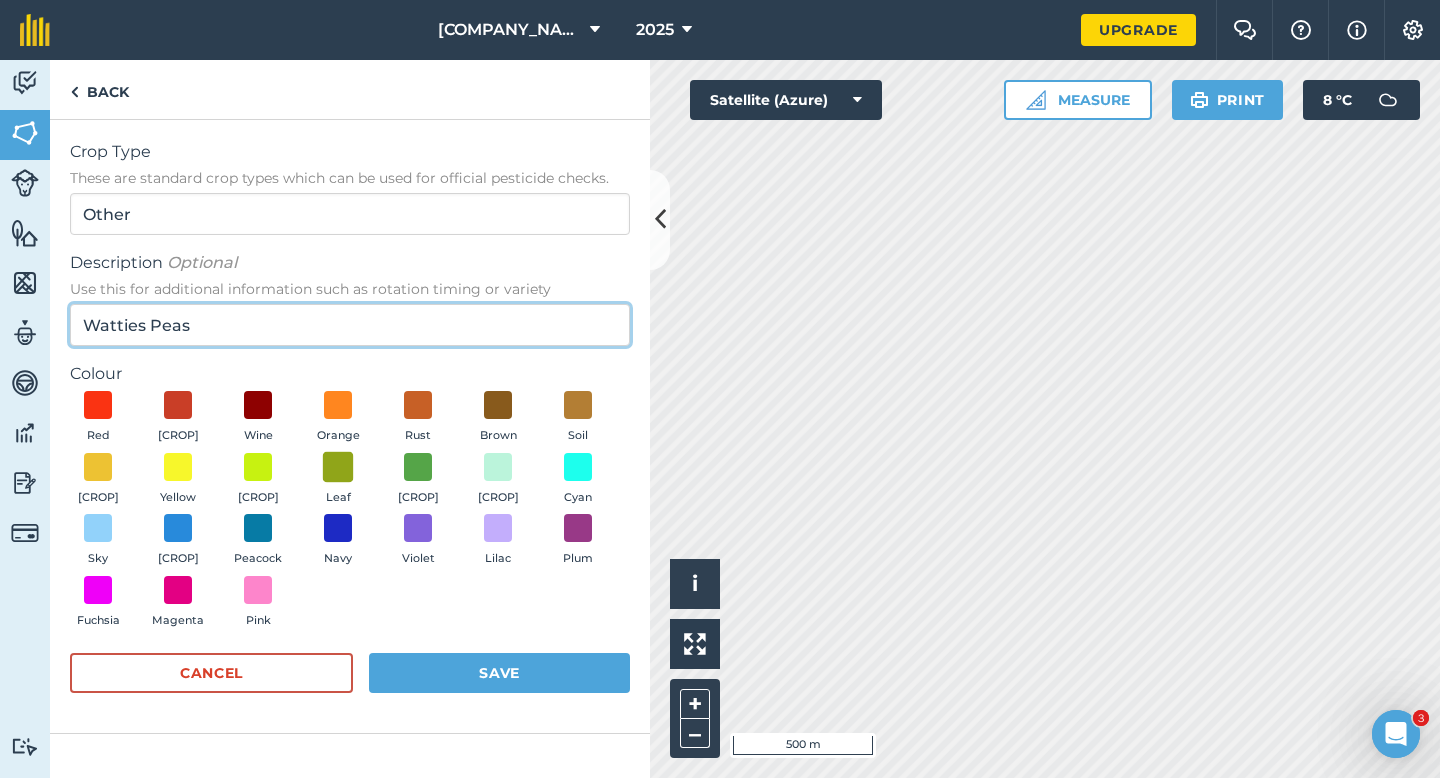 type on "Watties Peas" 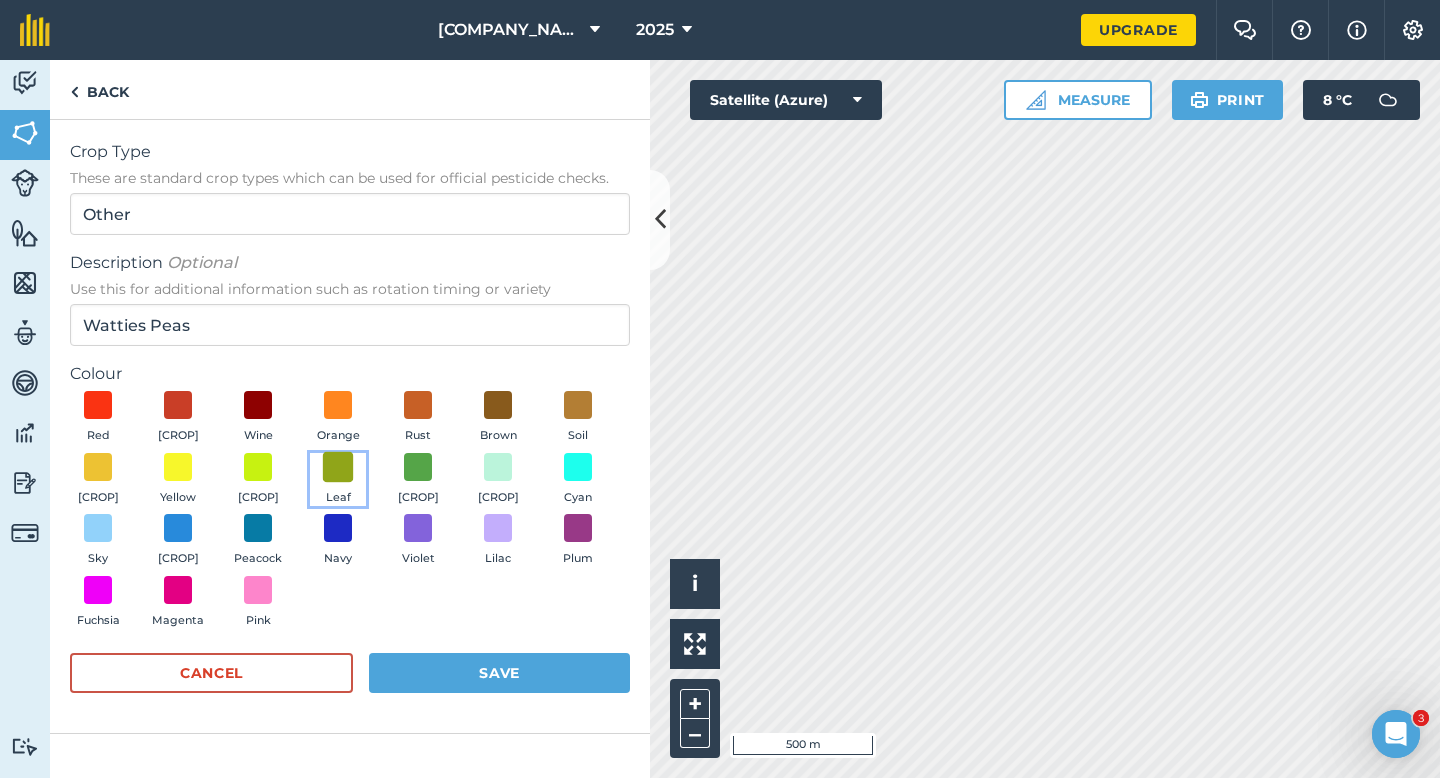 click at bounding box center (338, 466) 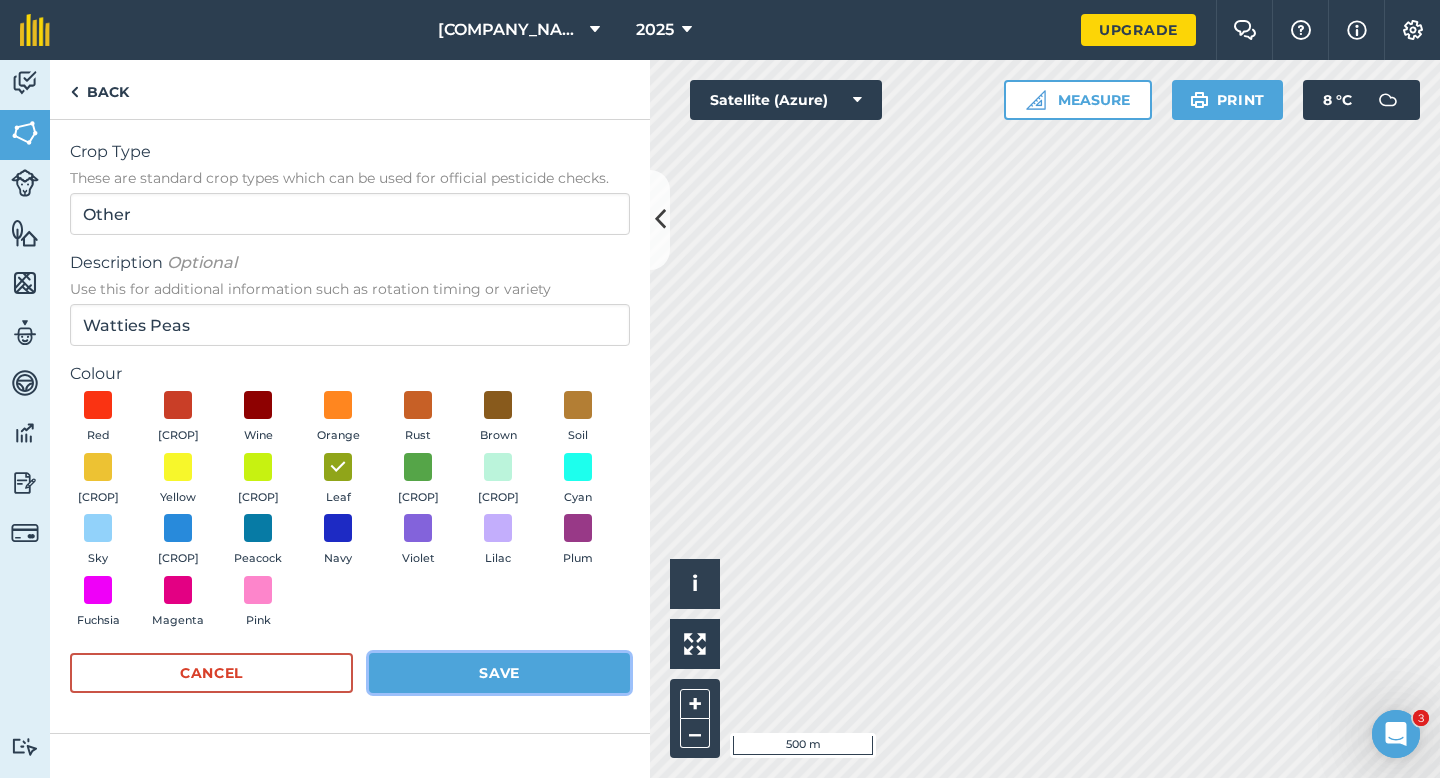 click on "Save" at bounding box center [499, 673] 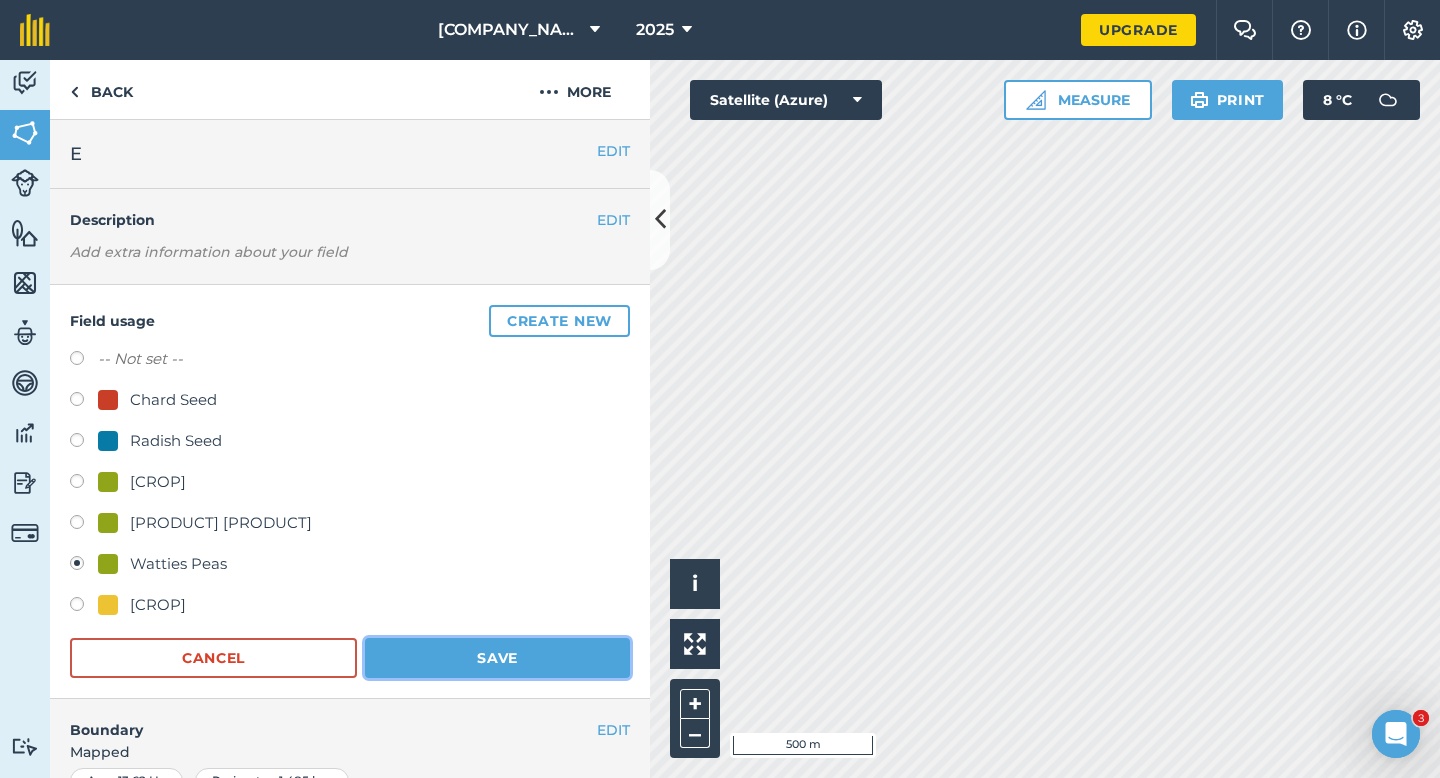 click on "Save" at bounding box center [497, 658] 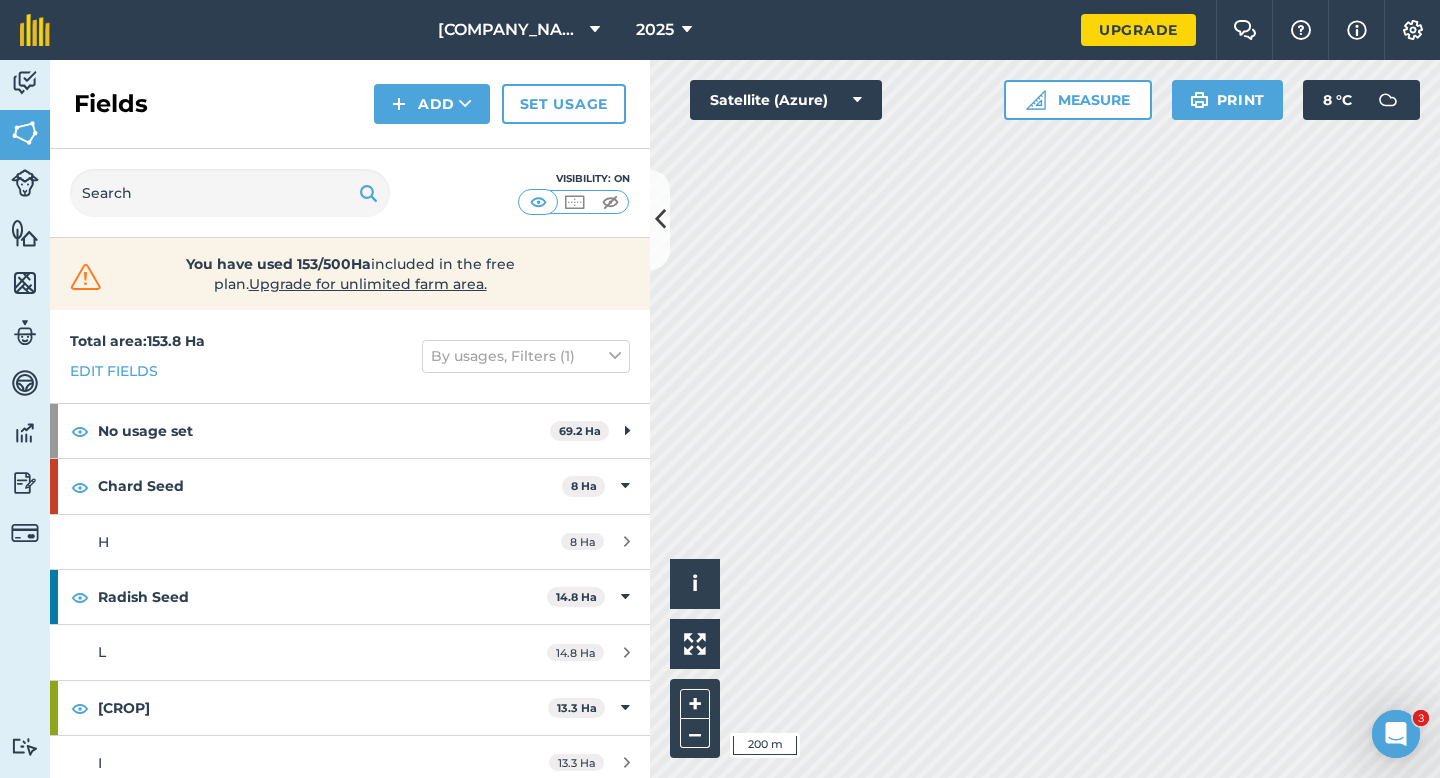 click on "Click to start drawing i © 2025 TomTom, Microsoft 200 m + – Satellite (Azure) Measure Print 8   ° C" at bounding box center (1045, 419) 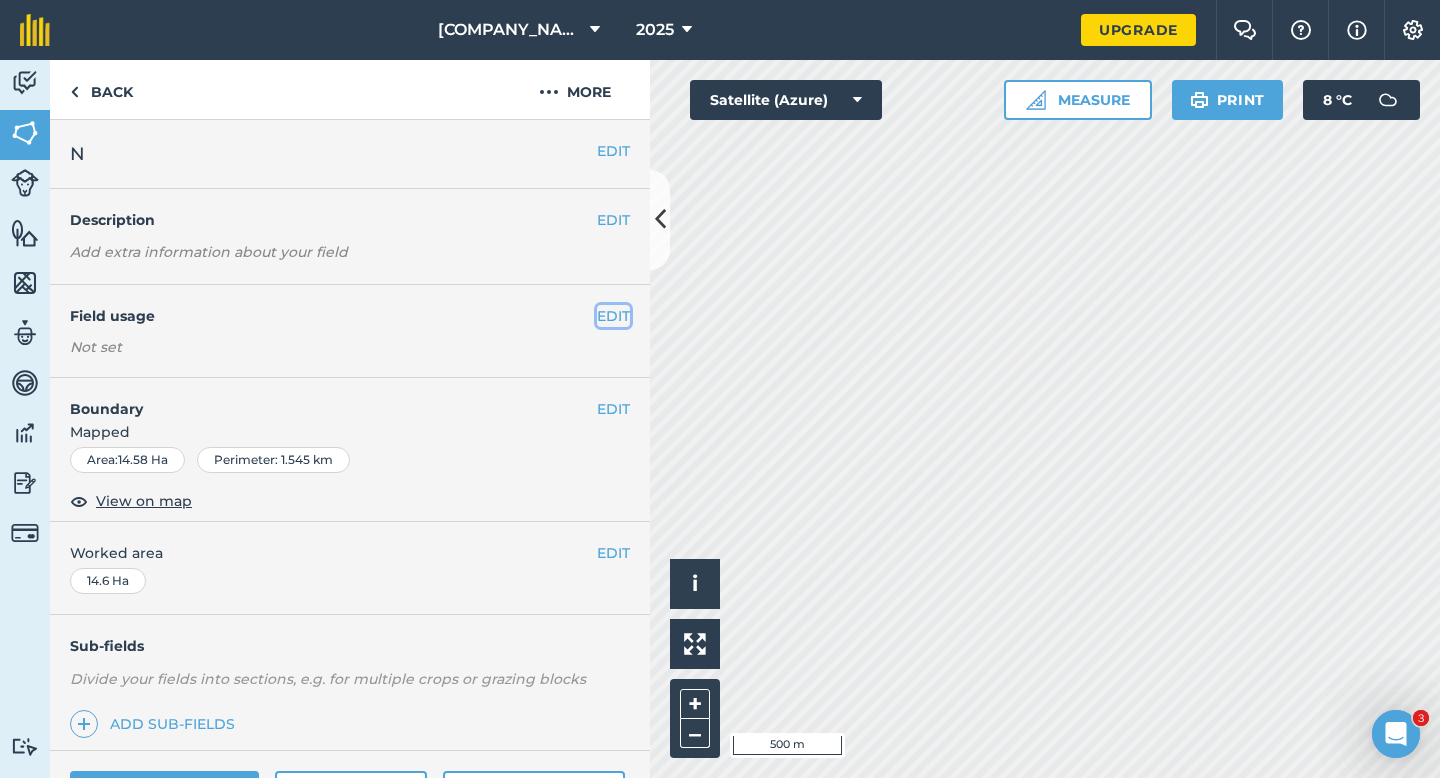 click on "EDIT" at bounding box center [613, 316] 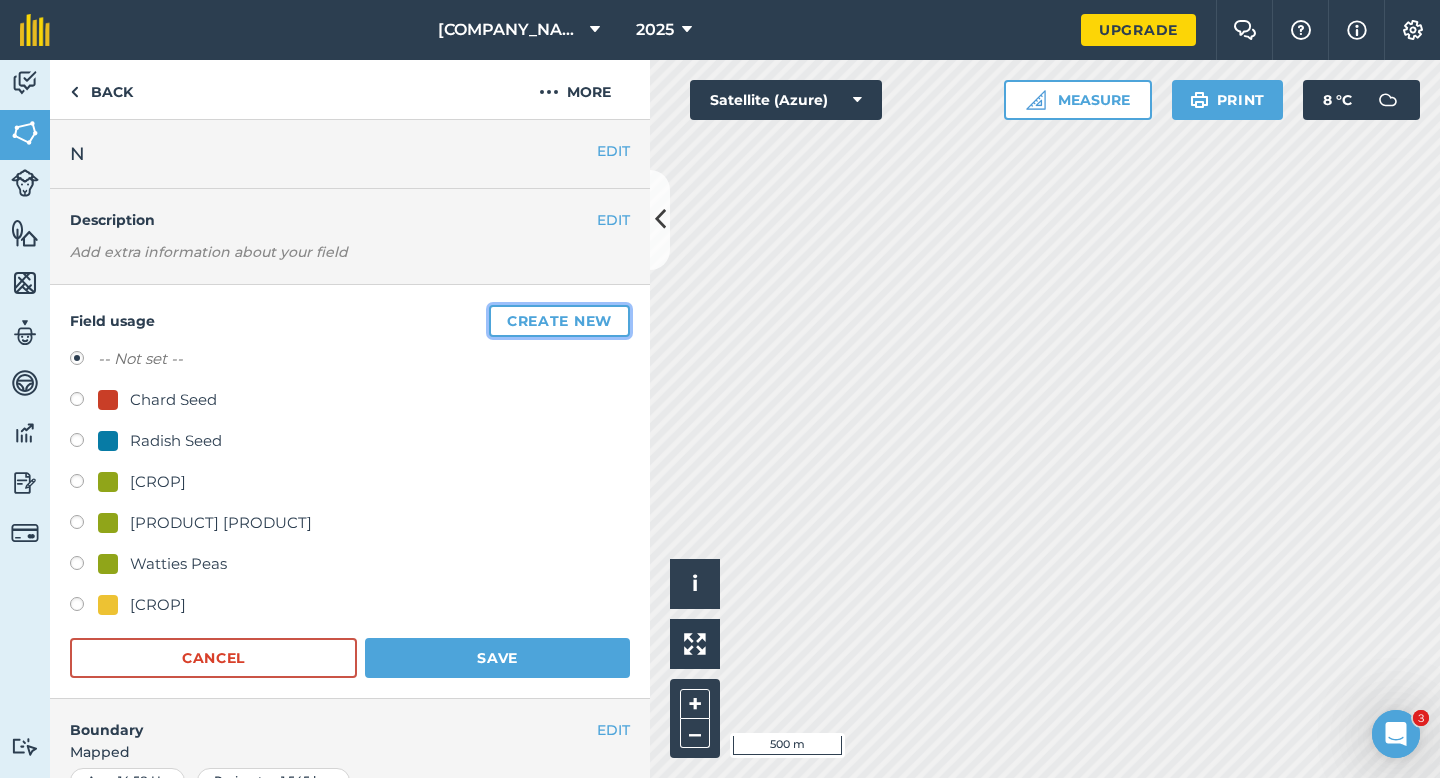 click on "Create new" at bounding box center (559, 321) 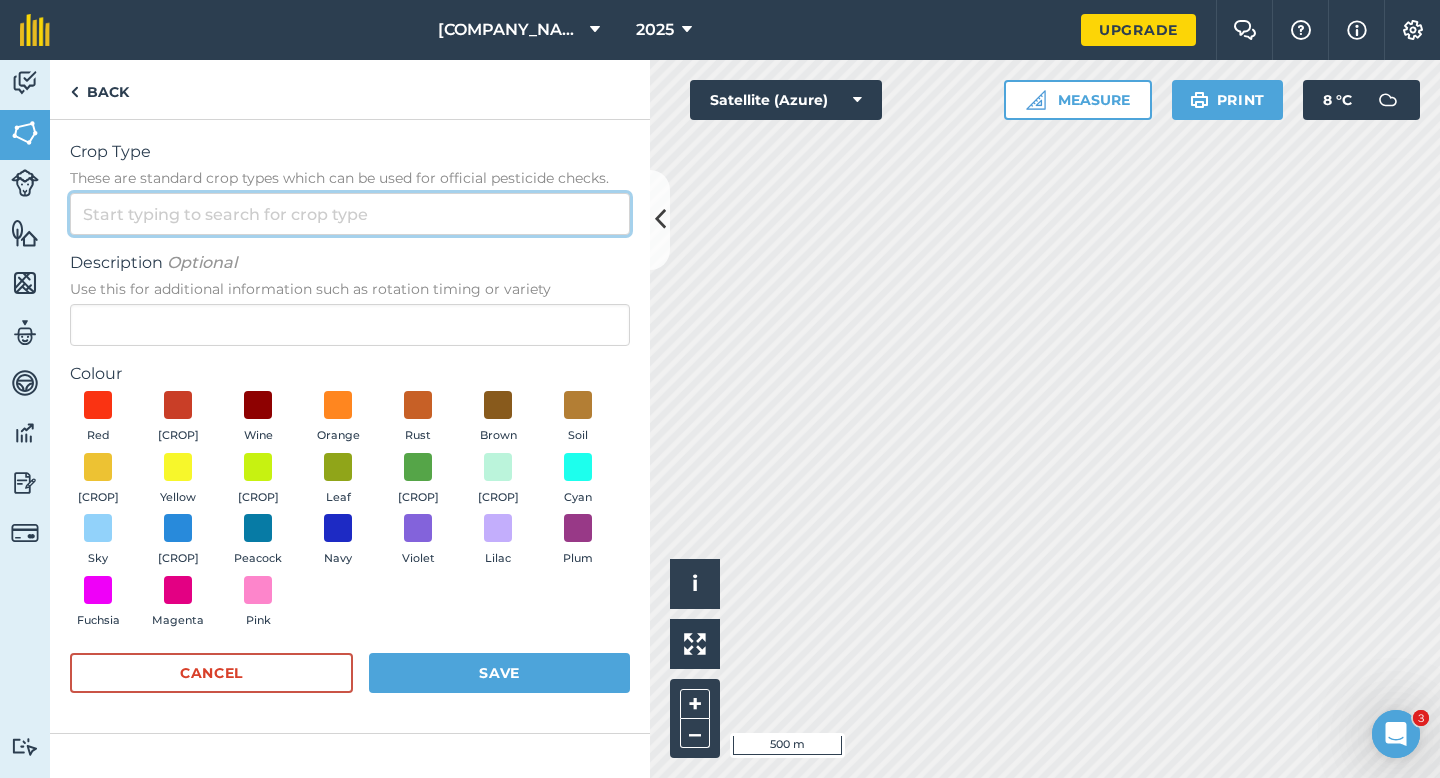 click on "Crop Type These are standard crop types which can be used for official pesticide checks." at bounding box center (350, 214) 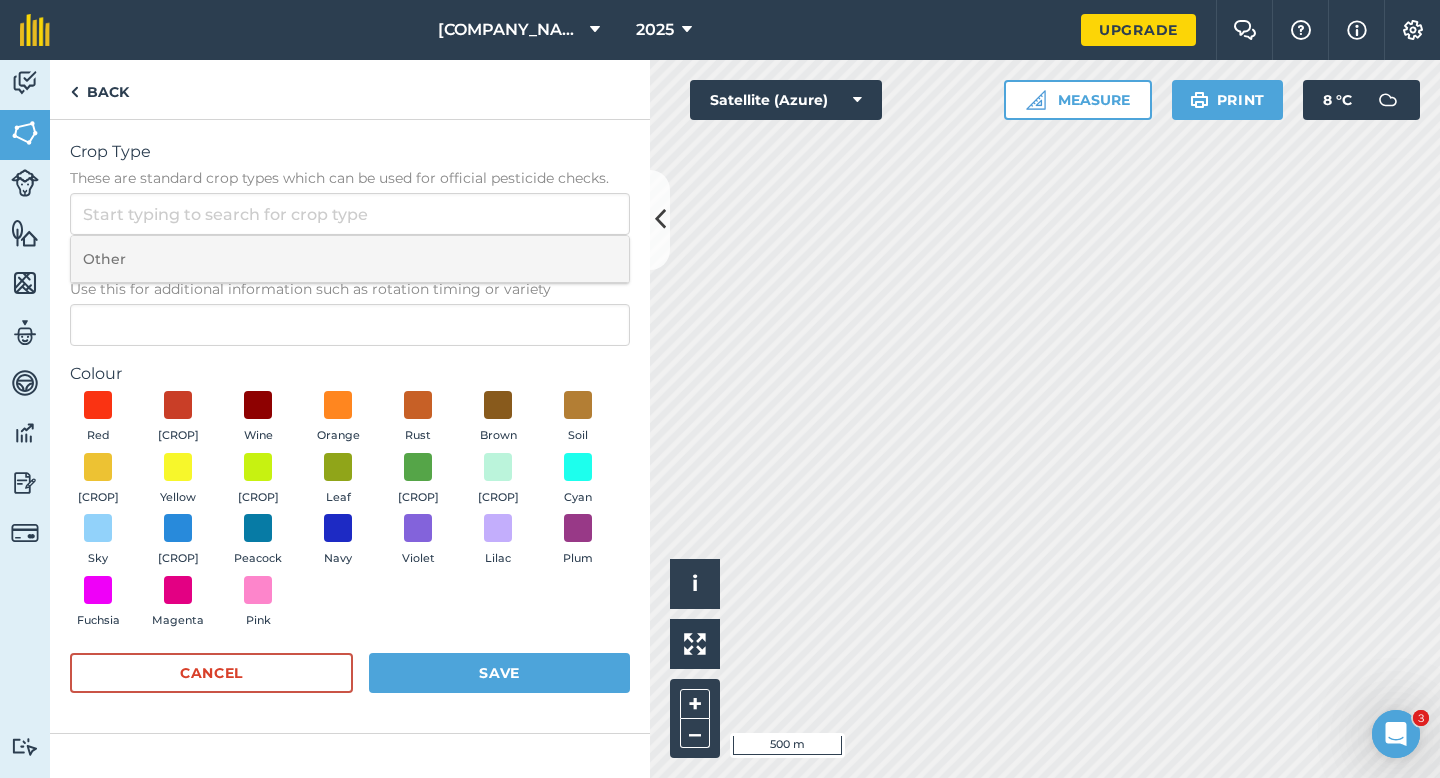 click on "Other" at bounding box center (350, 259) 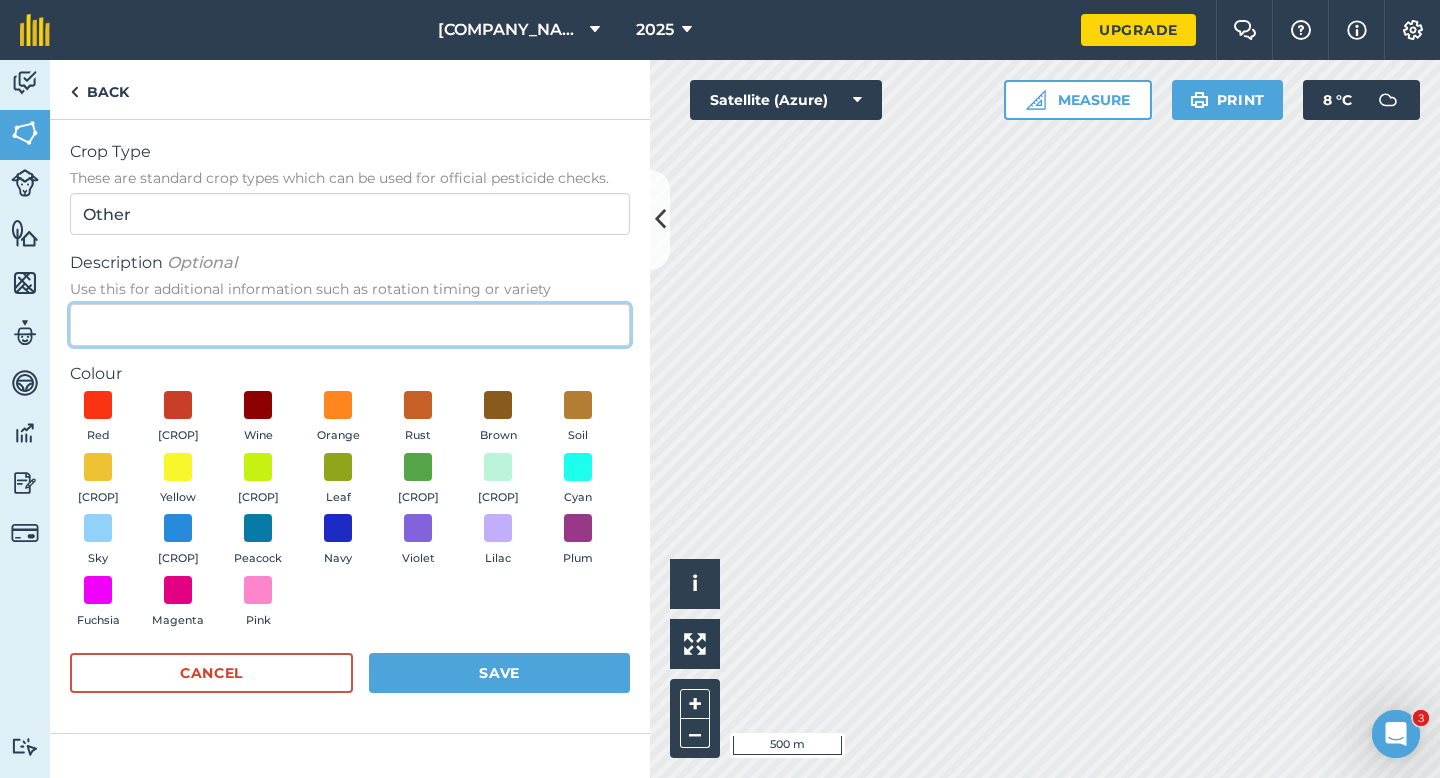 click on "Description   Optional Use this for additional information such as rotation timing or variety" at bounding box center (350, 325) 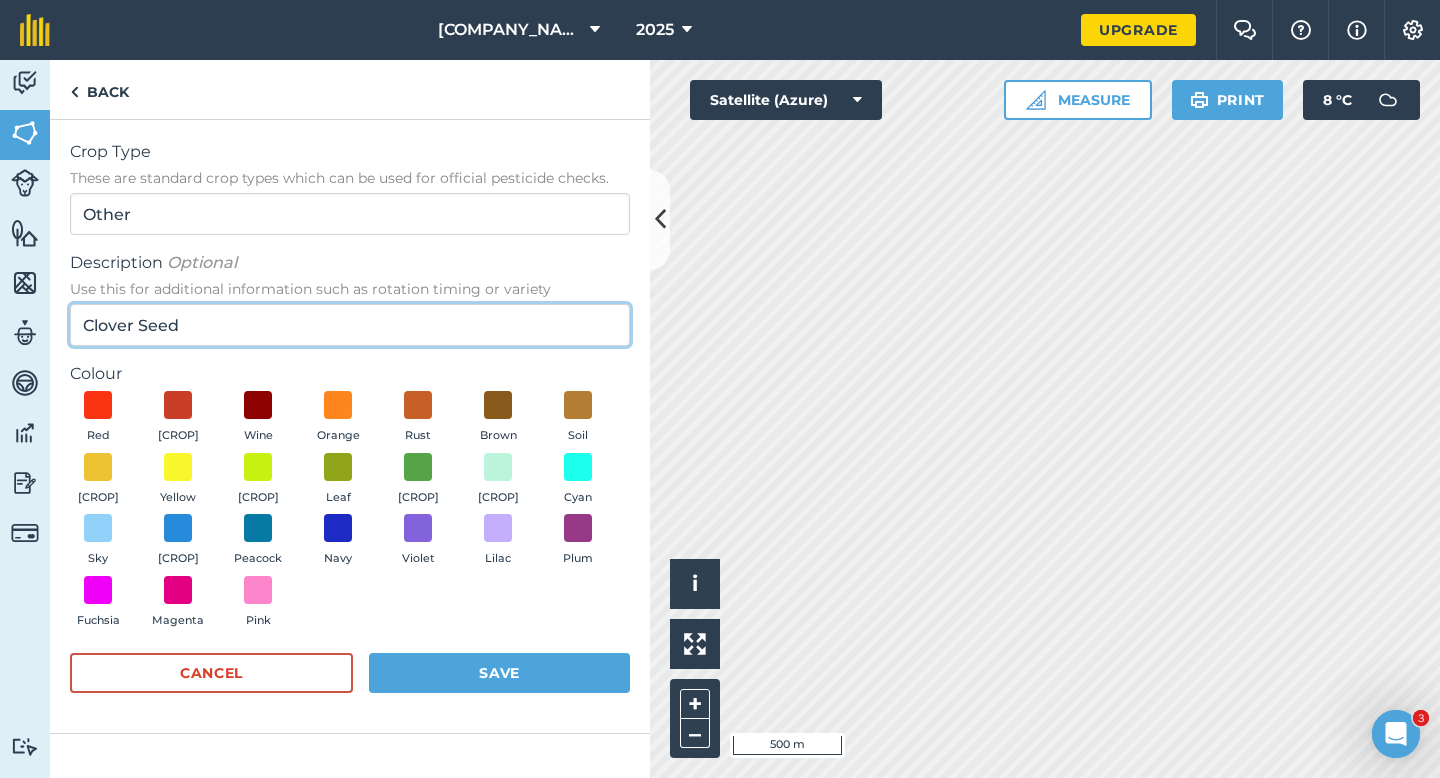 type on "Clover Seed" 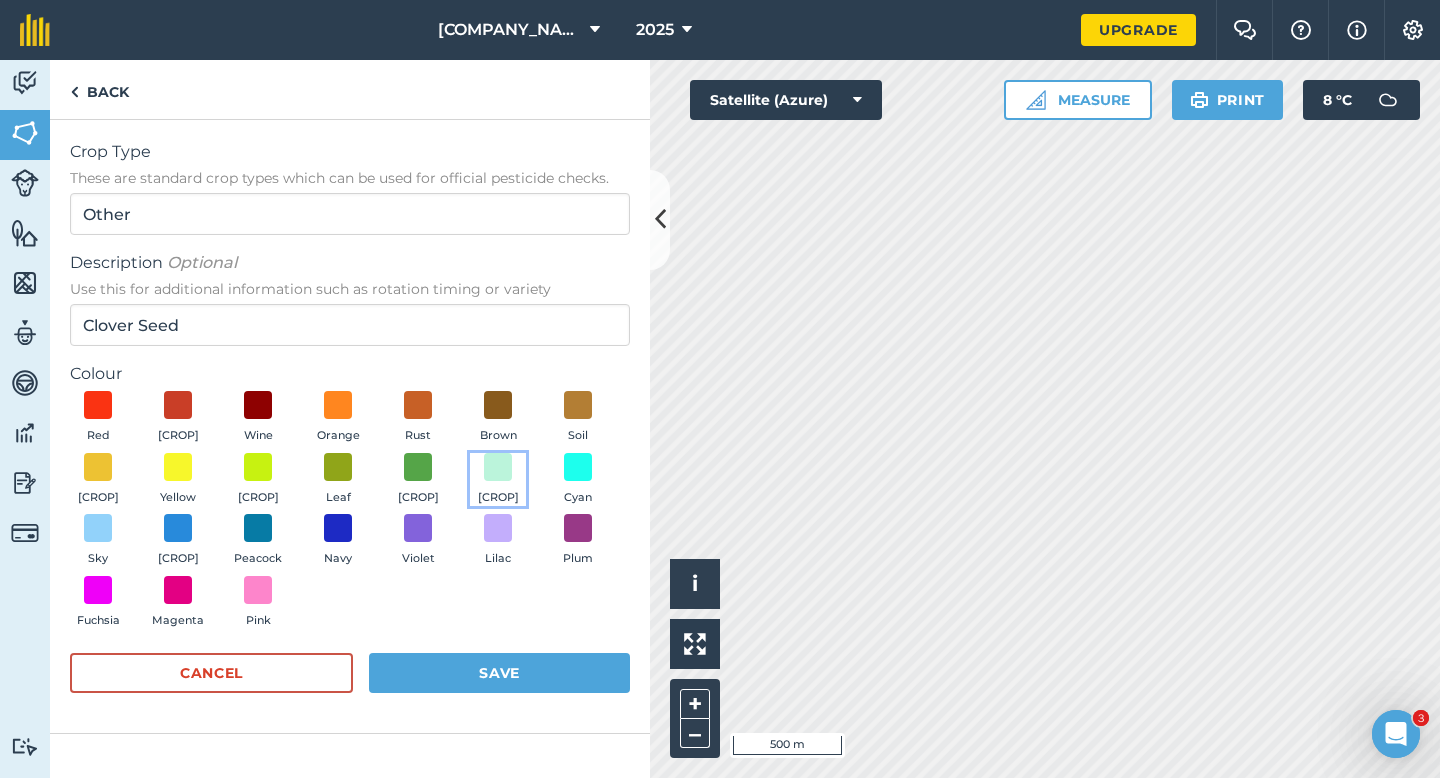 click on "[CROP]" at bounding box center (498, 480) 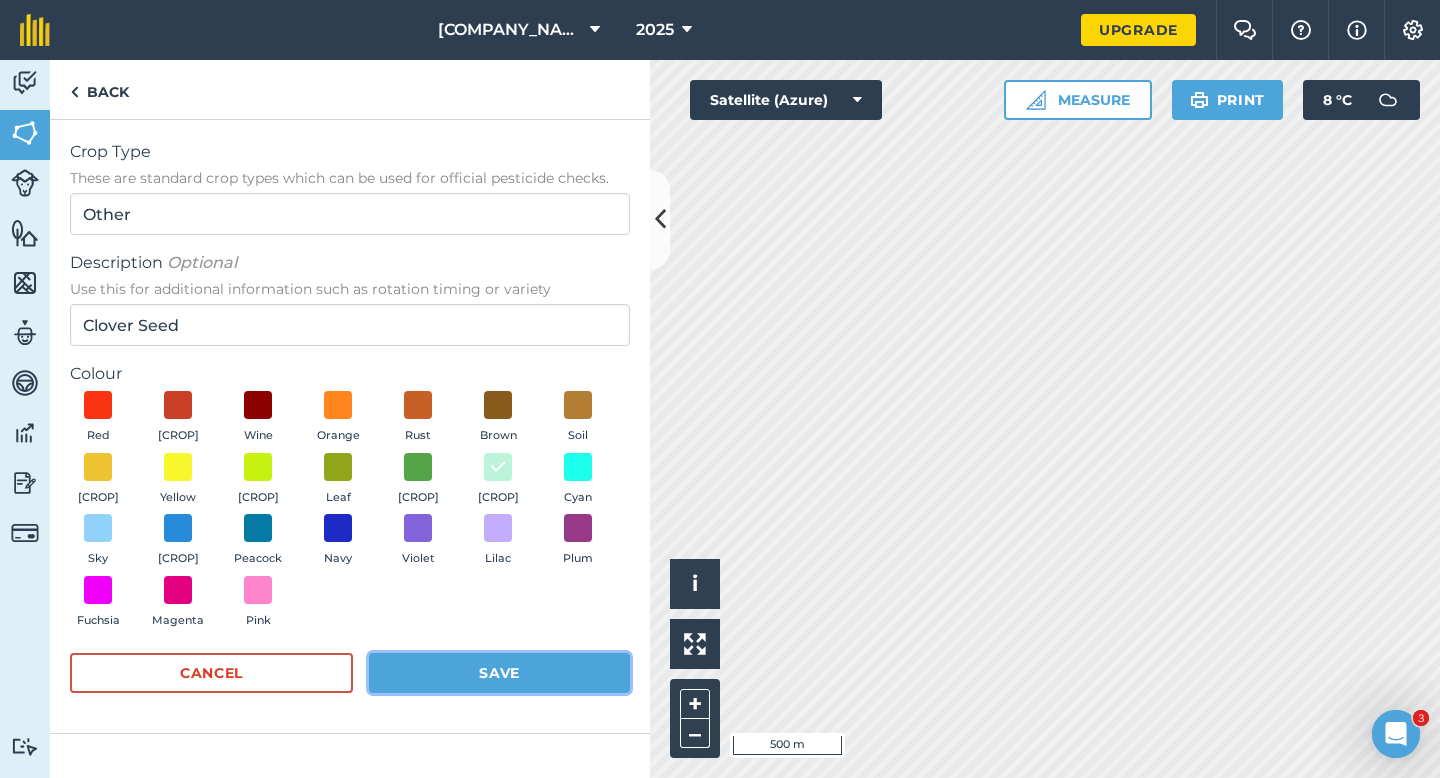 click on "Save" at bounding box center [499, 673] 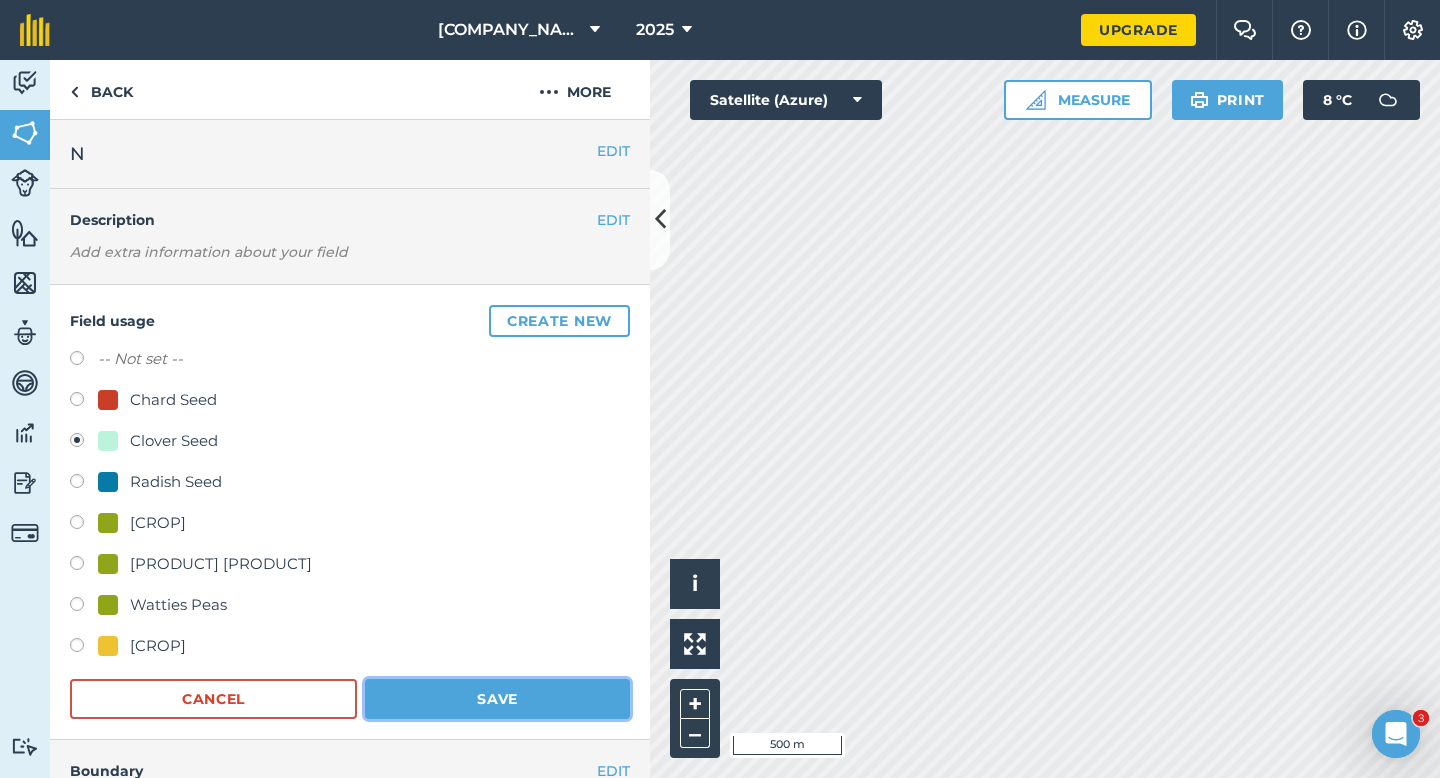 click on "Save" at bounding box center [497, 699] 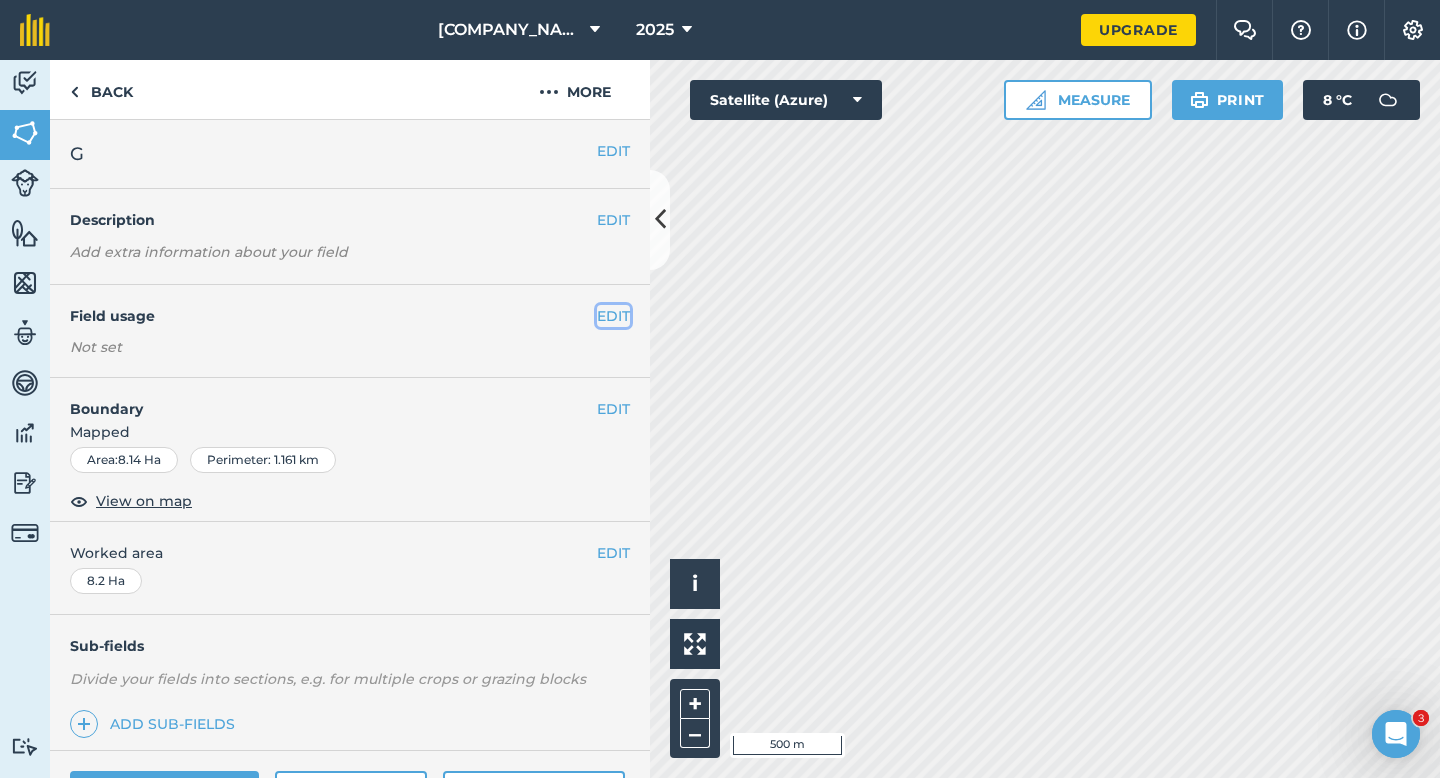 click on "EDIT" at bounding box center [613, 316] 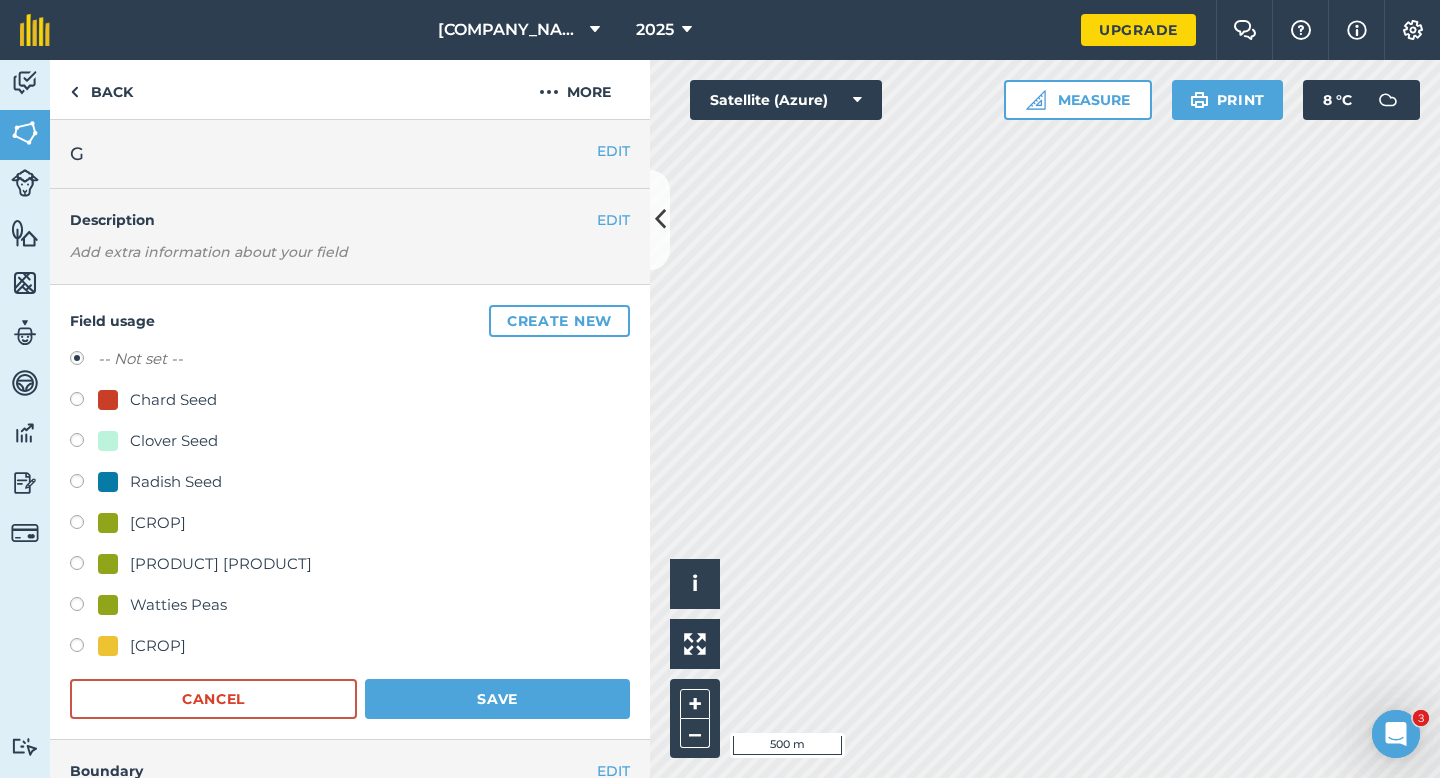 click on "-- Not set -- Chard Seed Clover Seed Radish Seed Watties Beans Watties Broad Beans Watties Peas Wheat" at bounding box center (350, 505) 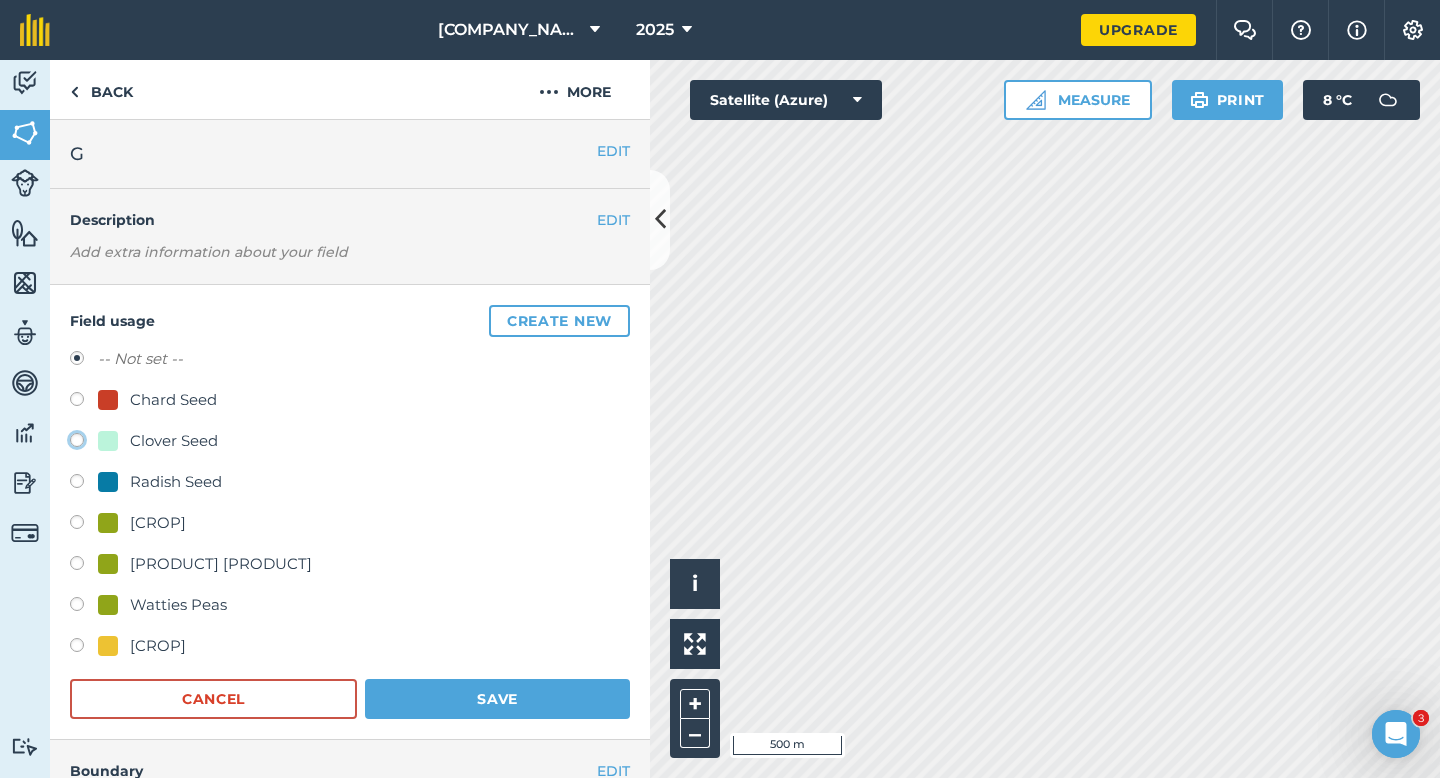 click on "Clover Seed" at bounding box center [-9923, 439] 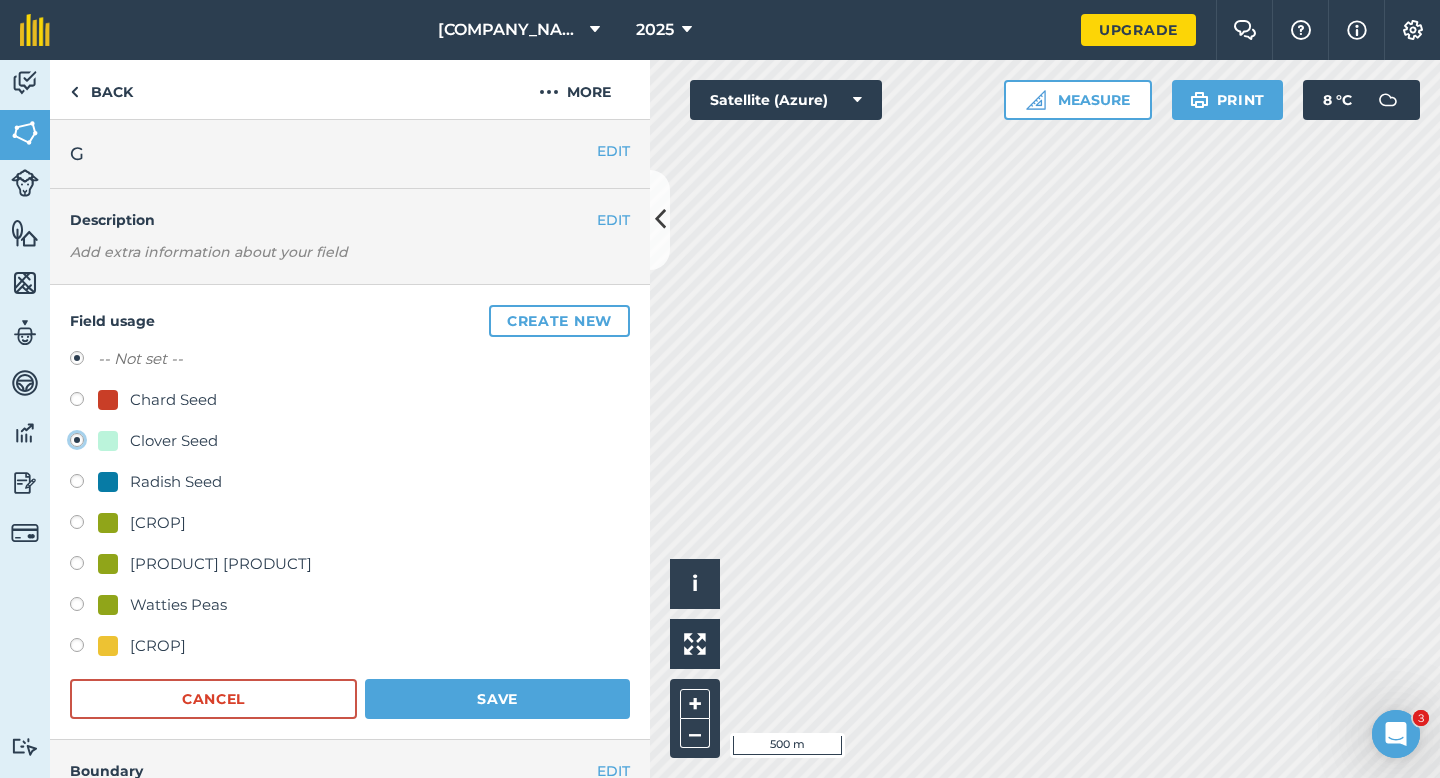 radio on "true" 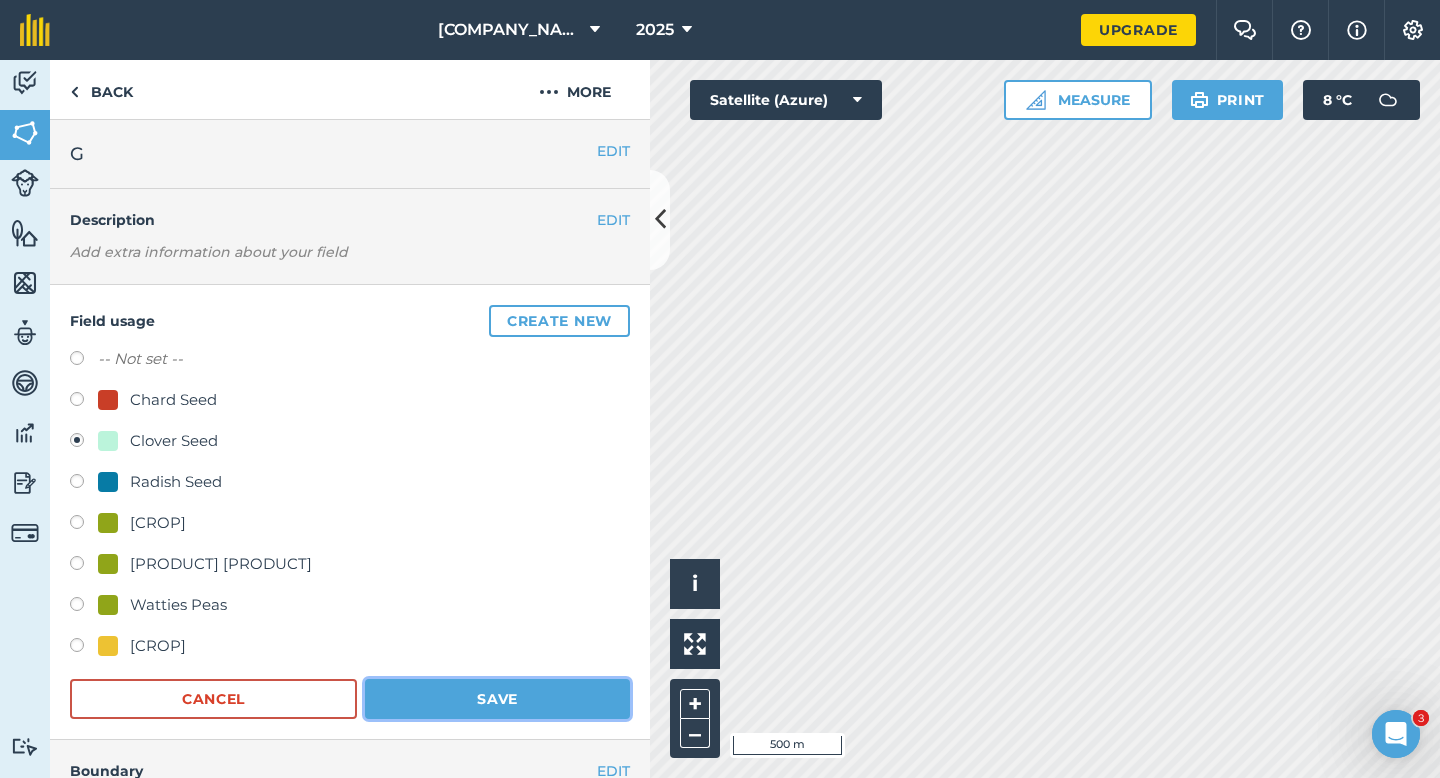 click on "Save" at bounding box center [497, 699] 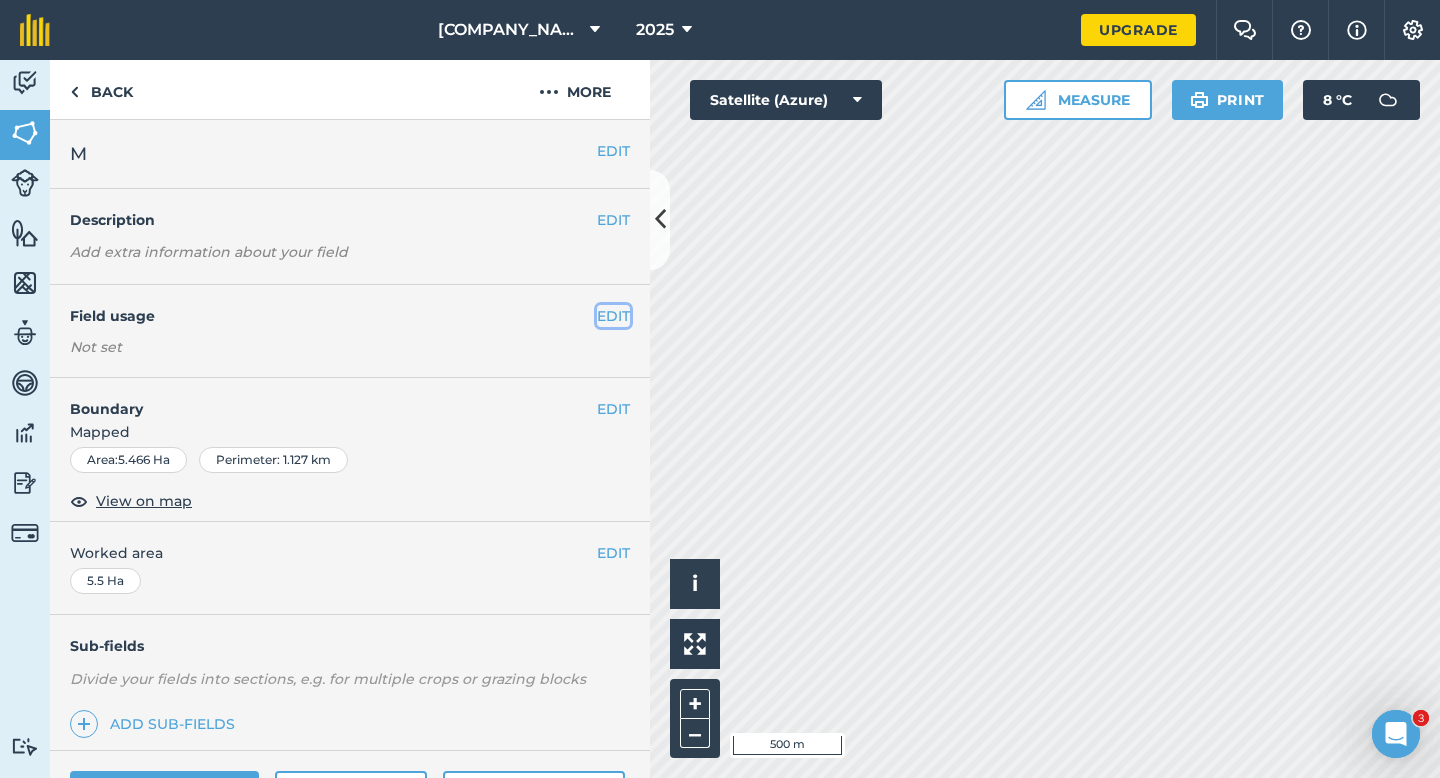 click on "EDIT" at bounding box center [613, 316] 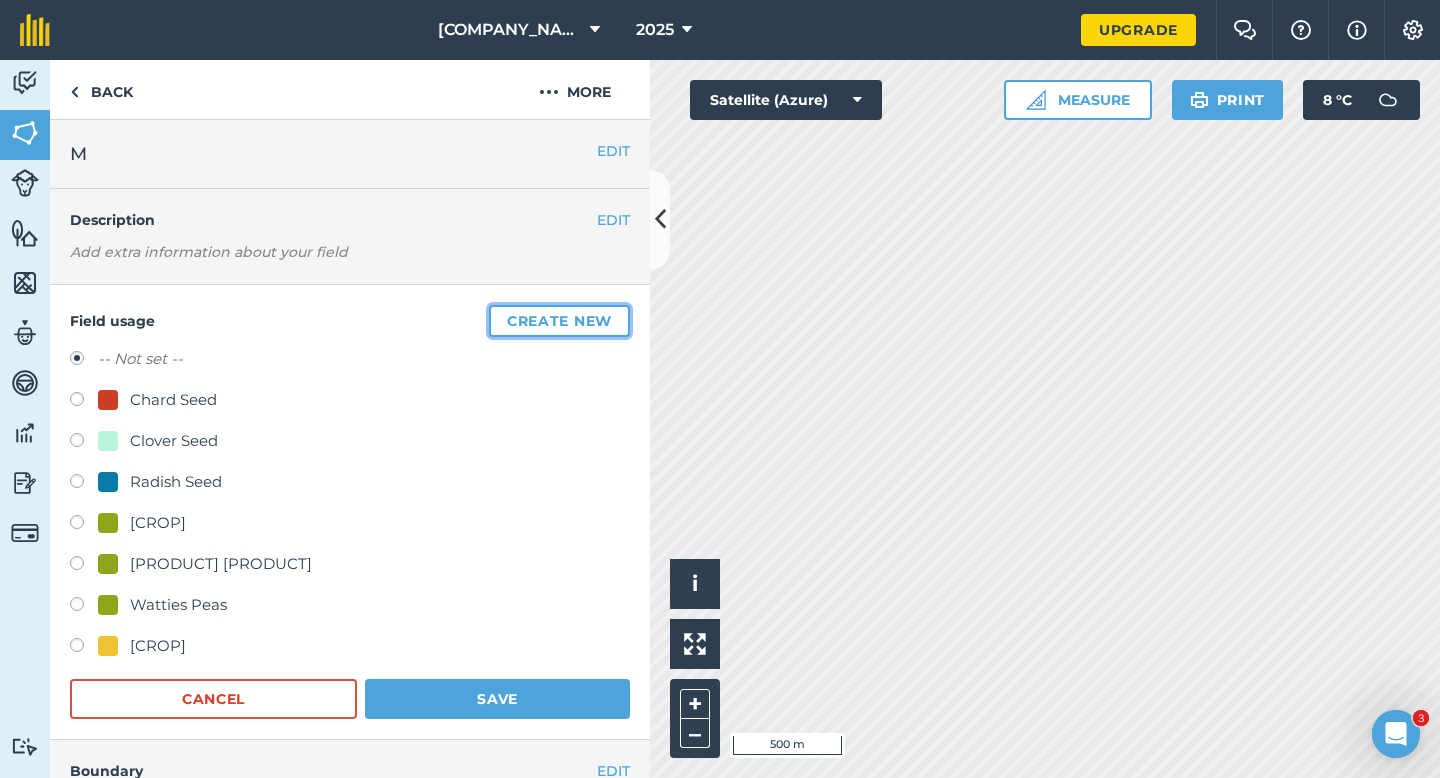 click on "Create new" at bounding box center (559, 321) 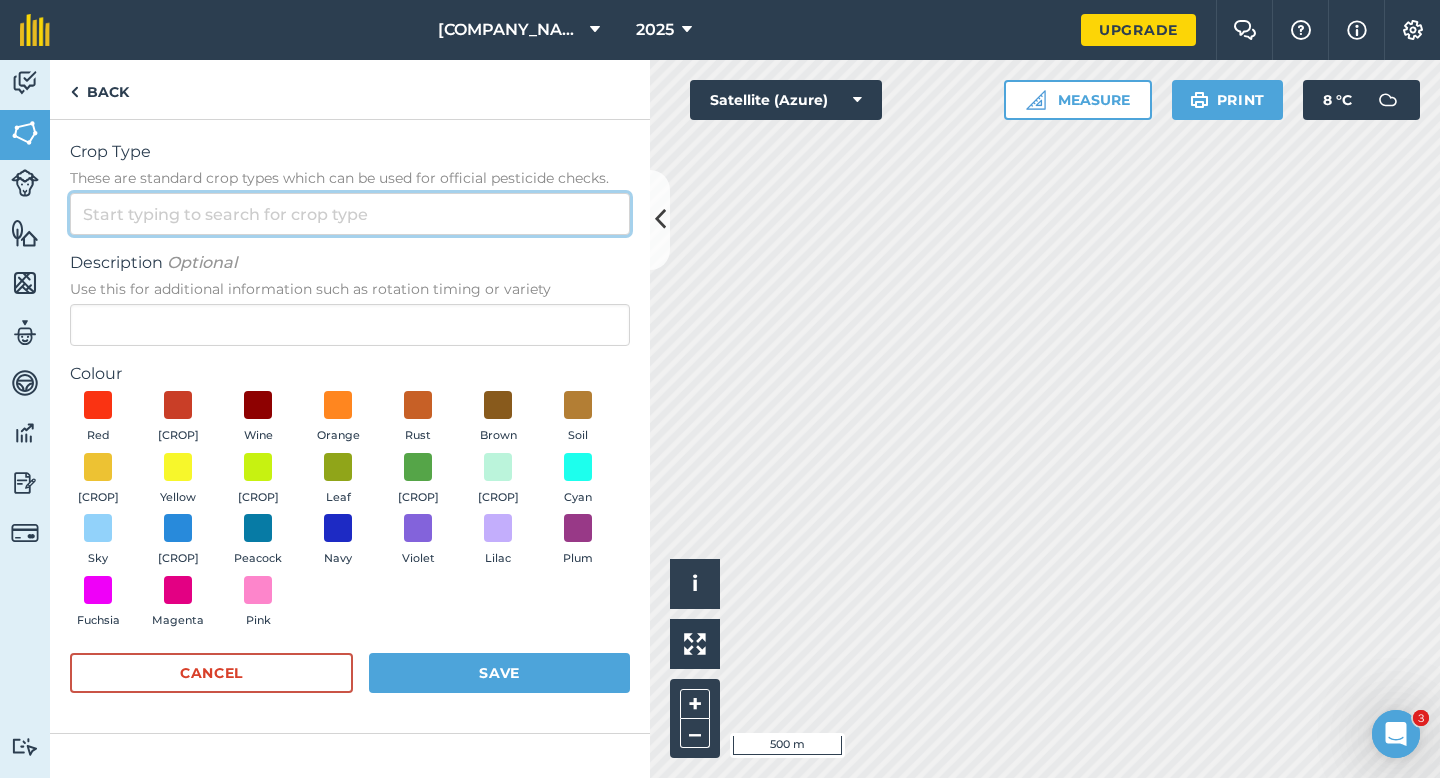 click on "Crop Type These are standard crop types which can be used for official pesticide checks." at bounding box center (350, 214) 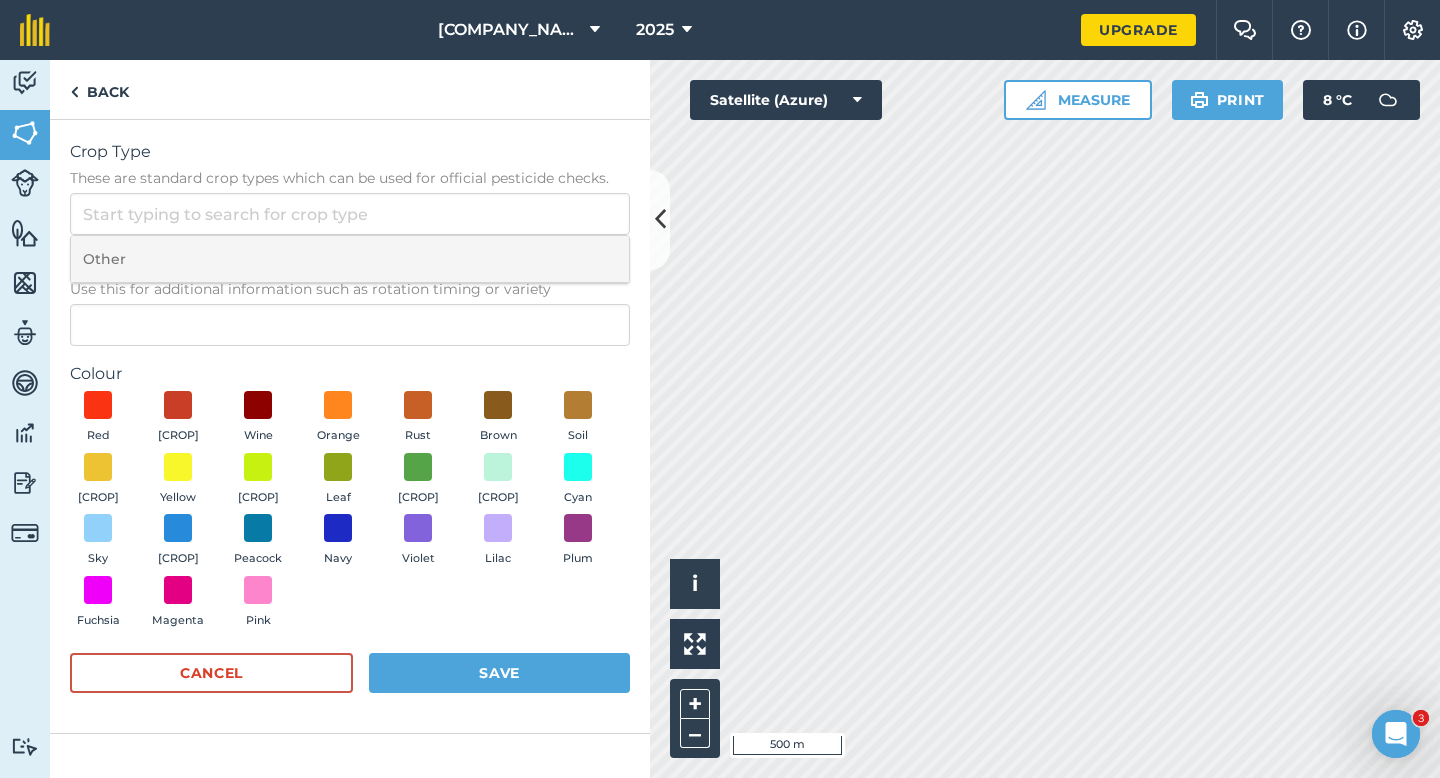 click on "Other" at bounding box center (350, 259) 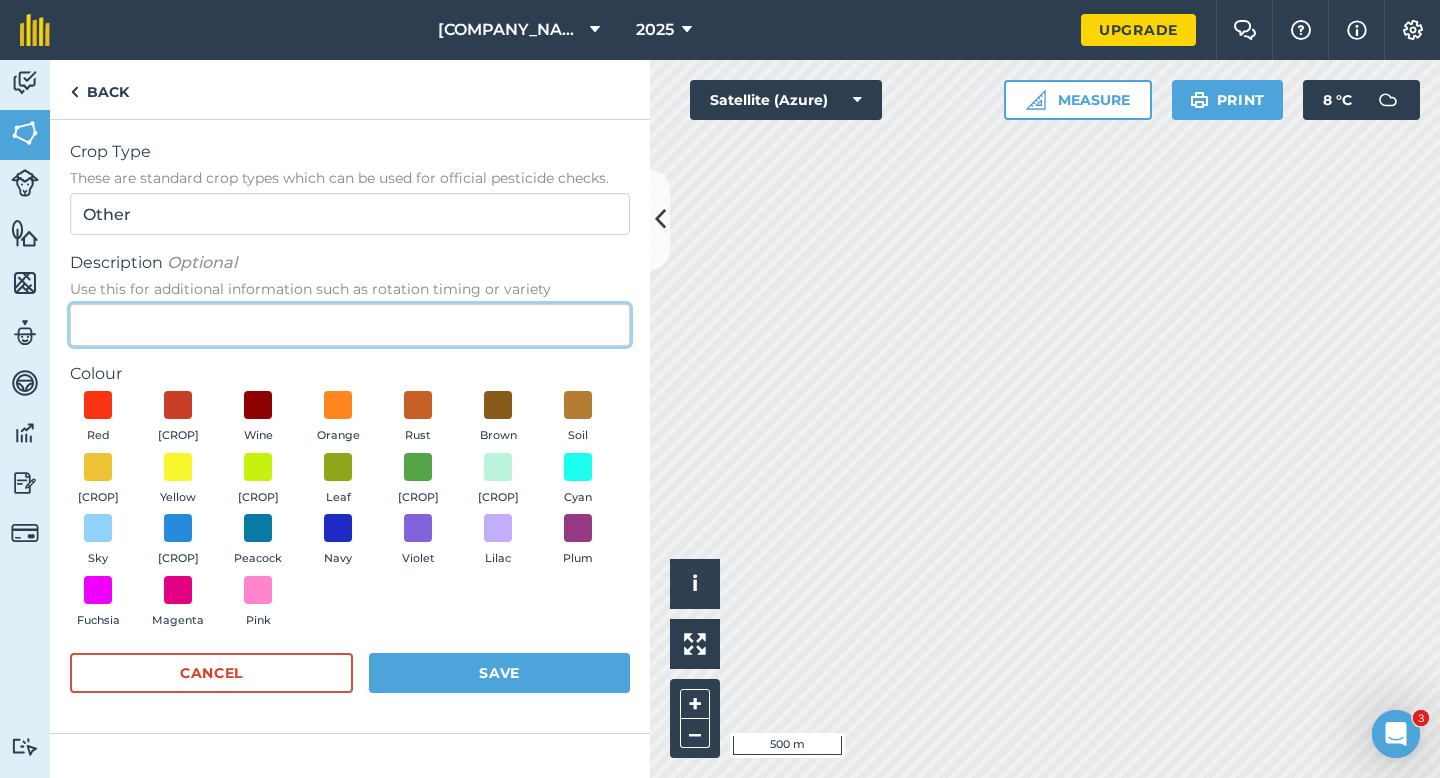 click on "Description   Optional Use this for additional information such as rotation timing or variety" at bounding box center [350, 325] 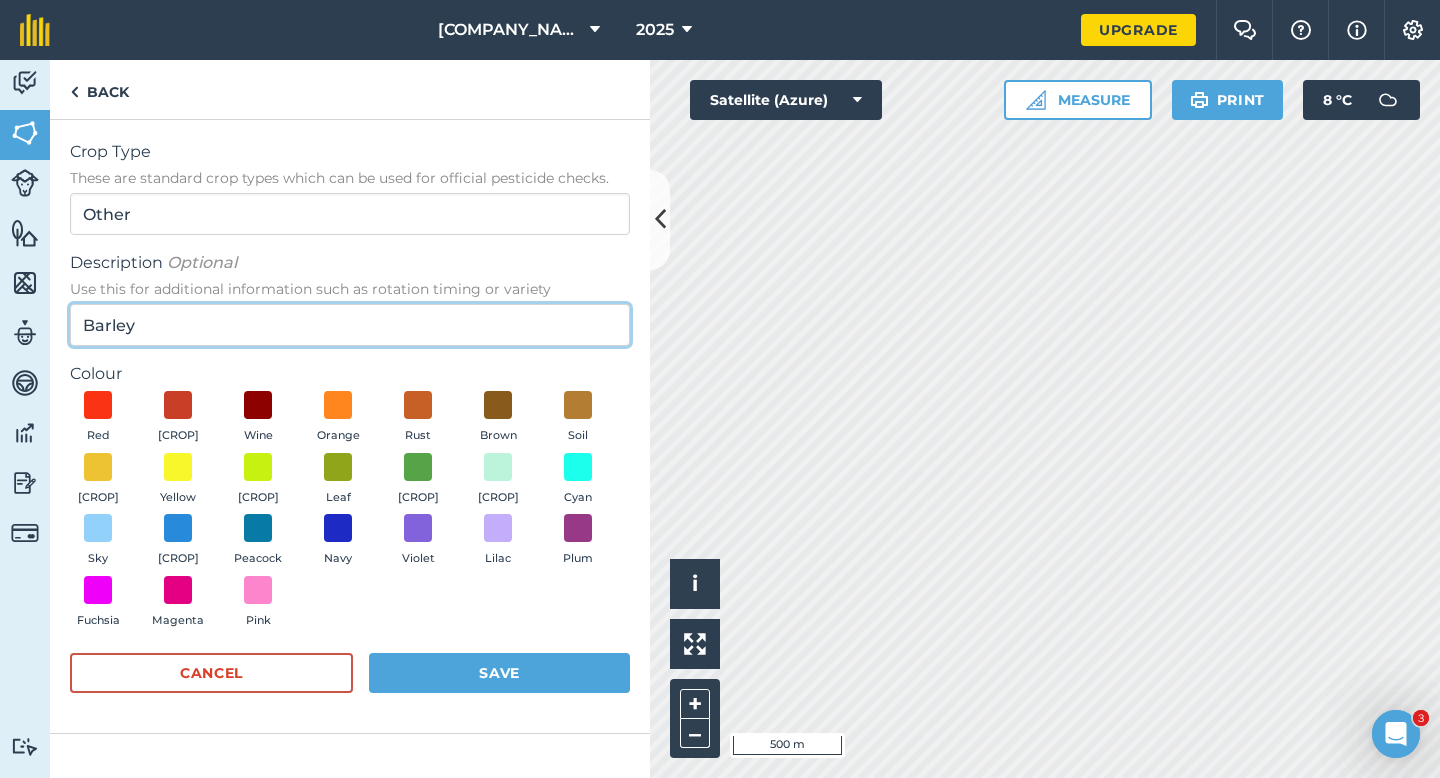 type on "Barley" 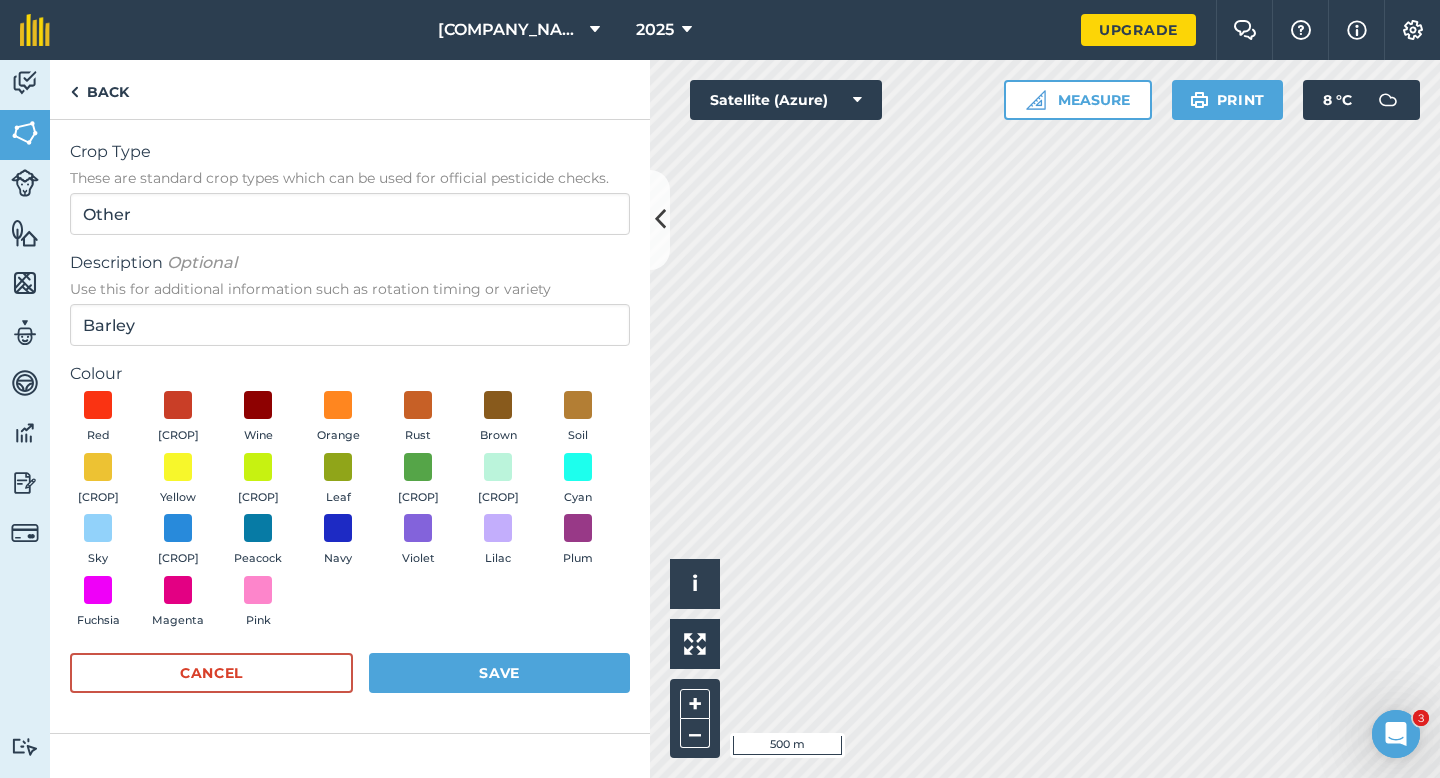 click on "Red Brick Wine Orange Rust Brown Soil Gold Yellow Lime Leaf Grass Mint Cyan Sky Sea Peacock Navy Violet Lilac Plum Fuchsia Magenta Pink" at bounding box center (350, 514) 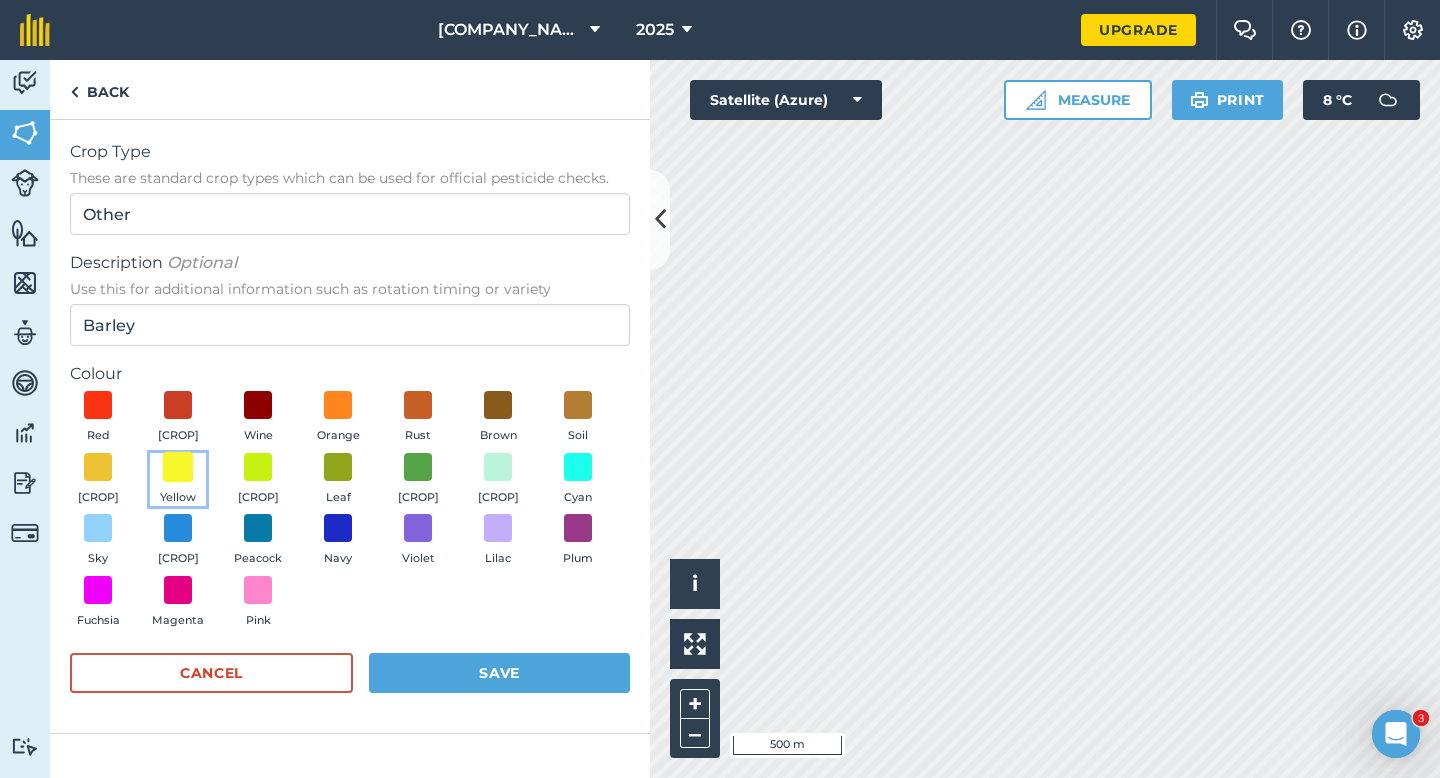 click at bounding box center [178, 466] 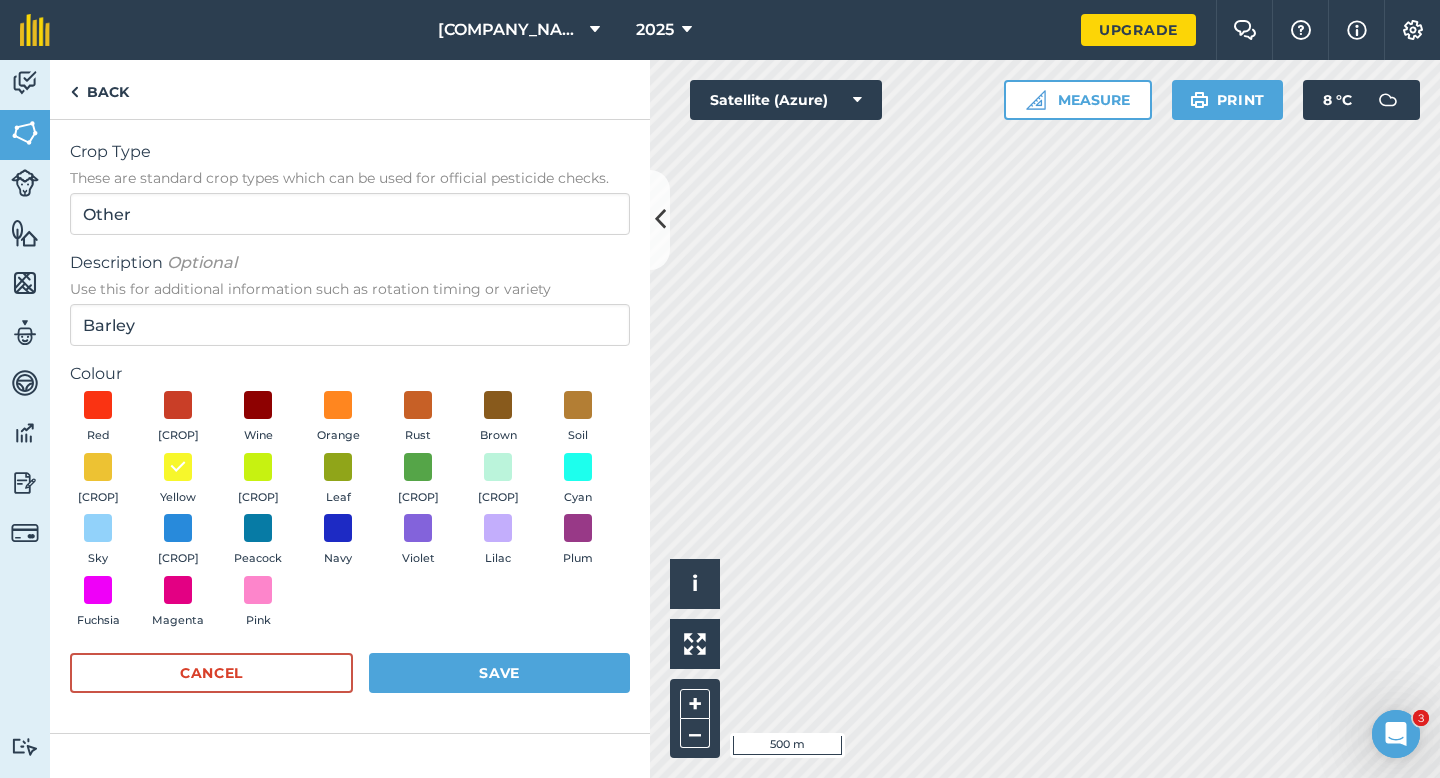 click on "[CROP] Type These are standard [CROP] types which can be used for official pesticide checks. Other Description   Optional Use this for additional information such as rotation timing or variety [CROP] Colour Red Brick Wine Orange Rust Brown Soil Gold Yellow [CROP] [CROP] [CROP] [CROP] [CROP] [CROP] [CROP] [CROP] [CROP] [CROP] [CROP] Cancel Save" at bounding box center (350, 449) 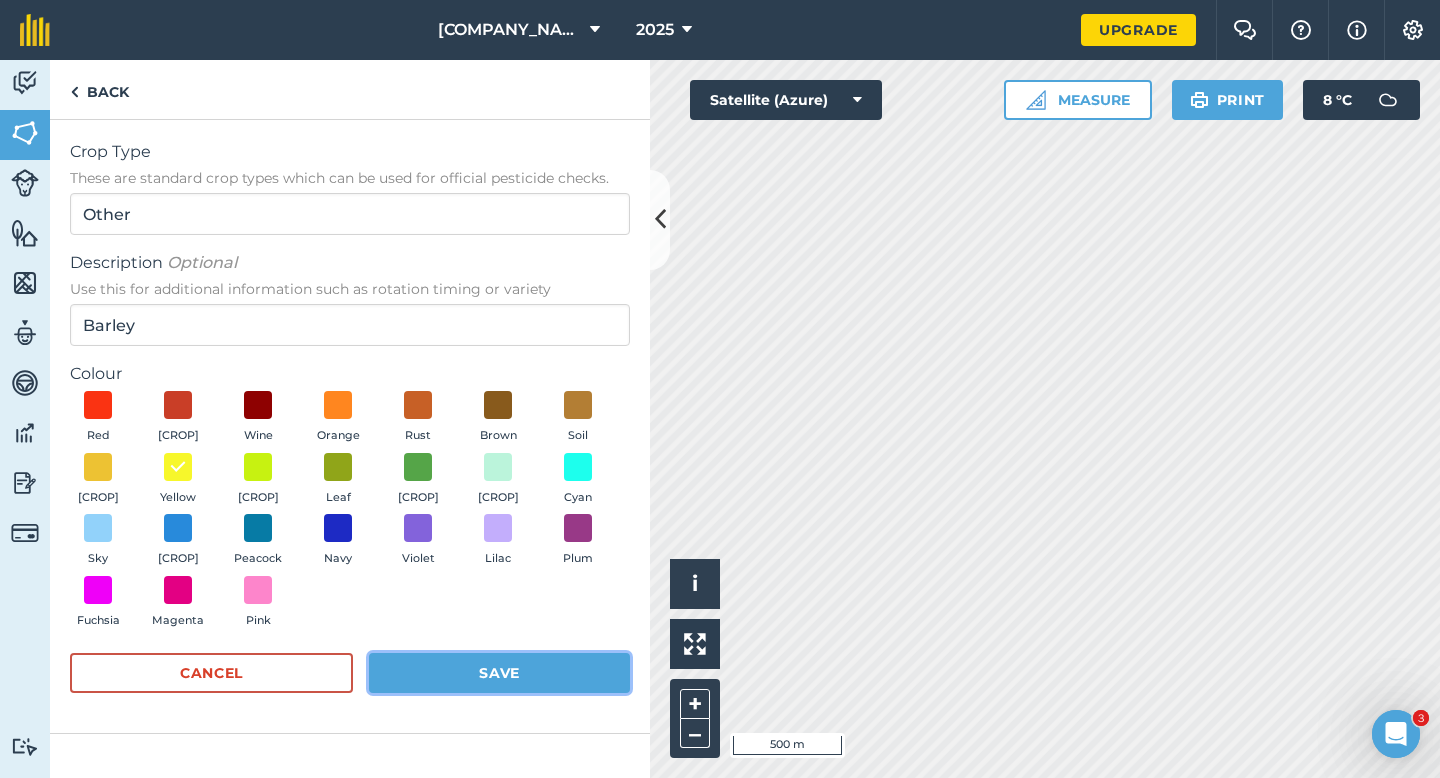 click on "Save" at bounding box center [499, 673] 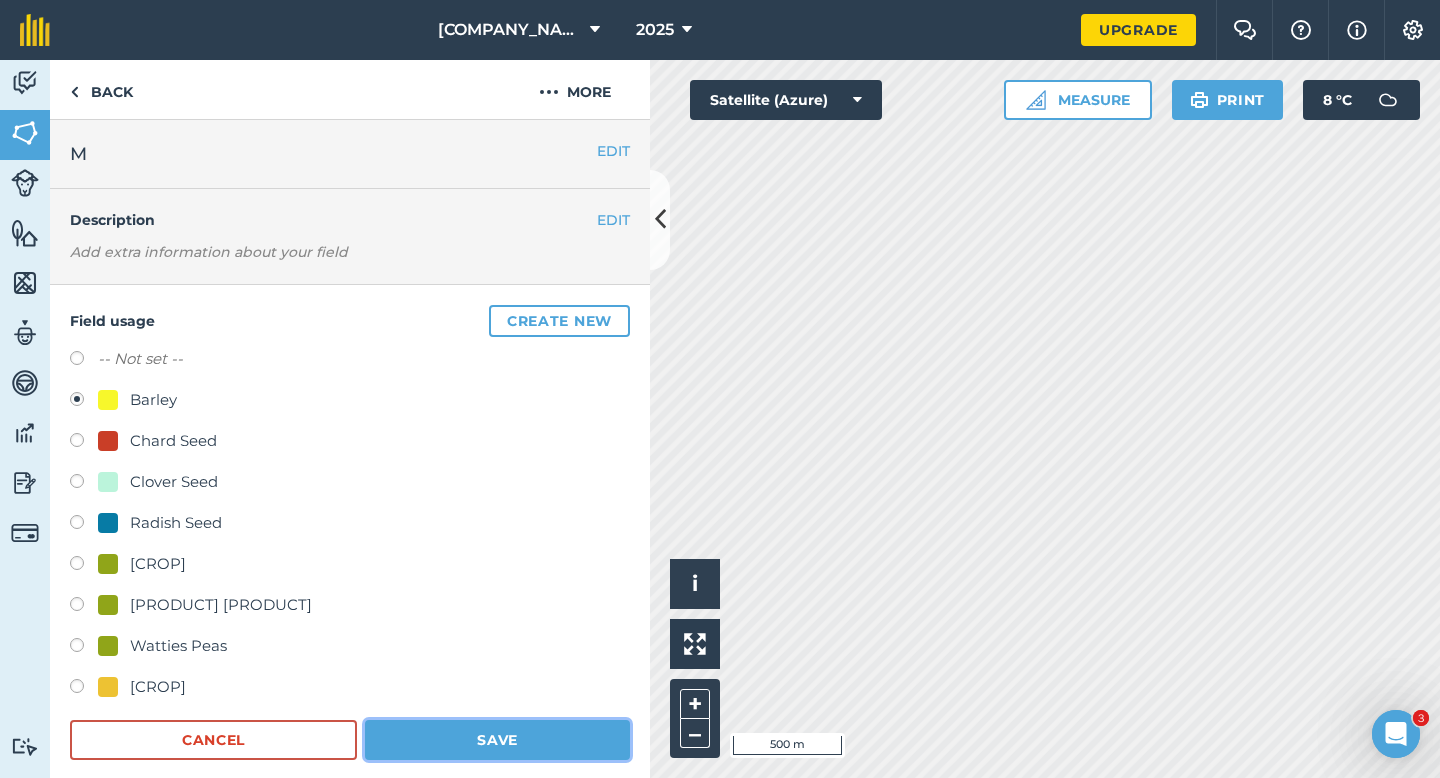 click on "Save" at bounding box center (497, 740) 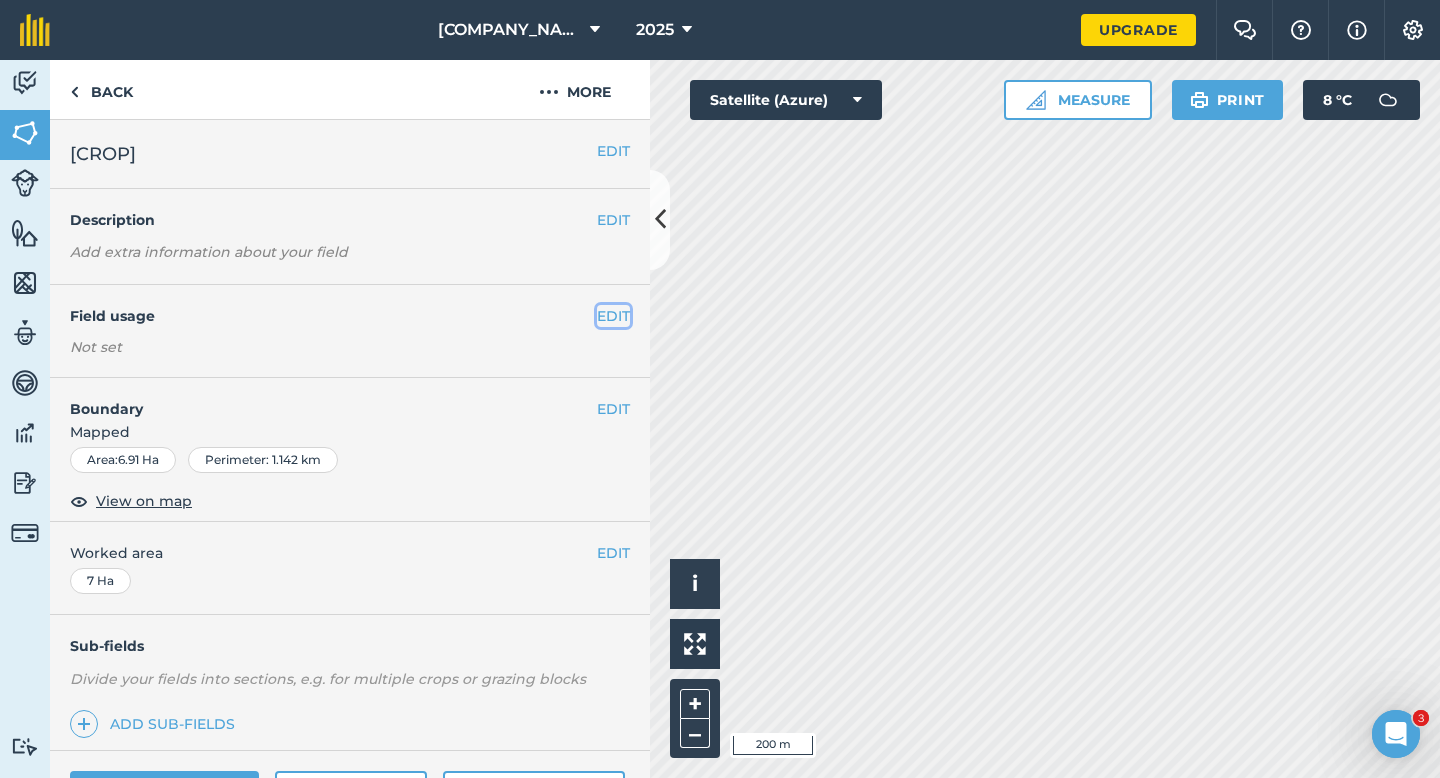 click on "EDIT" at bounding box center (613, 316) 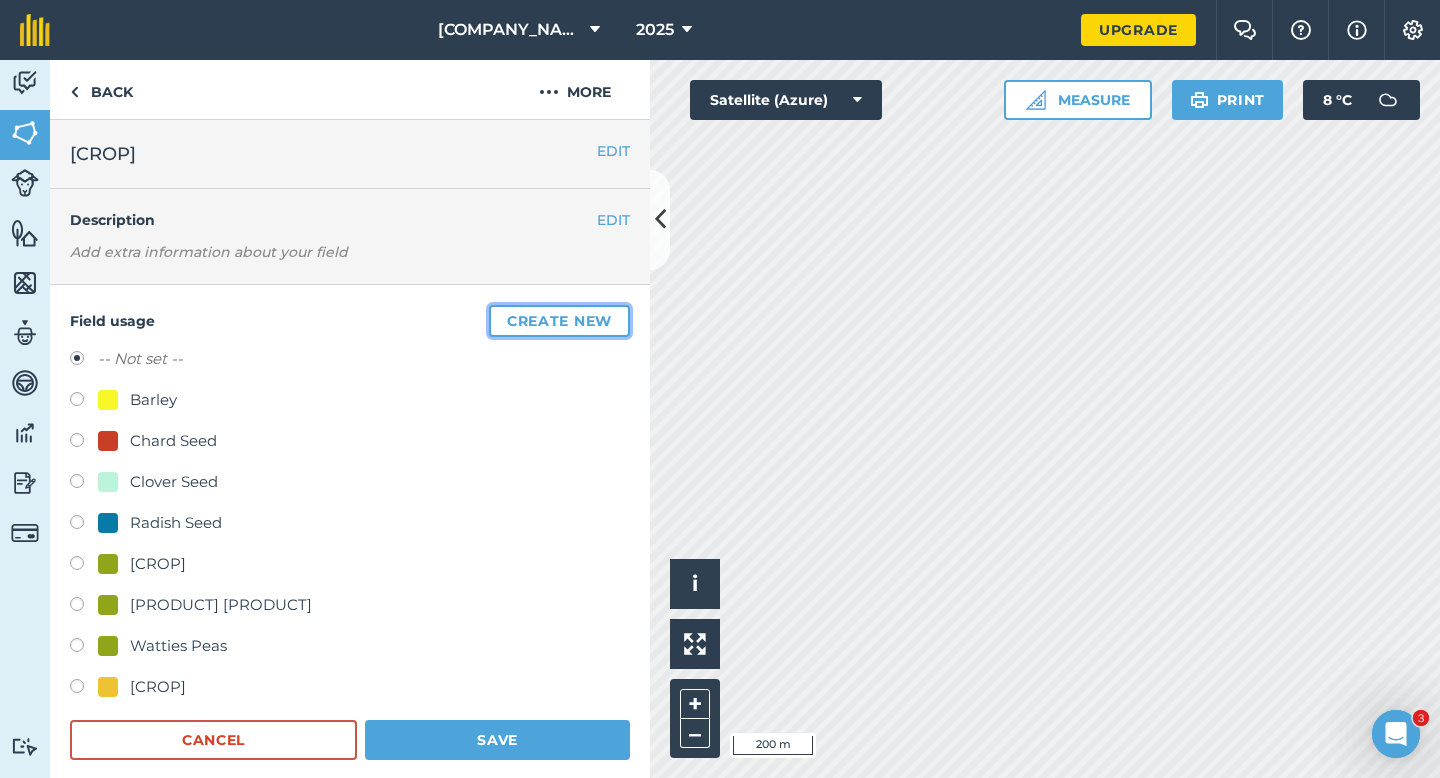 click on "Create new" at bounding box center [559, 321] 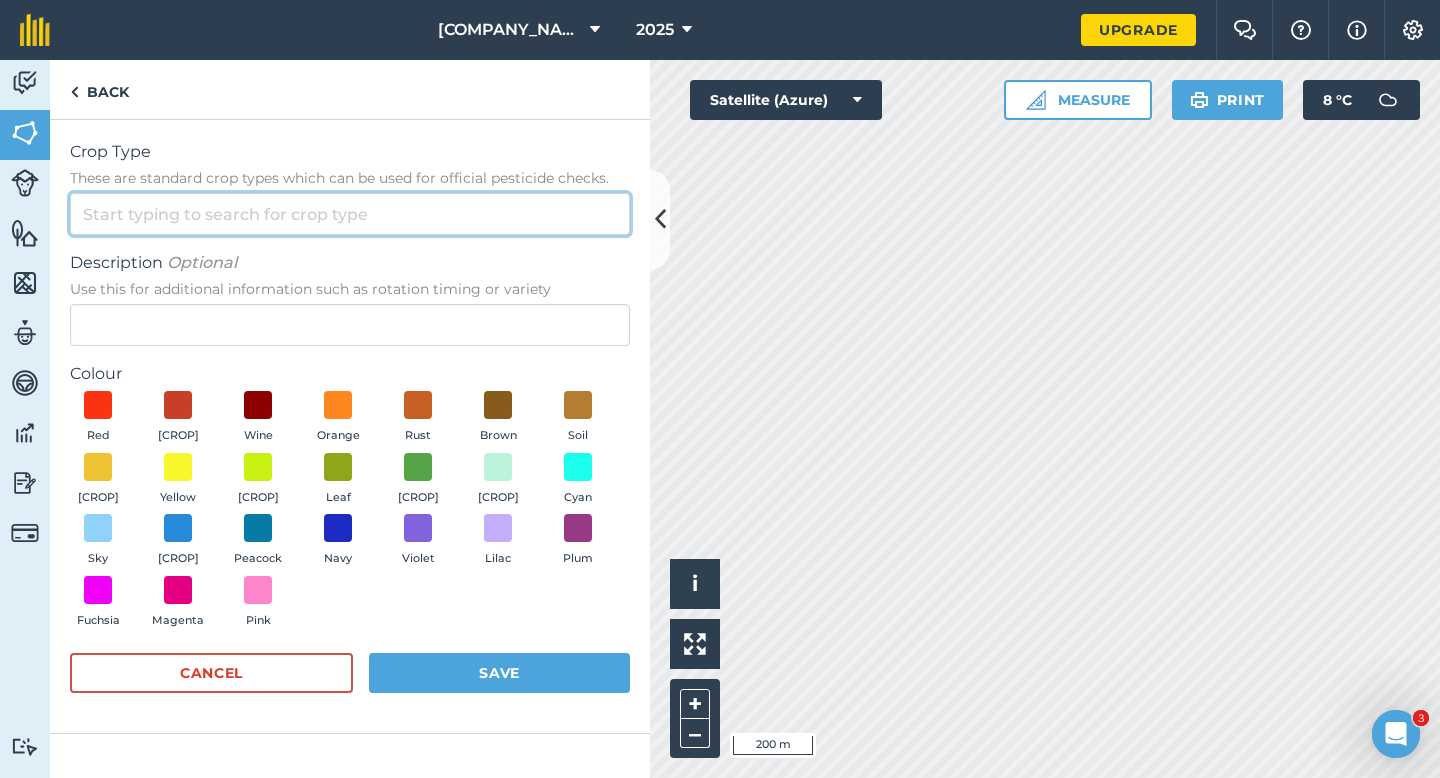 click on "Crop Type These are standard crop types which can be used for official pesticide checks." at bounding box center [350, 214] 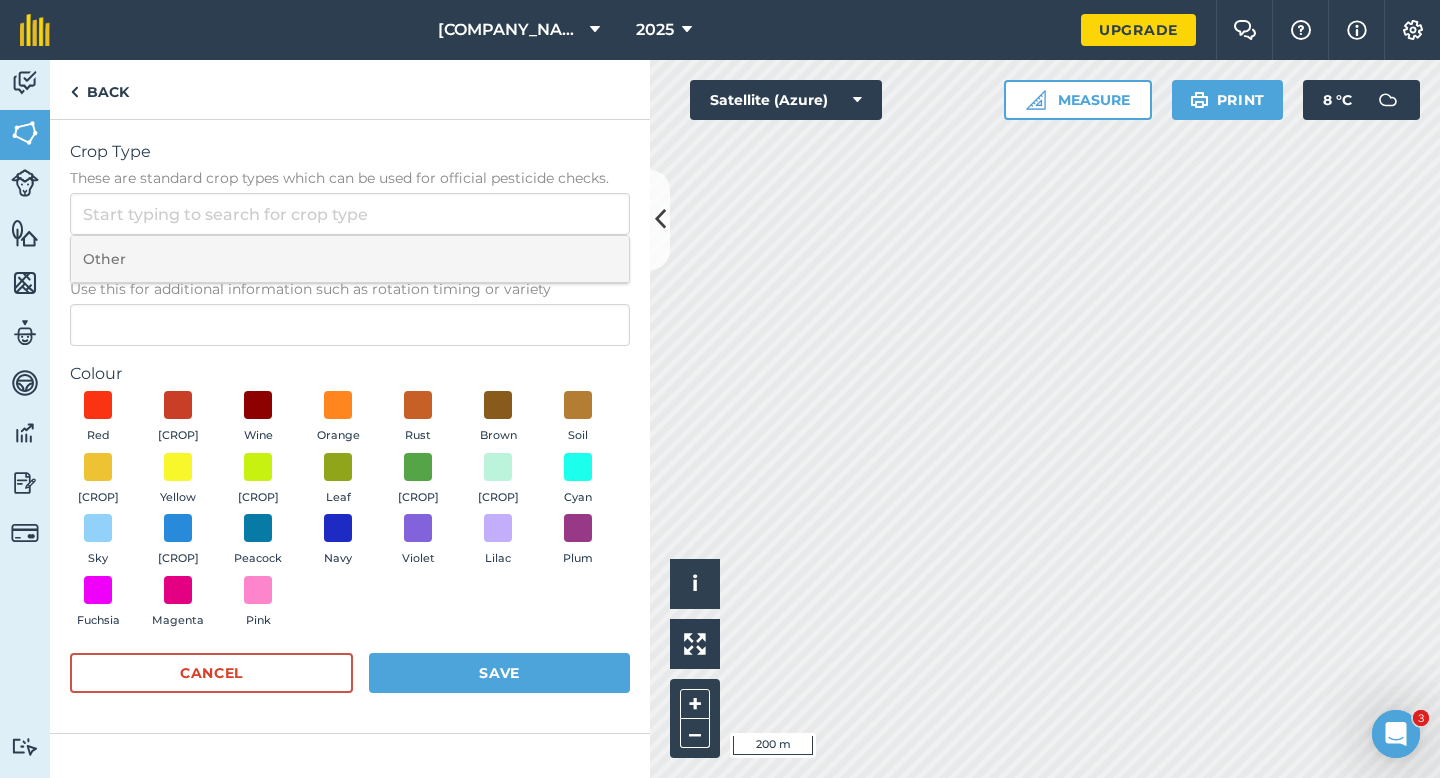 click on "Other" at bounding box center (350, 259) 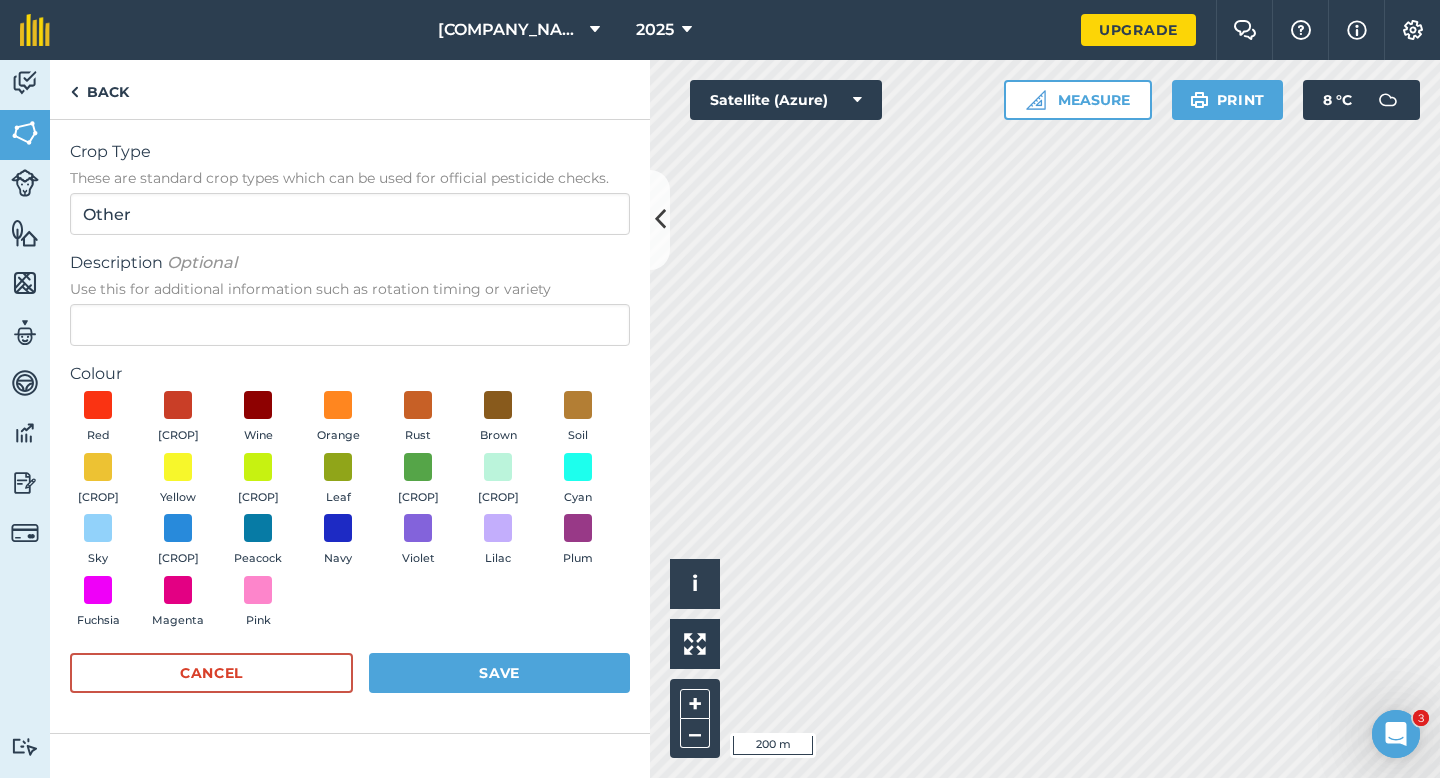 click on "Description   Optional Use this for additional information such as rotation timing or variety" at bounding box center (350, 298) 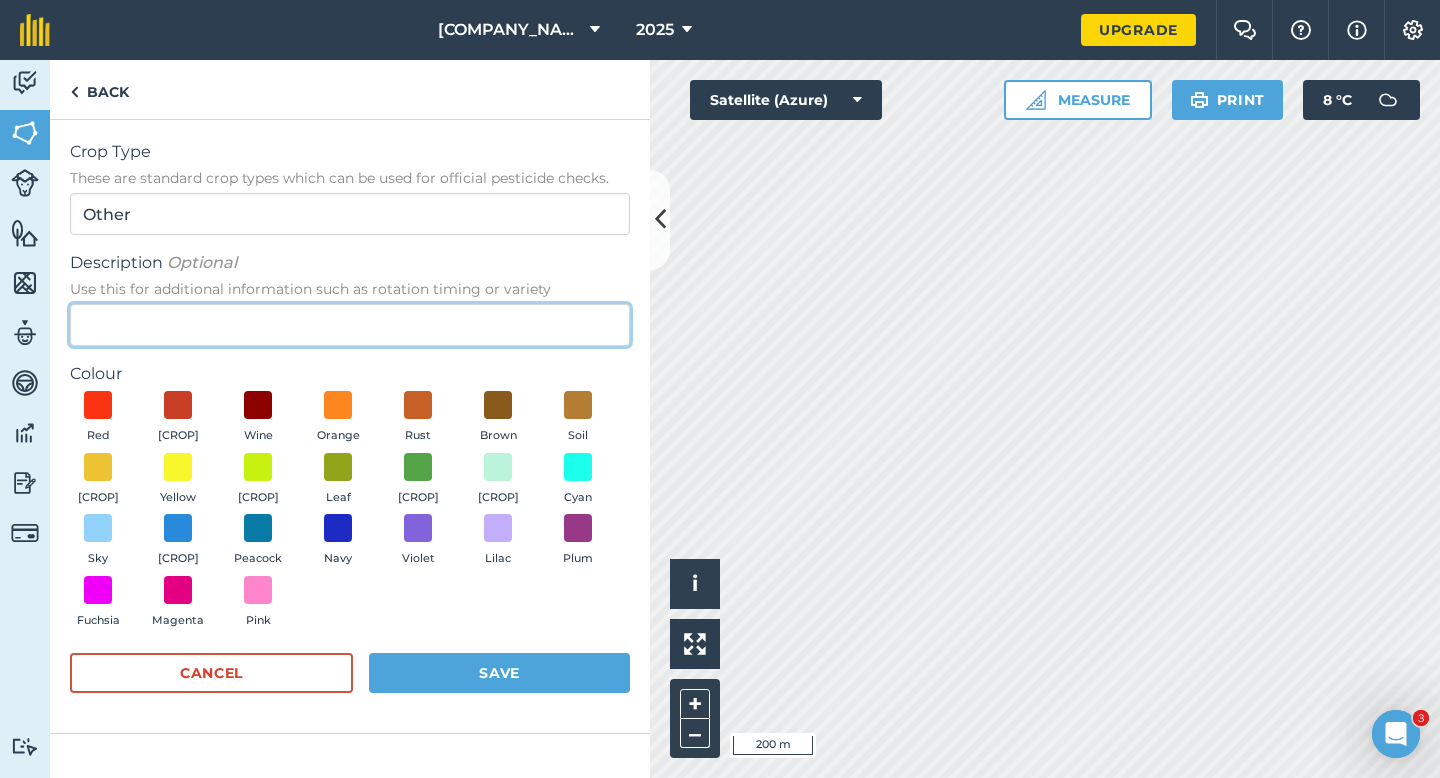 click on "Description   Optional Use this for additional information such as rotation timing or variety" at bounding box center [350, 325] 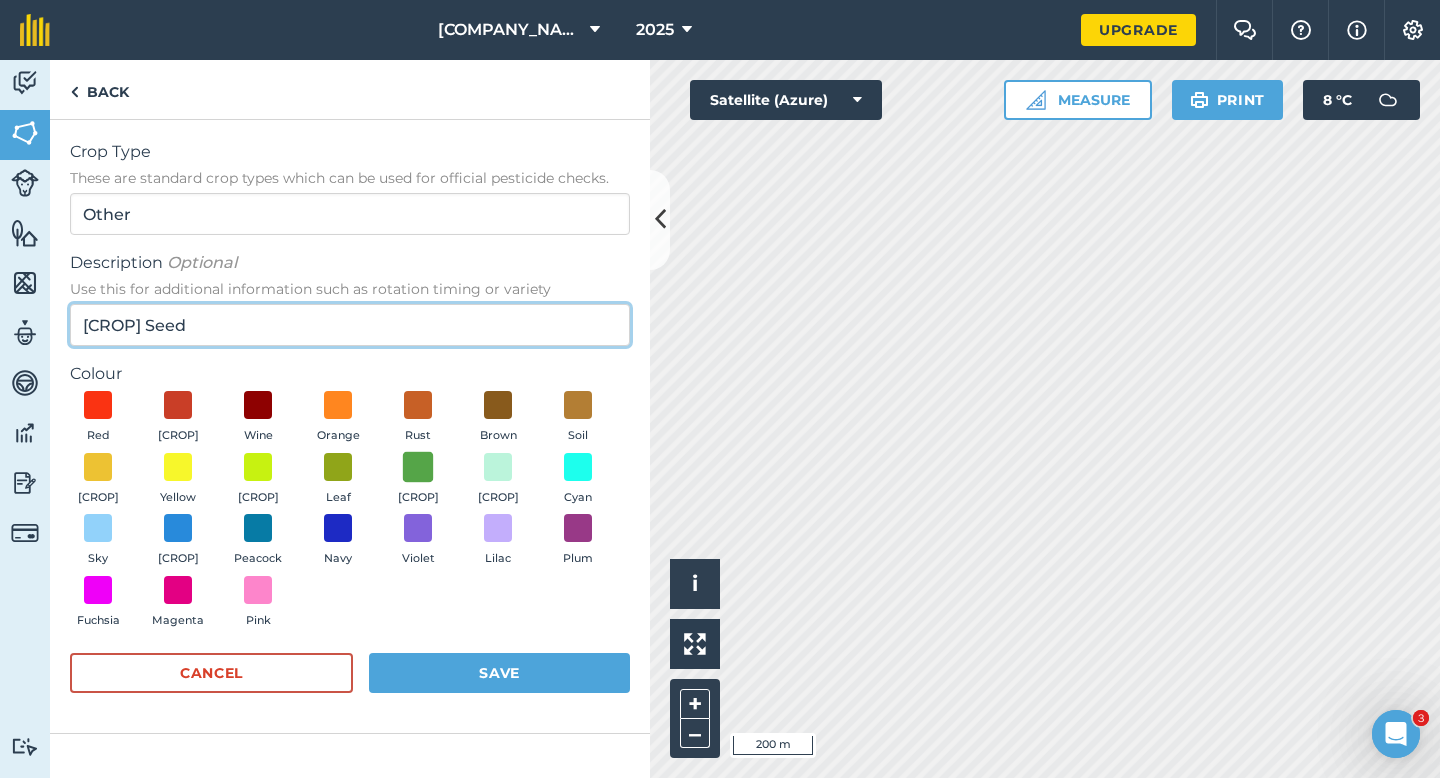 type on "[CROP] Seed" 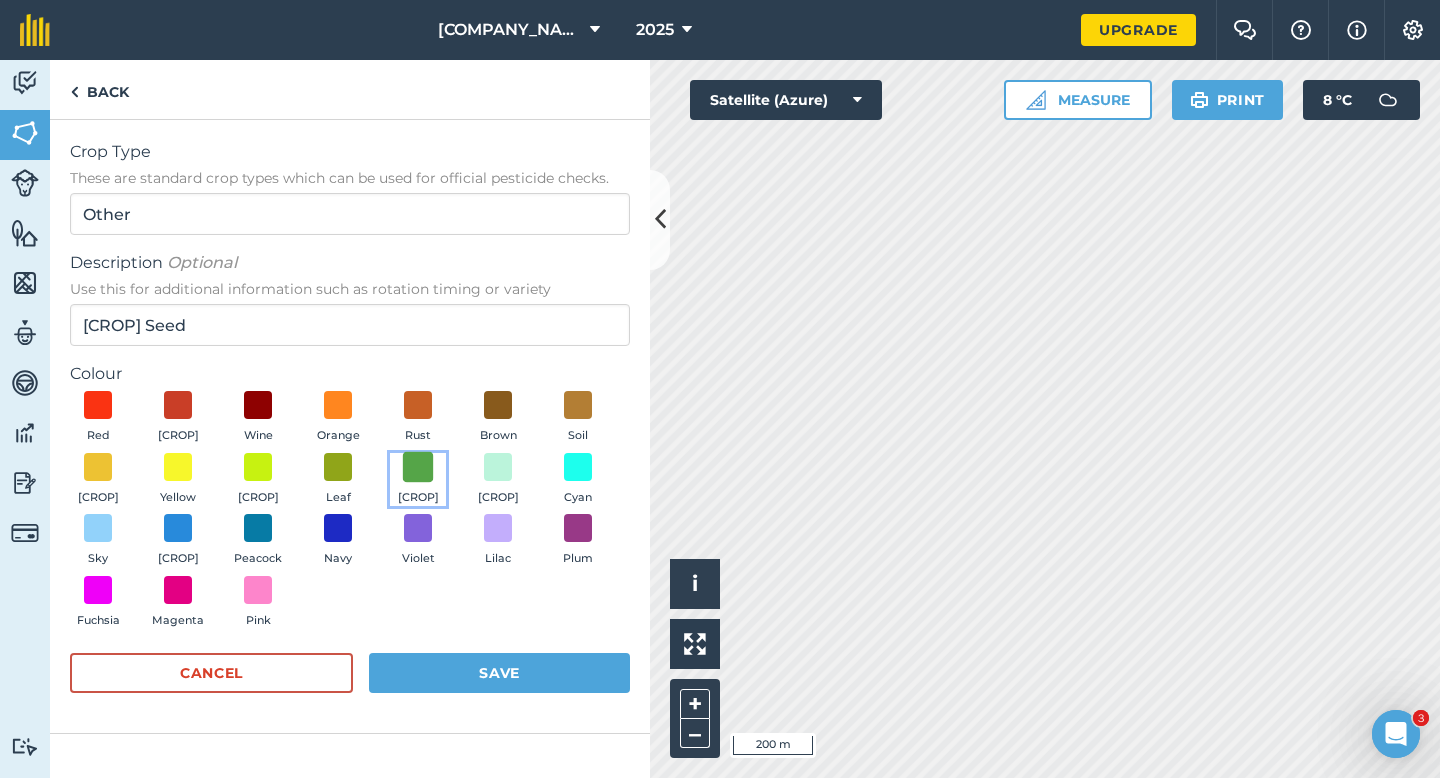 click at bounding box center (418, 466) 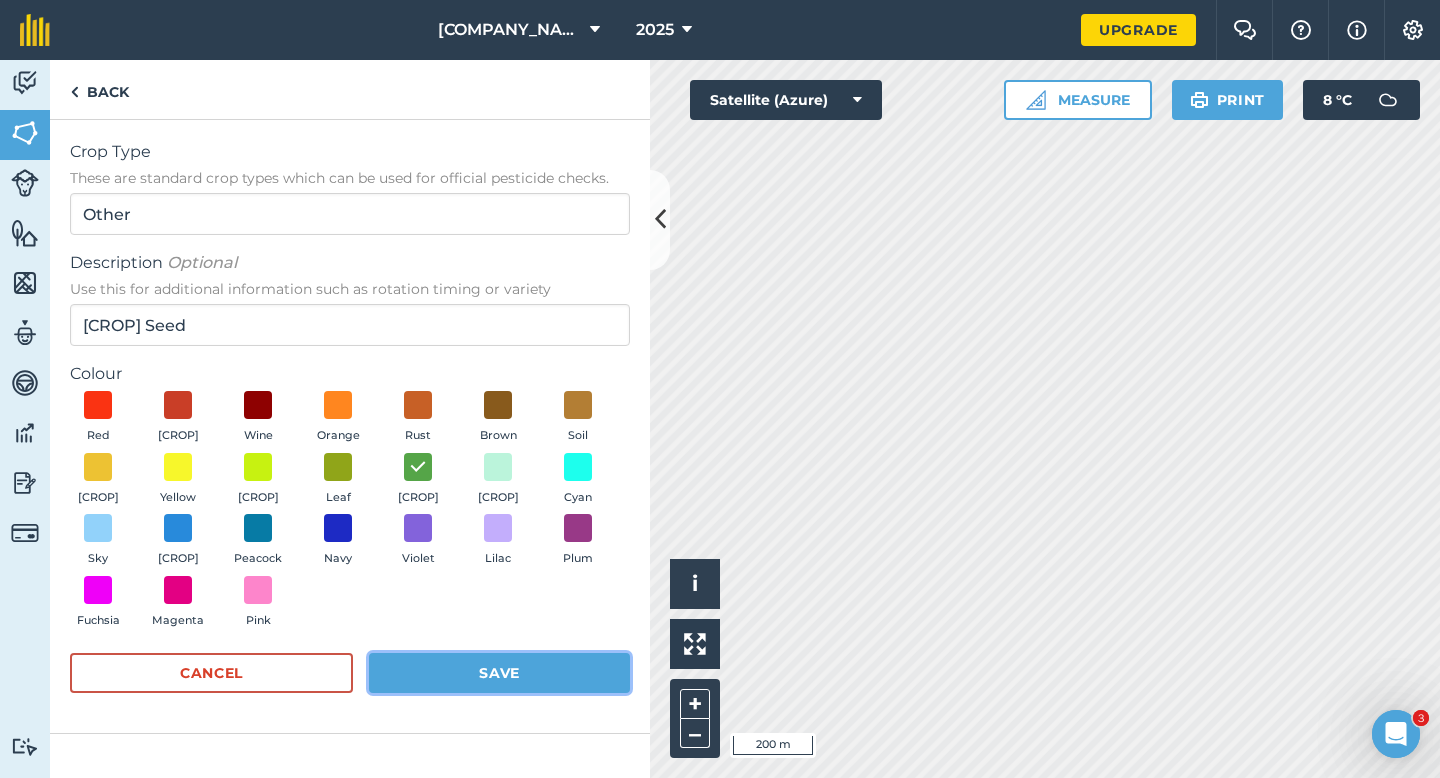 click on "Save" at bounding box center (499, 673) 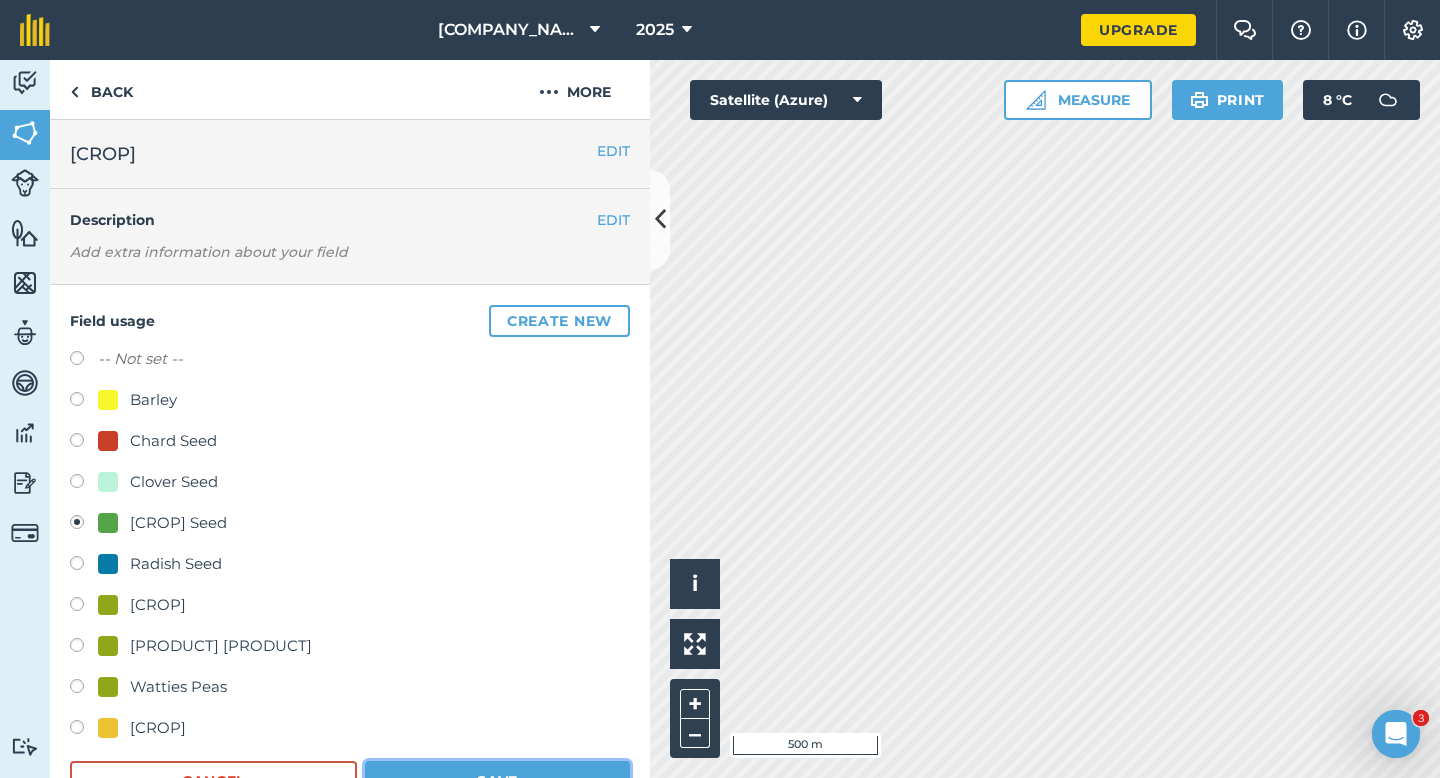 click on "Save" at bounding box center (497, 781) 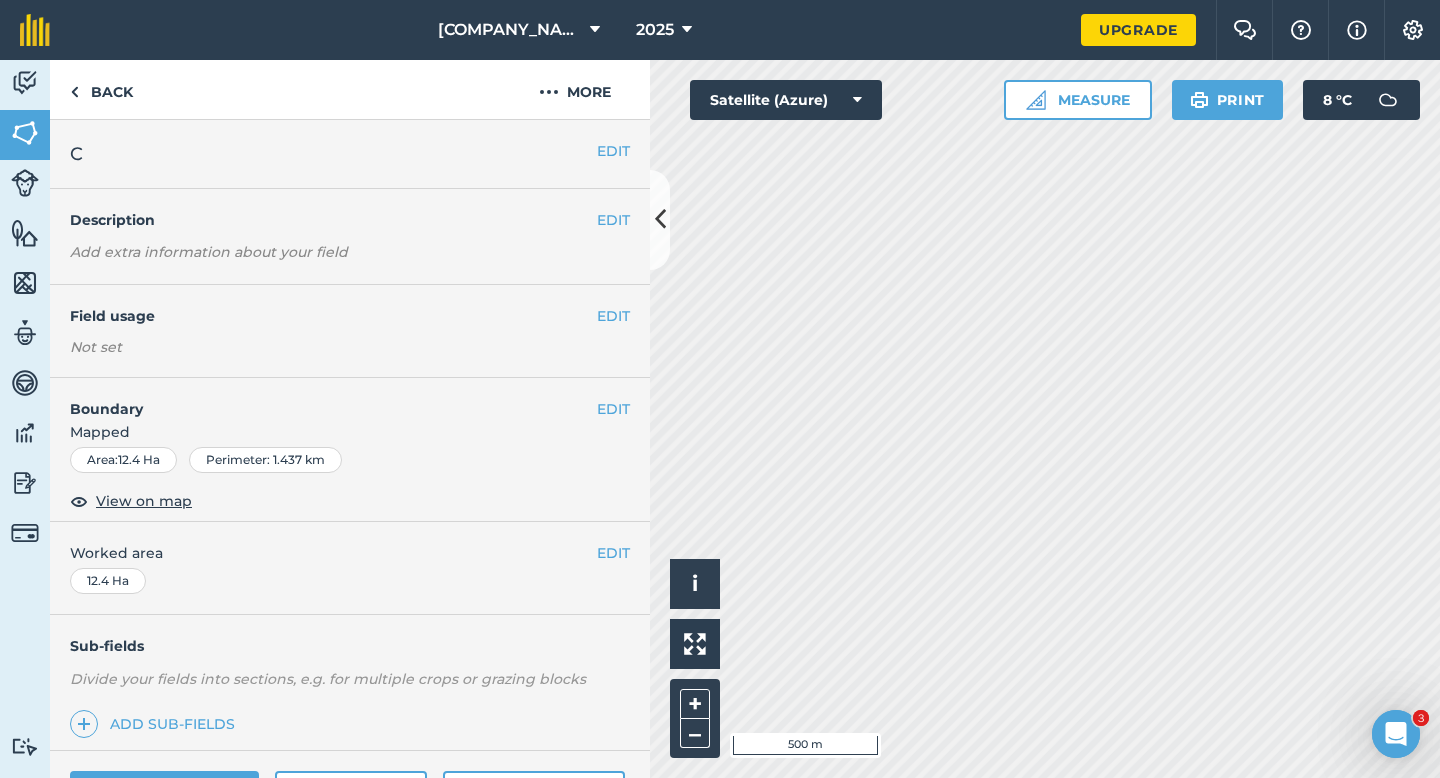 click on "EDIT Field usage Not set" at bounding box center [350, 331] 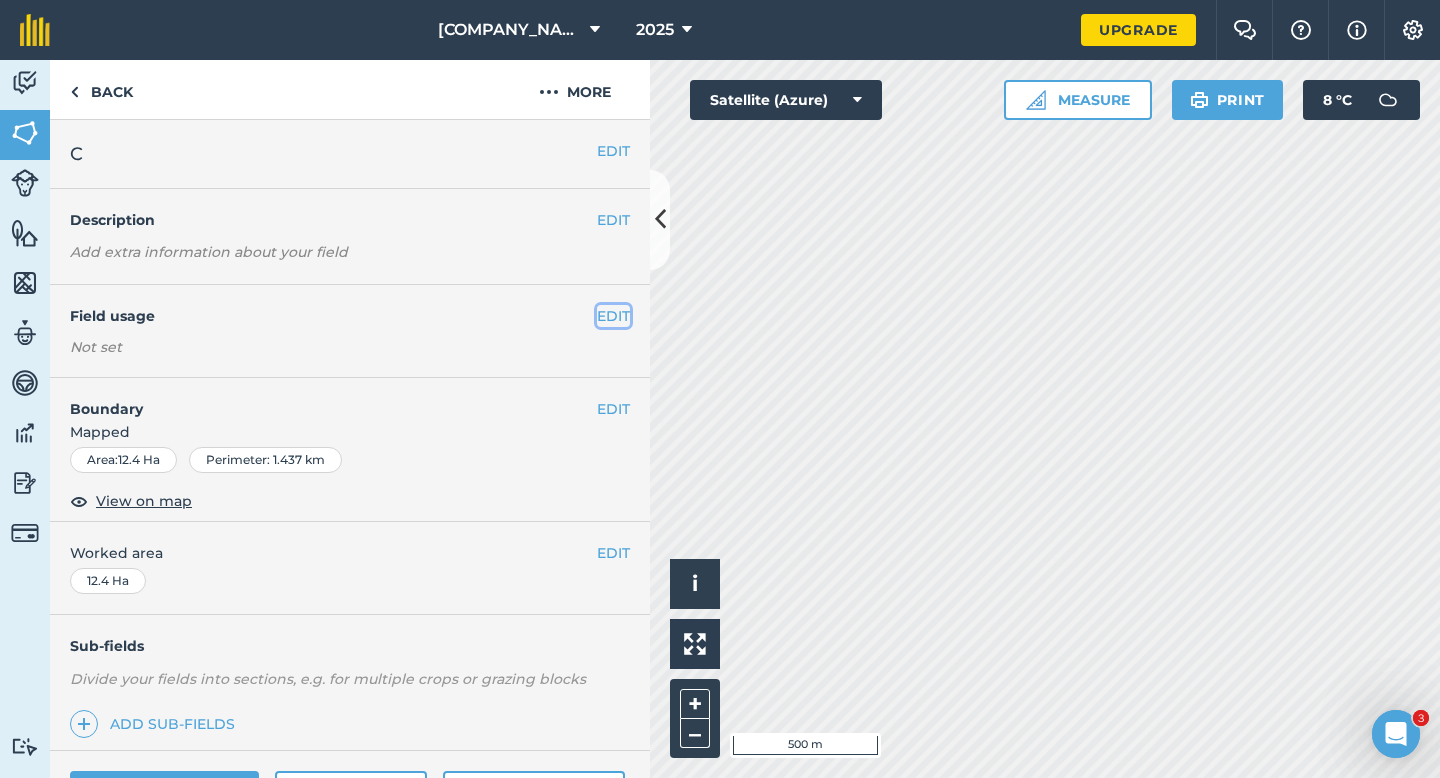 click on "EDIT" at bounding box center (613, 316) 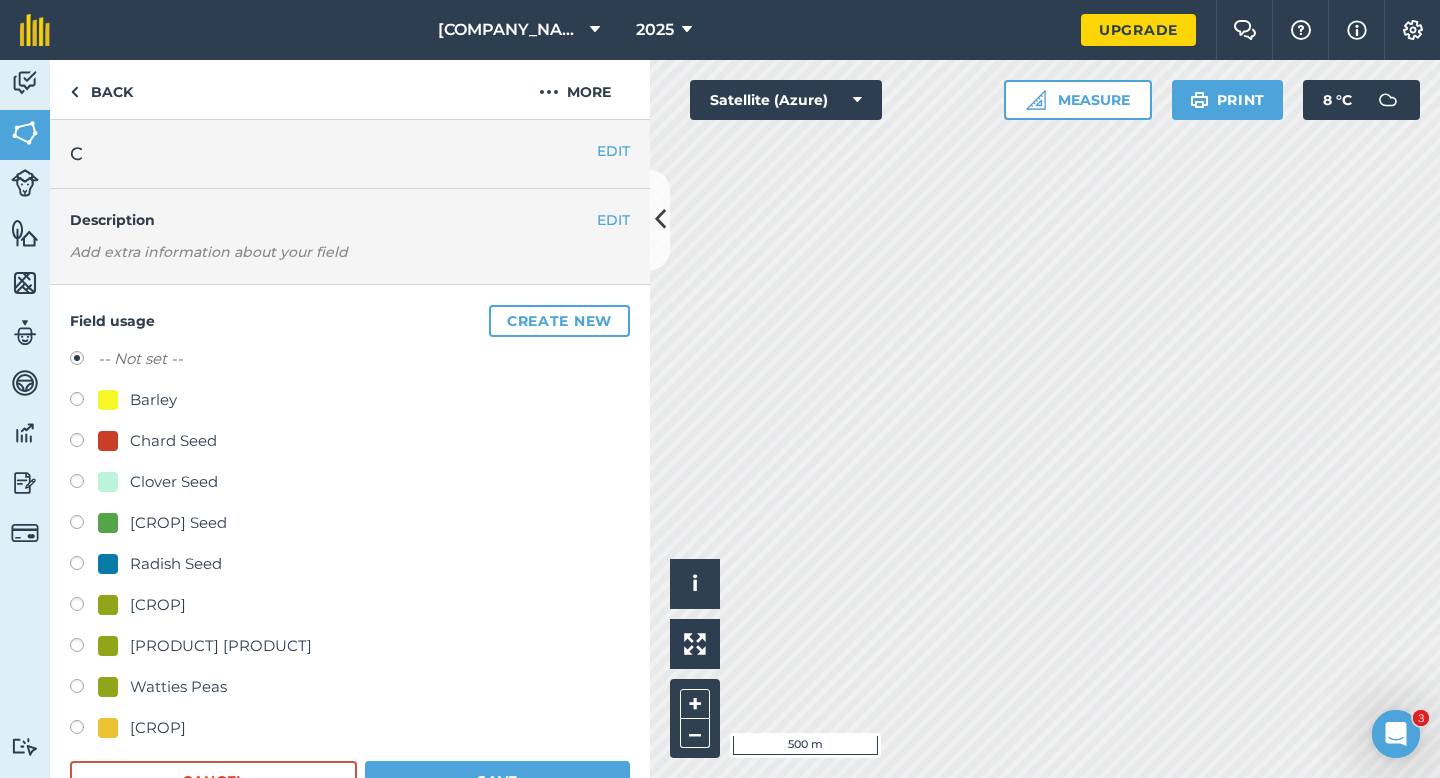 click on "[CROP] Seed" at bounding box center [178, 523] 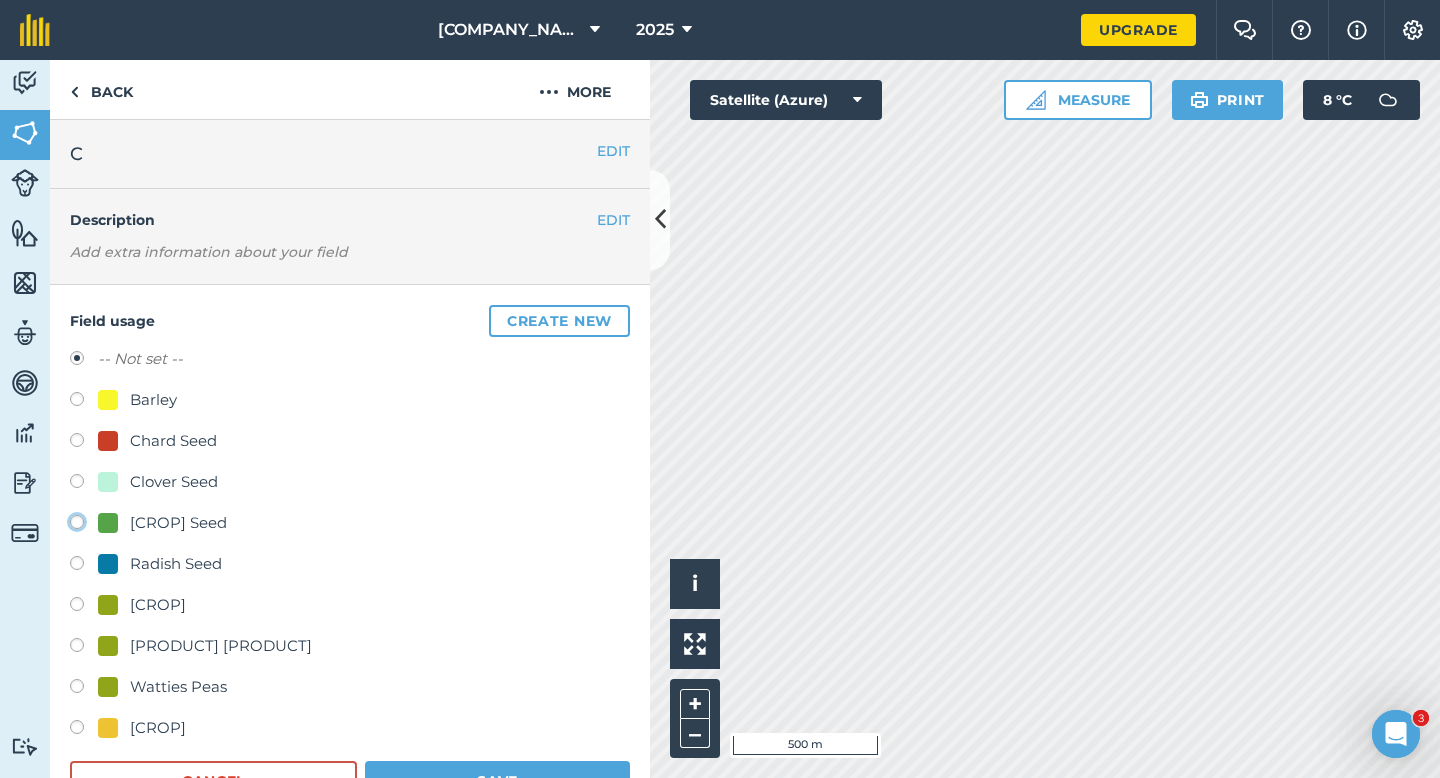 click on "[CROP] Seed" at bounding box center (-9923, 521) 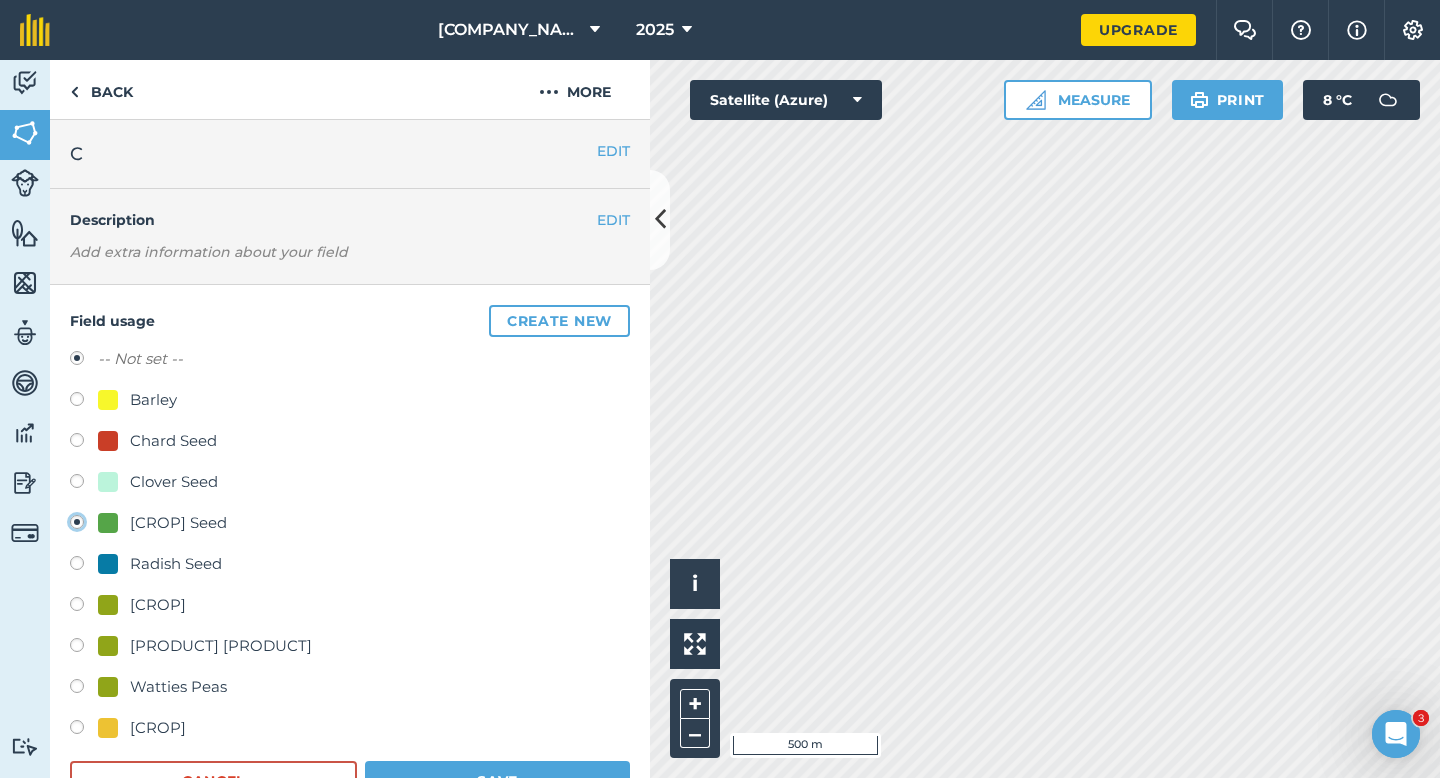 radio on "true" 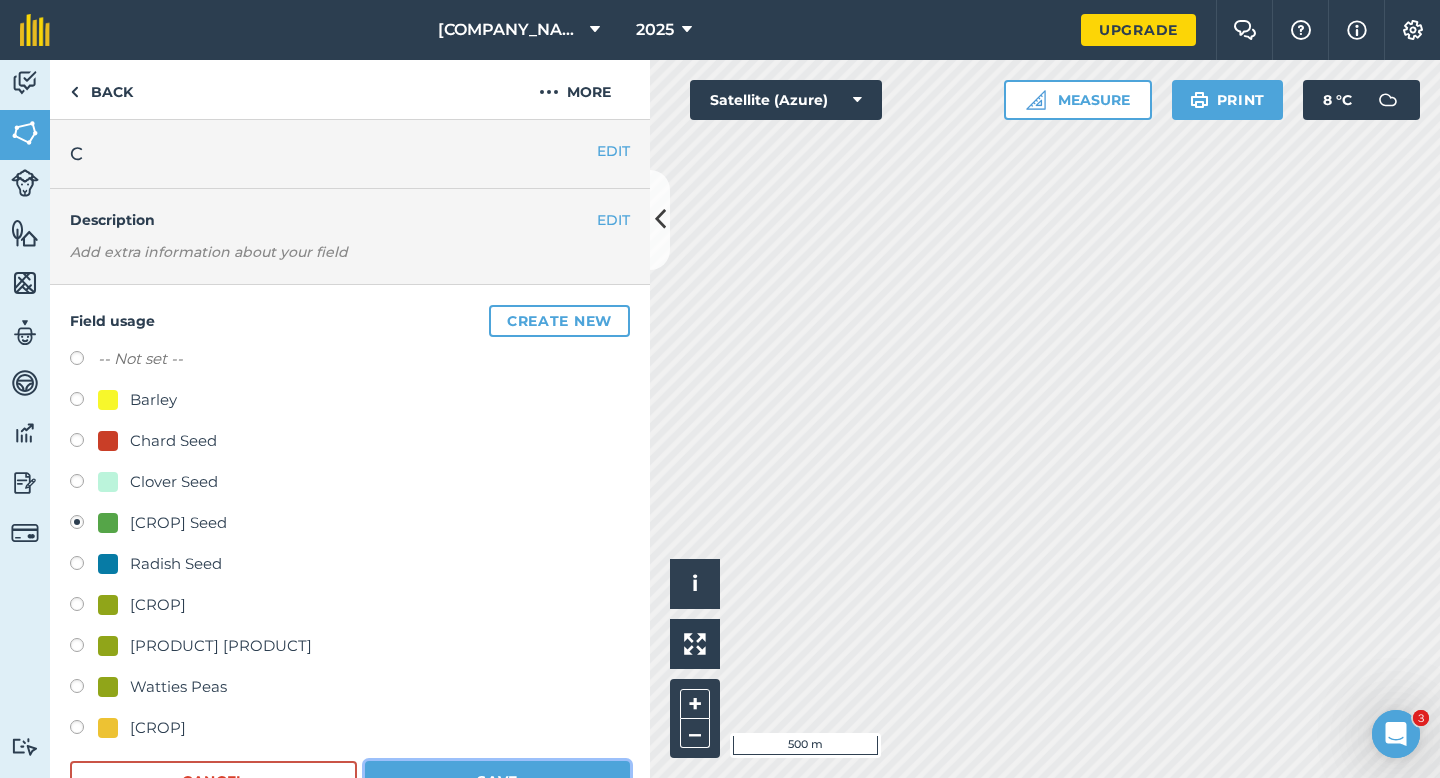 click on "Save" at bounding box center [497, 781] 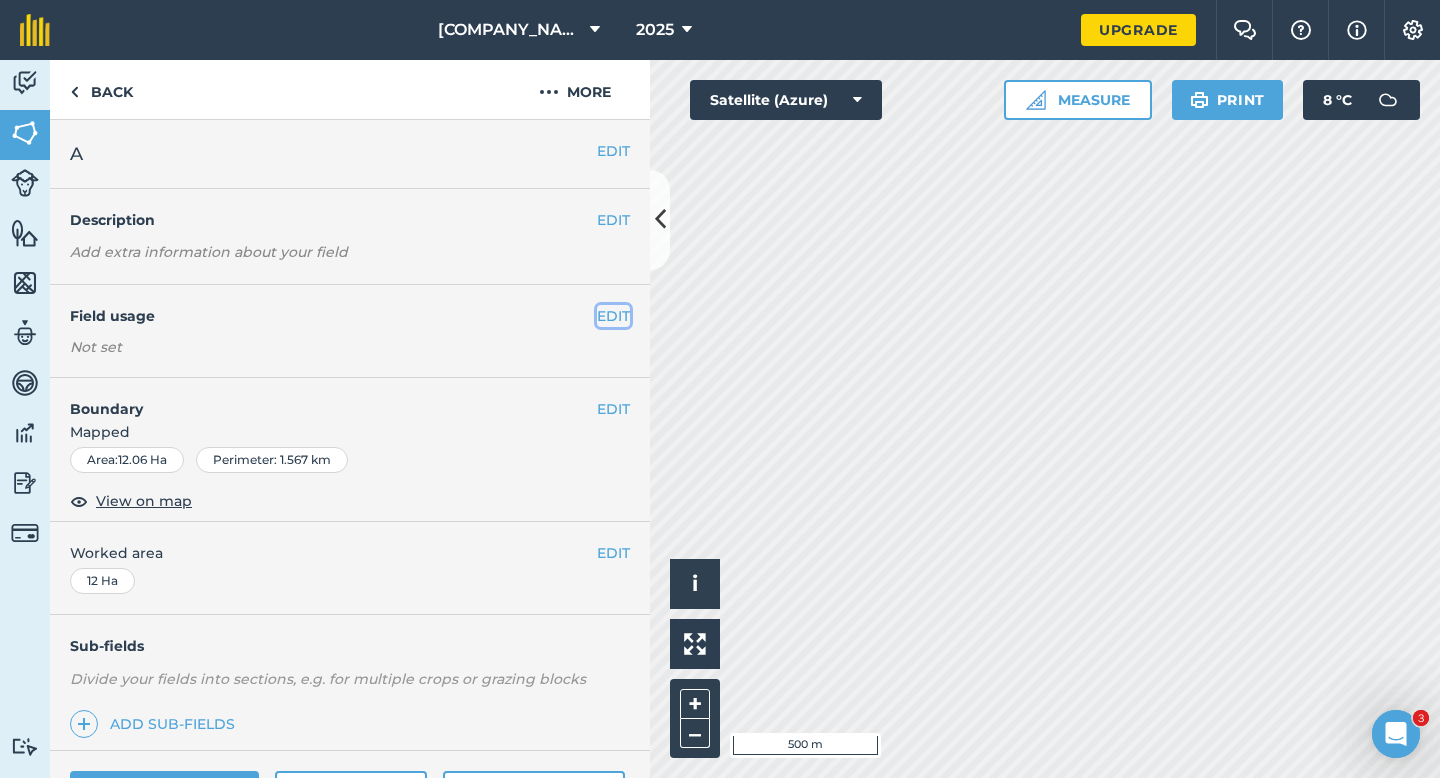 click on "EDIT" at bounding box center (613, 316) 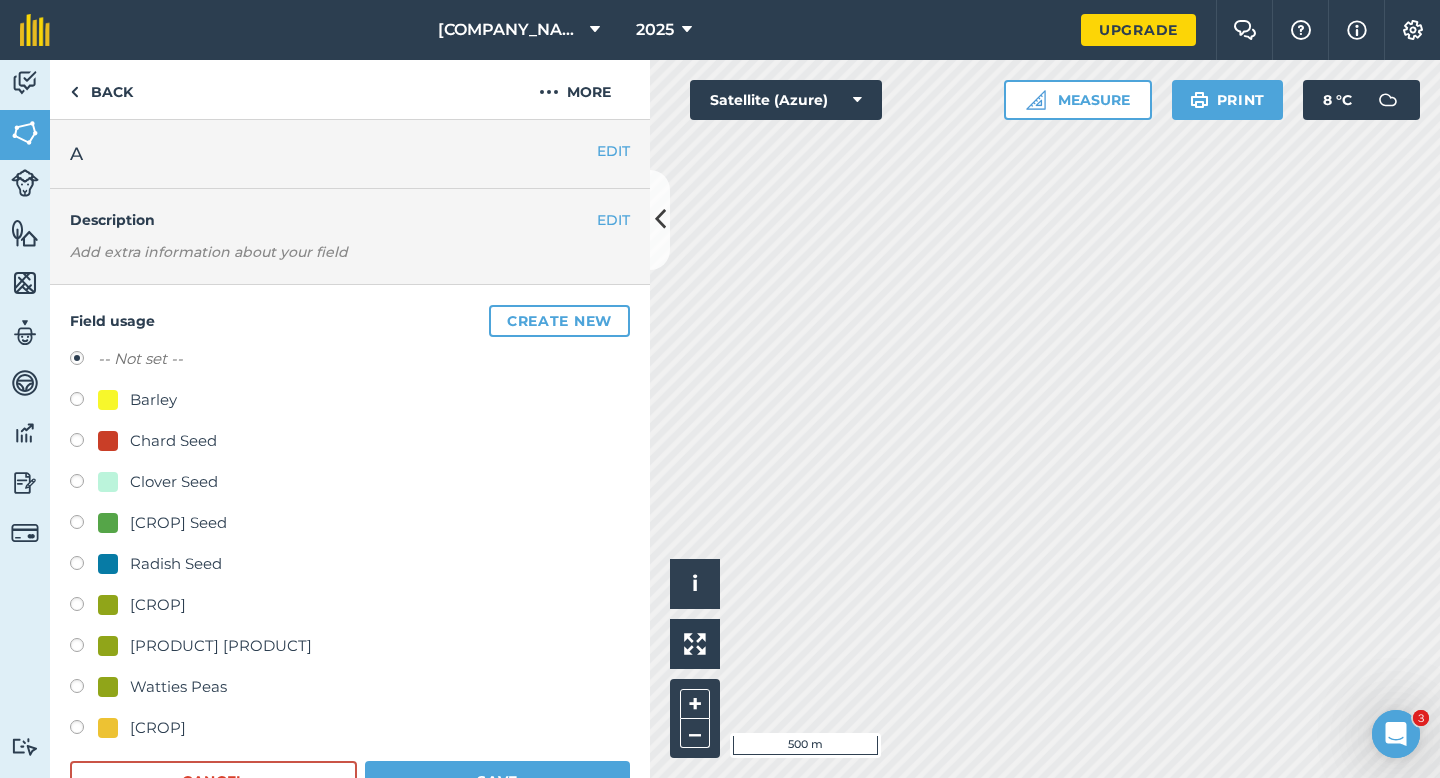 click on "-- Not set -- Barley Chard Seed Clover Seed Grass Seed Radish Seed Watties Beans Watties Broad Beans Watties Peas Wheat" at bounding box center (350, 546) 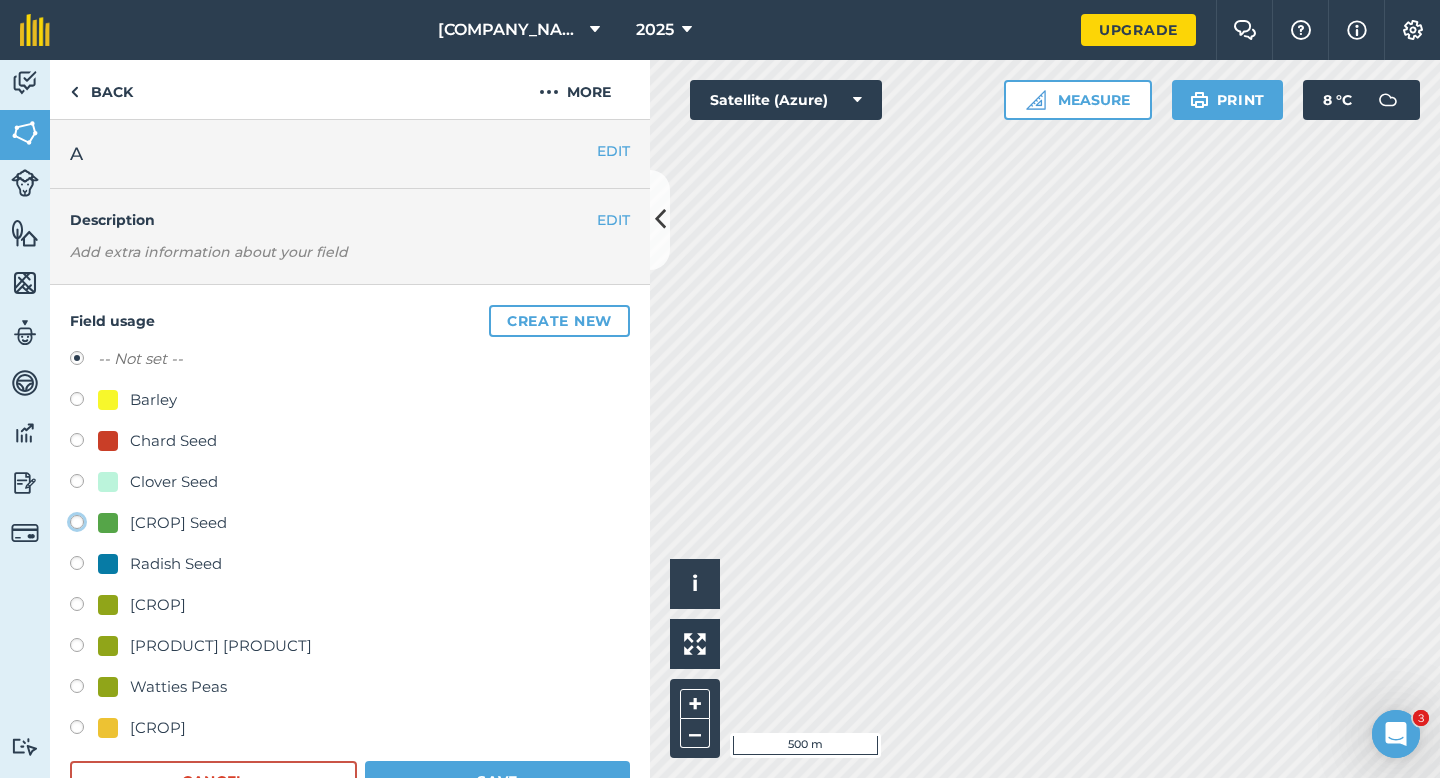 click on "[CROP] Seed" at bounding box center [-9923, 521] 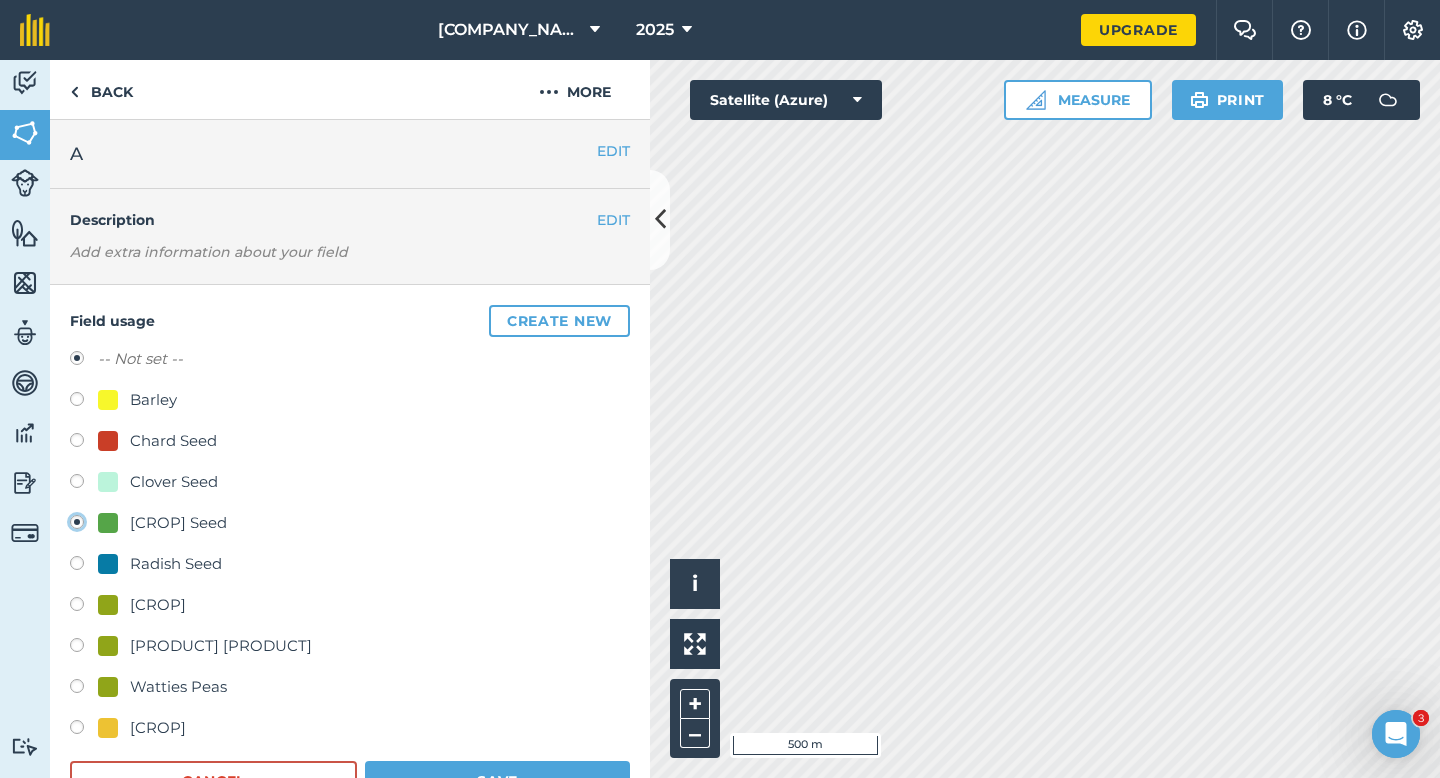 radio on "true" 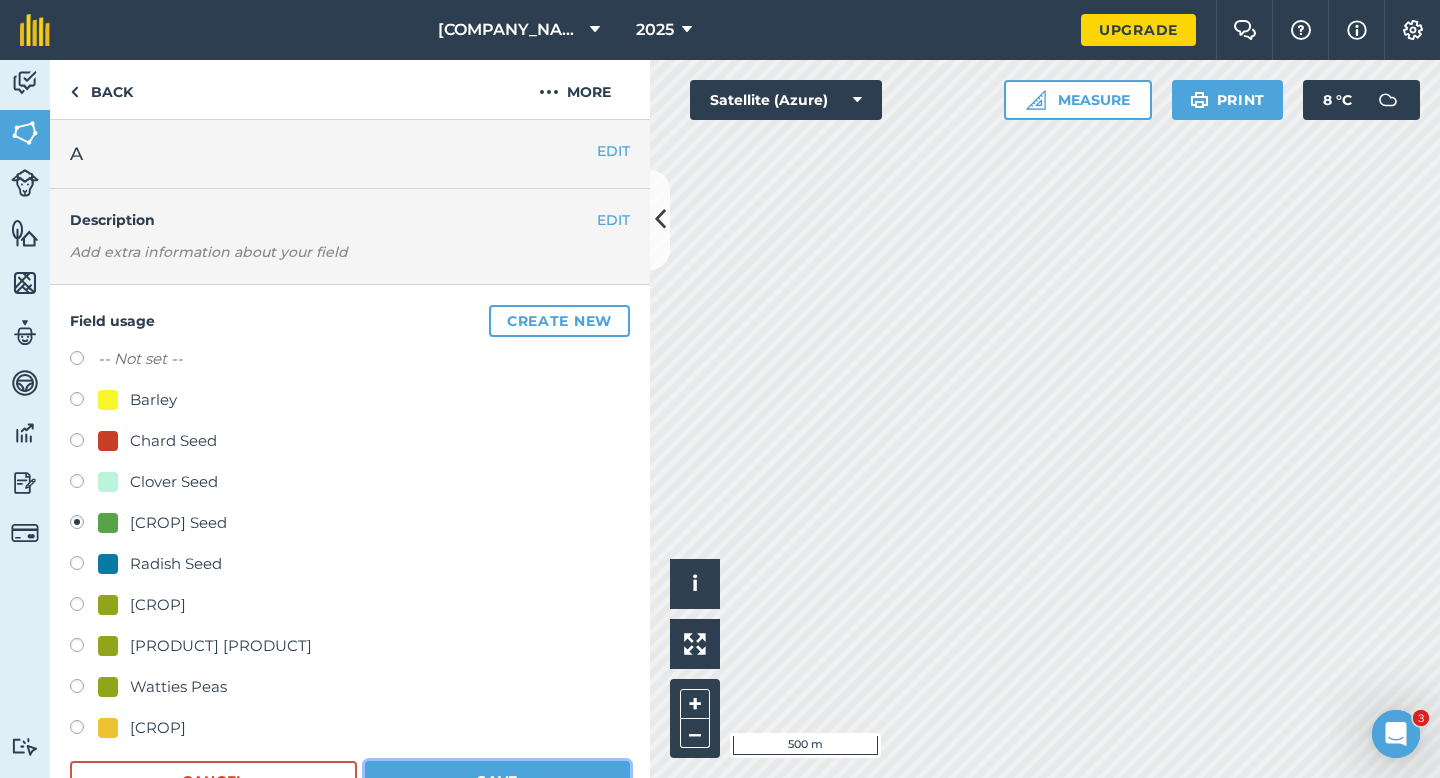 click on "Save" at bounding box center (497, 781) 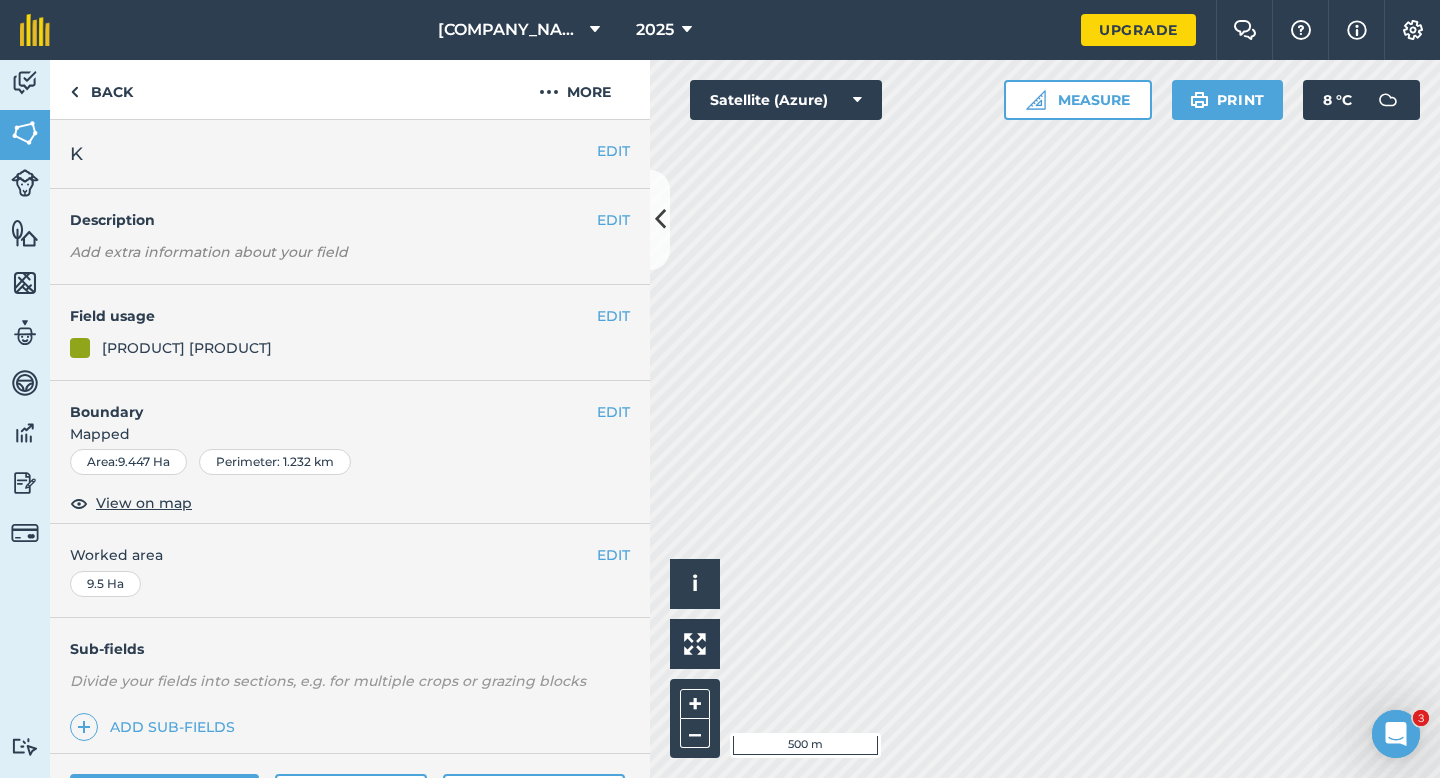 click on "EDIT Field usage Watties Broad Beans" at bounding box center (350, 333) 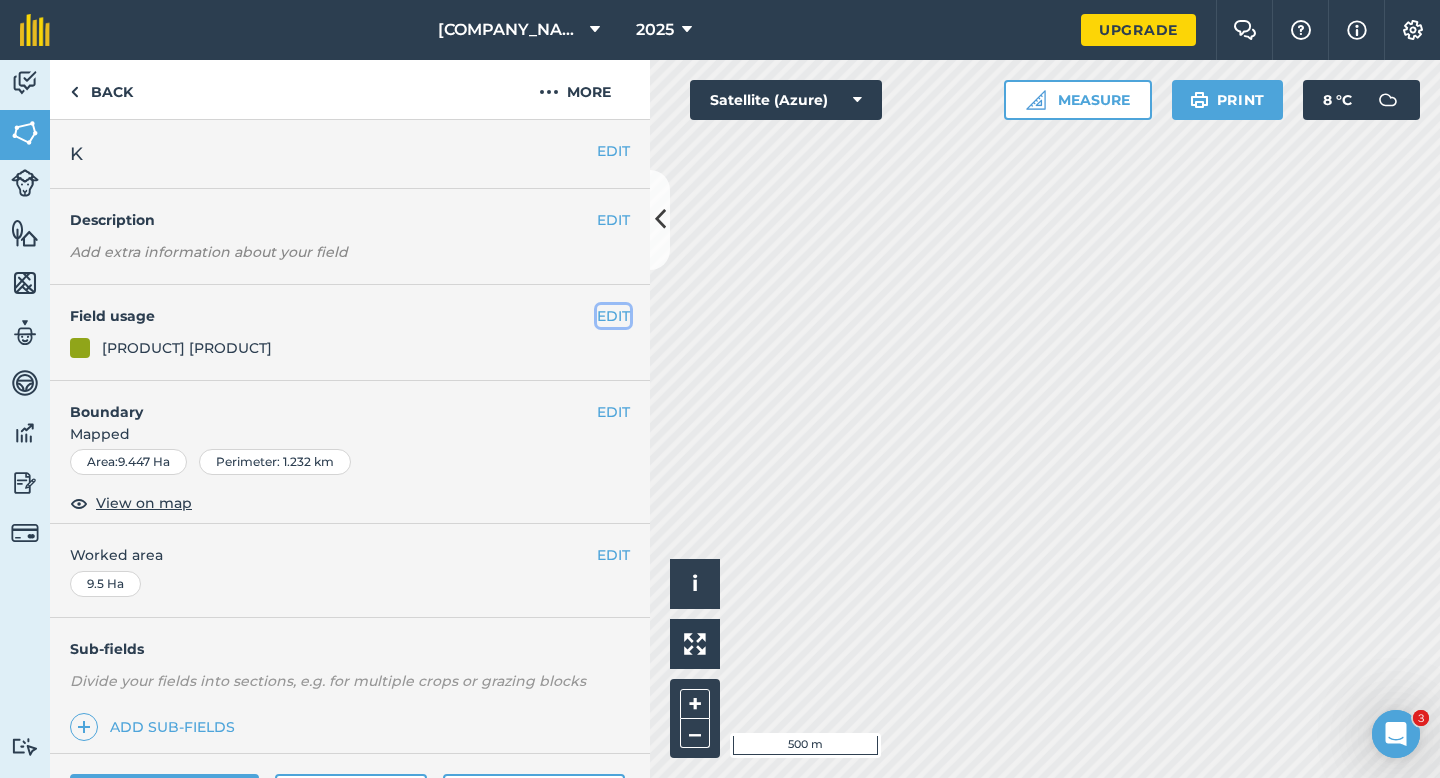 click on "EDIT" at bounding box center [613, 316] 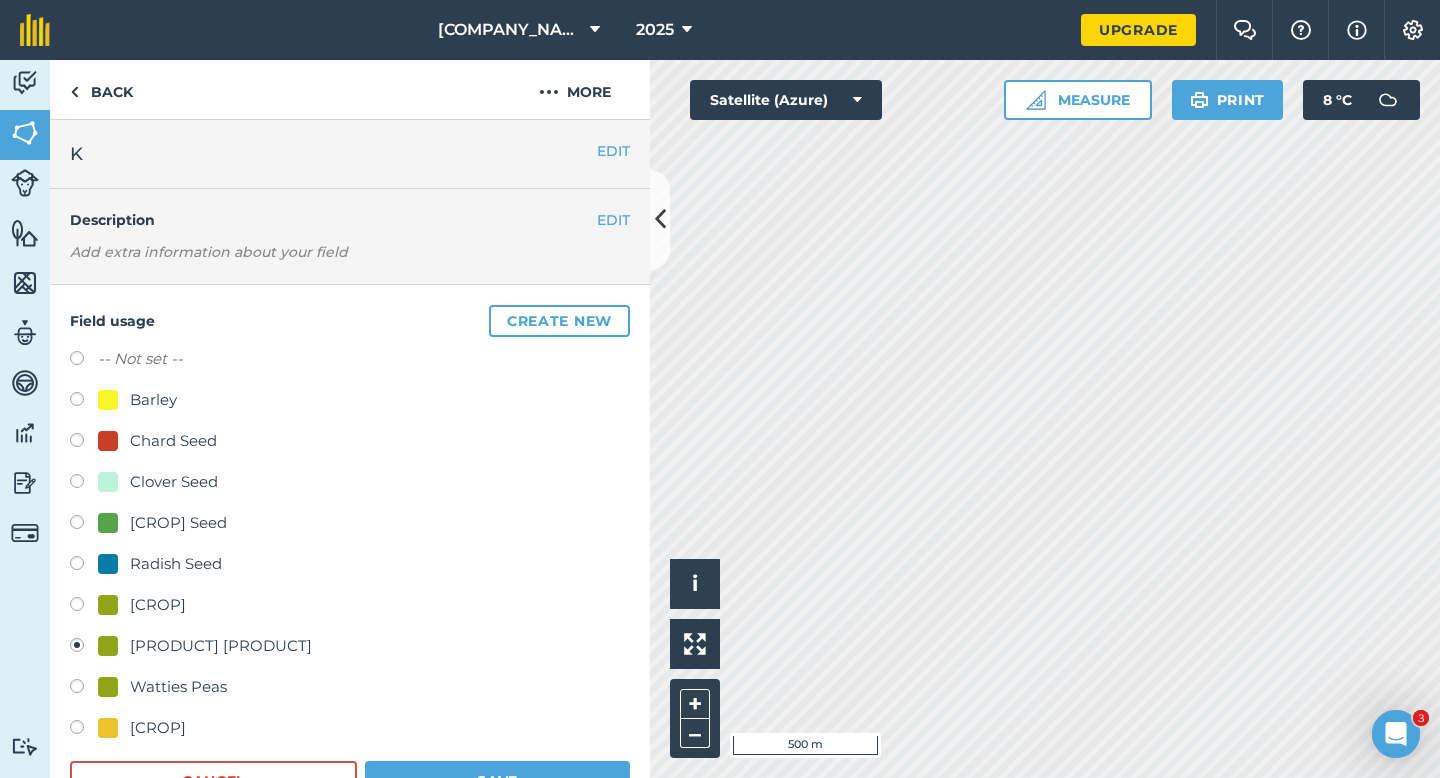 click on "[CROP] Seed" at bounding box center [178, 523] 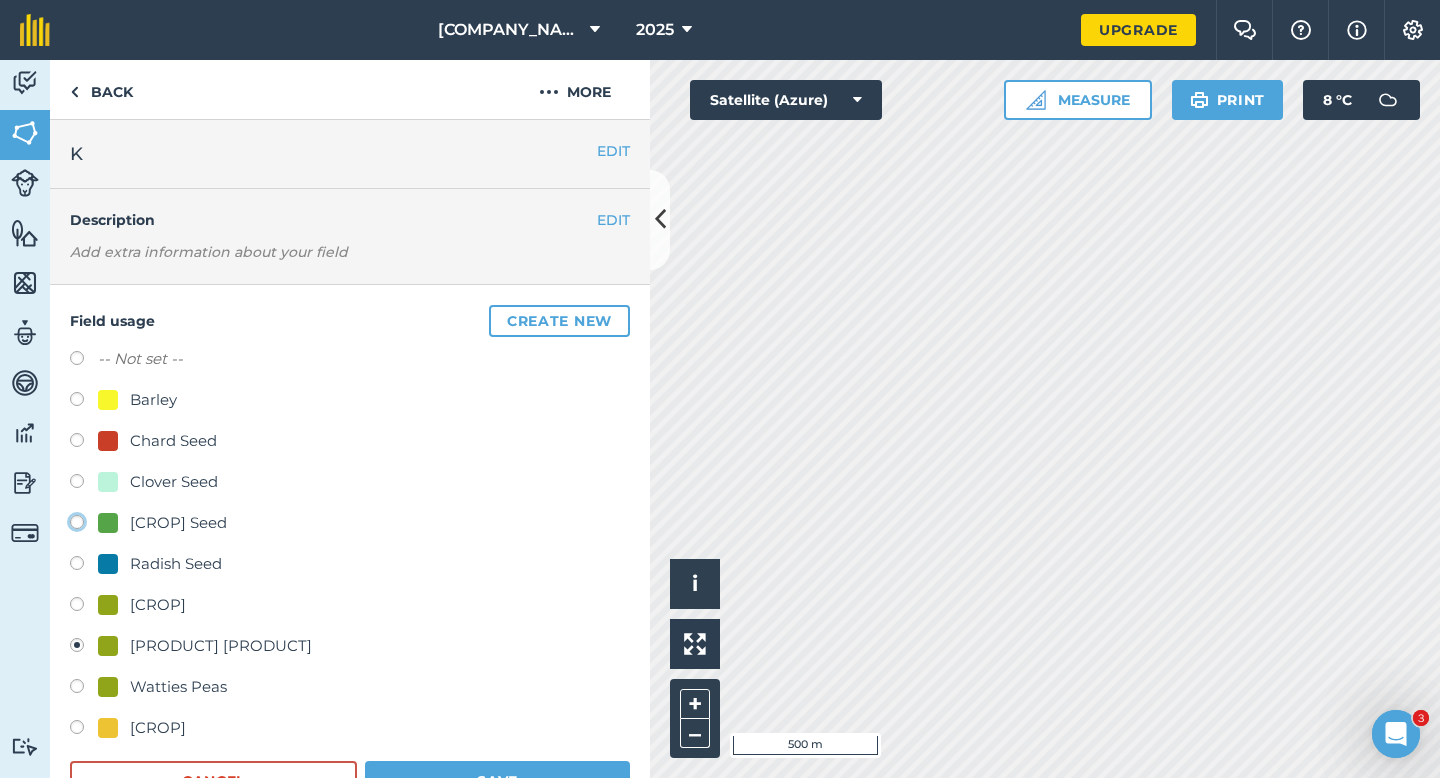 click on "[CROP] Seed" at bounding box center [-9923, 521] 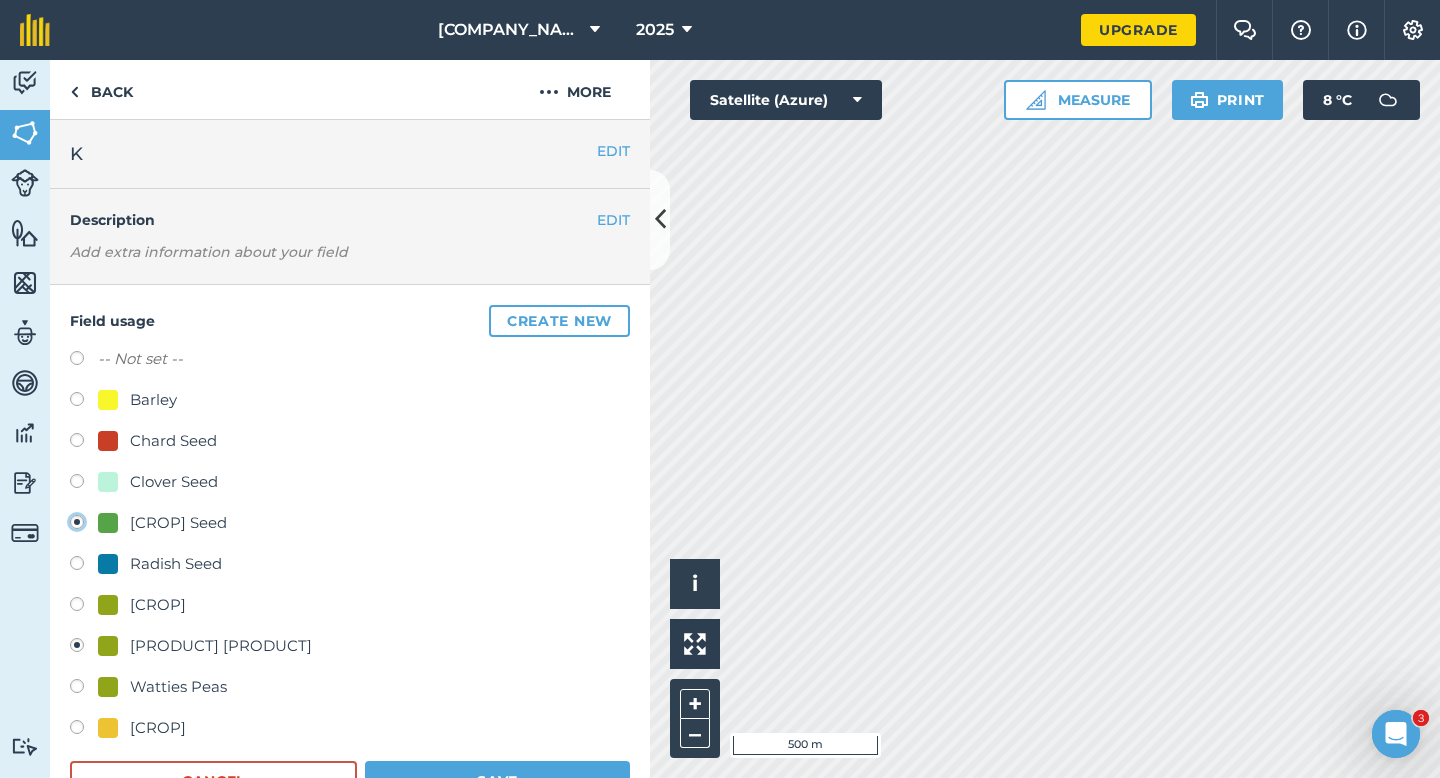 radio on "true" 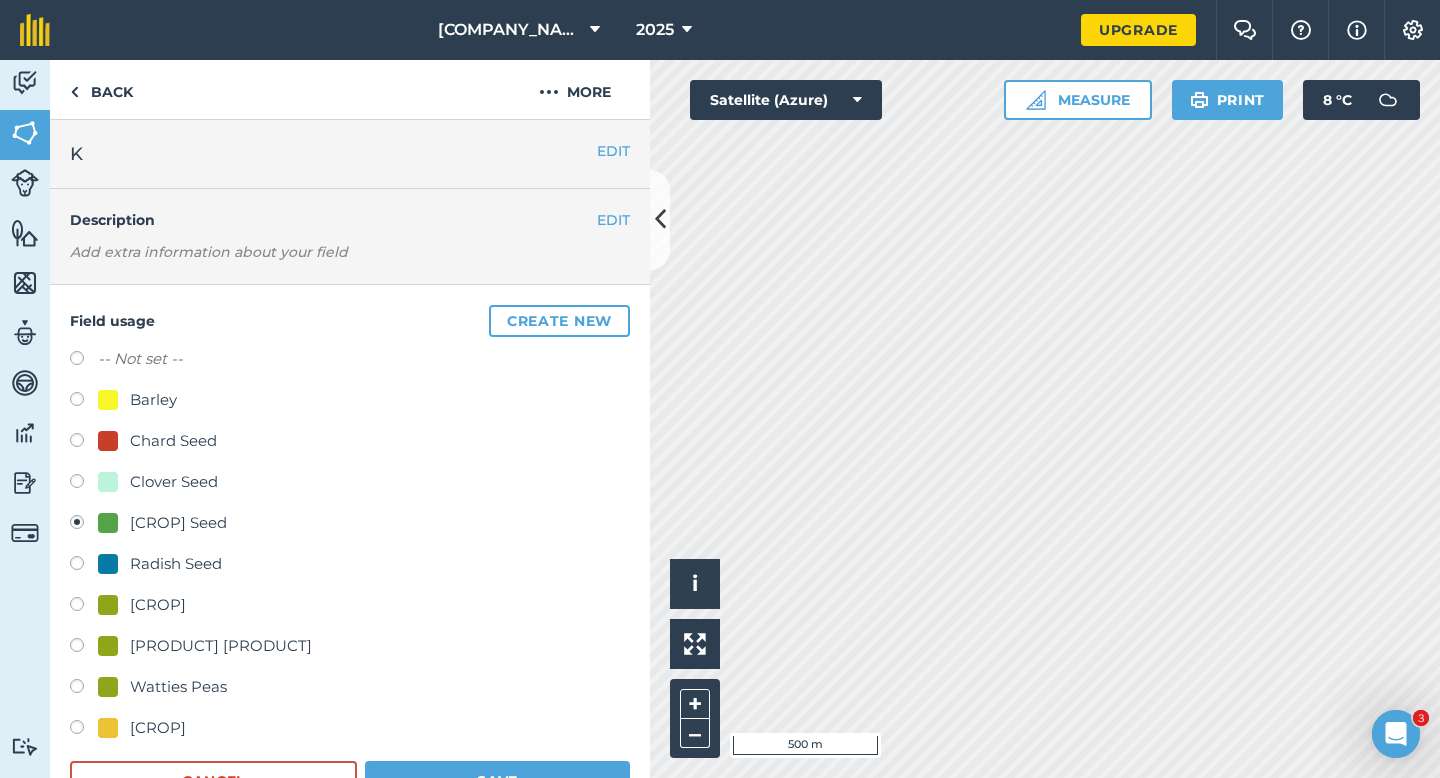 click on "-- Not set -- Barley Chard Seed Clover Seed Grass Seed Radish Seed Watties Beans Watties Broad Beans Watties Peas Wheat Cancel Save" at bounding box center [350, 574] 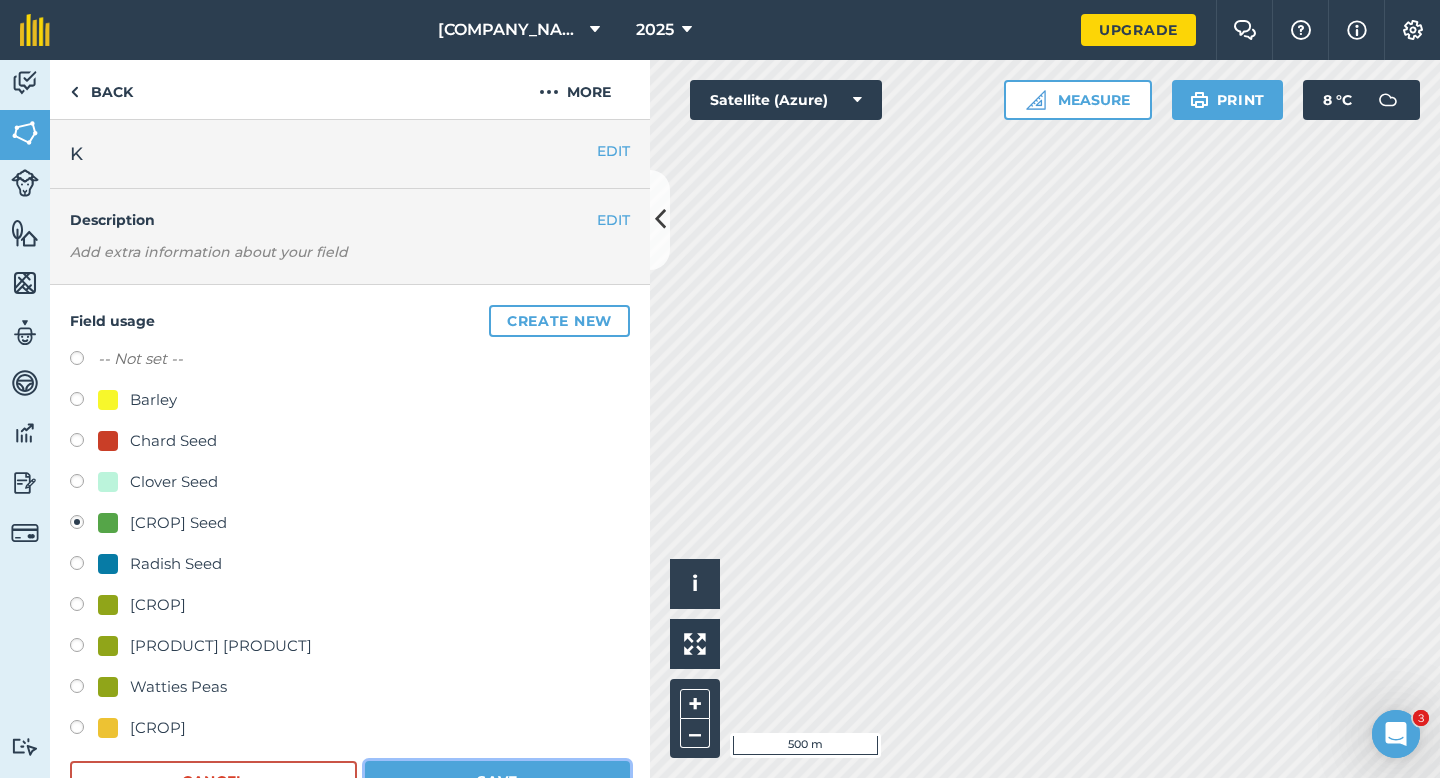 click on "Save" at bounding box center [497, 781] 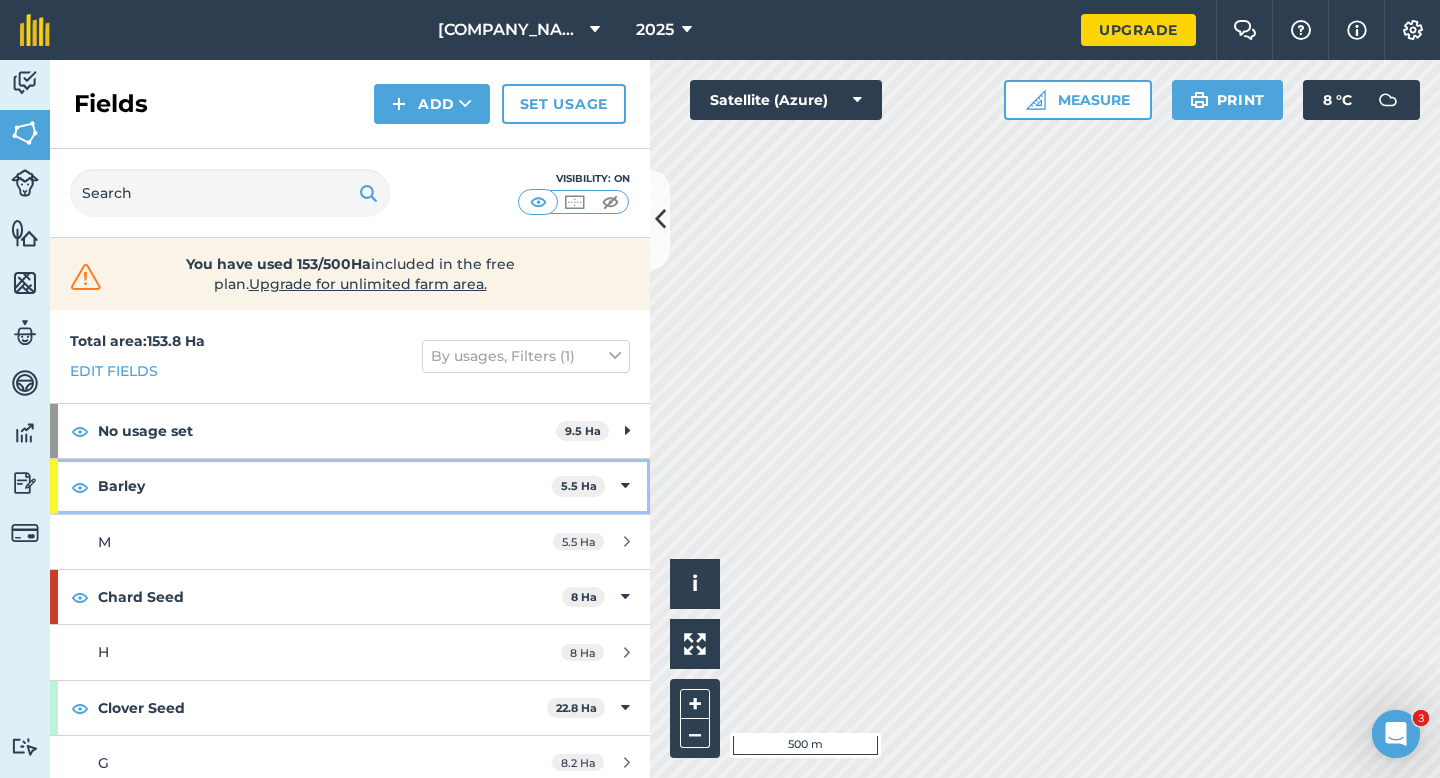 click at bounding box center (625, 486) 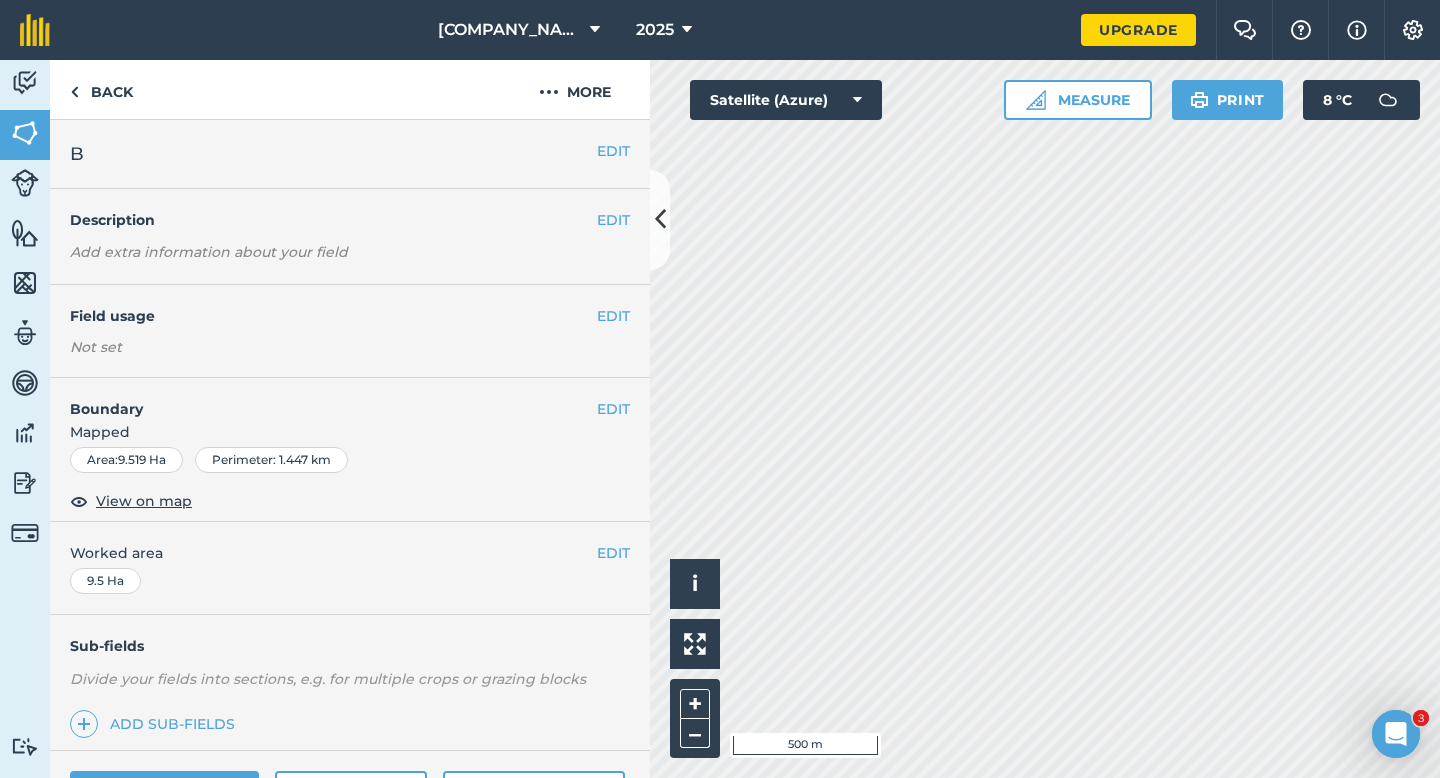 click on "EDIT Field usage Not set" at bounding box center [350, 331] 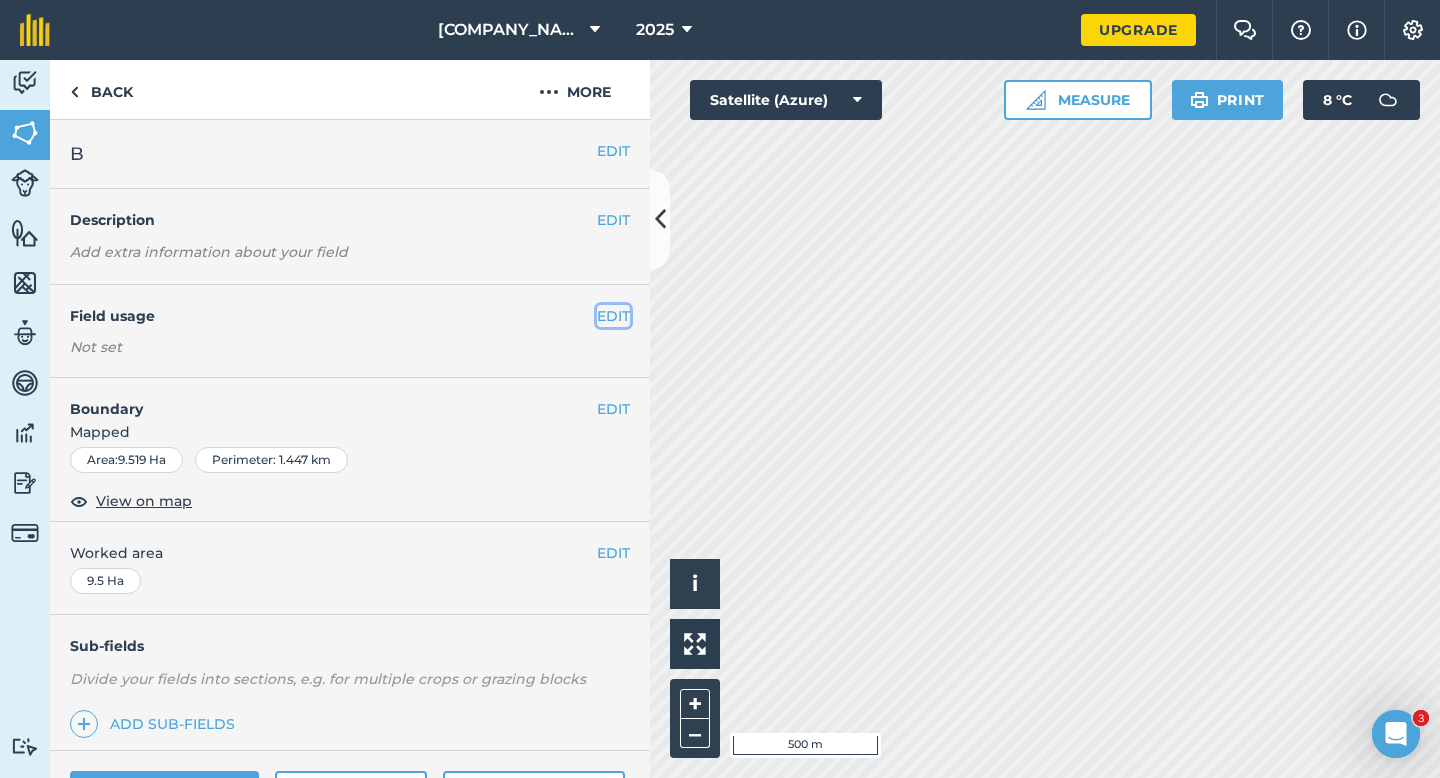 click on "EDIT" at bounding box center (613, 316) 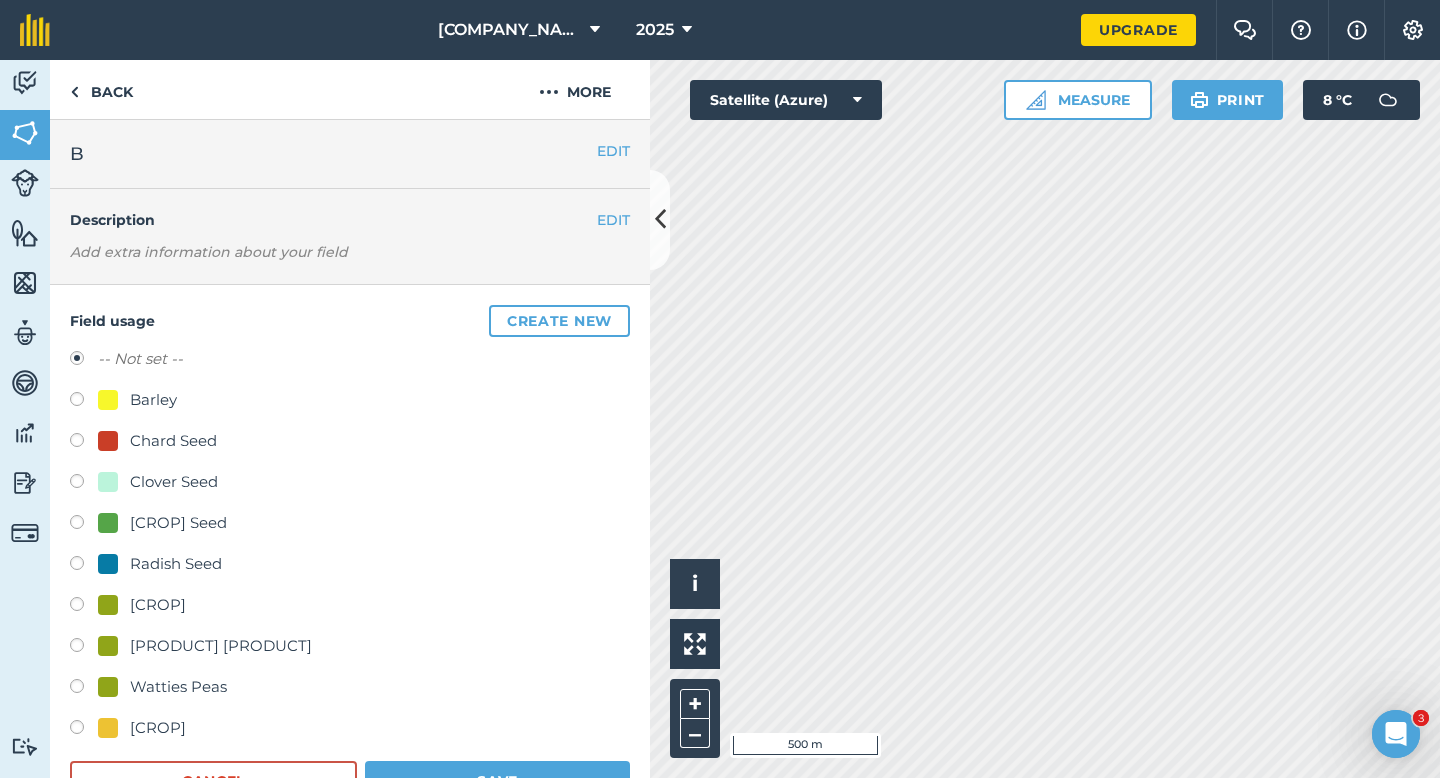 click on "Barley" at bounding box center (153, 400) 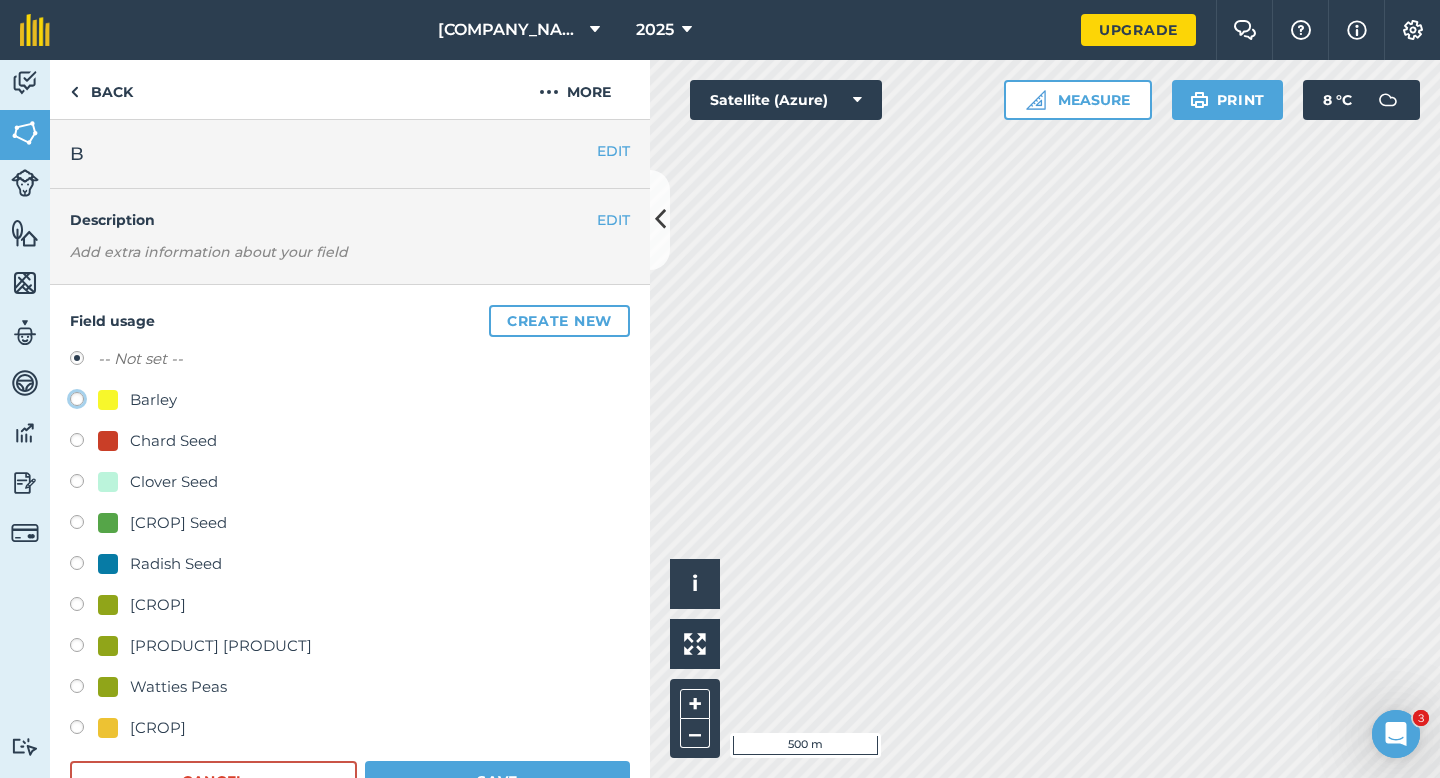 click on "Barley" at bounding box center [-9923, 398] 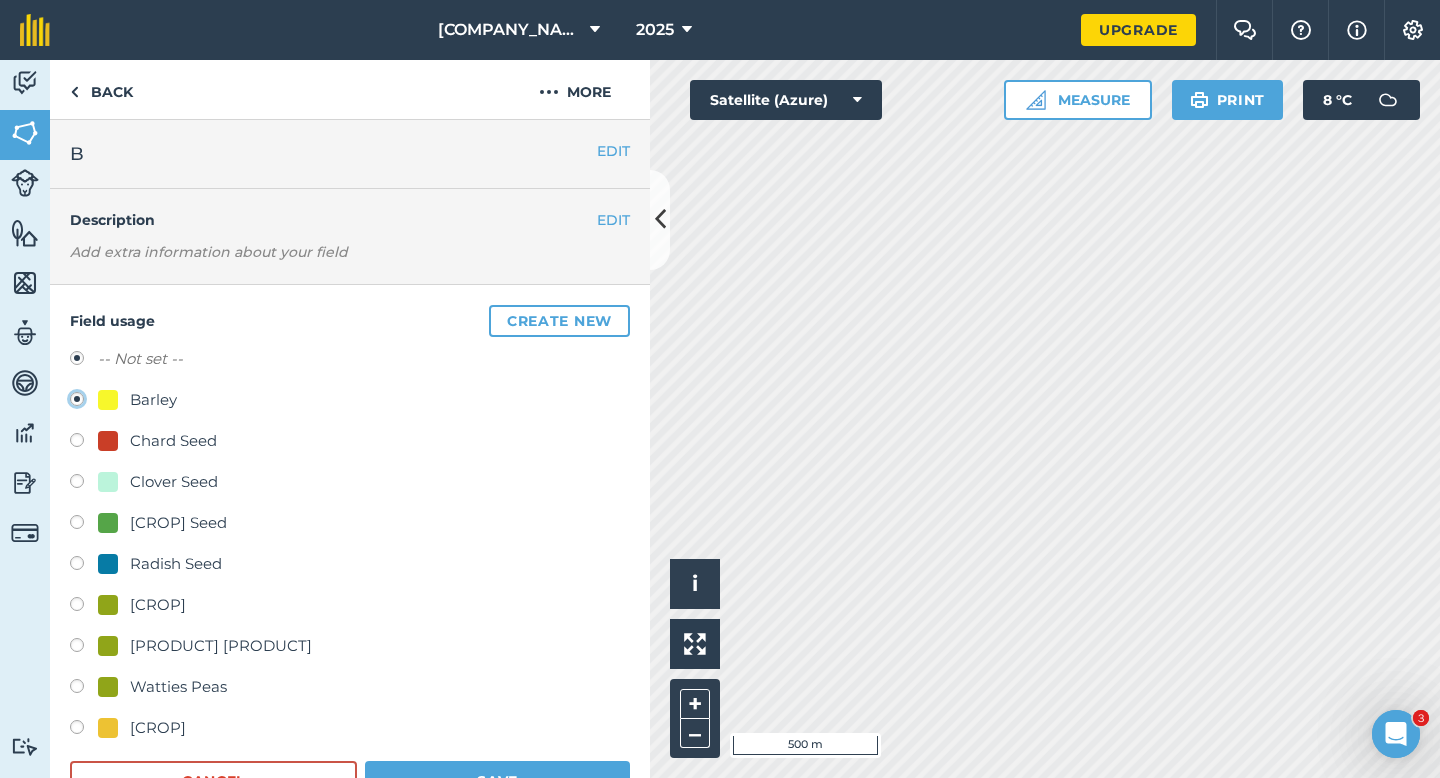 radio on "true" 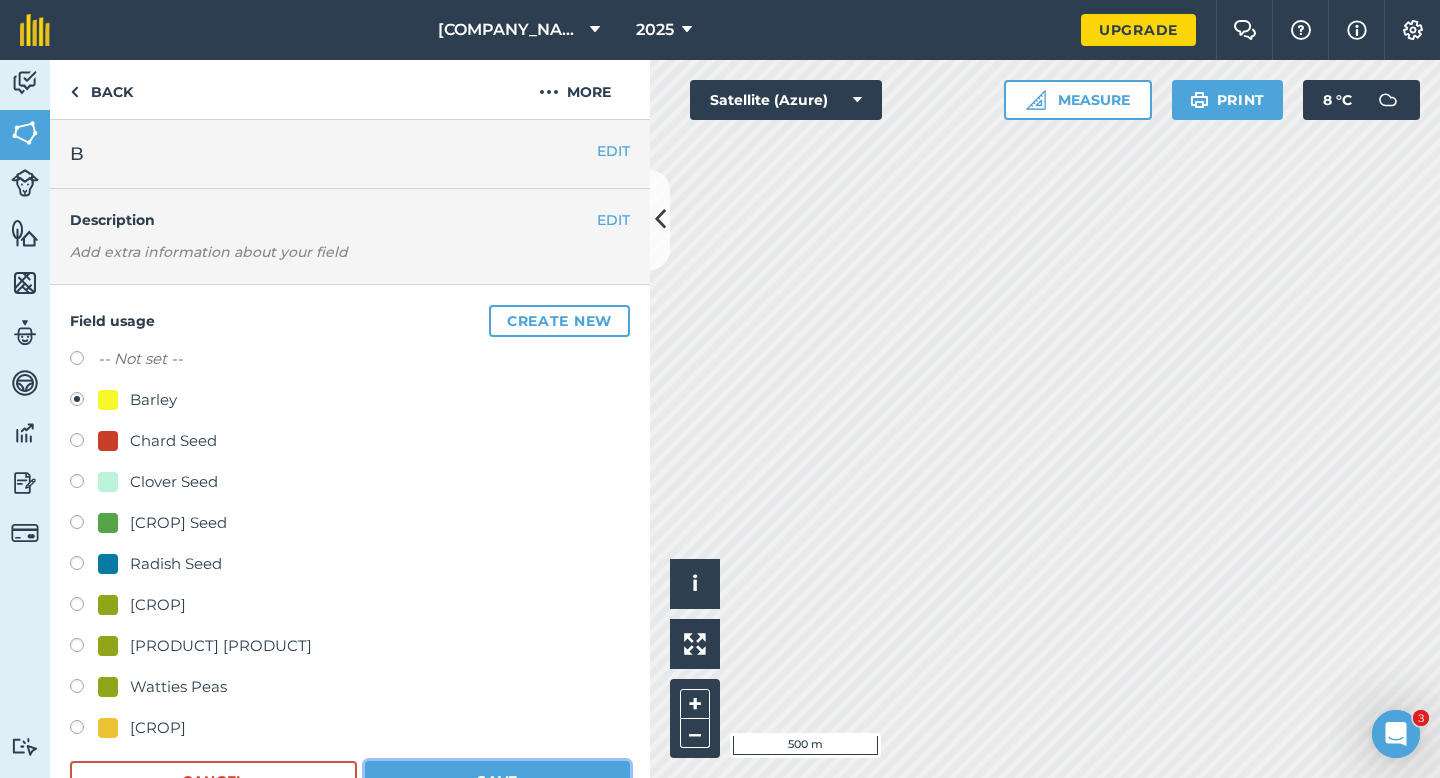 click on "Save" at bounding box center (497, 781) 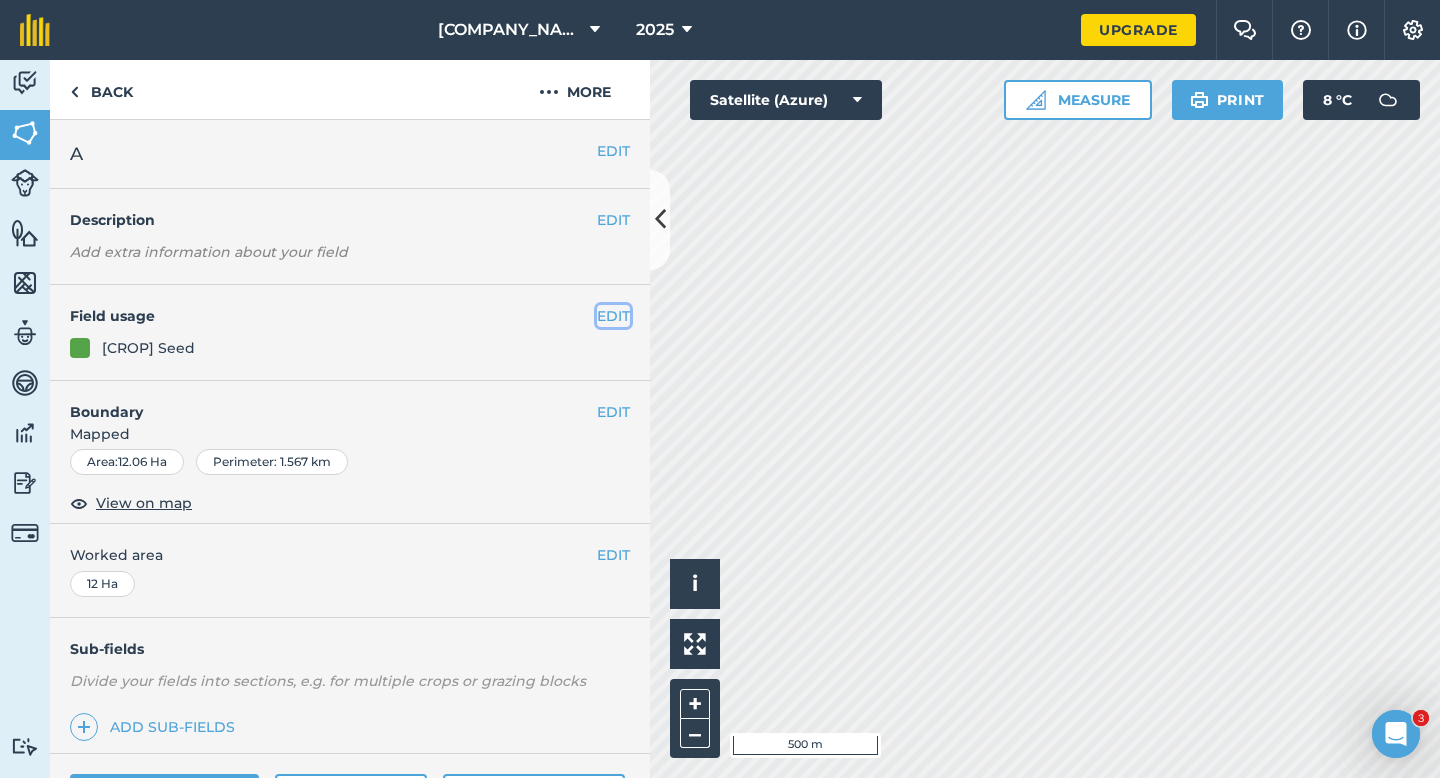 click on "EDIT" at bounding box center [613, 316] 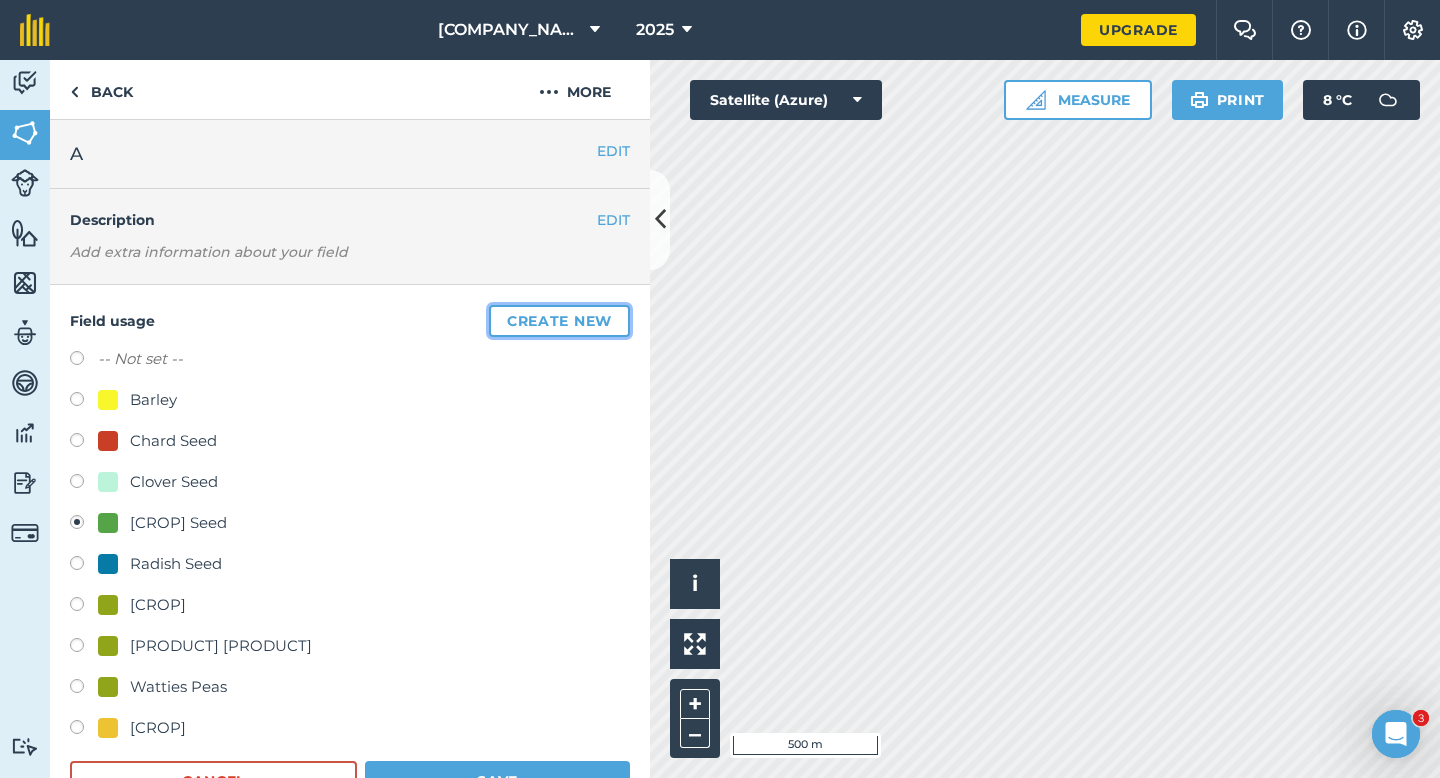 click on "Create new" at bounding box center (559, 321) 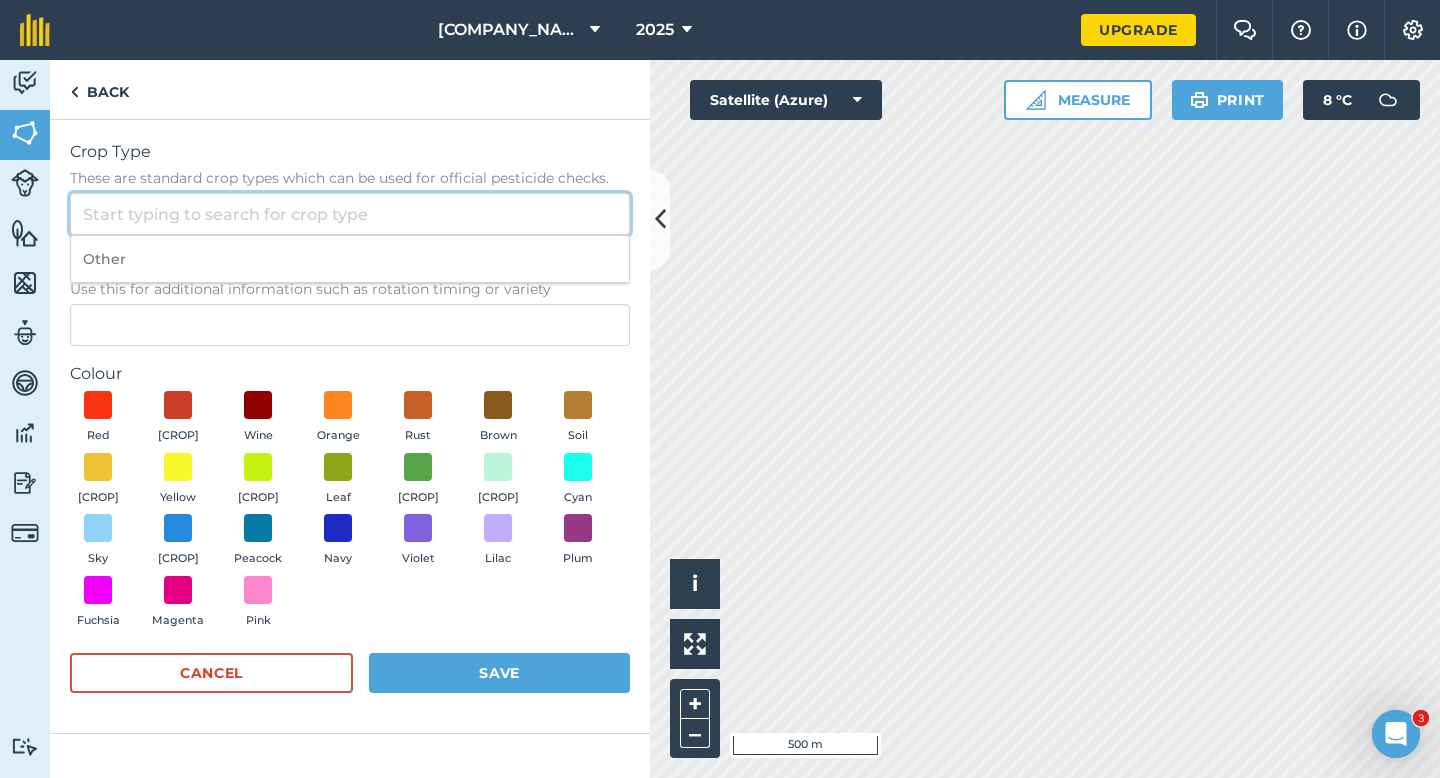 click on "Crop Type These are standard crop types which can be used for official pesticide checks." at bounding box center [350, 214] 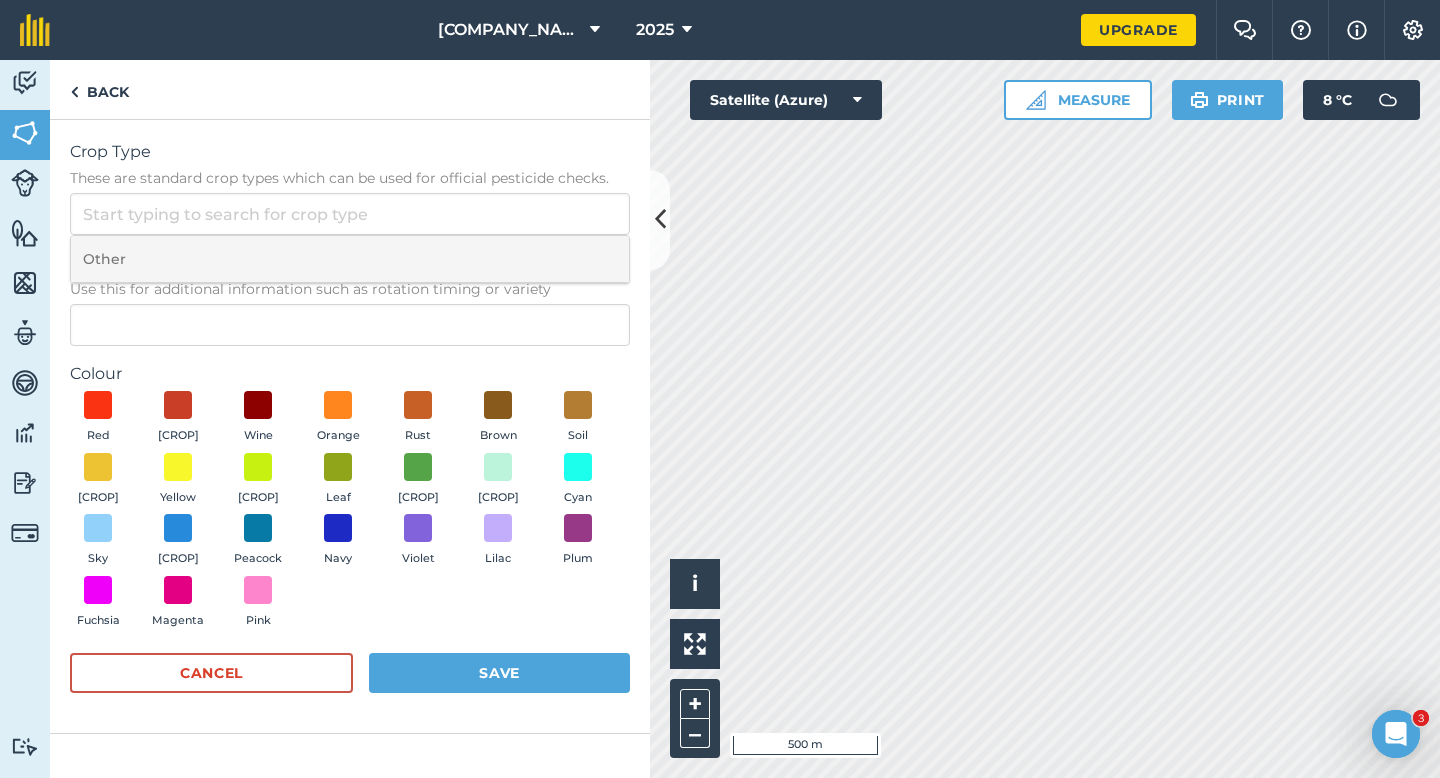 click on "Other" at bounding box center [350, 259] 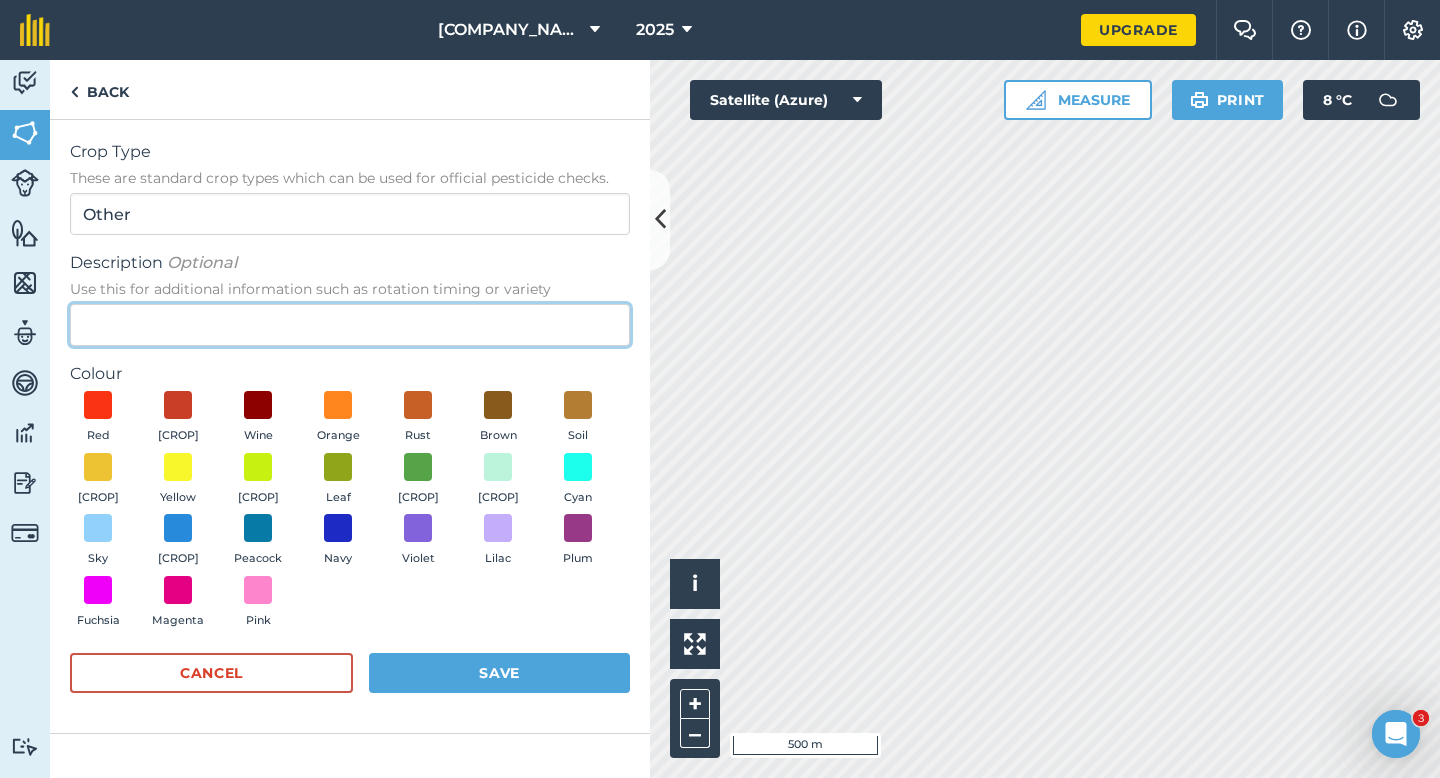 click on "Description   Optional Use this for additional information such as rotation timing or variety" at bounding box center [350, 325] 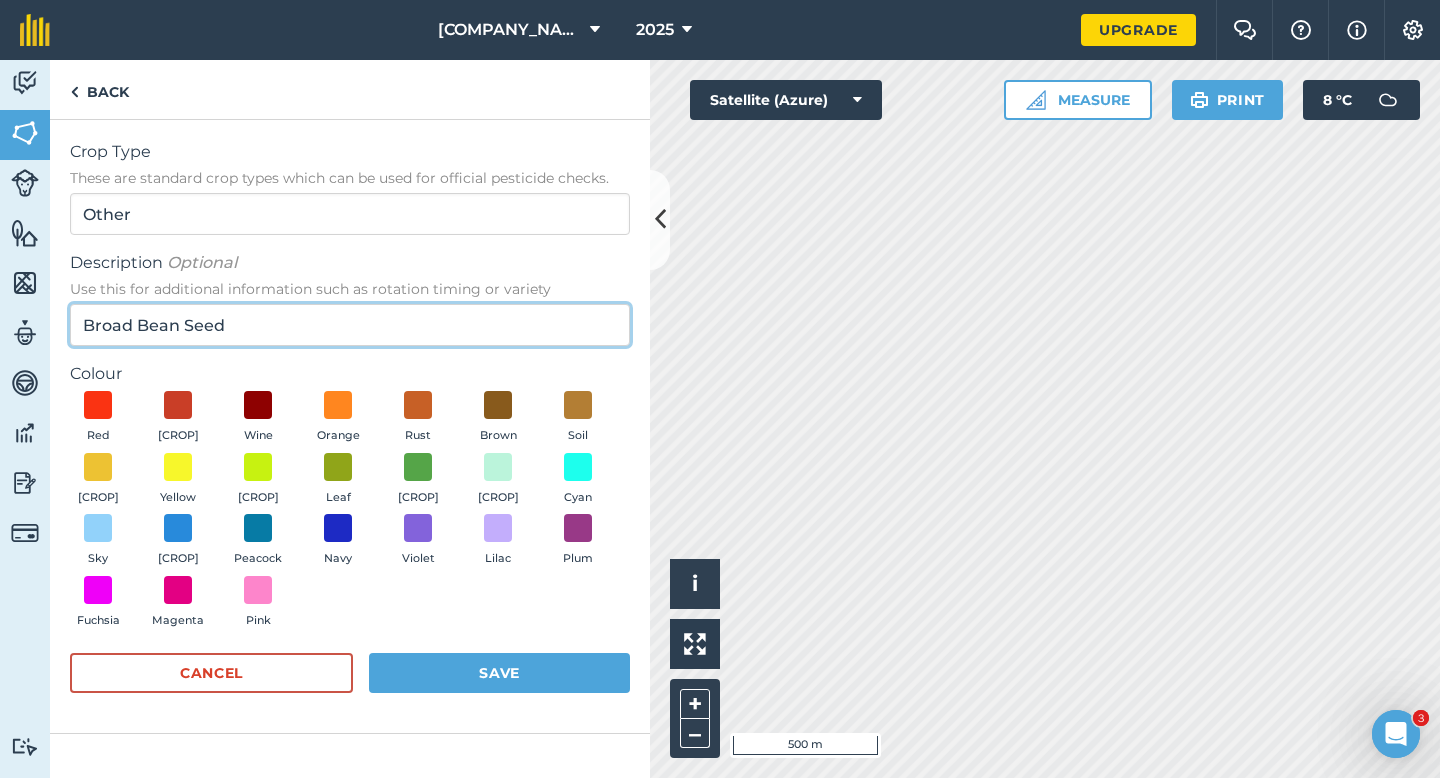 type on "Broad Bean Seed" 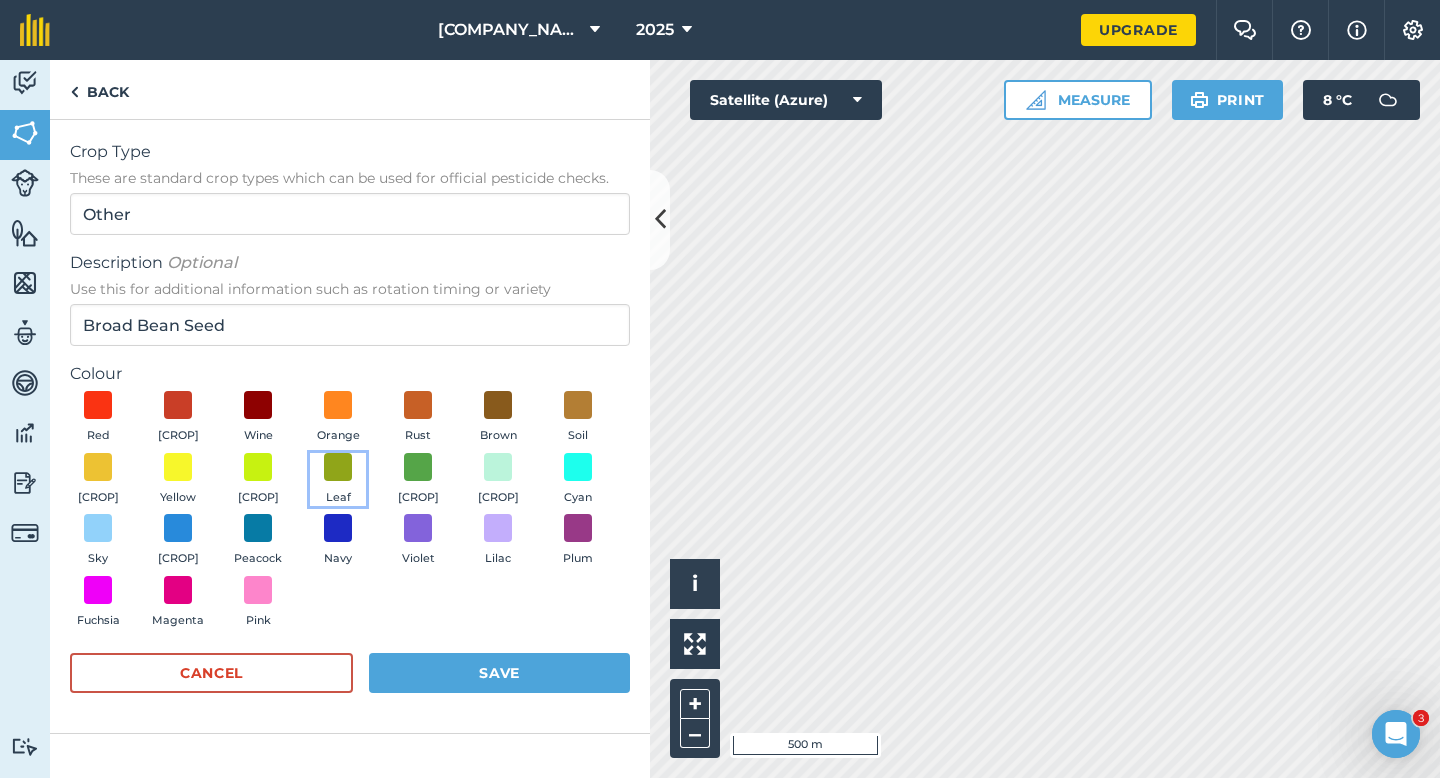click on "Leaf" at bounding box center (338, 480) 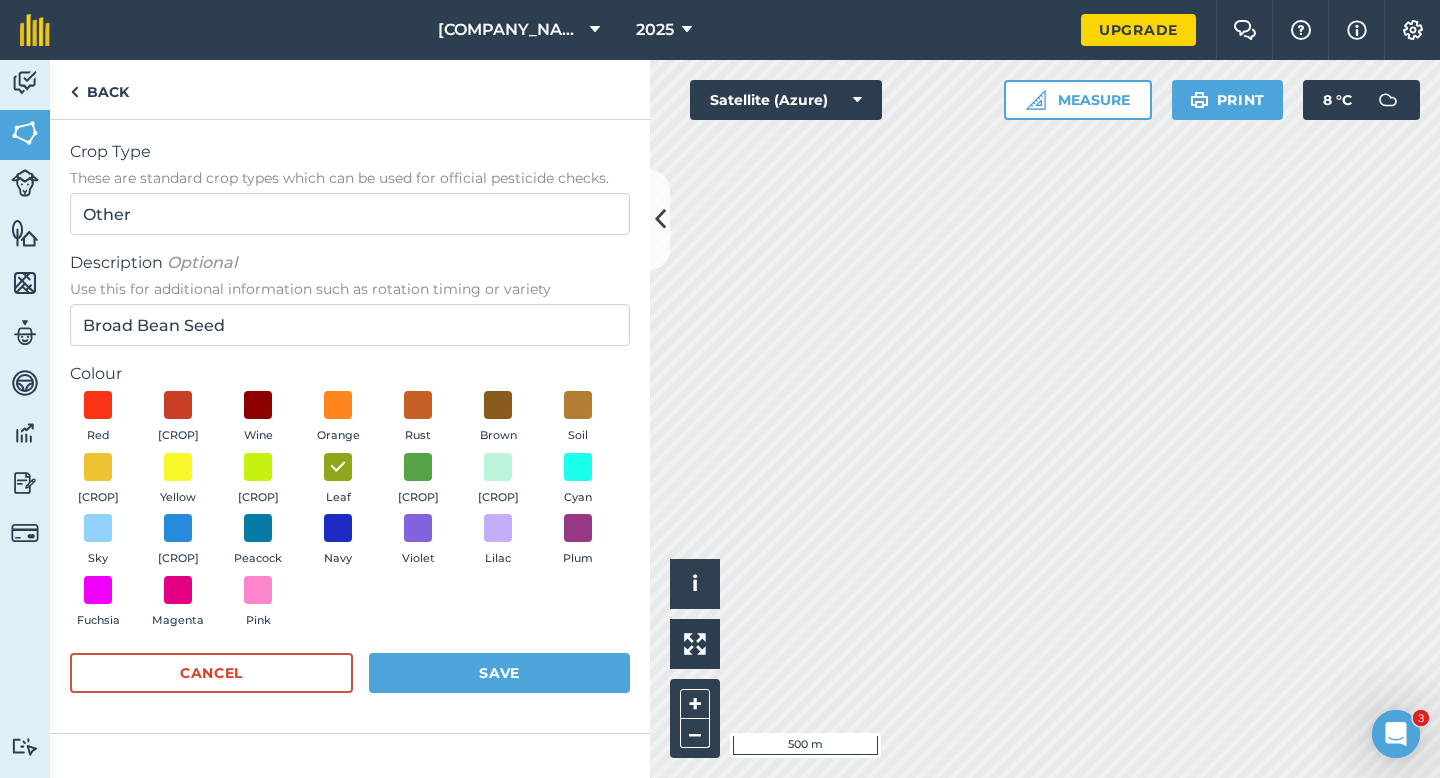 click on "Crop Type These are standard crop types which can be used for official pesticide checks. Other Description   Optional Use this for additional information such as rotation timing or variety Broad Bean Seed Colour Red Brick Wine Orange Rust Brown Soil Gold Yellow Lime Leaf Grass Mint Cyan Sky Sea Peacock Navy Violet Lilac Plum Fuchsia Magenta Pink Cancel Save" at bounding box center (350, 427) 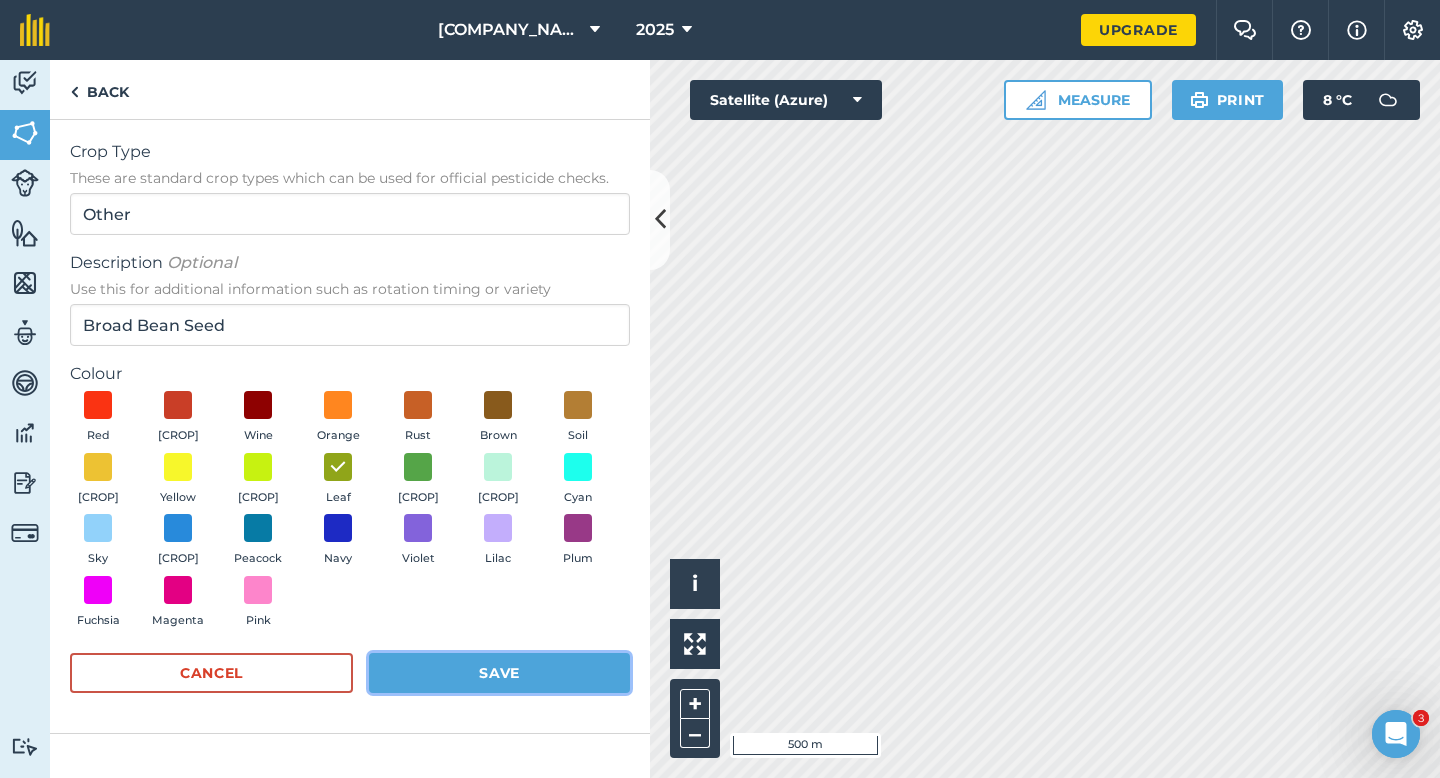 click on "Save" at bounding box center (499, 673) 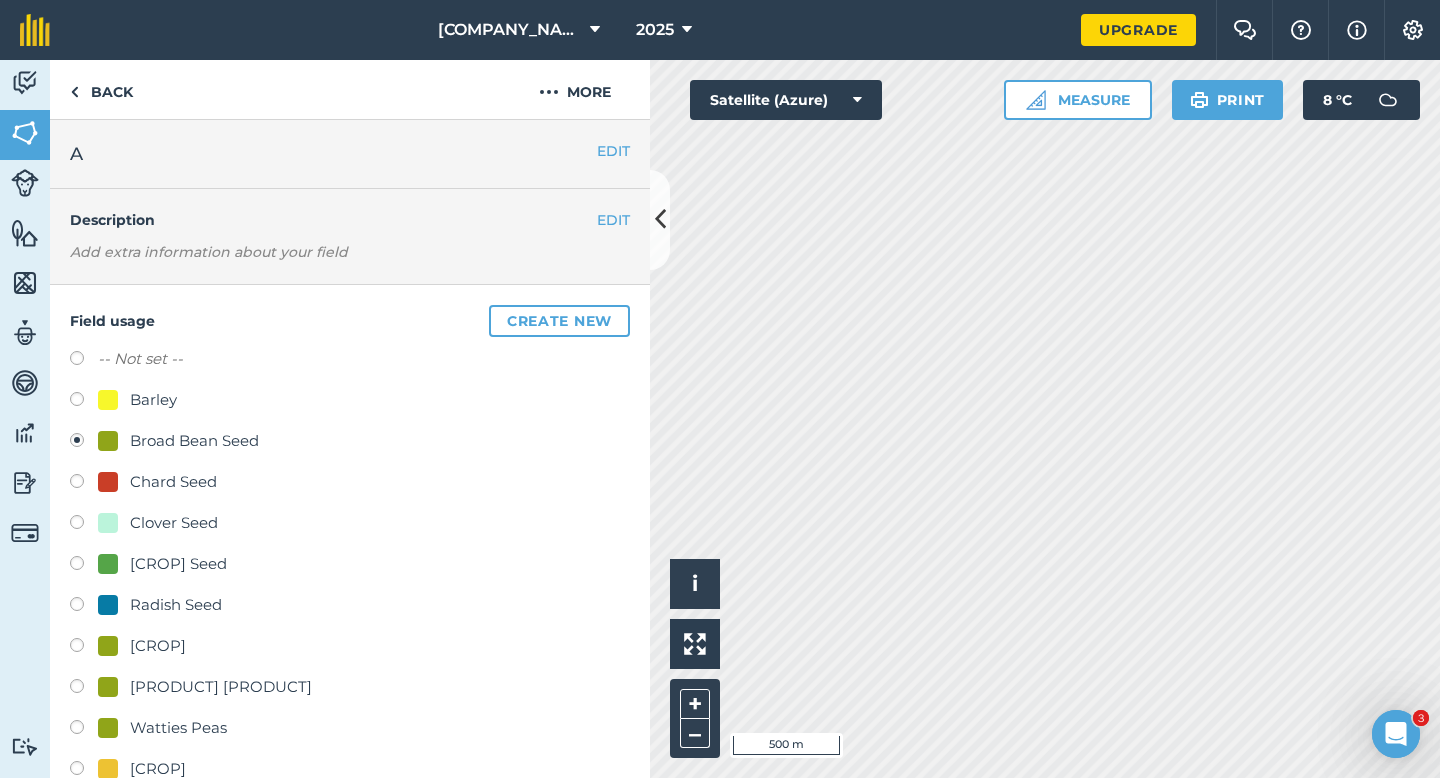 scroll, scrollTop: 397, scrollLeft: 0, axis: vertical 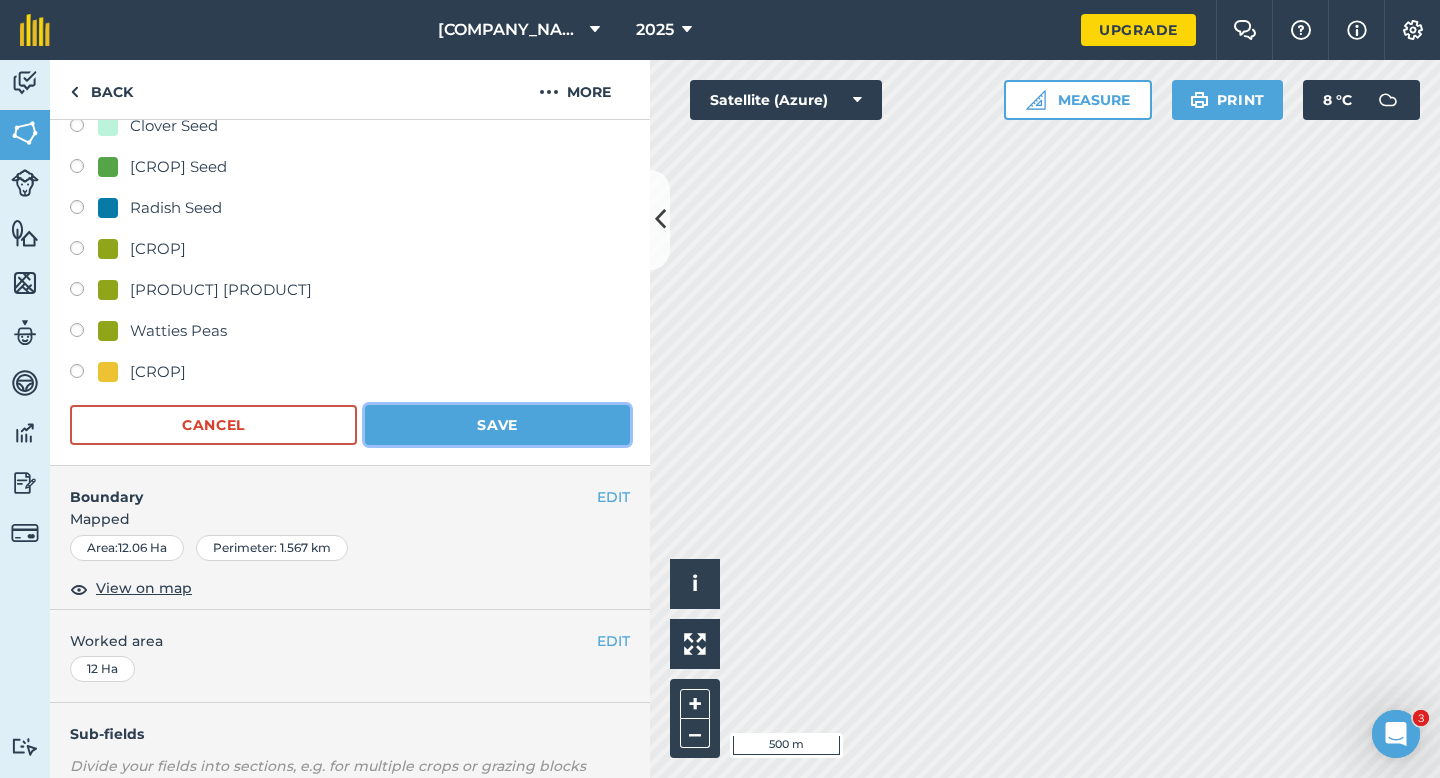 click on "Save" at bounding box center [497, 425] 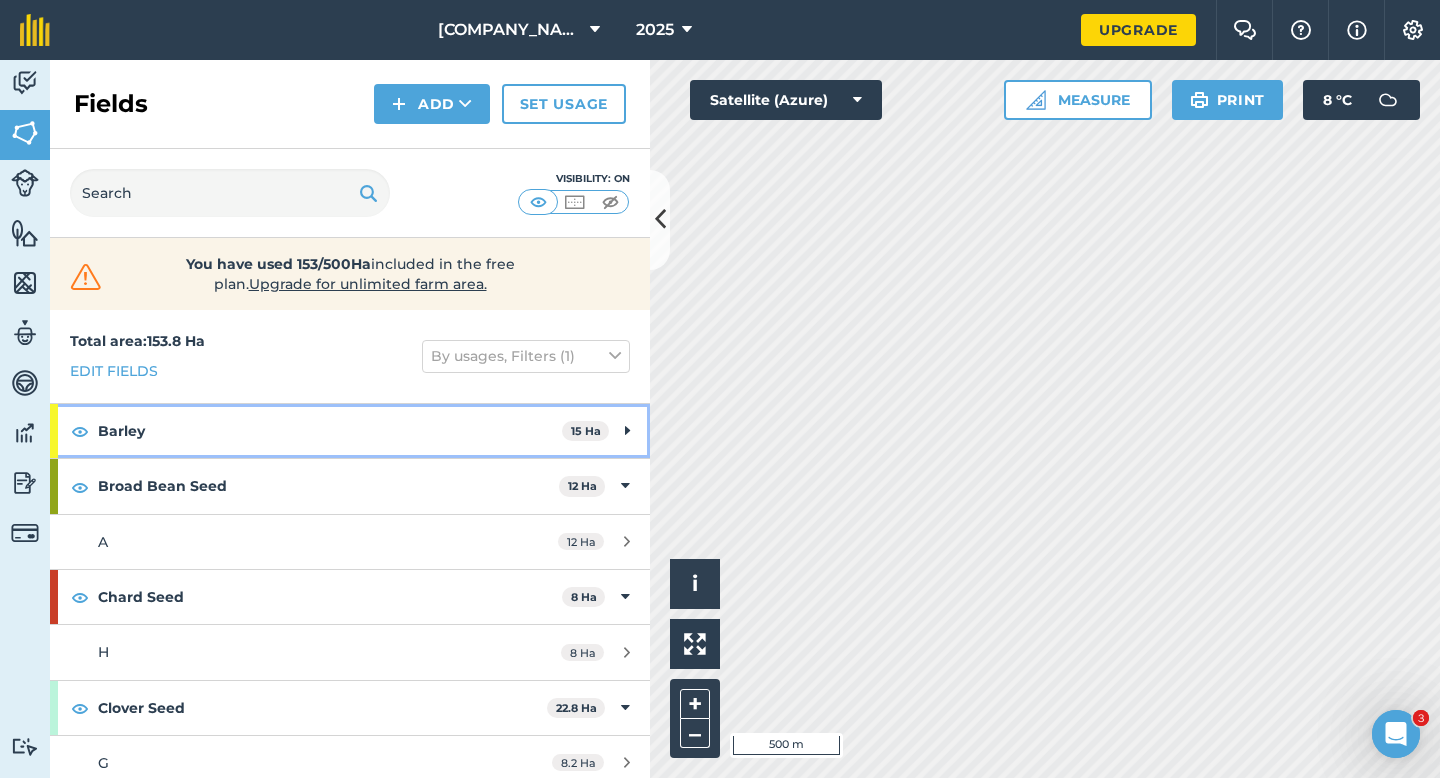 click on "Barley 15   Ha" at bounding box center (350, 431) 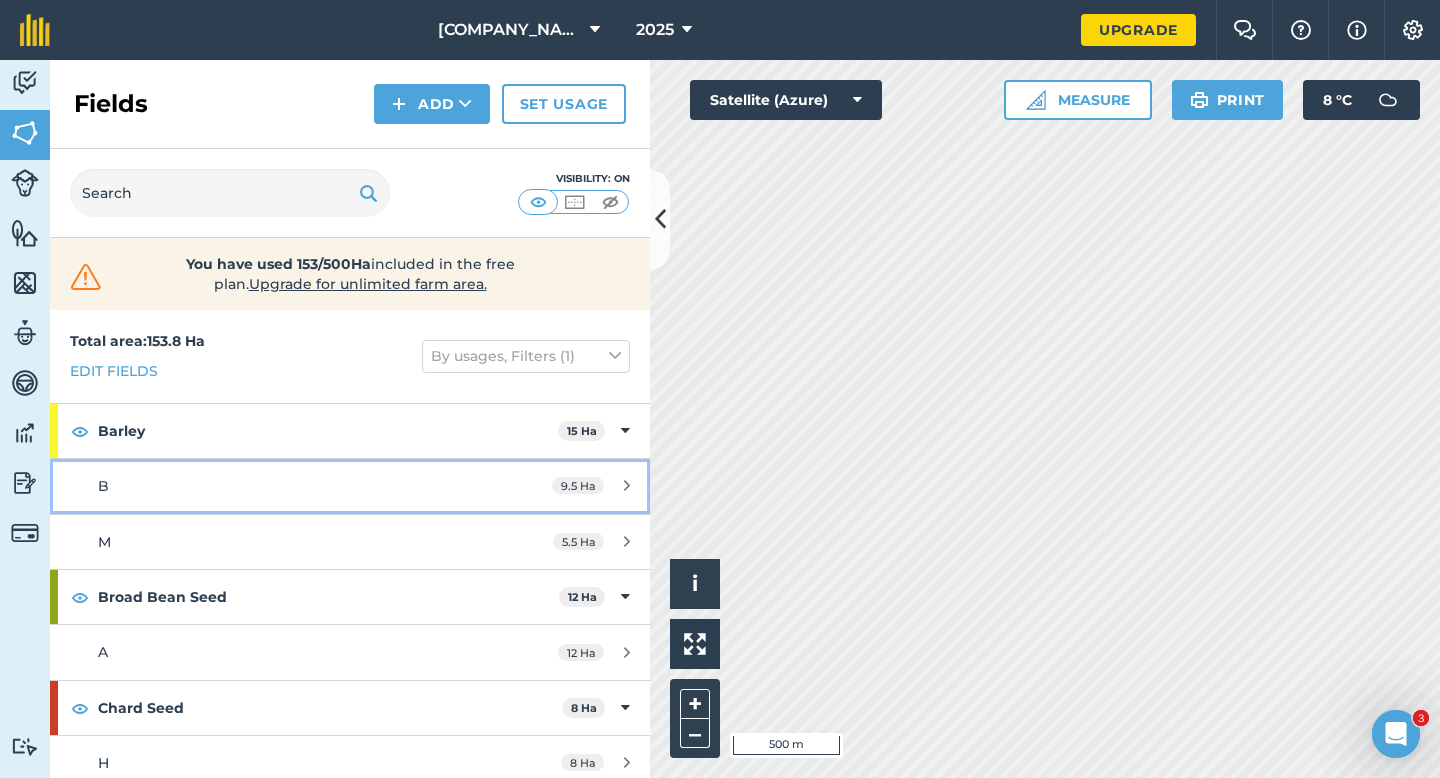 click at bounding box center (627, 485) 